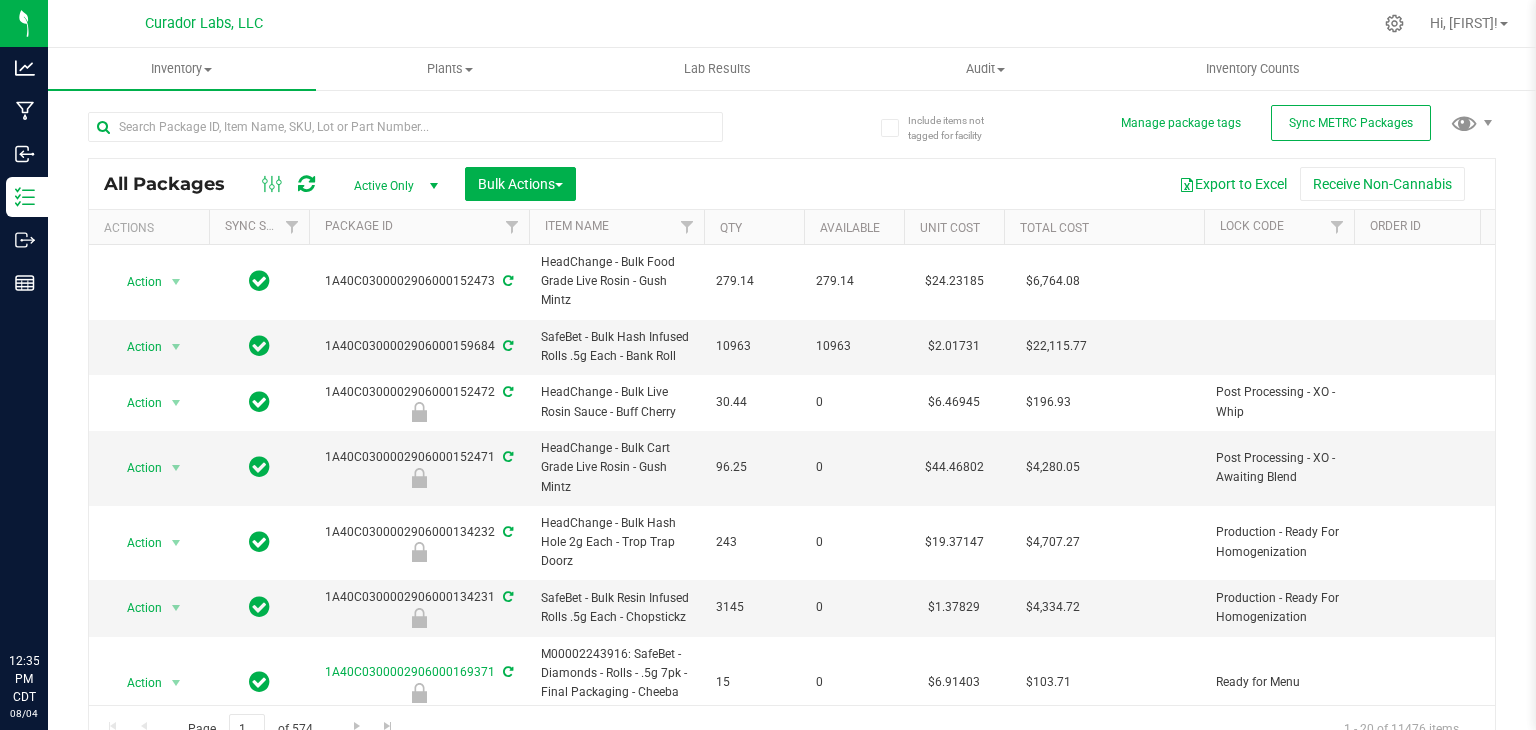 scroll, scrollTop: 0, scrollLeft: 0, axis: both 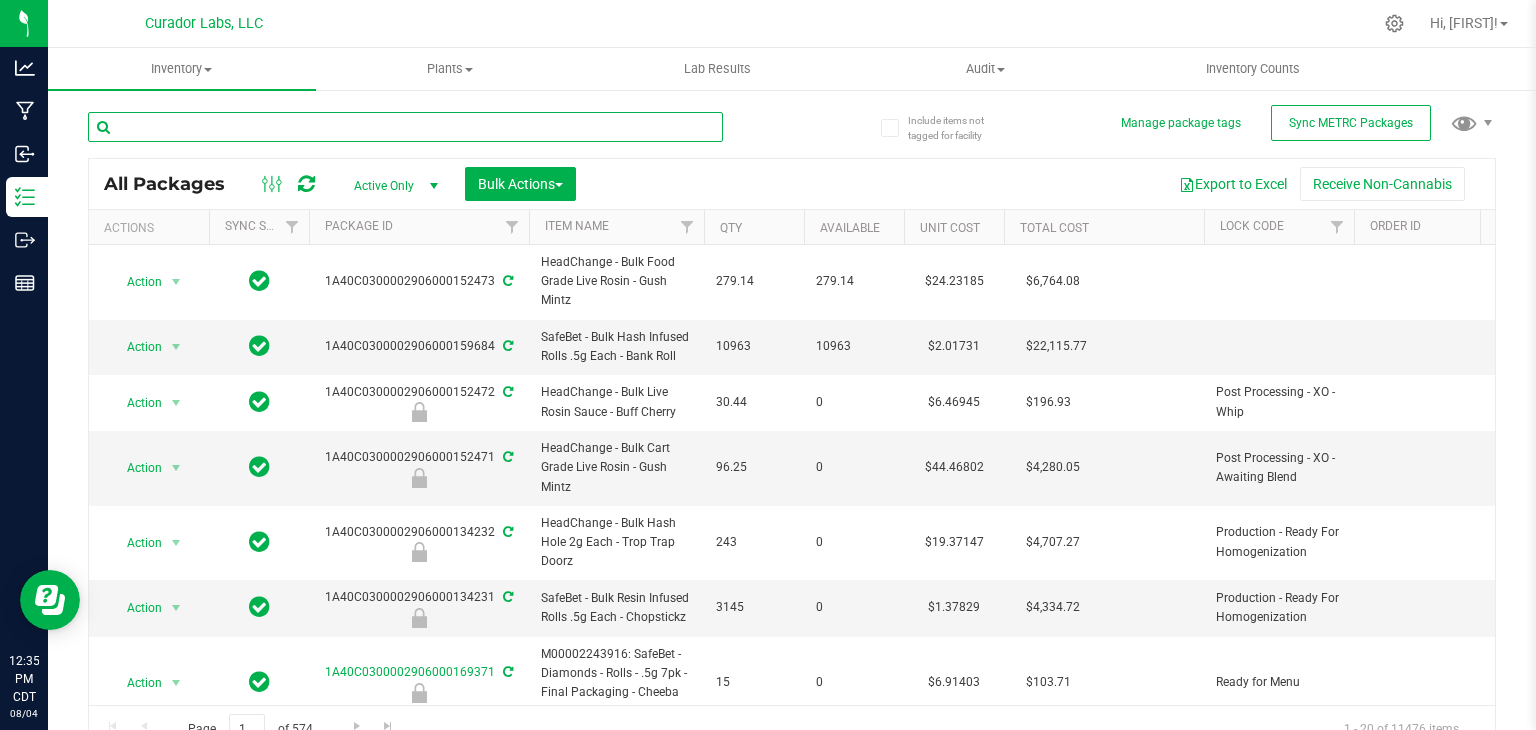 click at bounding box center (405, 127) 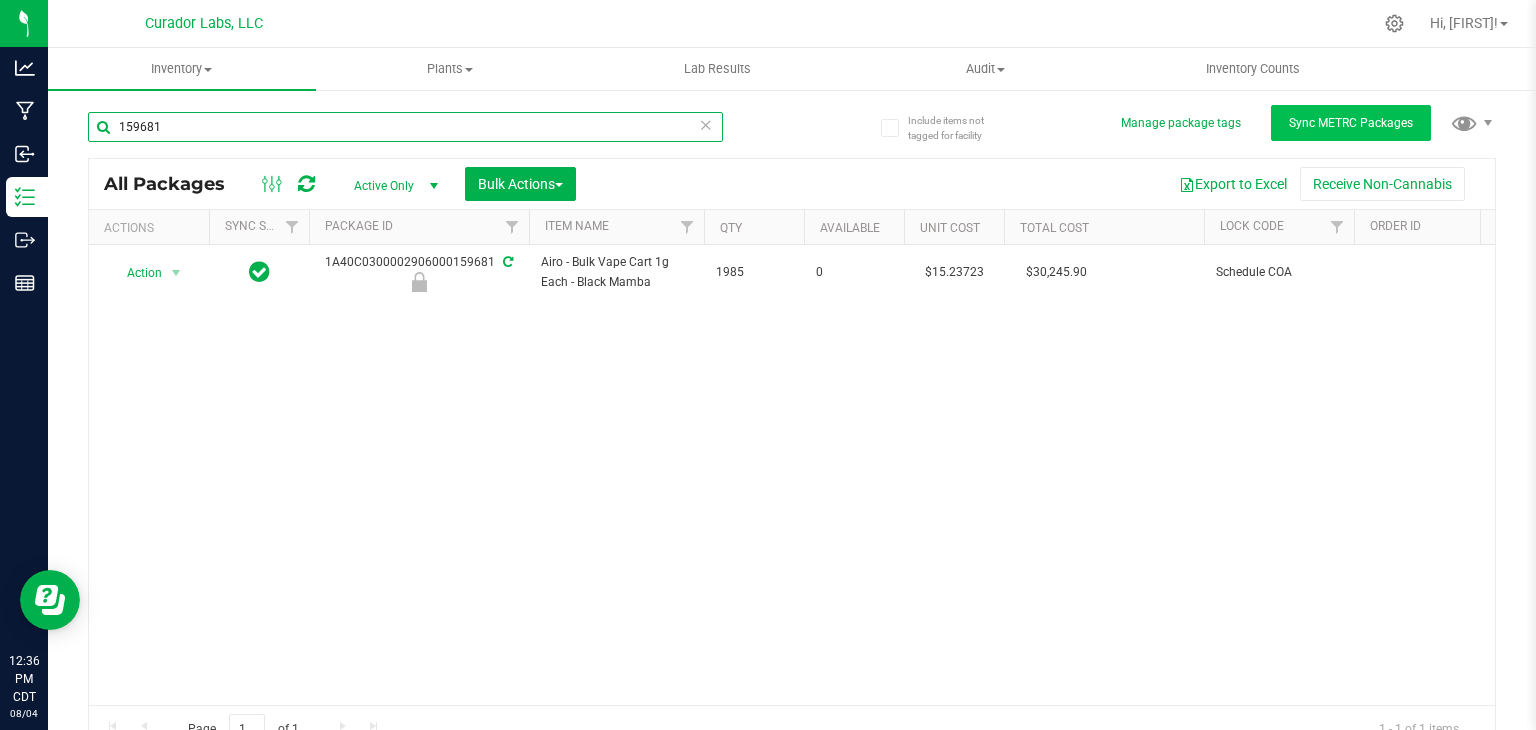 type on "159681" 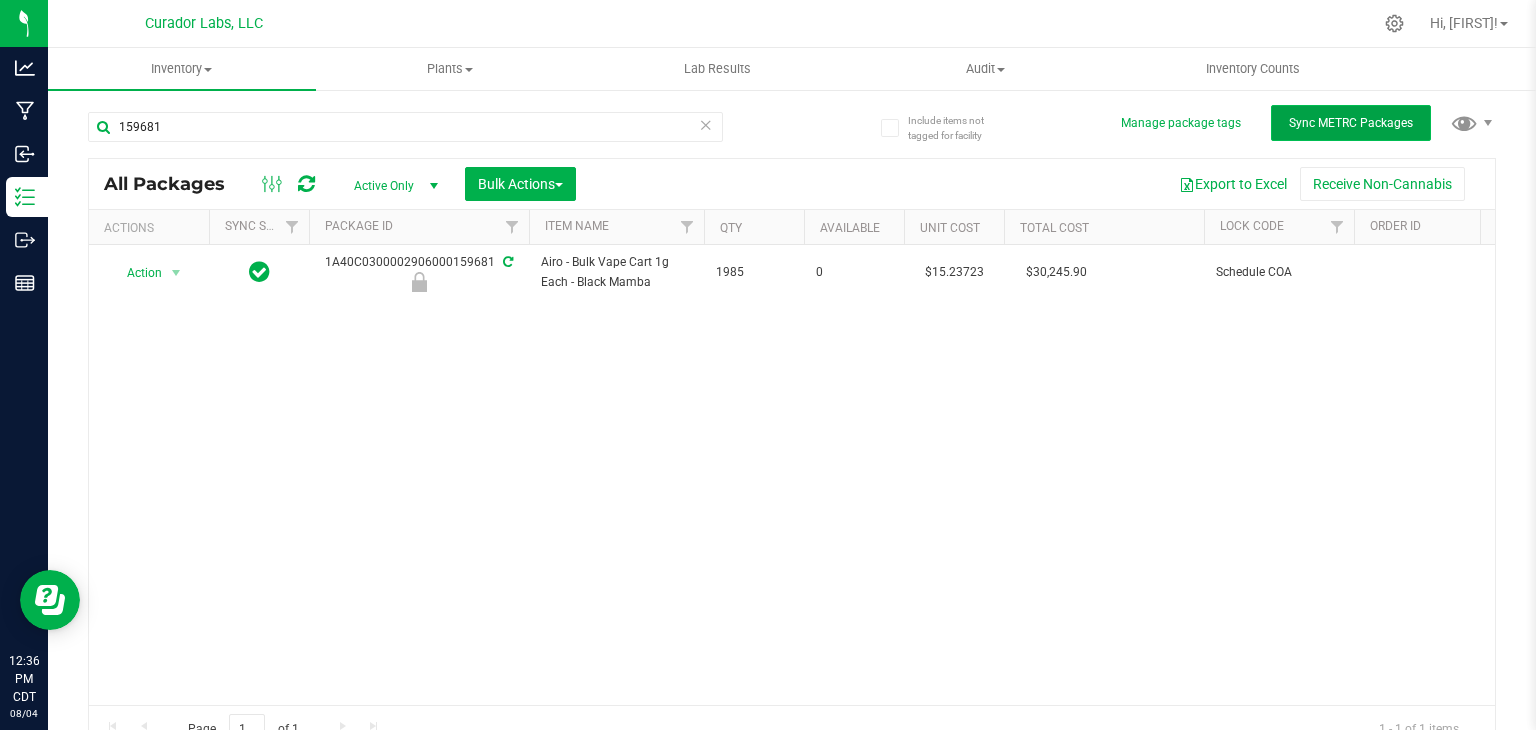 click on "Sync METRC Packages" at bounding box center [1351, 123] 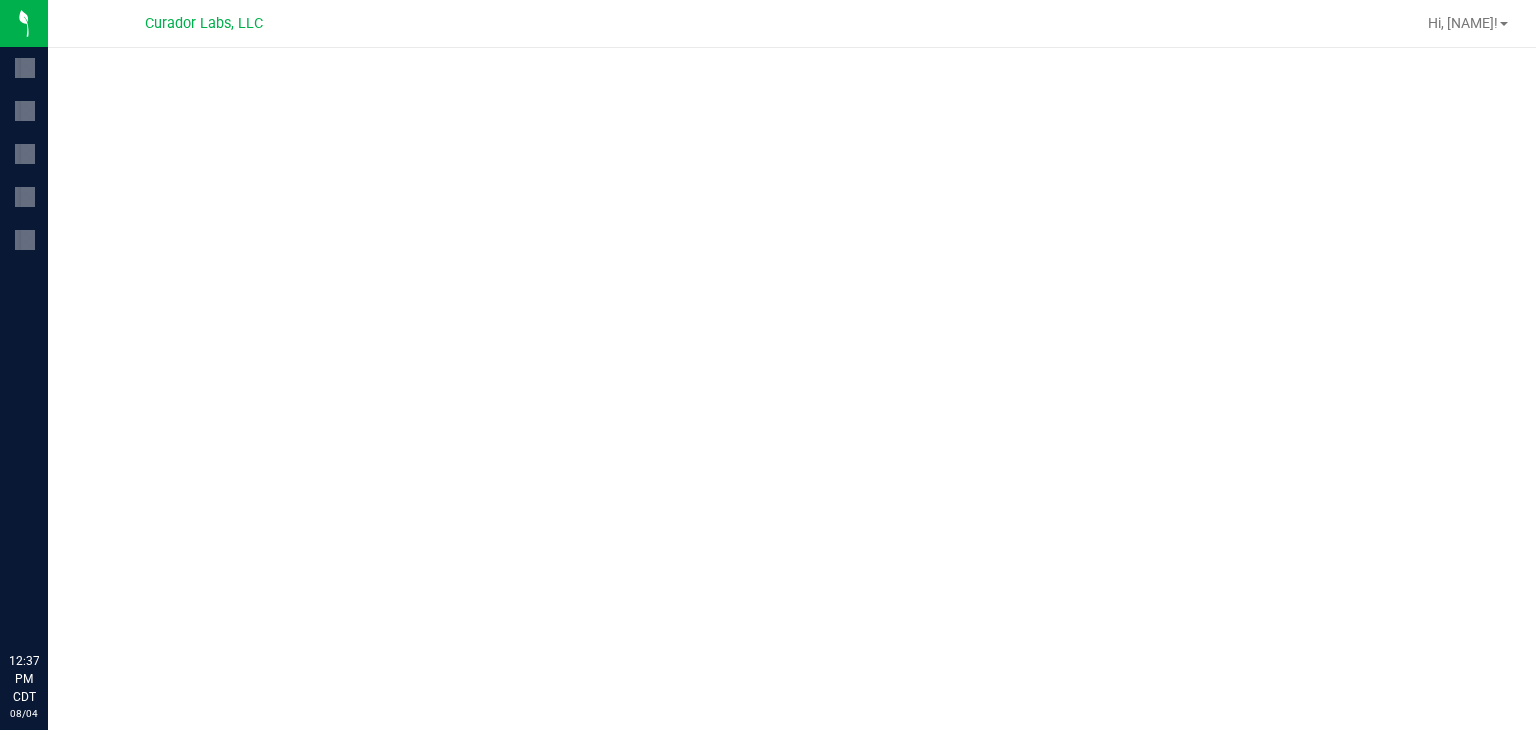 scroll, scrollTop: 0, scrollLeft: 0, axis: both 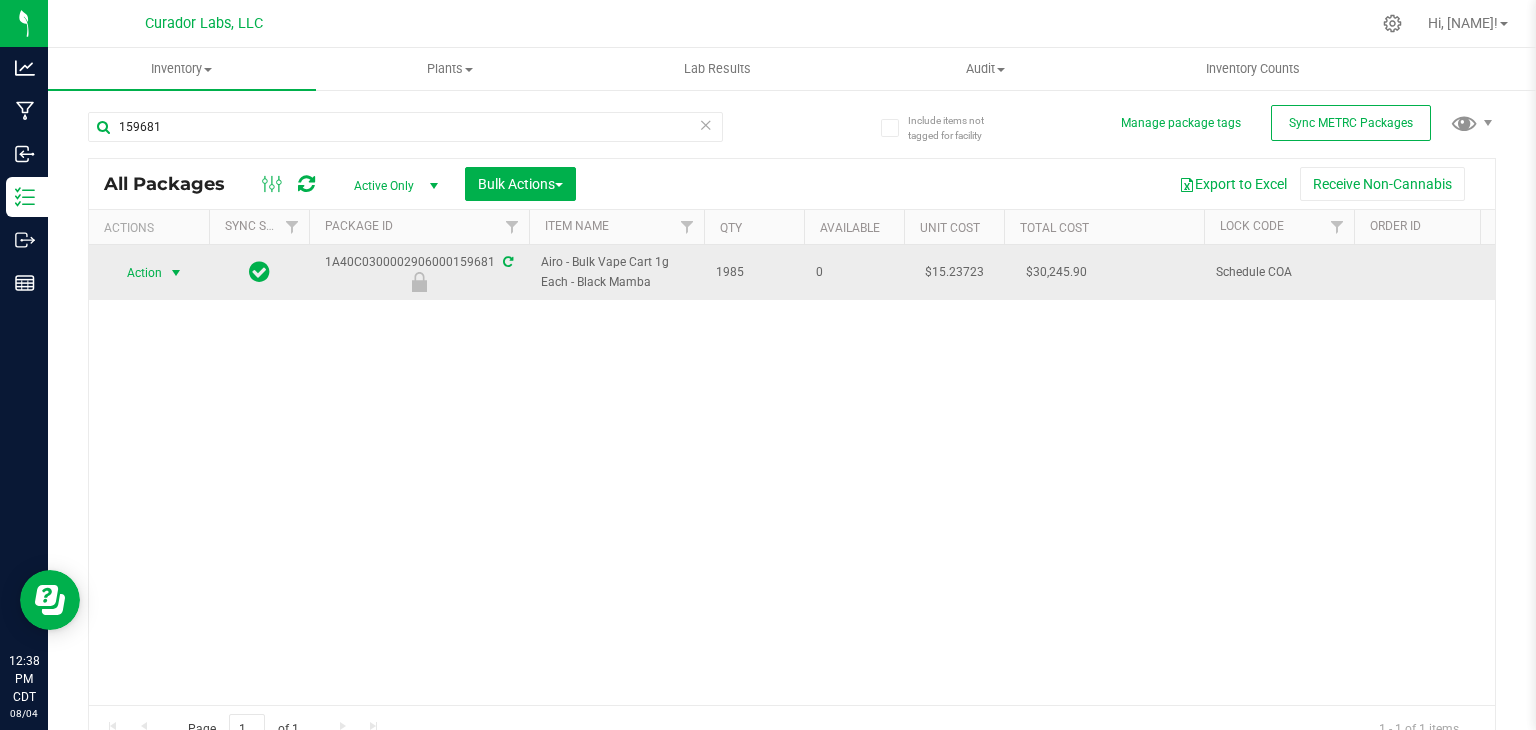 click at bounding box center (176, 273) 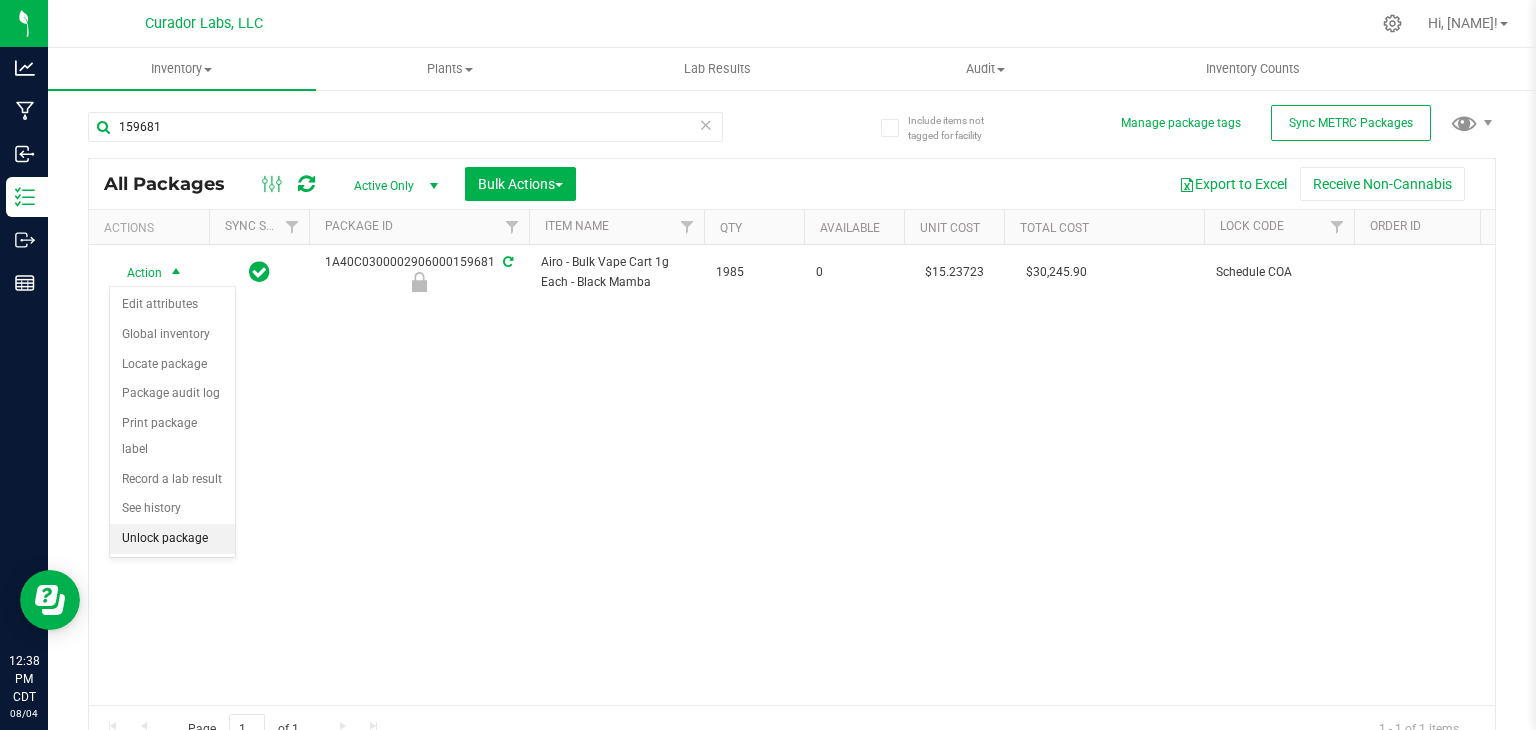 click on "Unlock package" at bounding box center (172, 539) 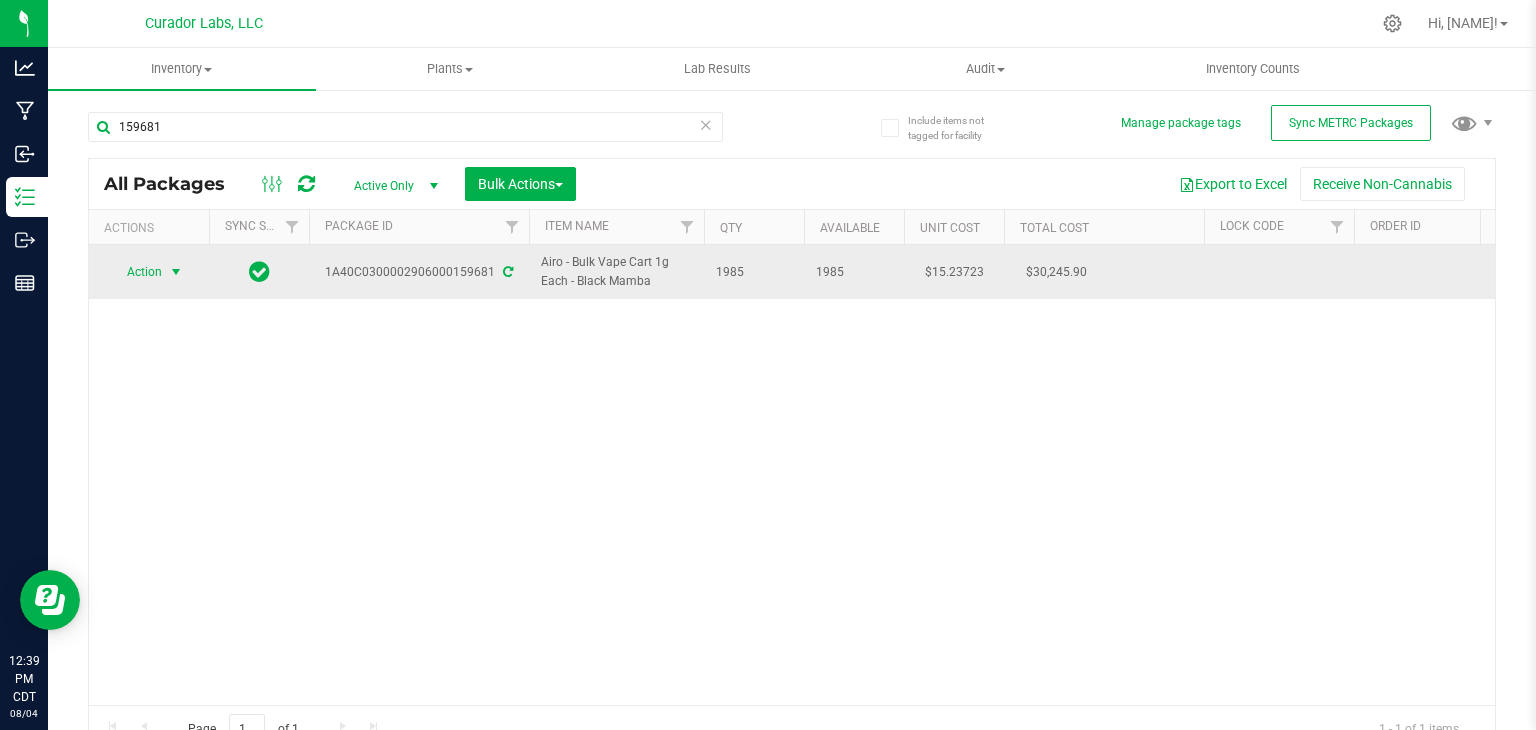 click at bounding box center (176, 272) 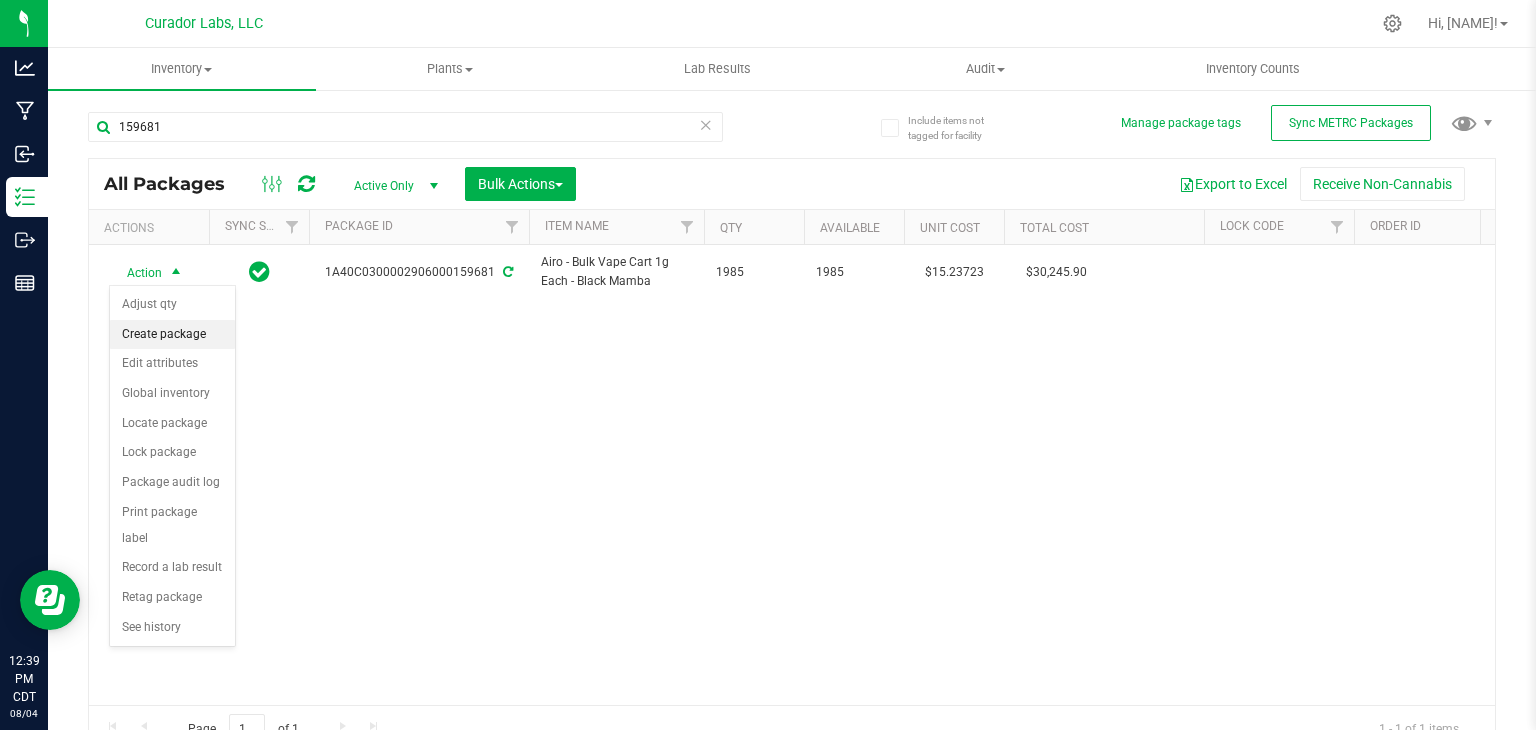 click on "Create package" at bounding box center [172, 335] 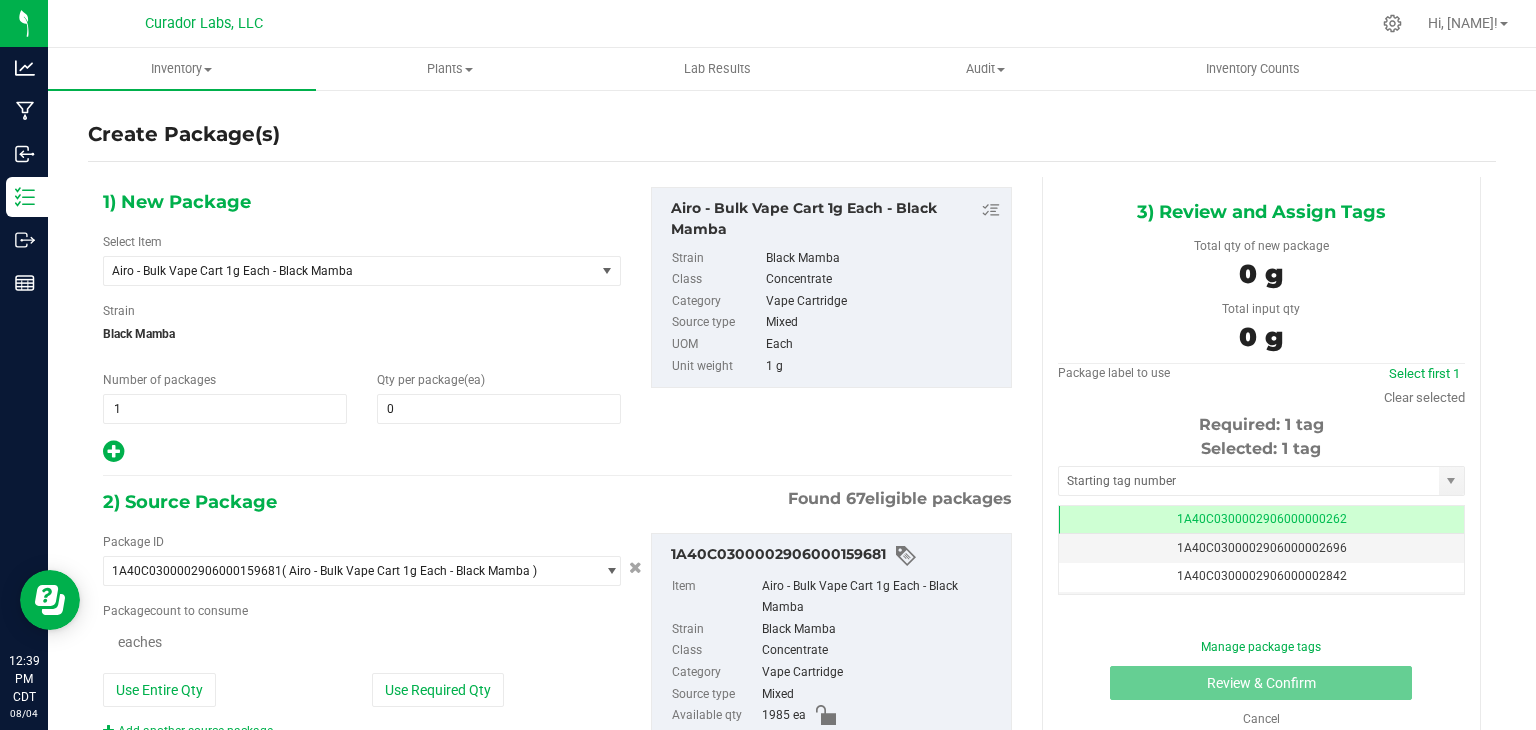 type on "0" 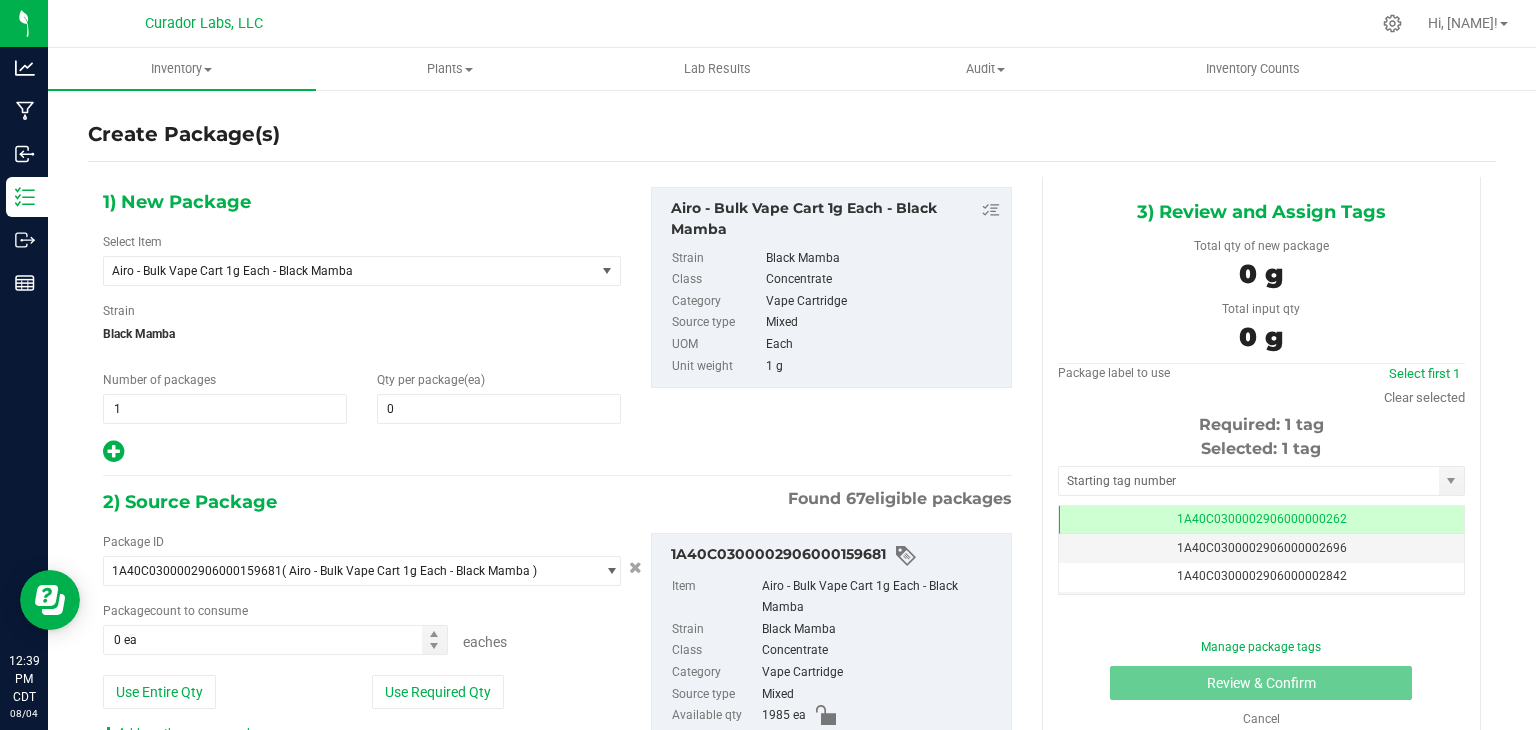 scroll, scrollTop: 0, scrollLeft: 0, axis: both 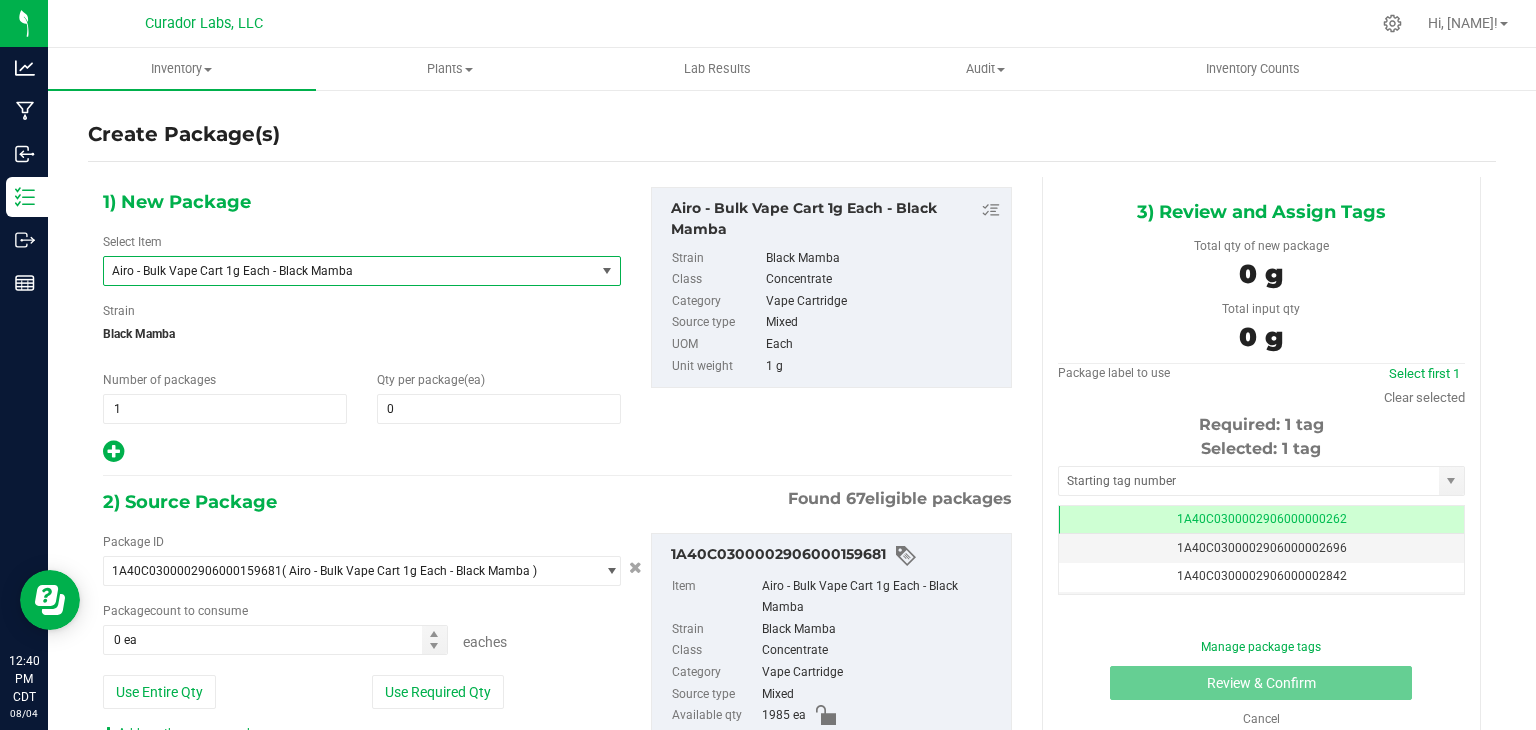 click on "Airo - Bulk Vape Cart 1g Each - Black Mamba" at bounding box center (340, 271) 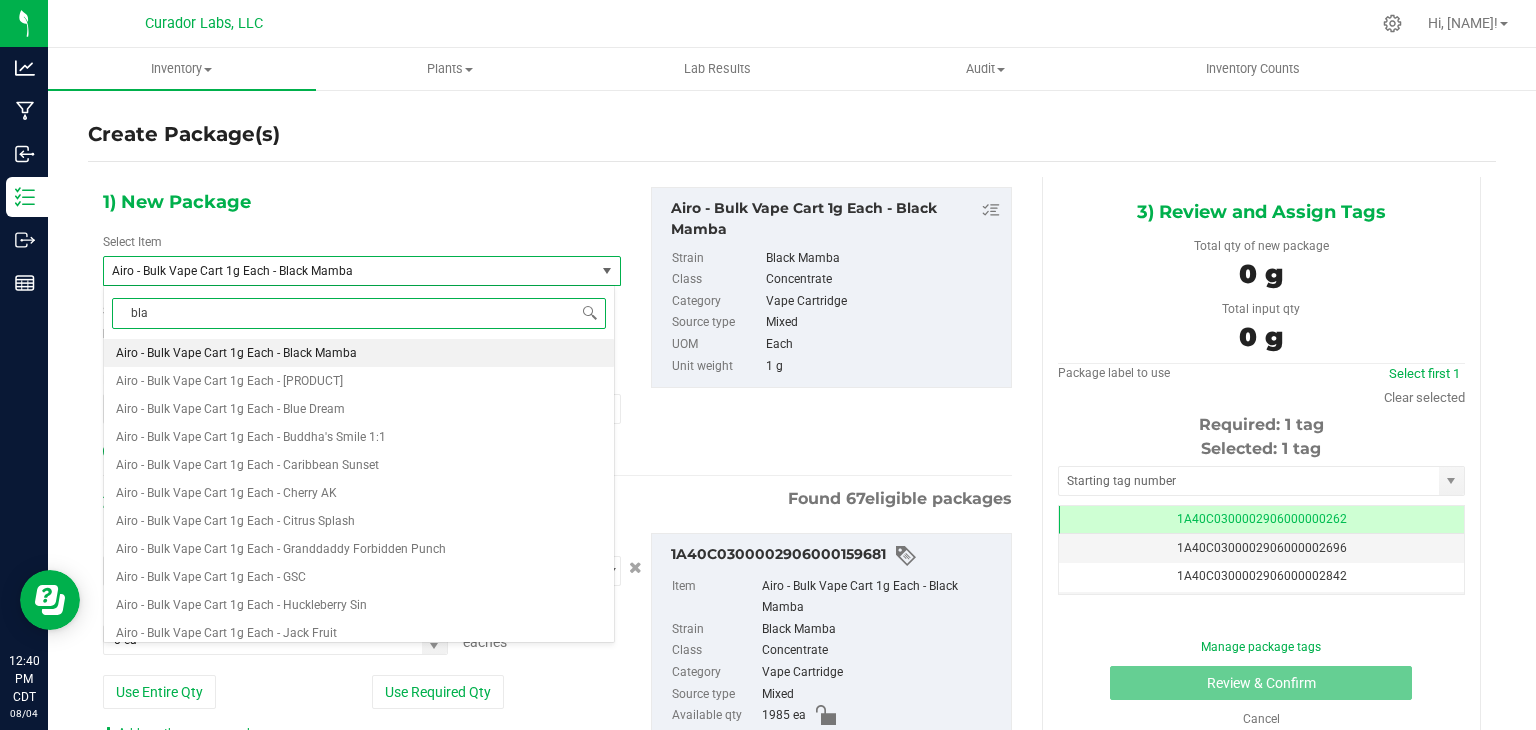 scroll, scrollTop: 0, scrollLeft: 0, axis: both 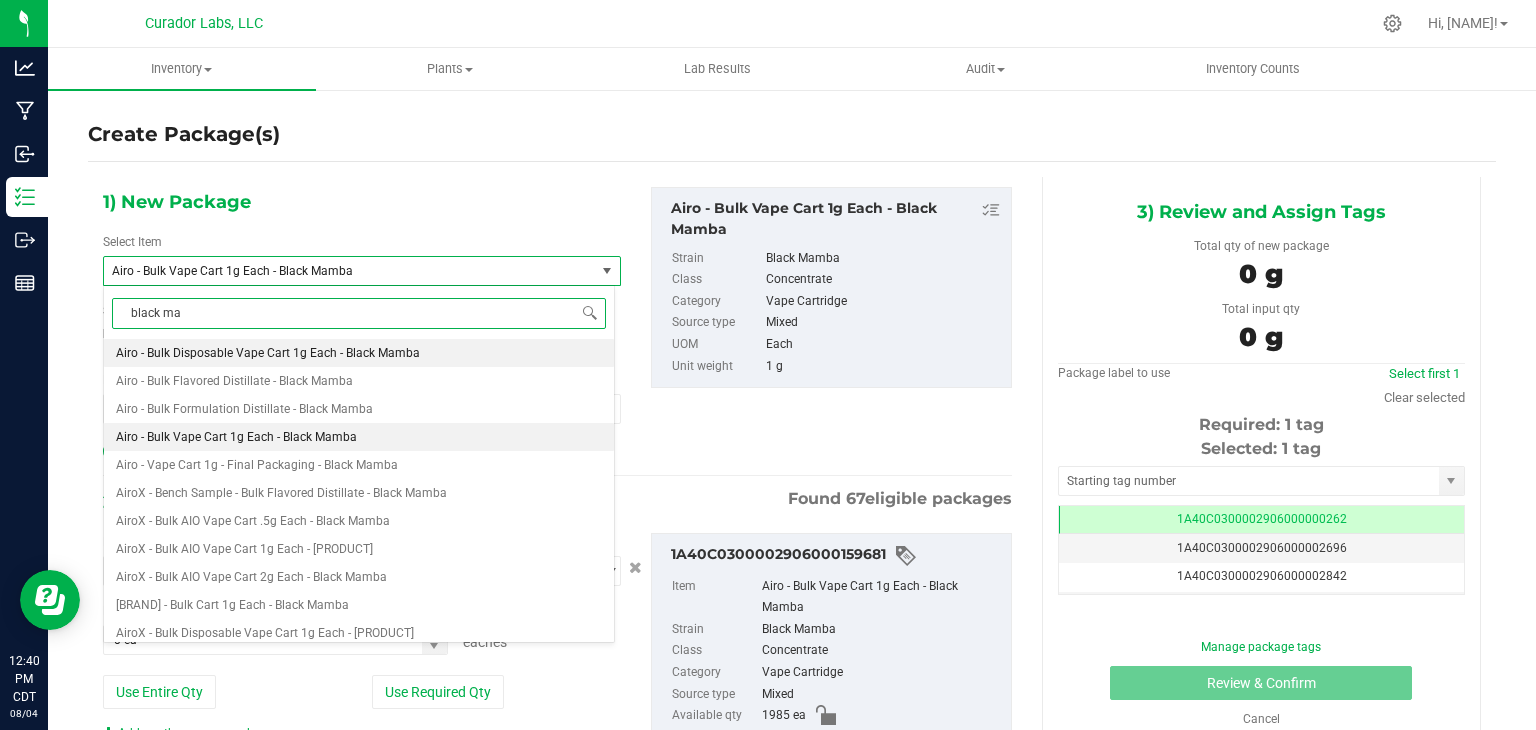 type on "[WORD]" 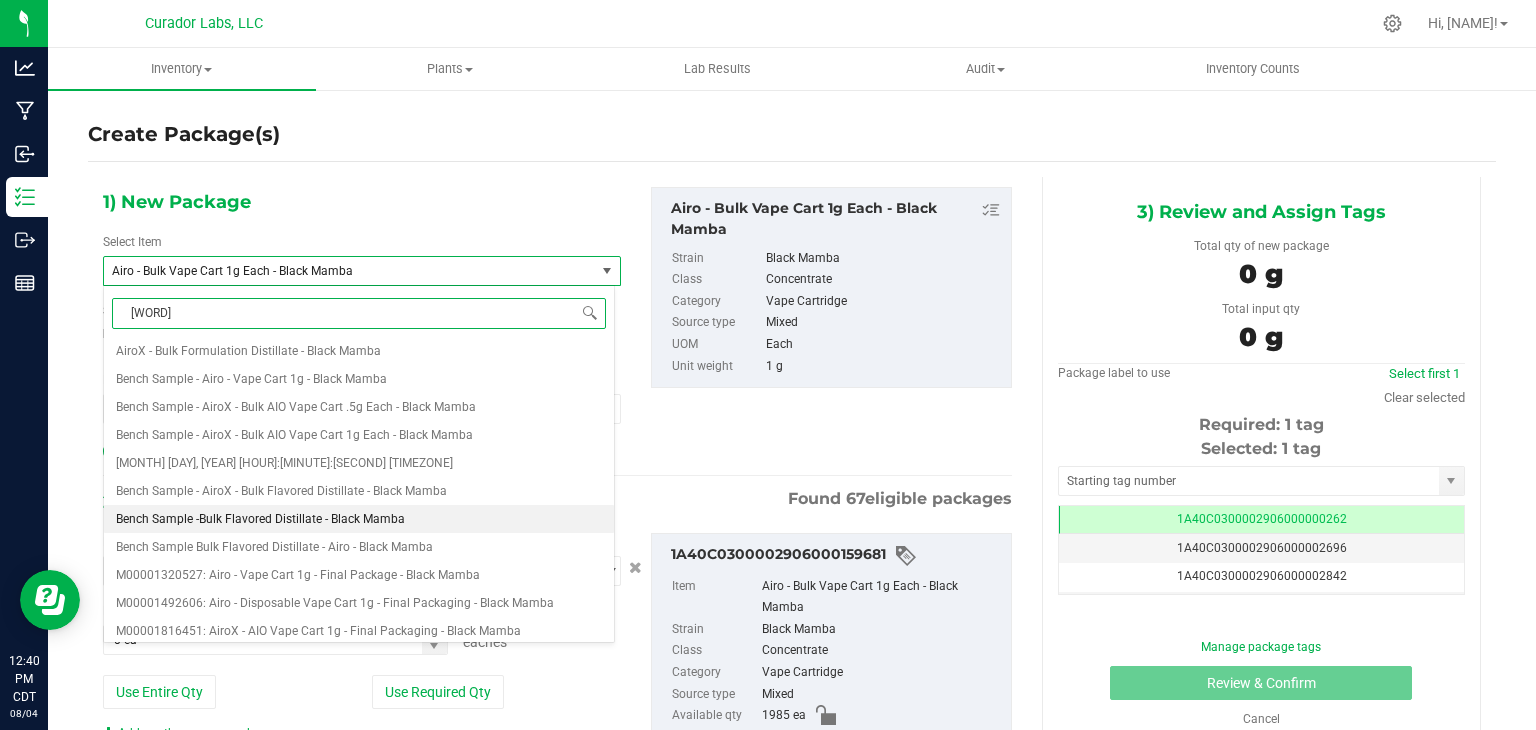 scroll, scrollTop: 352, scrollLeft: 0, axis: vertical 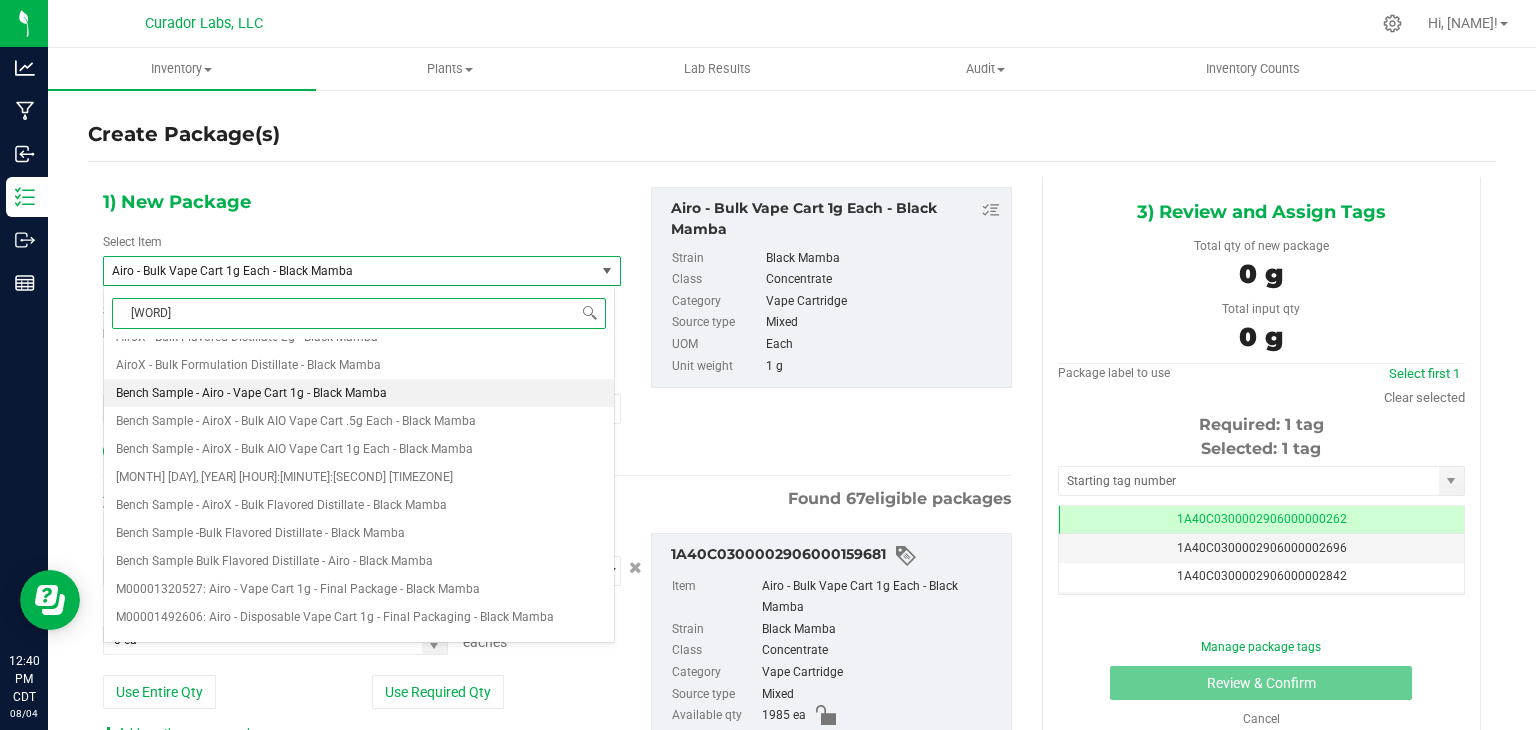 click on "Bench Sample - Airo - Vape Cart 1g - Black Mamba" at bounding box center [359, 393] 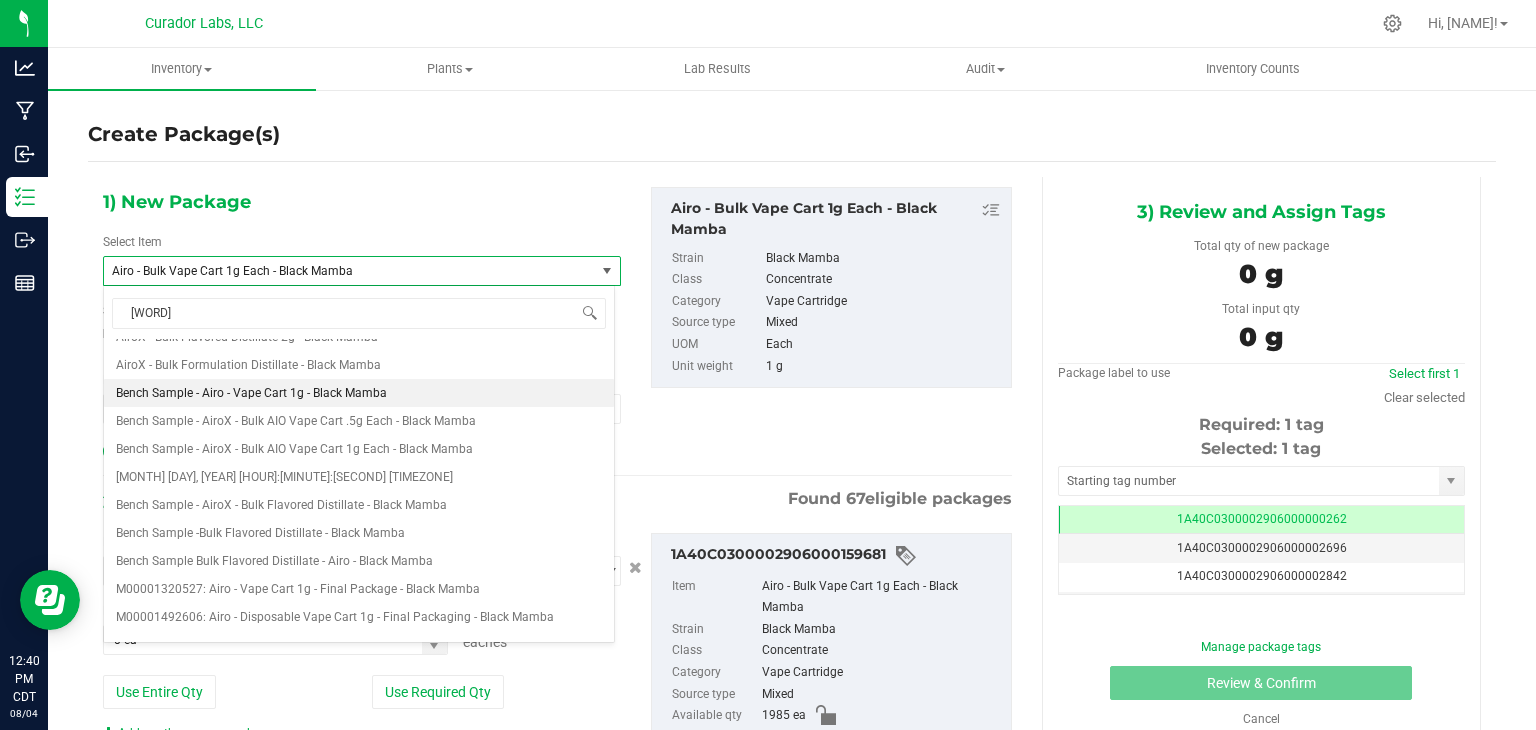 type 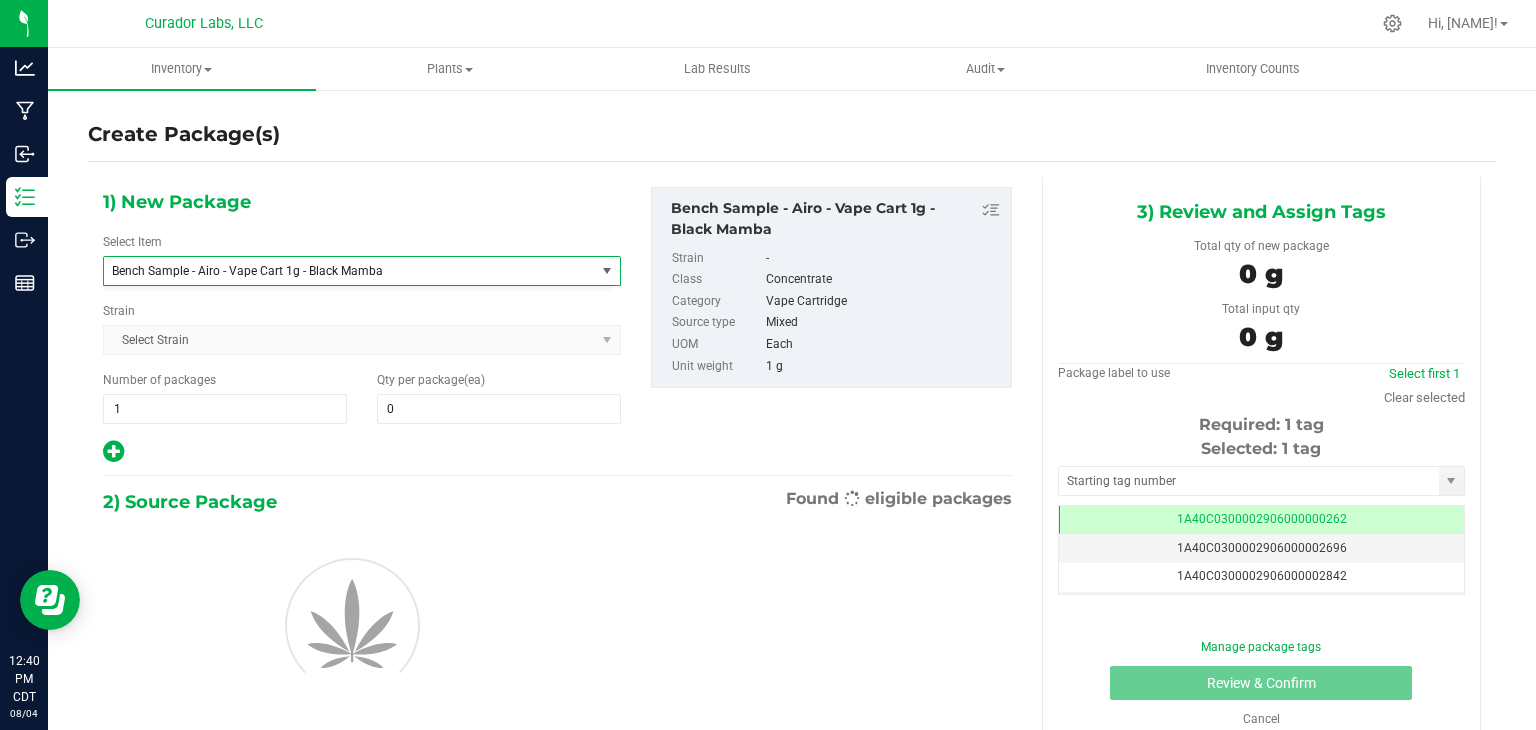 type on "0" 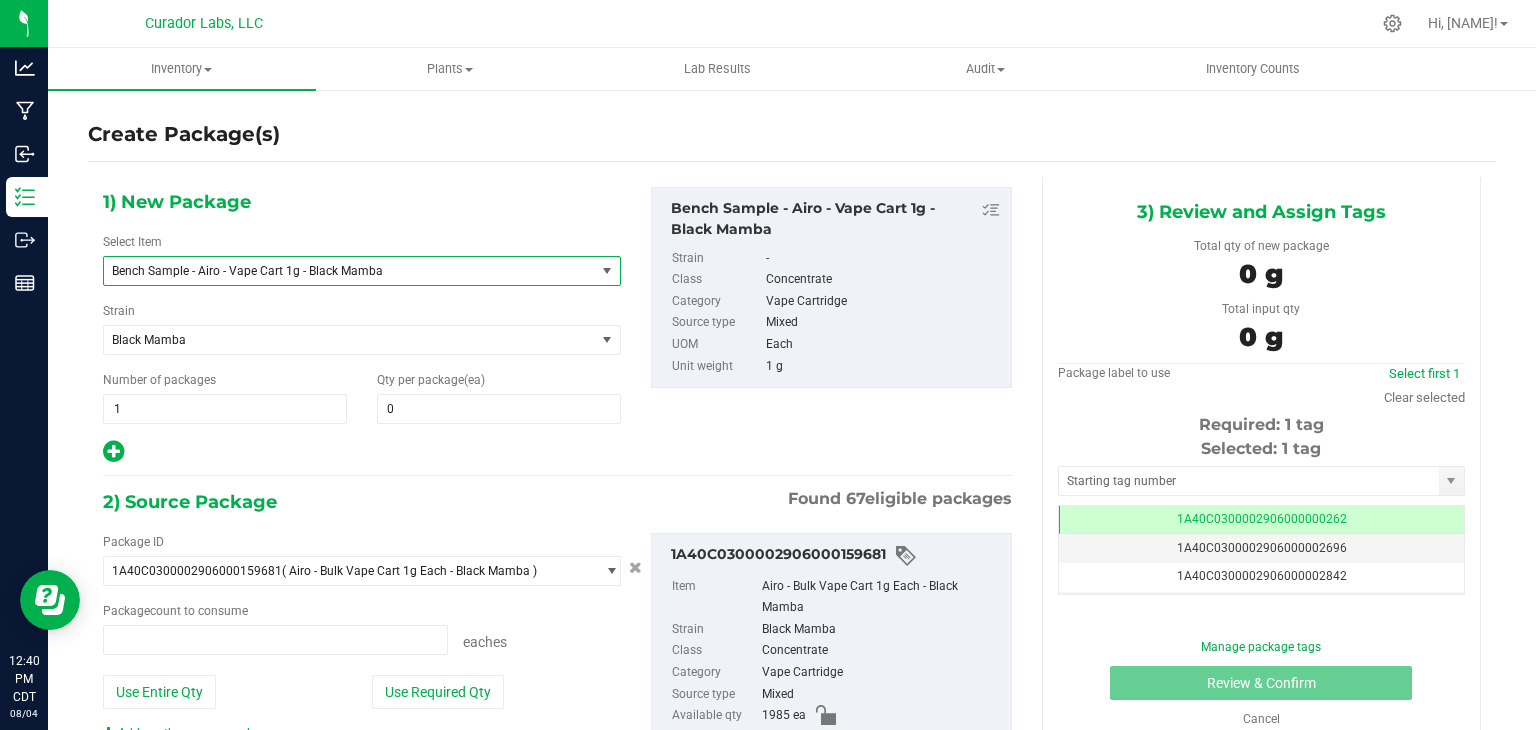 type on "0 ea" 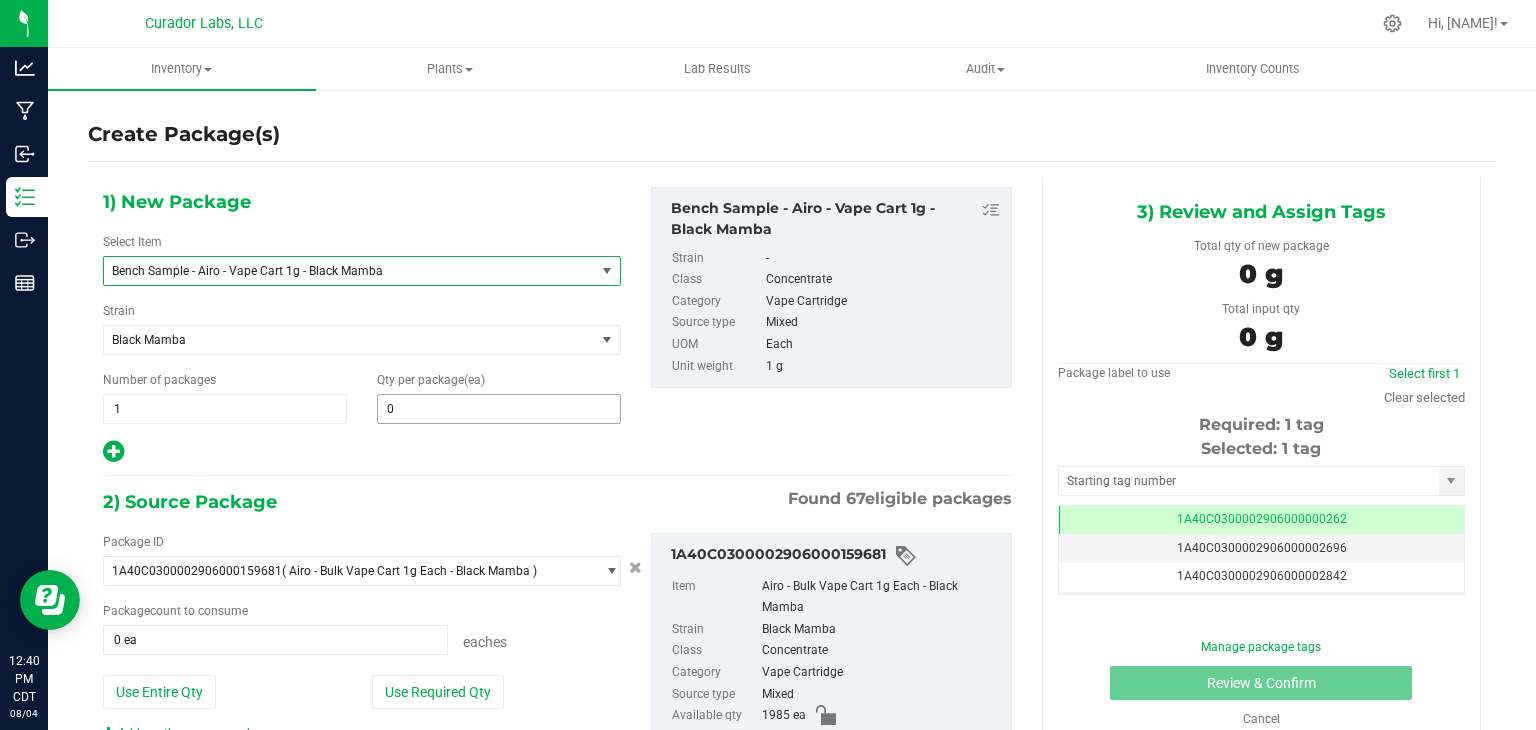 type 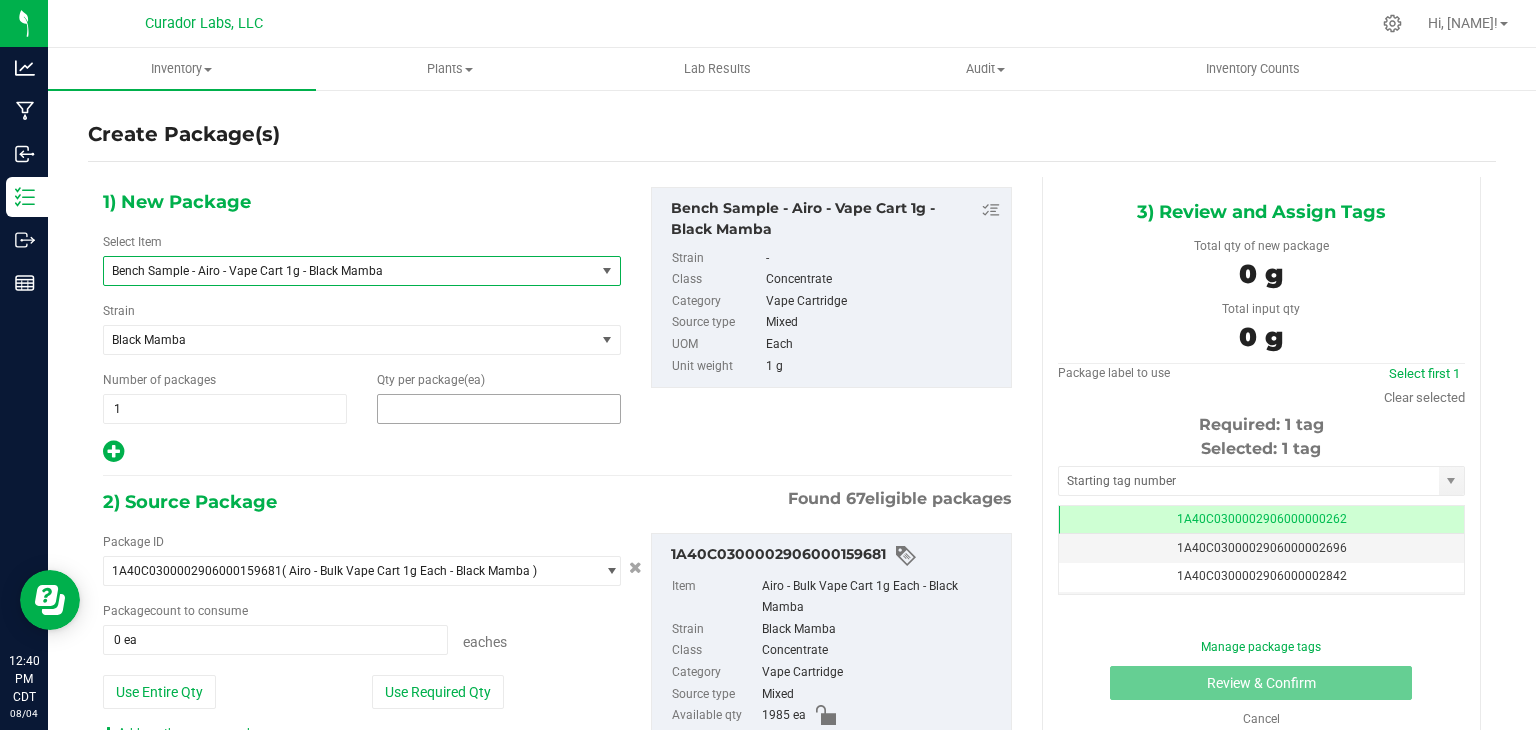 click at bounding box center [499, 409] 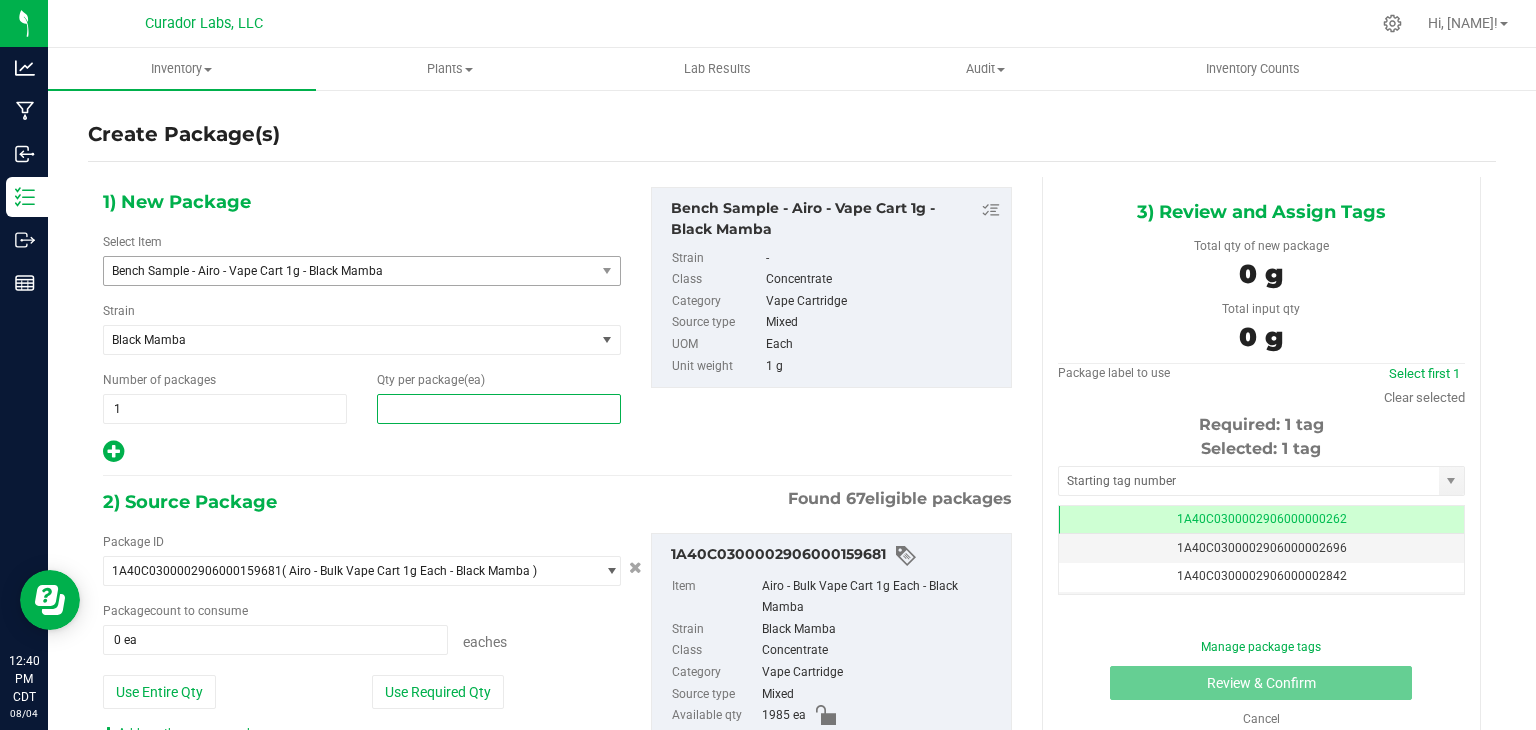 type on "2" 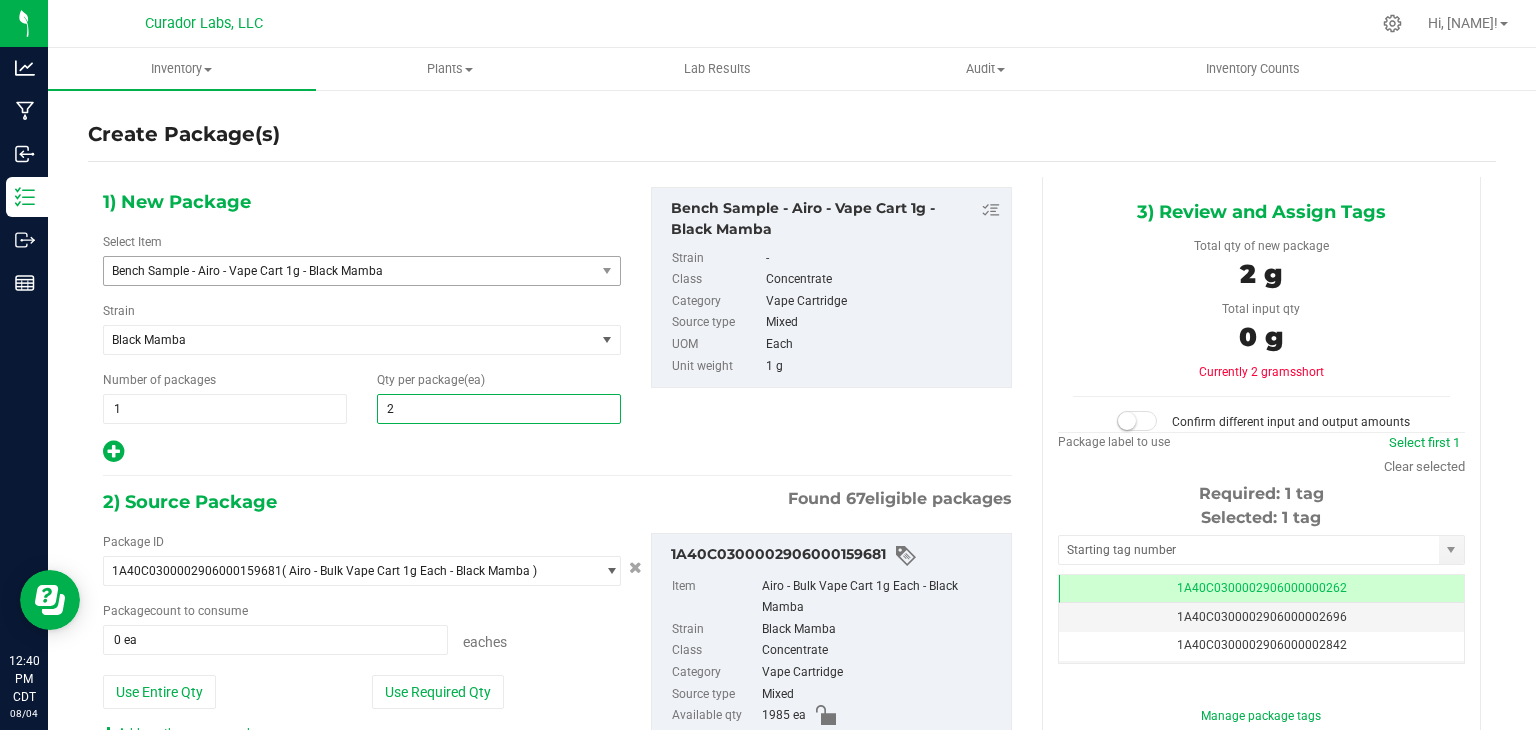 type on "2" 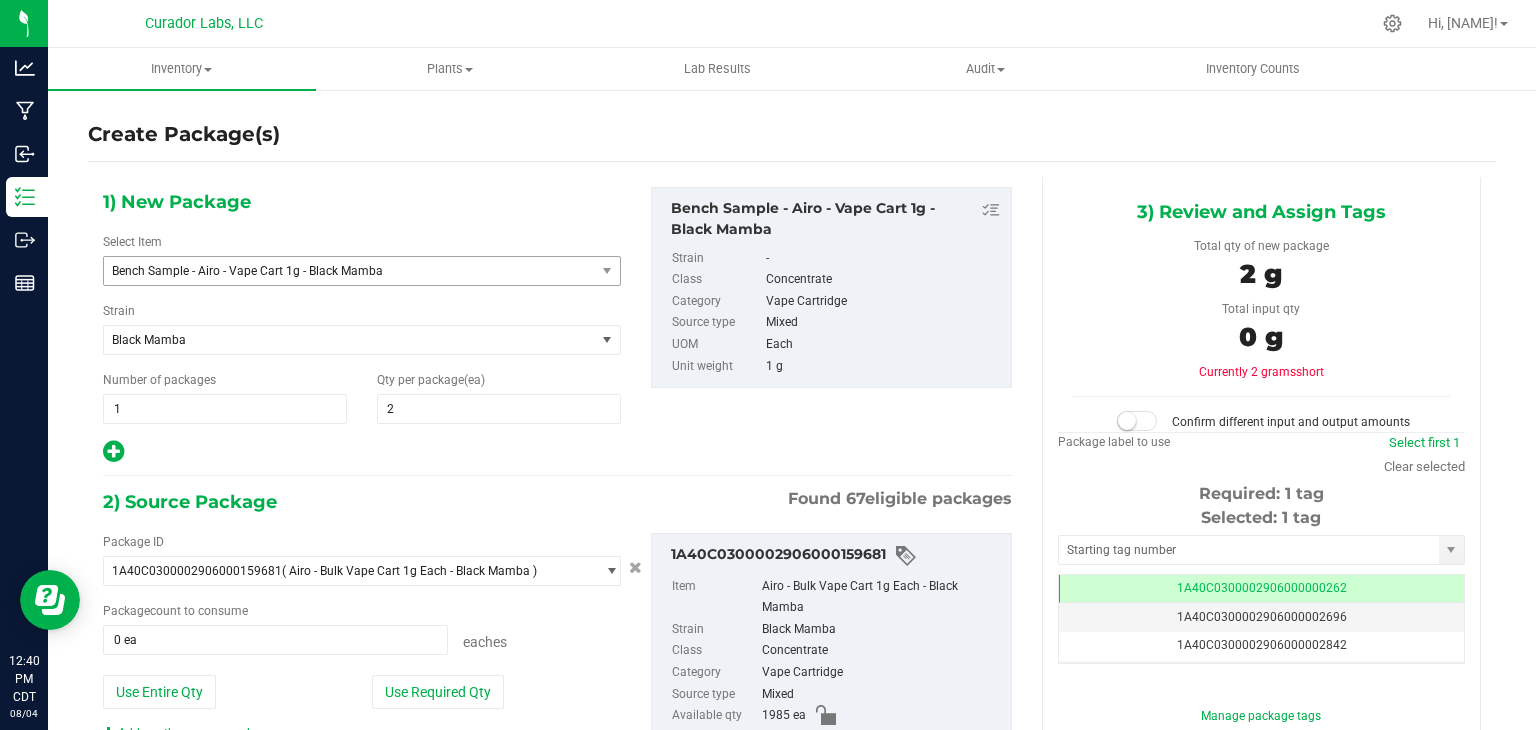 scroll, scrollTop: 148, scrollLeft: 0, axis: vertical 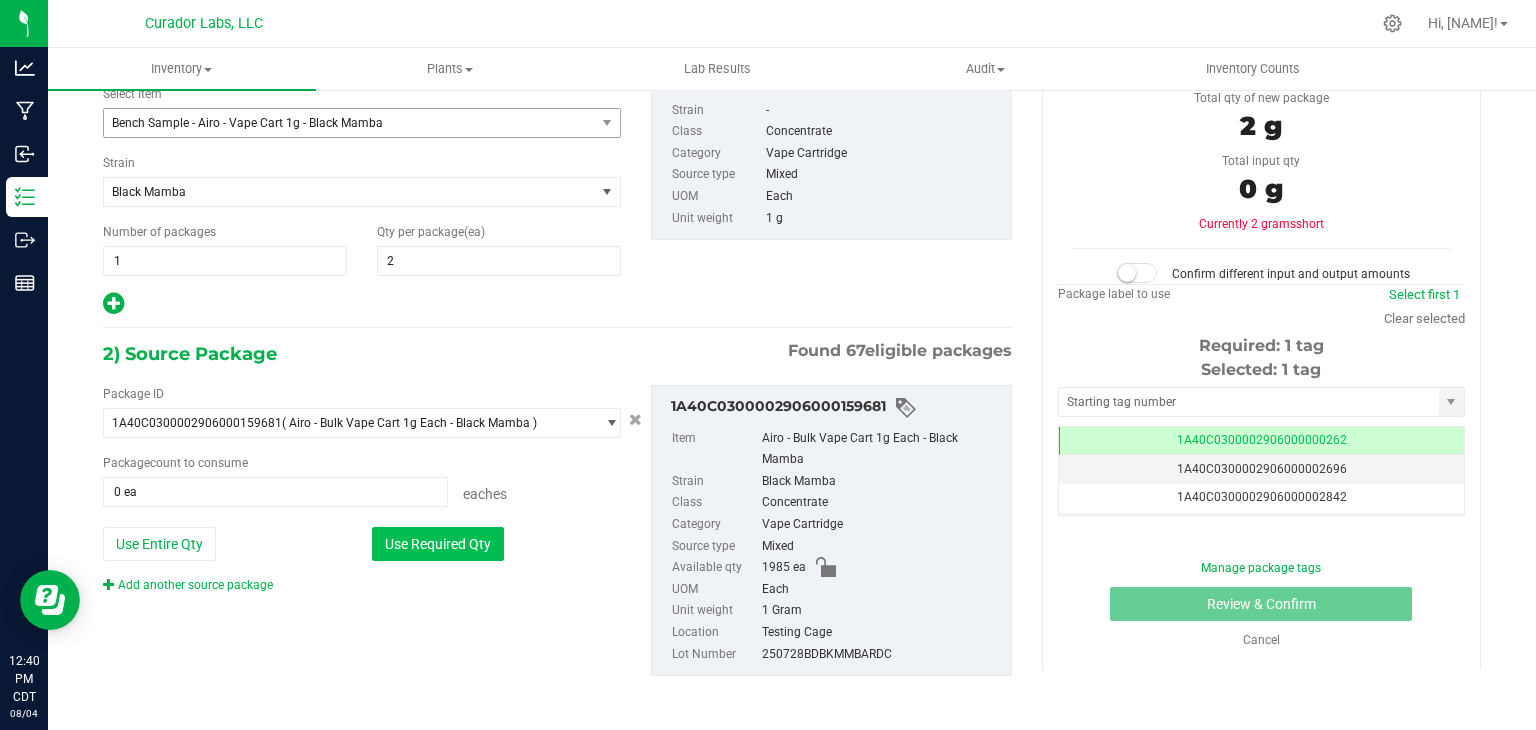 click on "Use Required Qty" at bounding box center (438, 544) 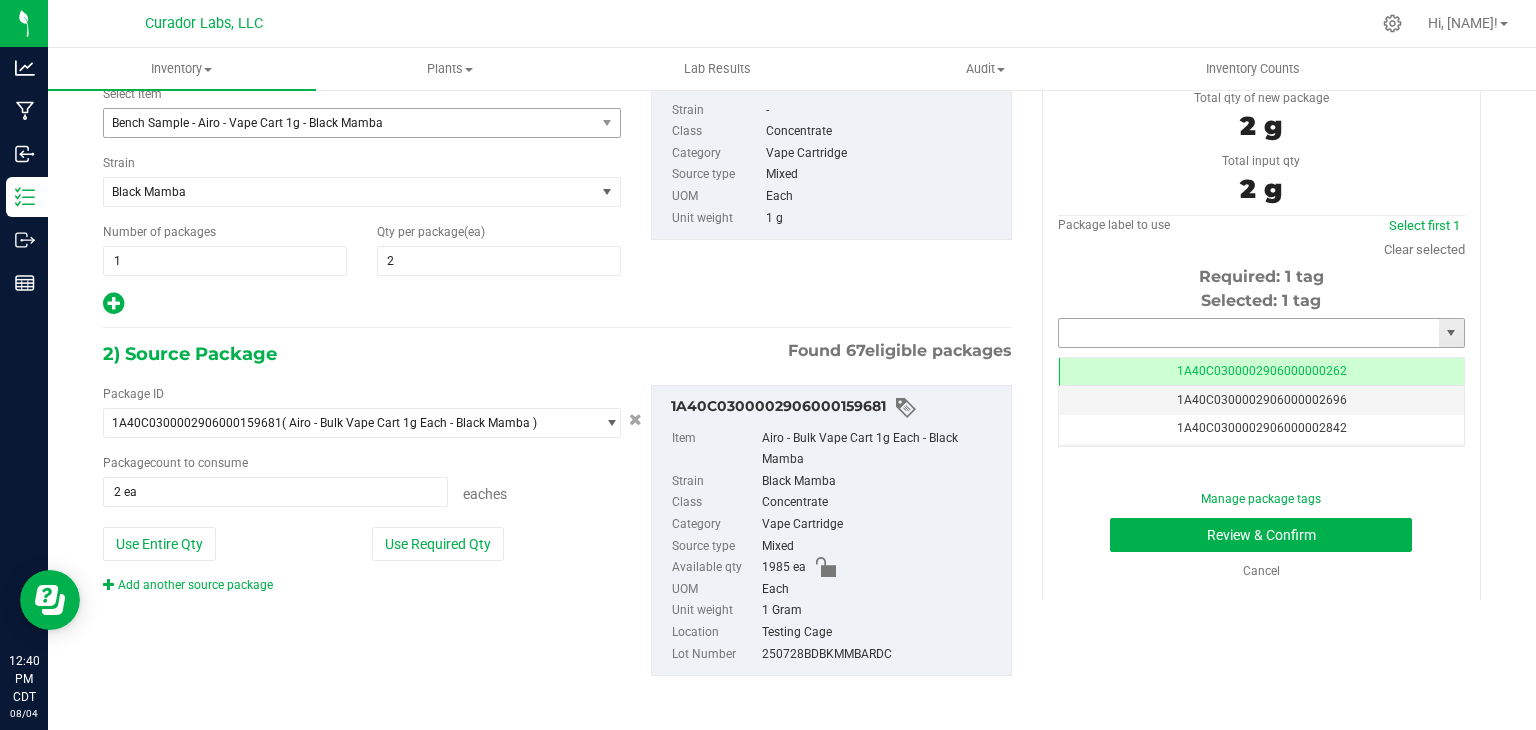 click at bounding box center (1249, 333) 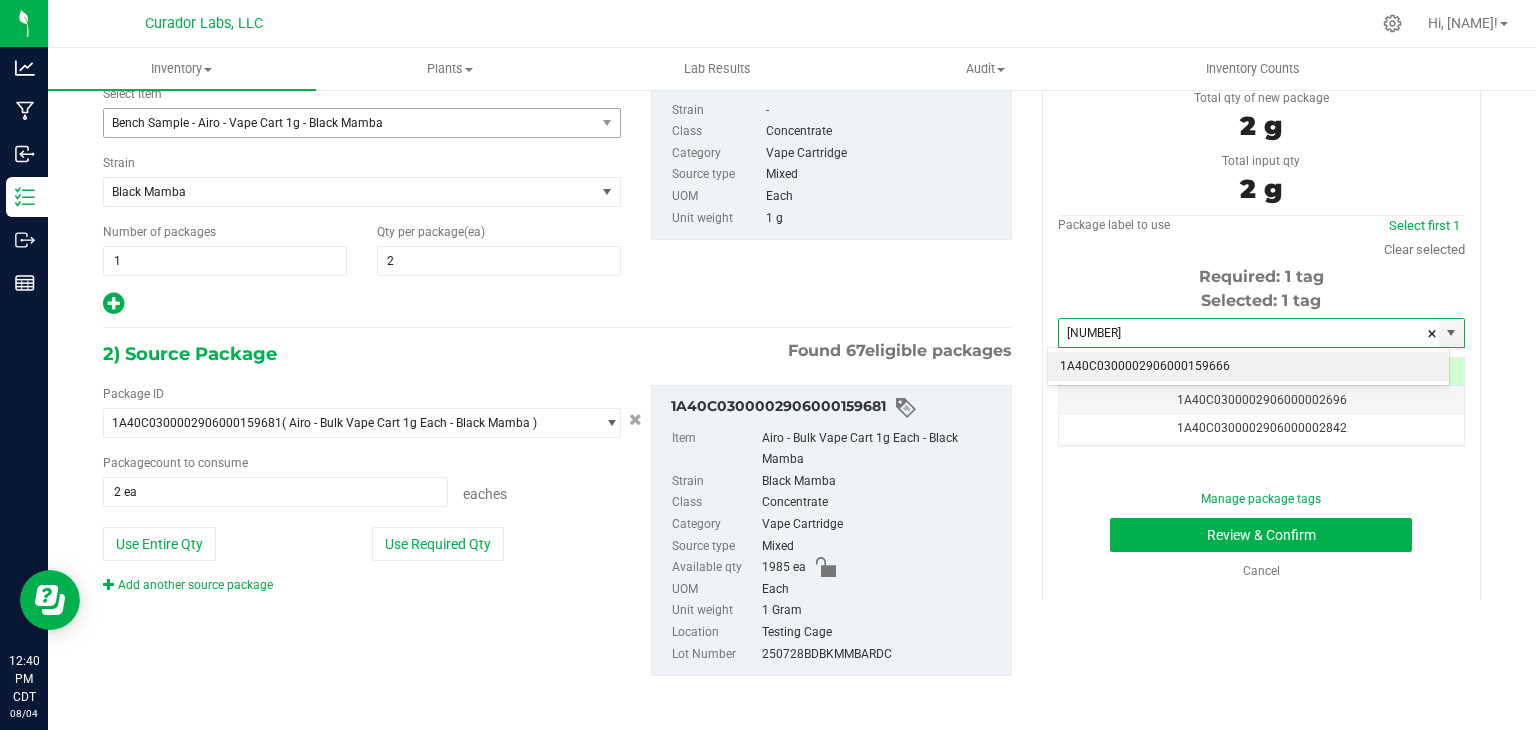 click on "1A40C0300002906000159666" at bounding box center [1248, 367] 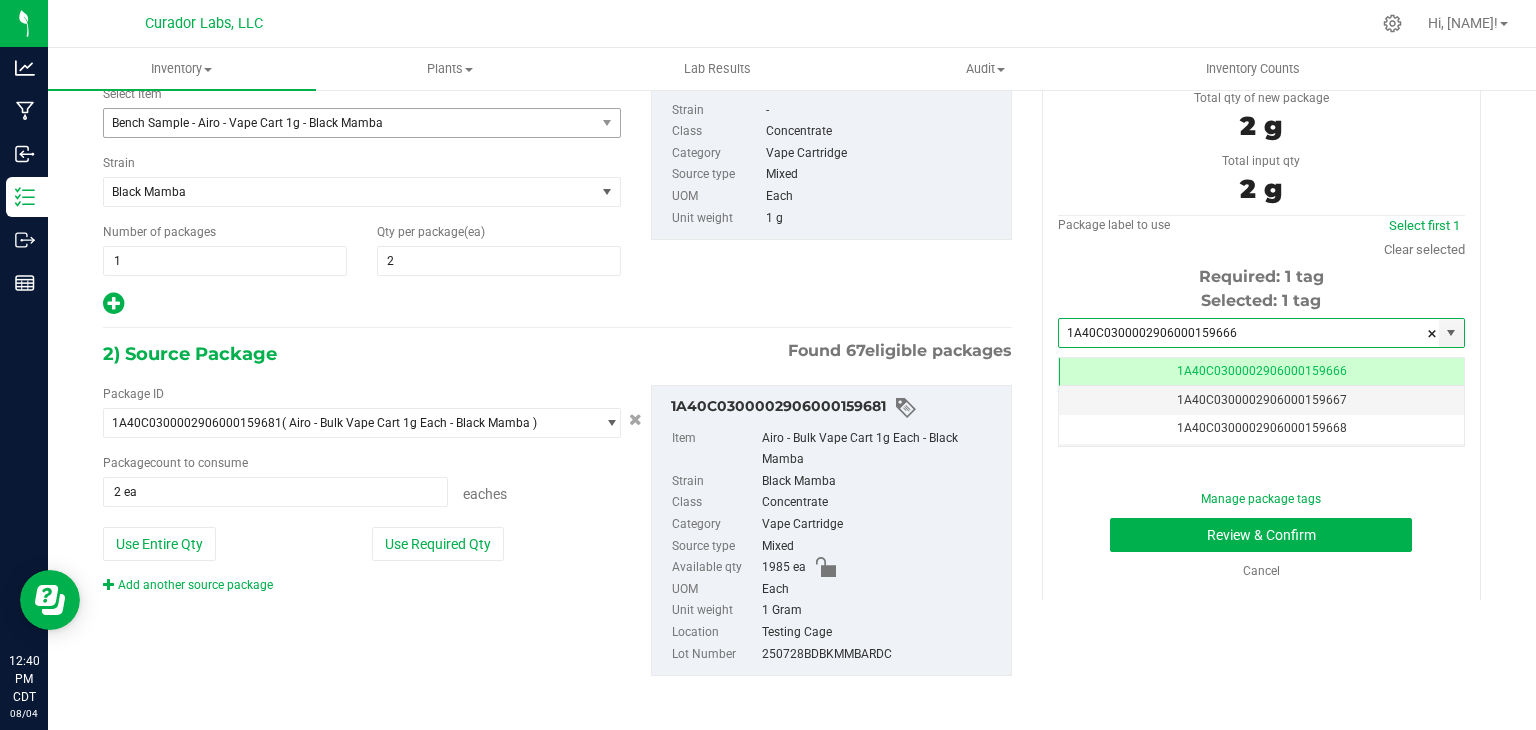 scroll, scrollTop: 0, scrollLeft: 0, axis: both 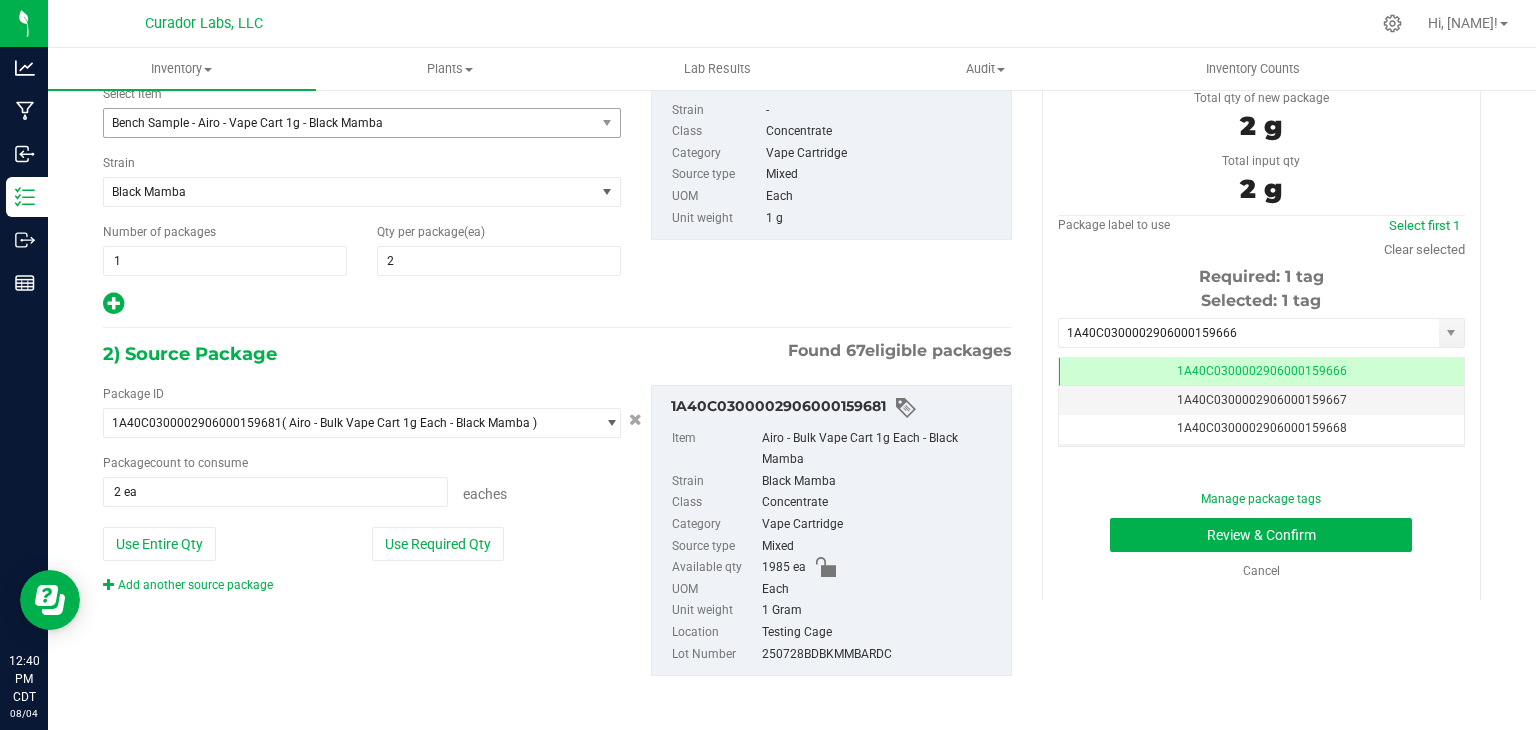 click on "Bench Sample - Airo - Vape Cart 1g - [PRODUCT]
Bench Sample - Airo - Live Rosin Cart .5g - [PRODUCT] Bench Sample - Airo - Live Rosin Cart .5g - [PRODUCT] Bench Sample - Airo - Live Rosin Cart .5g - [PRODUCT] Bench Sample - Airo - Live Rosin Cart .5g - [PRODUCT] Bench Sample - Airo - Live Rosin Cart .5g - [PRODUCT] Bench Sample - Airo - Live Rosin Cart .5g - [PRODUCT] Bench Sample - Airo - Live Rosin Cart .5g - [PRODUCT] Bench Sample - Airo - Vape Cart 1g - [PRODUCT] Bench Sample - Airo - Vape Cart 1g - [PRODUCT] Bench Sample - Airo - Vape Cart 1g - [PRODUCT]" at bounding box center (557, 178) 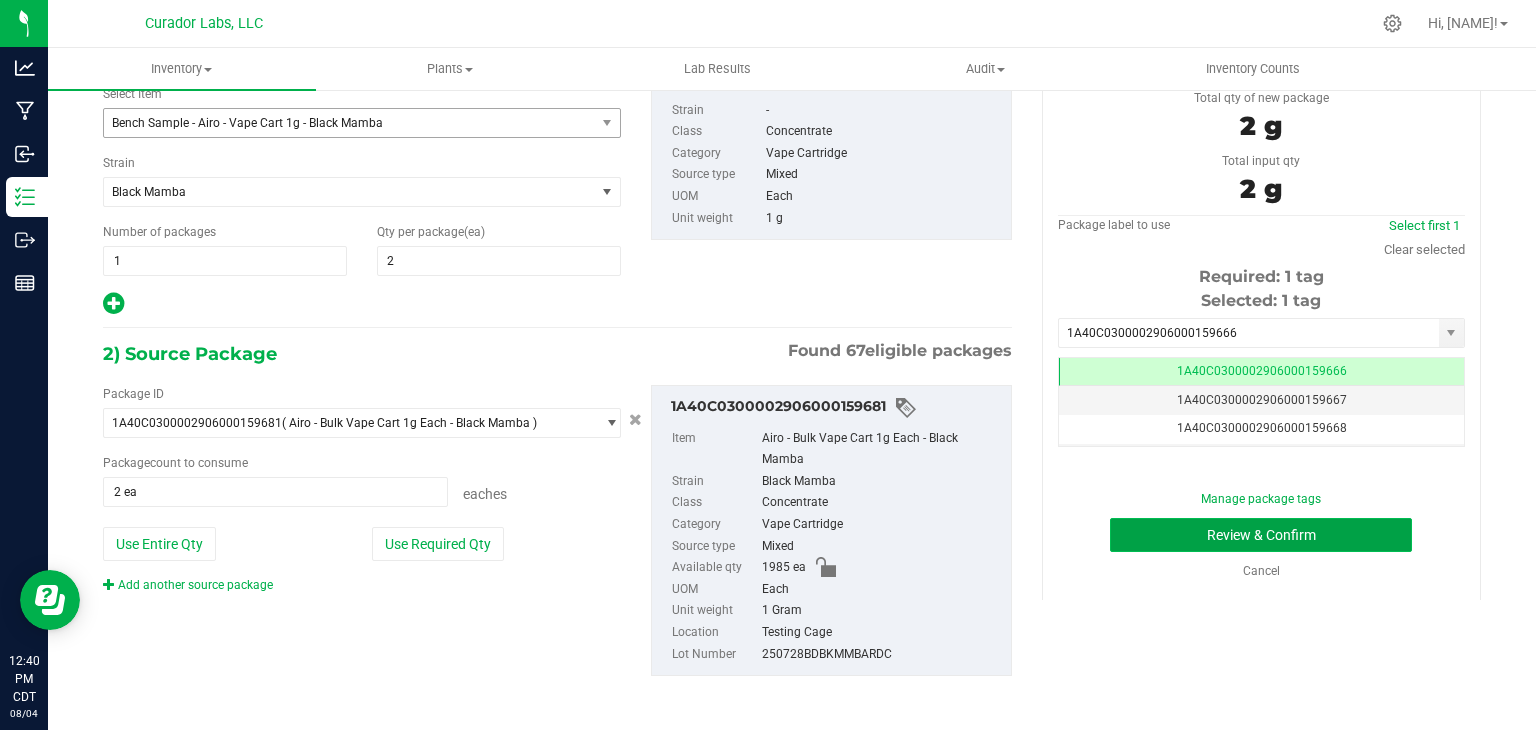 click on "Review & Confirm" at bounding box center [1261, 535] 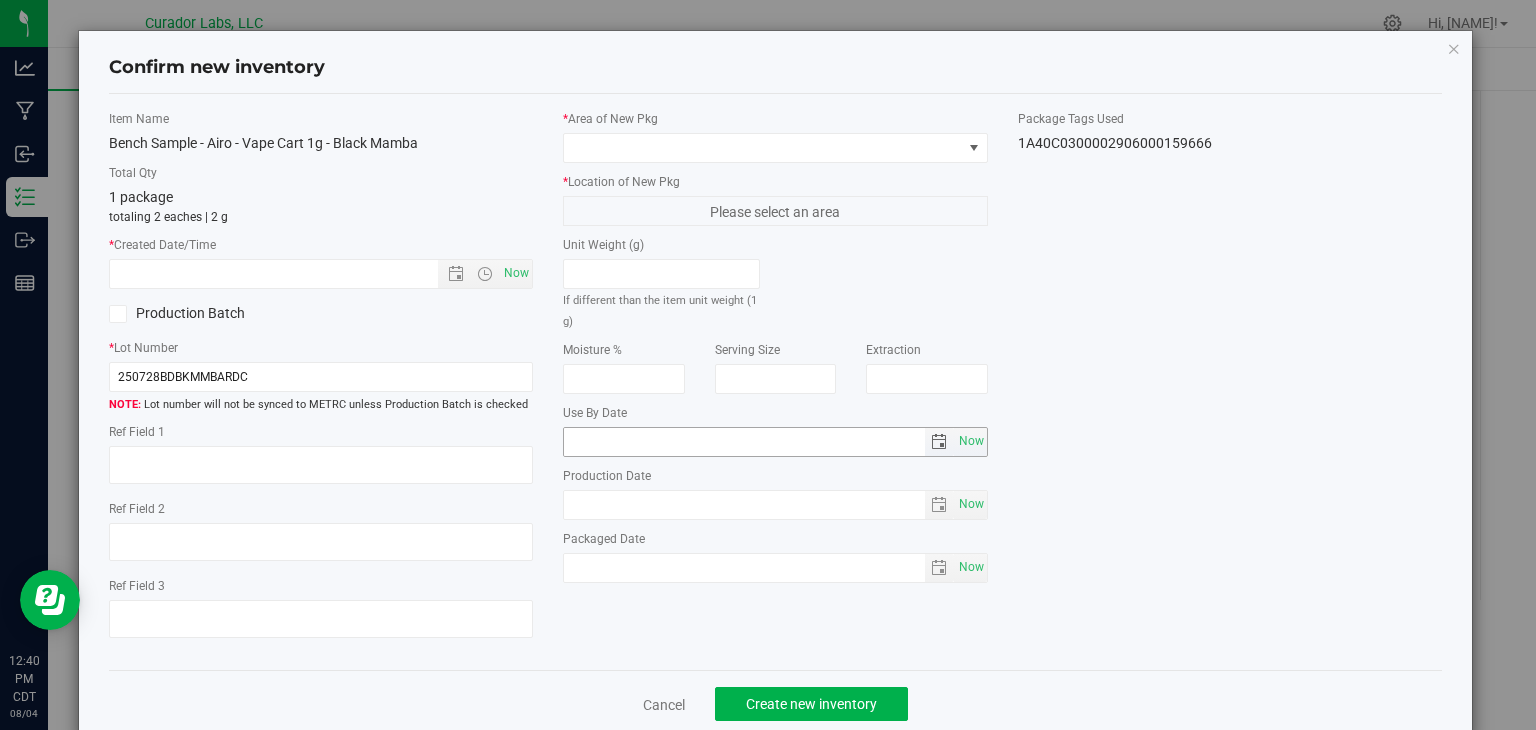 type on "2025-08-01" 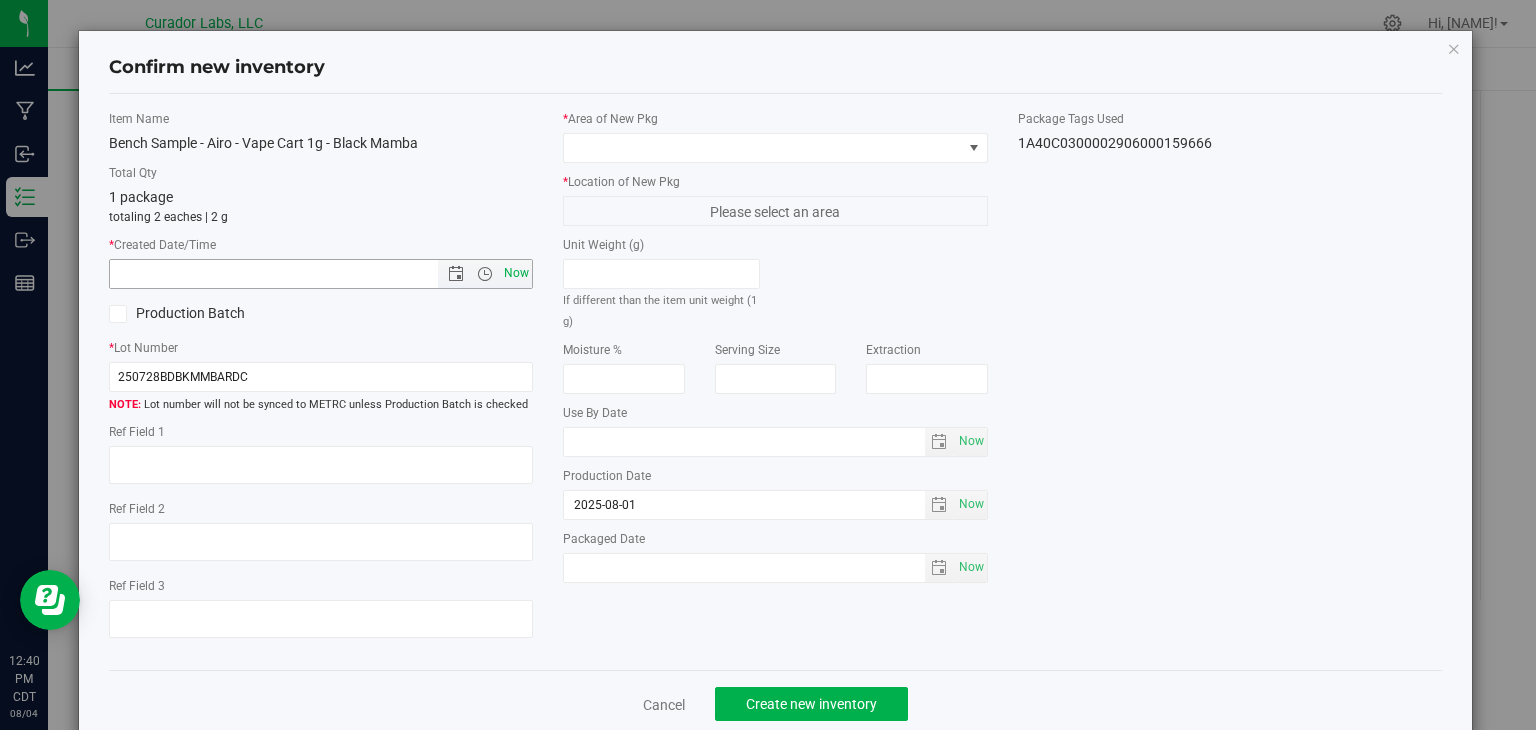 click on "Now" at bounding box center (517, 273) 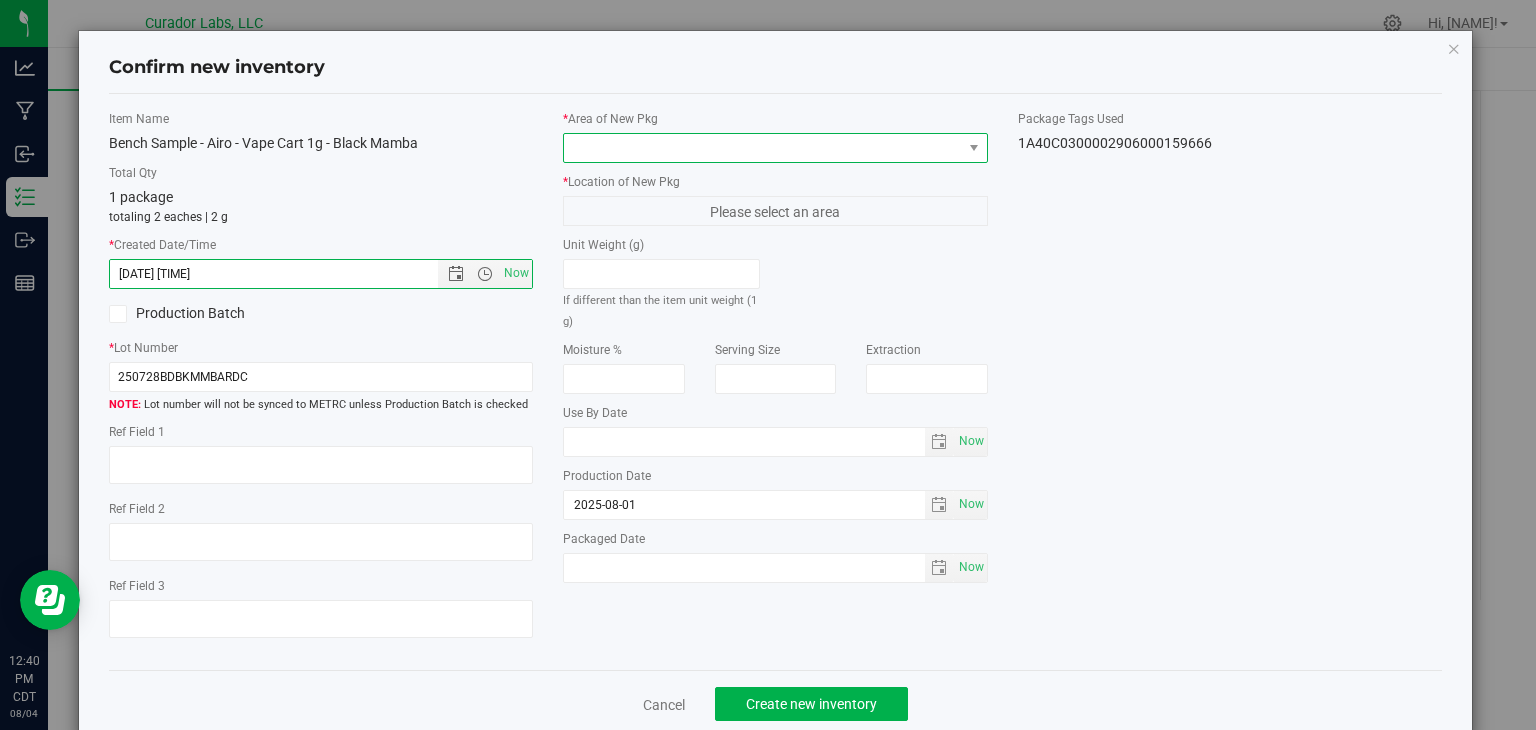 click at bounding box center [763, 148] 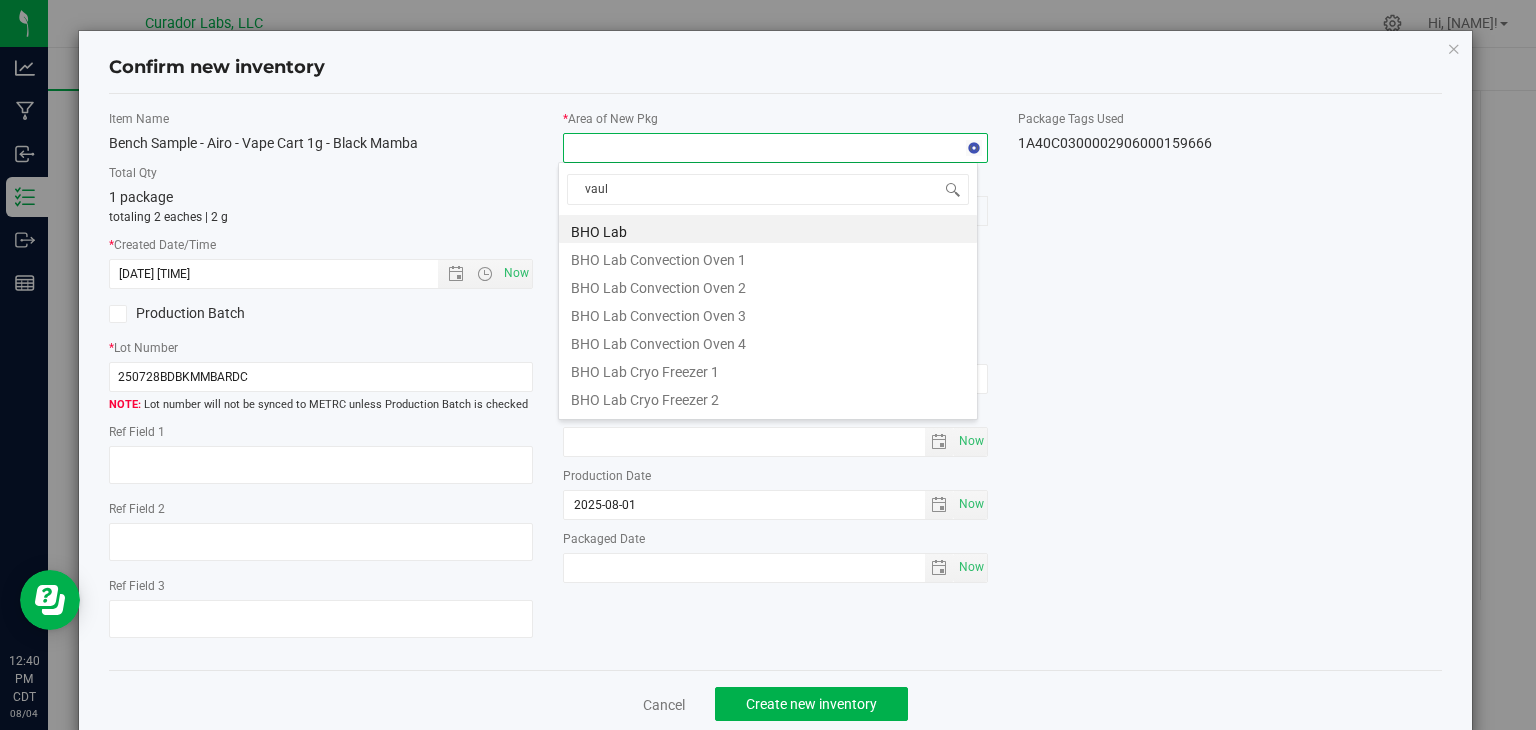 type on "vault" 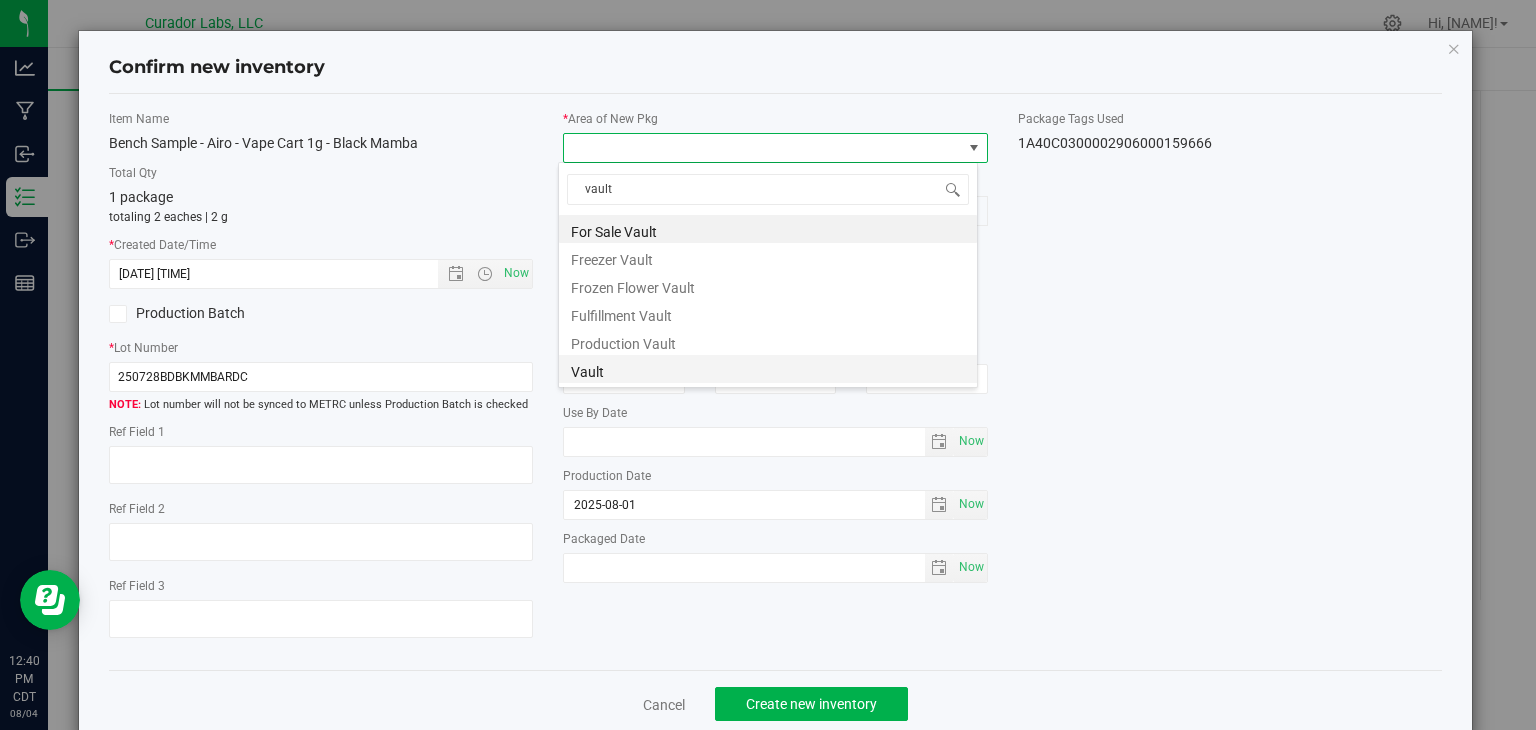 click on "Vault" at bounding box center (768, 369) 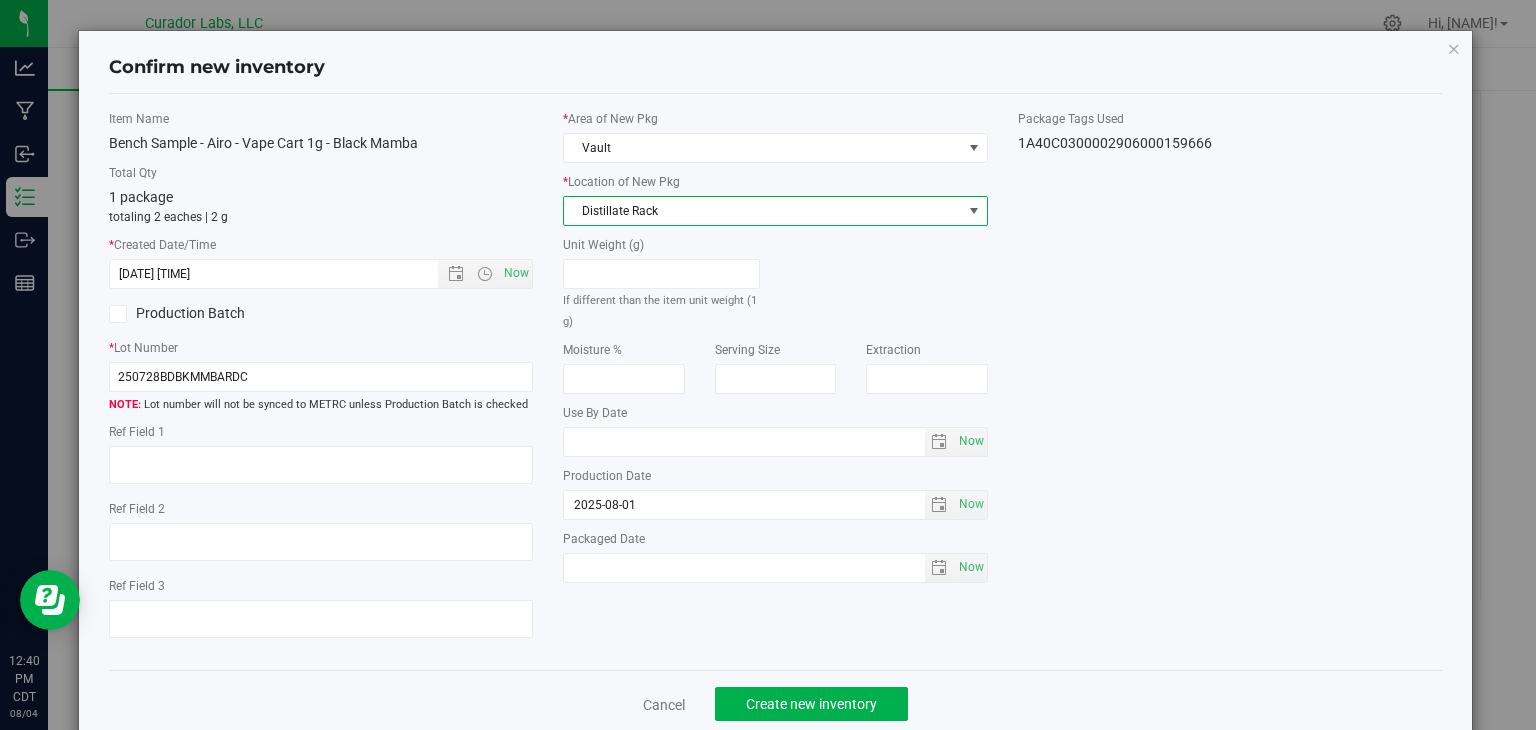 click on "Distillate Rack" at bounding box center [763, 211] 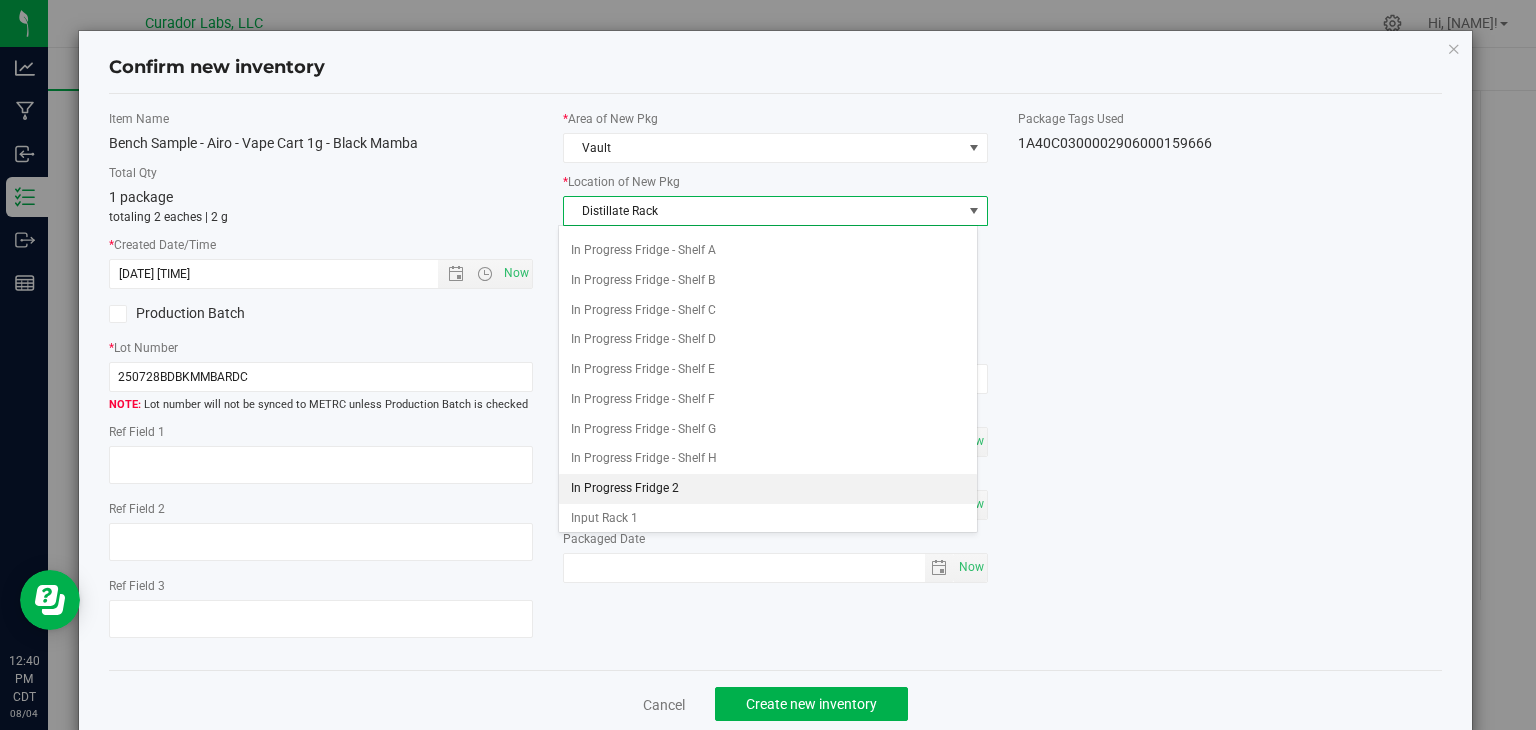 click on "In Progress Fridge 2" at bounding box center [768, 489] 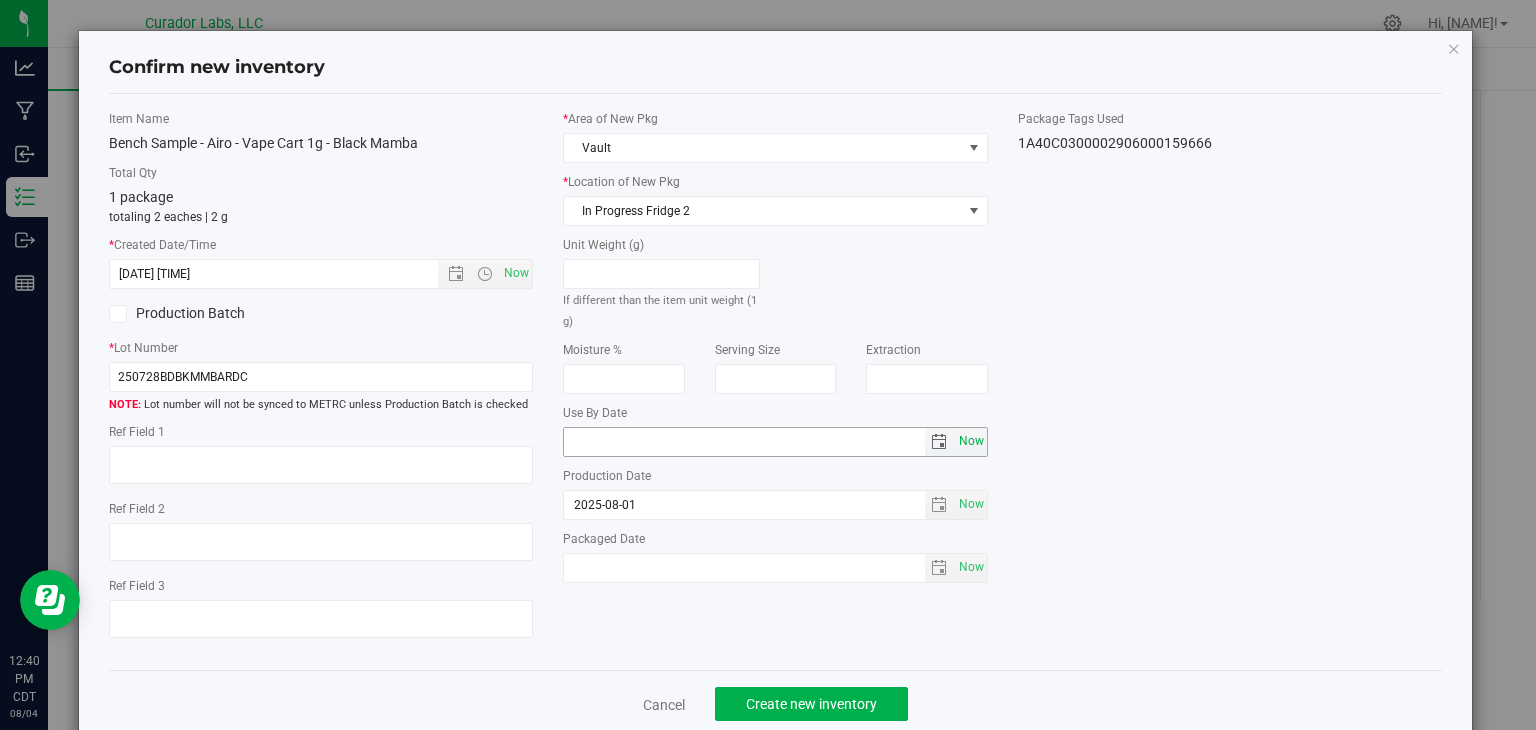 click on "Now" at bounding box center [971, 441] 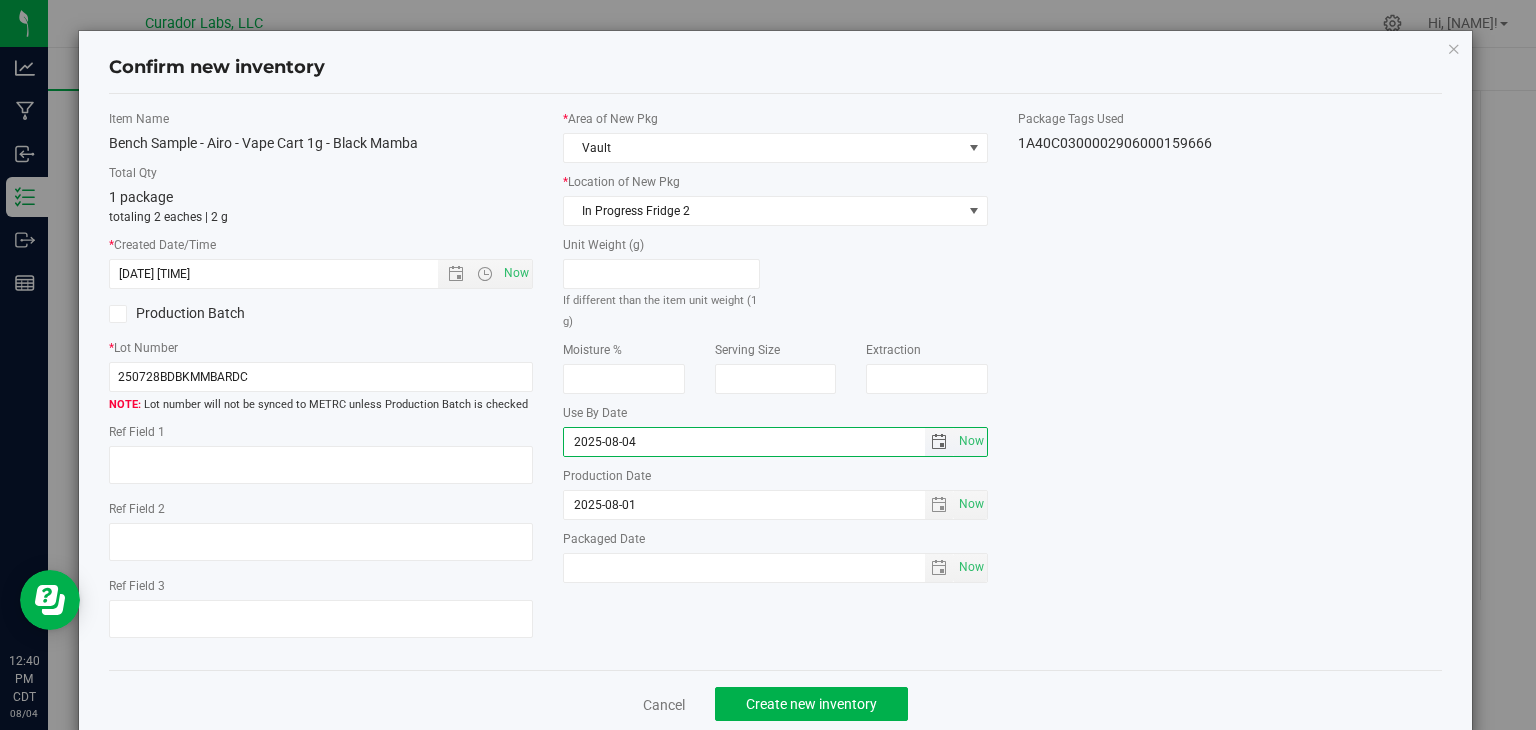 click on "2025-08-04" at bounding box center [744, 442] 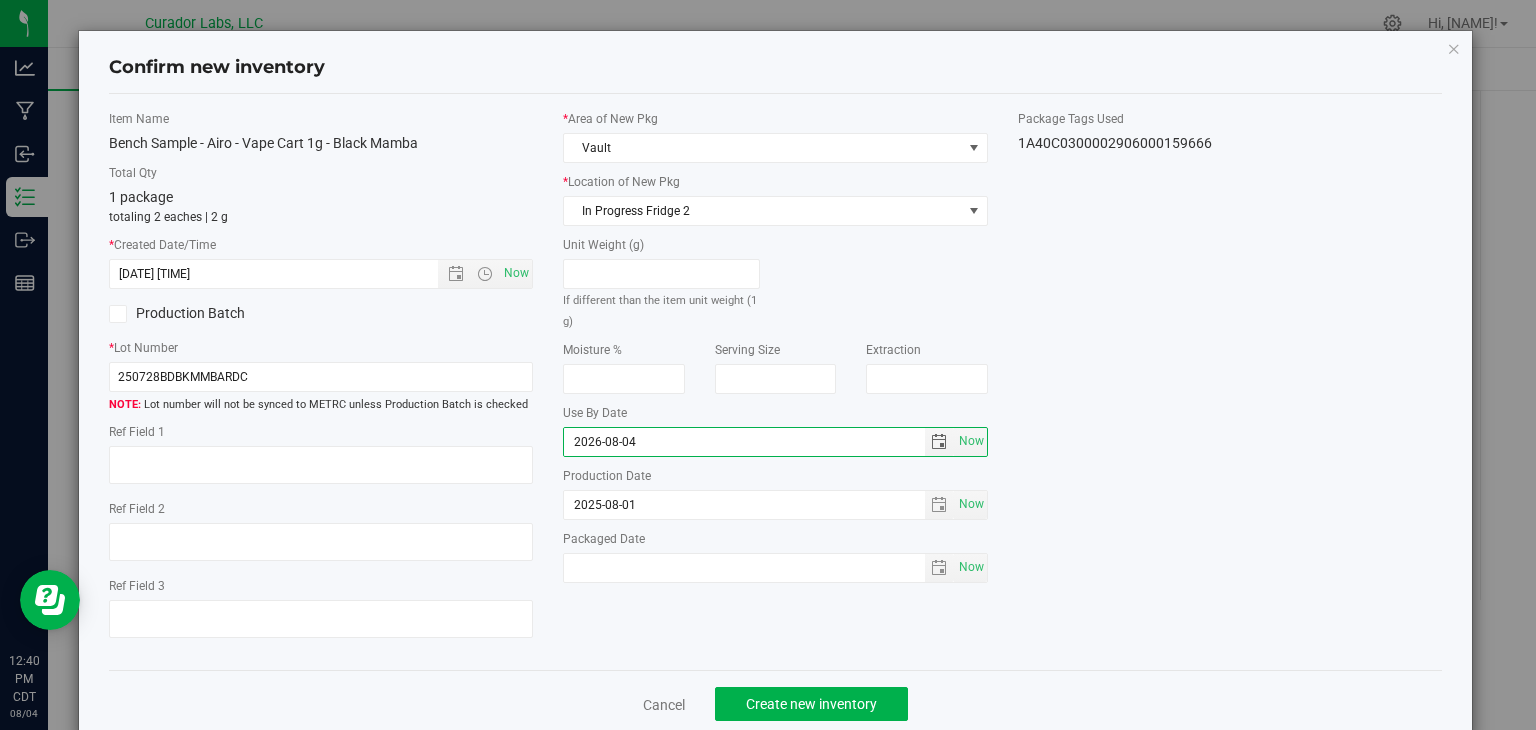 type on "2026-08-04" 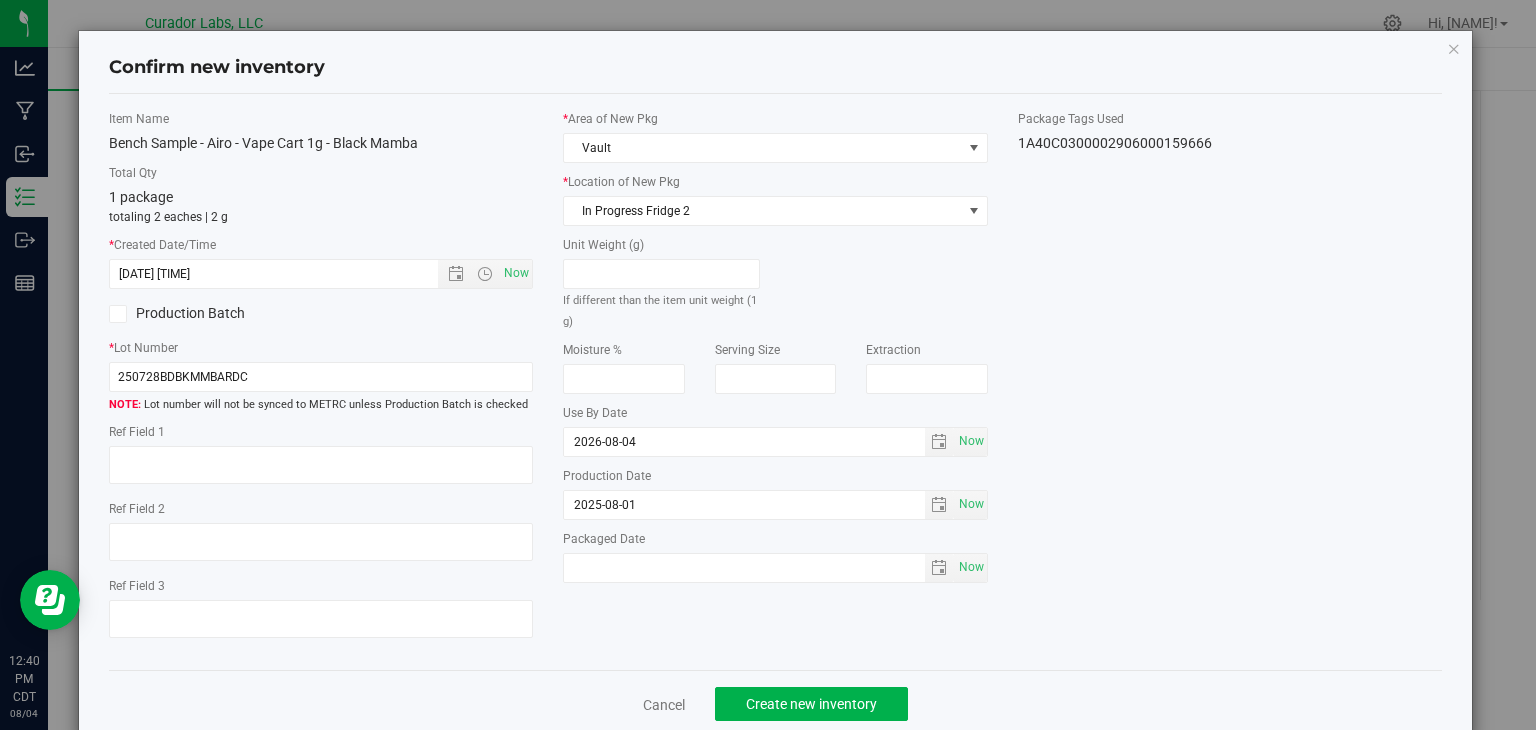 click on "Item Name
Bench Sample - Airo - Vape Cart 1g - [PRODUCT]
Total Qty
1 package  totaling 2 eaches | 2 g
*
Created Date/Time
[DATE] [TIME]
Now
Production Batch
*
Lot Number
[ID]
Vault" at bounding box center [776, 382] 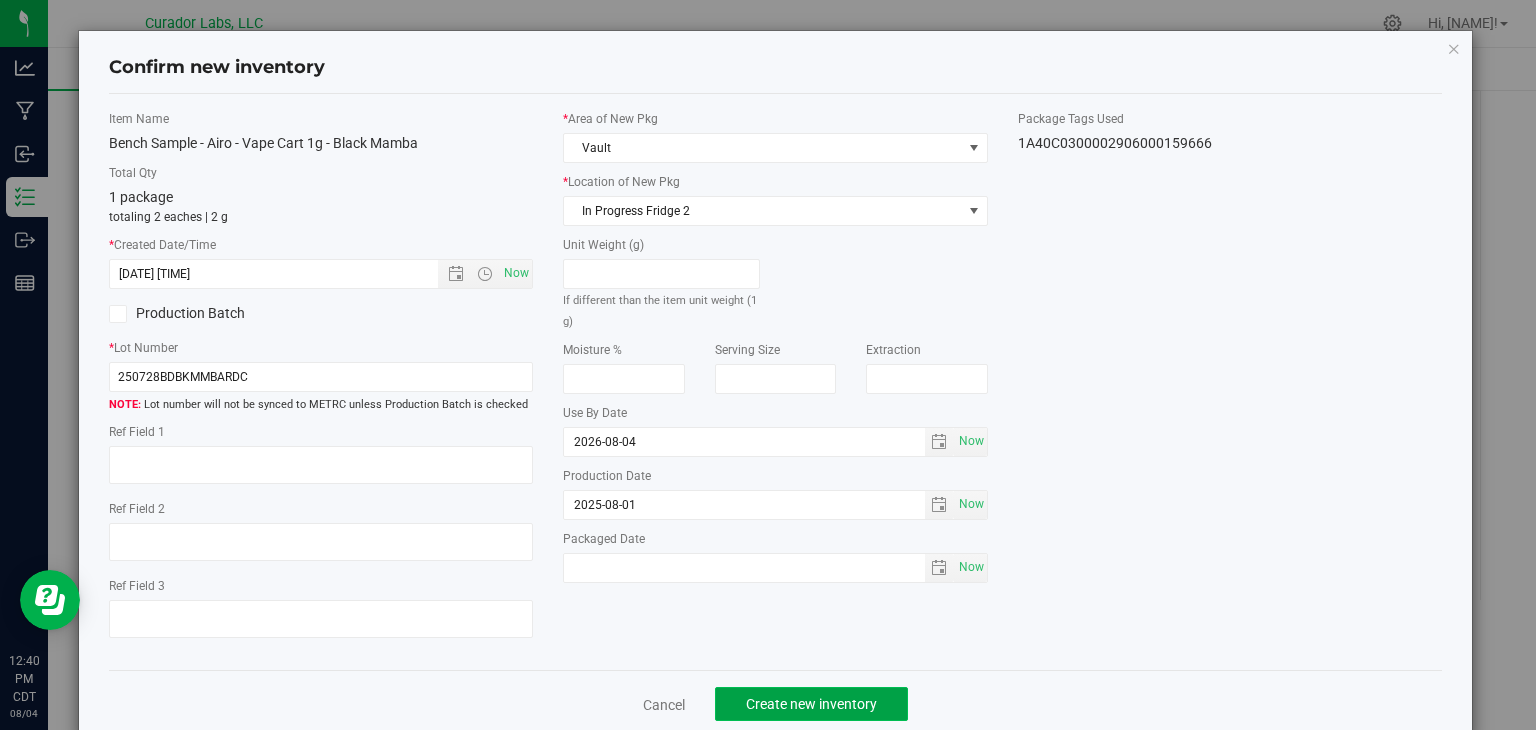 click on "Create new inventory" 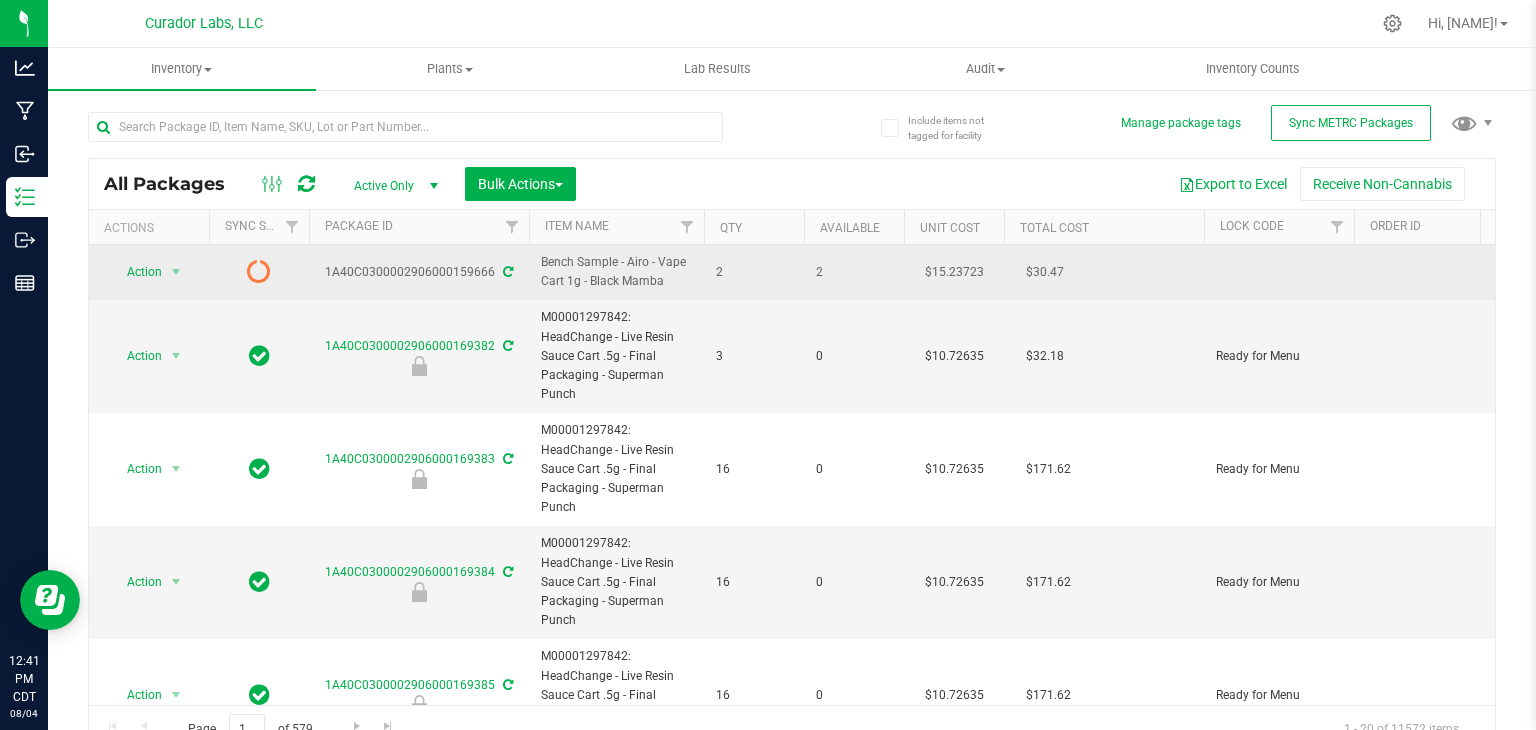 drag, startPoint x: 664, startPoint y: 281, endPoint x: 586, endPoint y: 288, distance: 78.31347 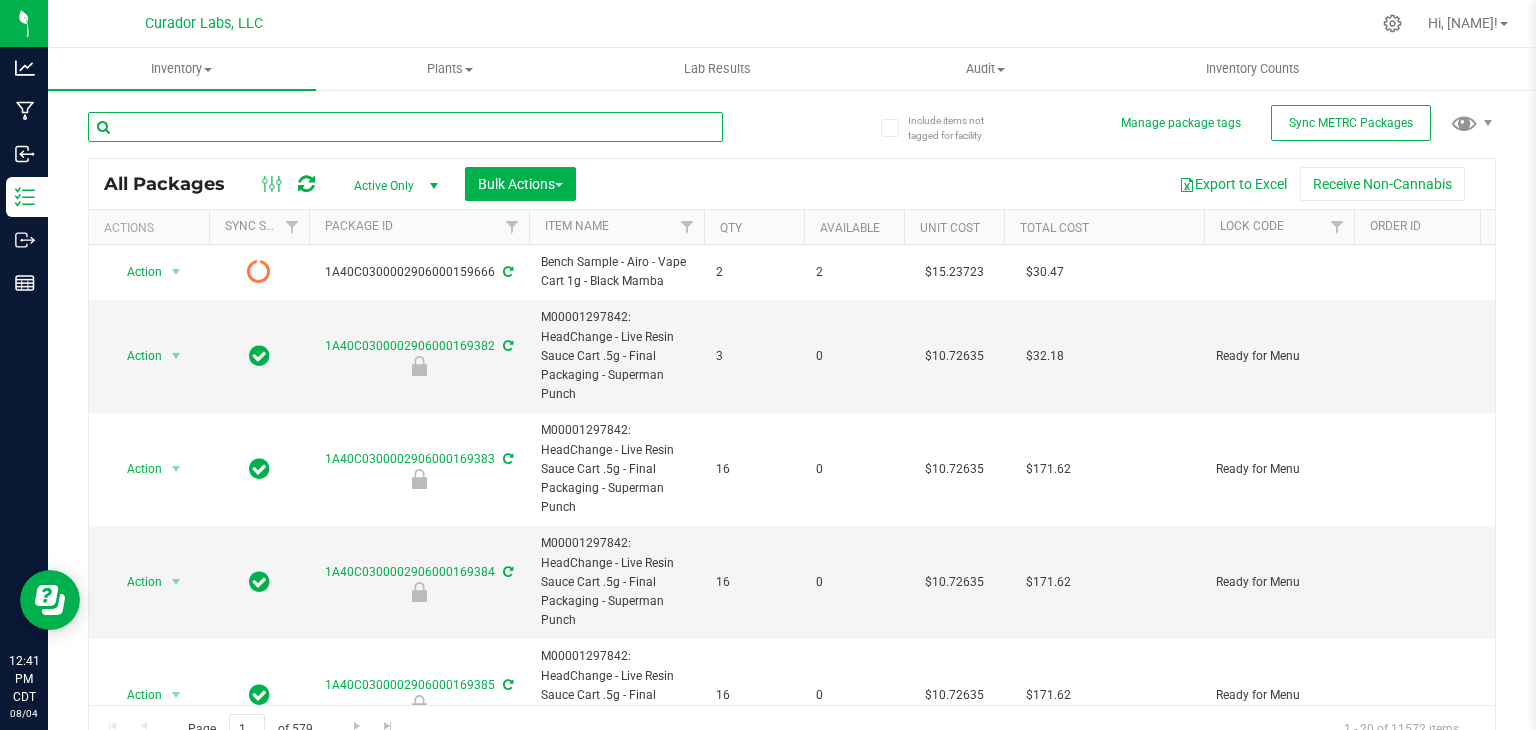 click at bounding box center (405, 127) 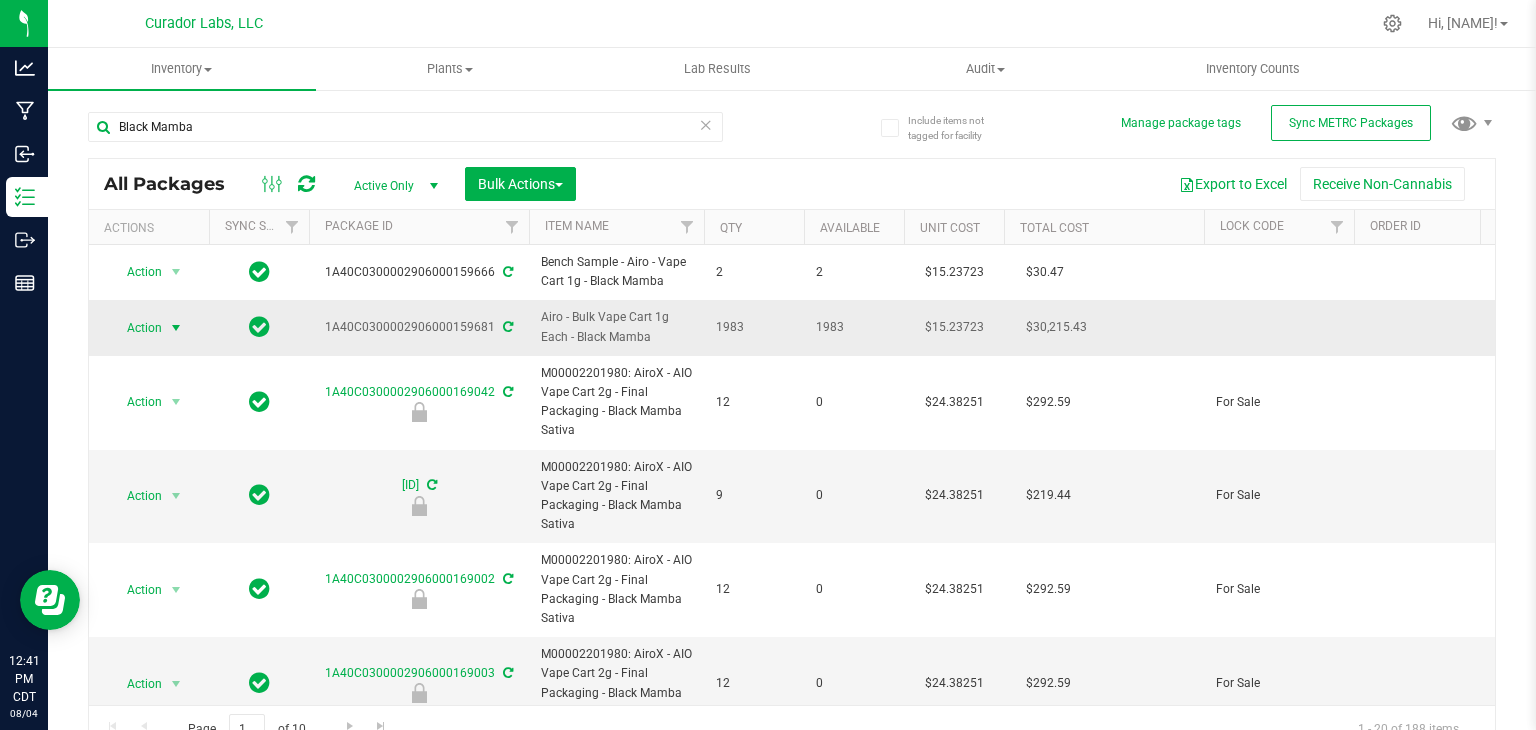 click at bounding box center (176, 328) 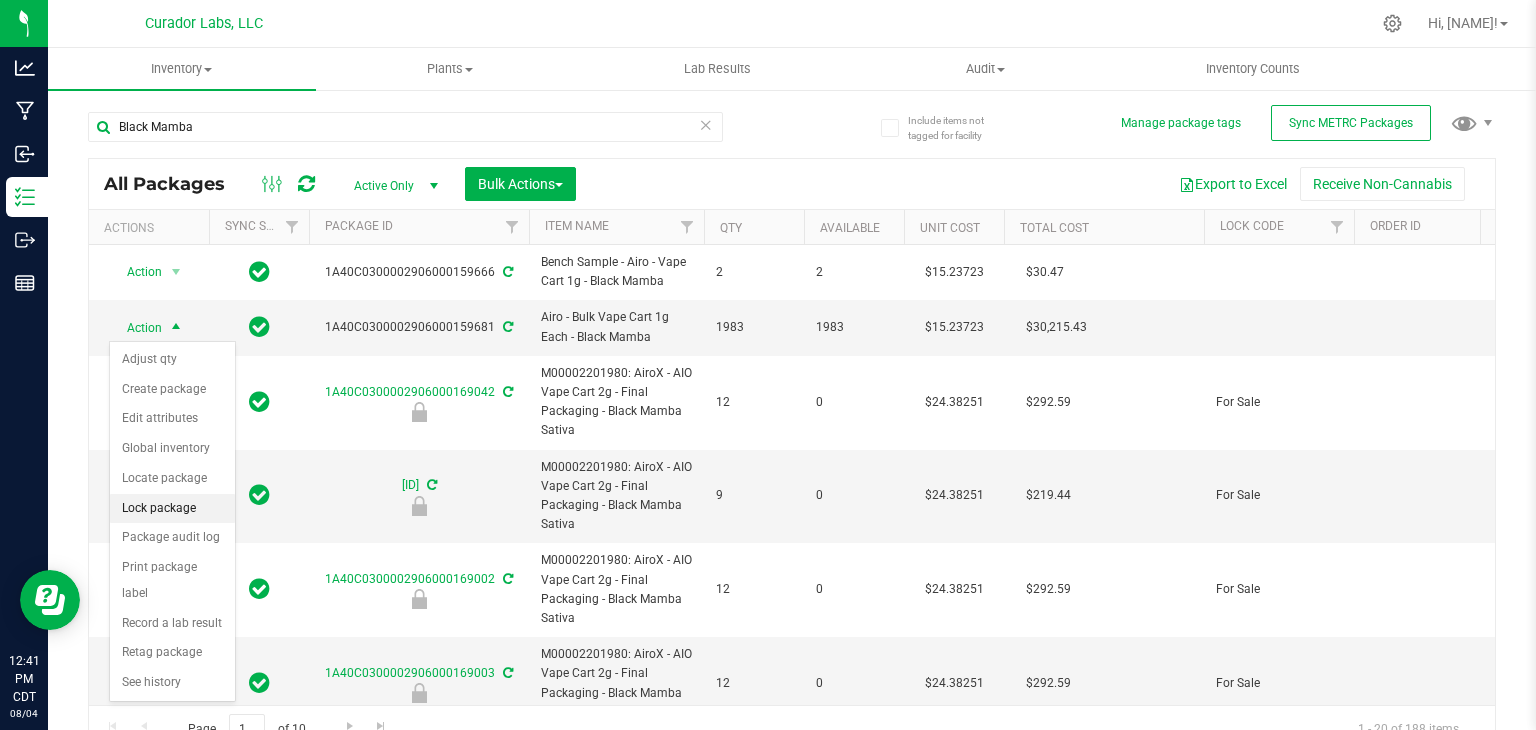 click on "Lock package" at bounding box center (172, 509) 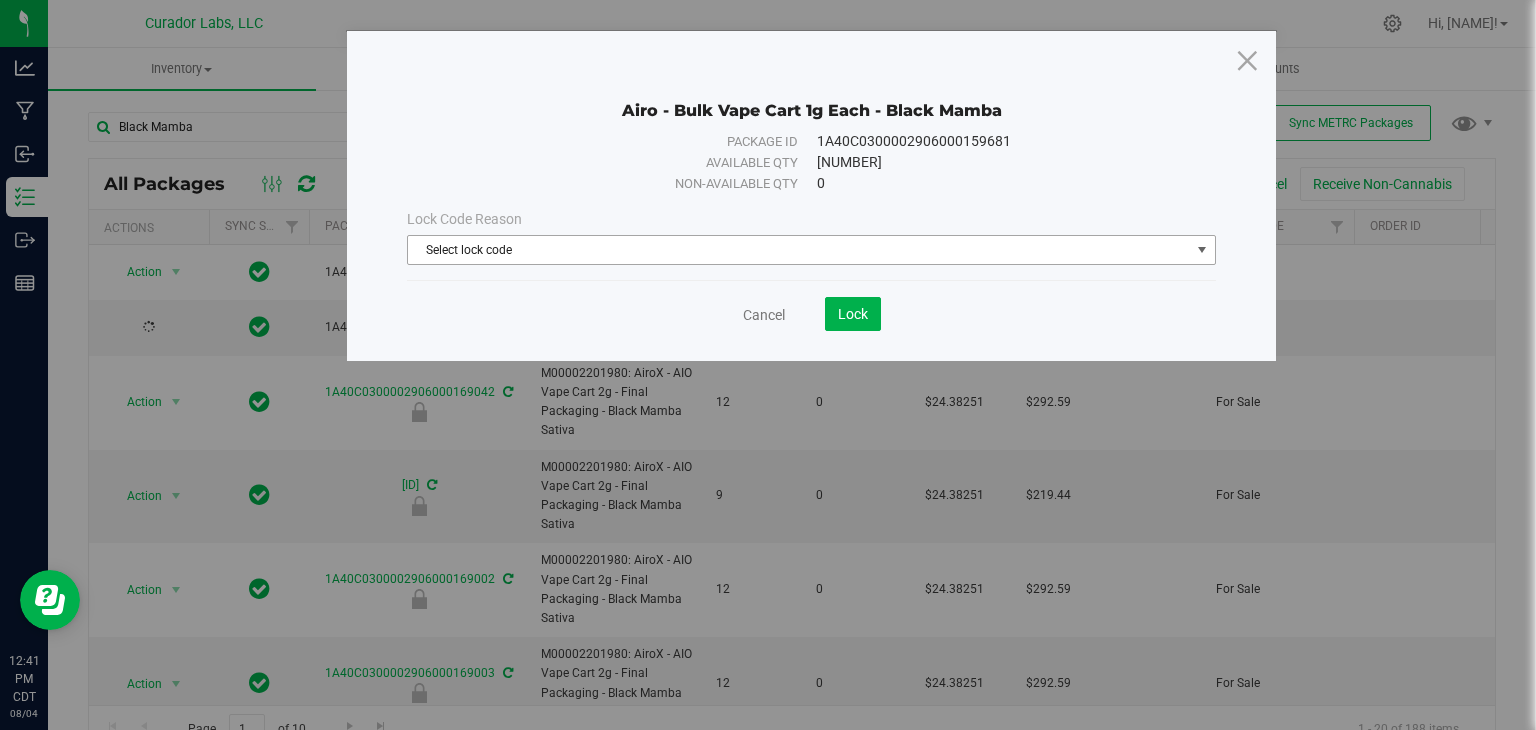 click on "Select lock code" at bounding box center (799, 250) 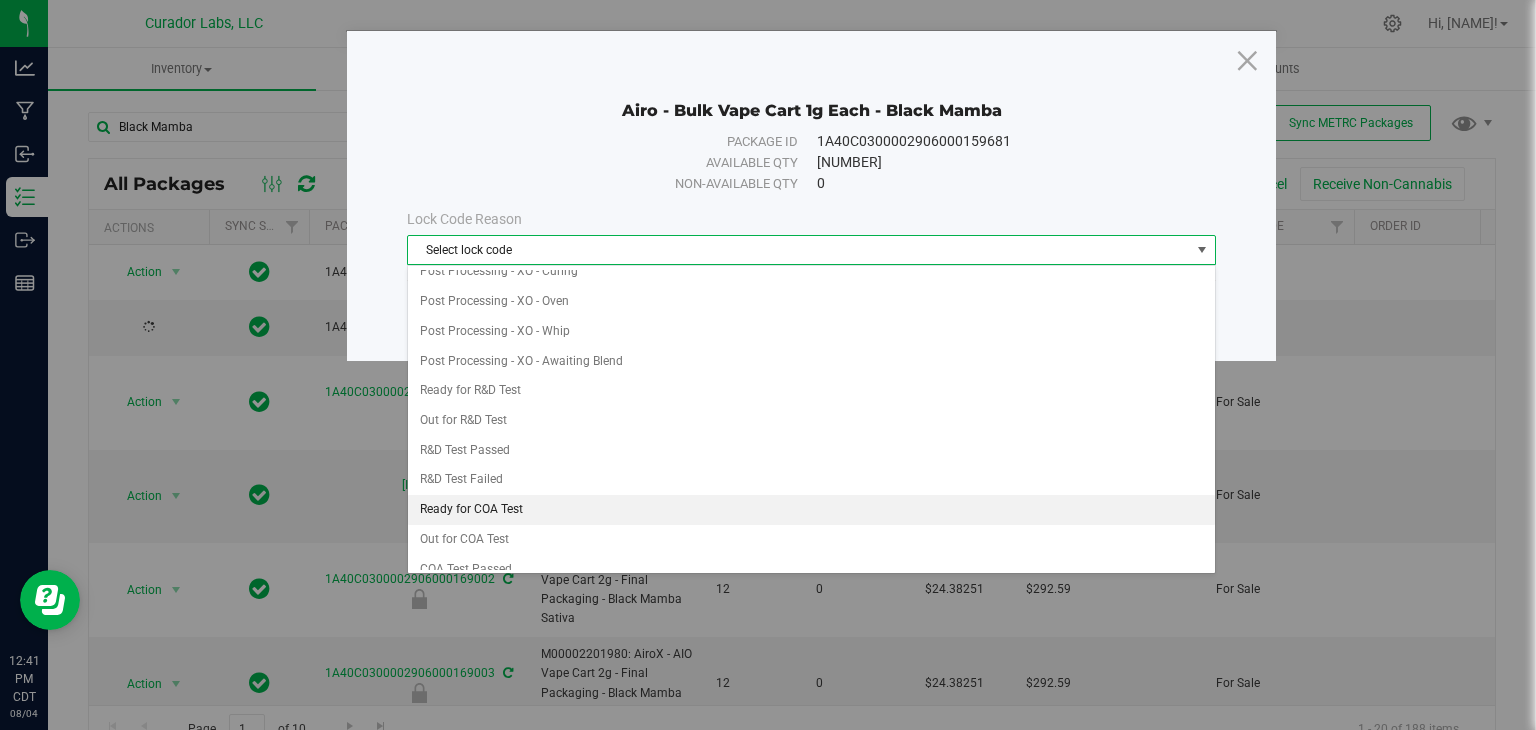 scroll, scrollTop: 610, scrollLeft: 0, axis: vertical 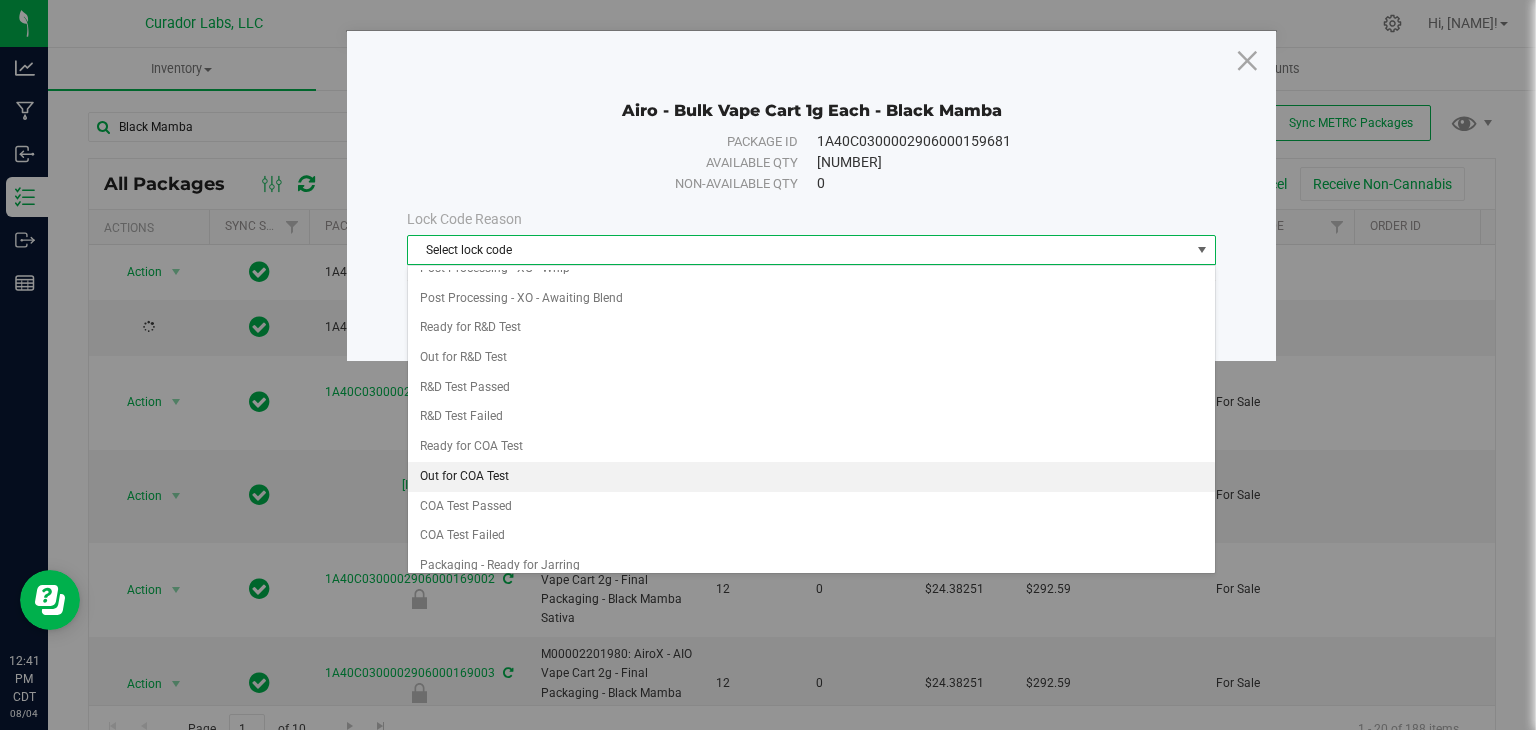 click on "Out for COA Test" at bounding box center (811, 477) 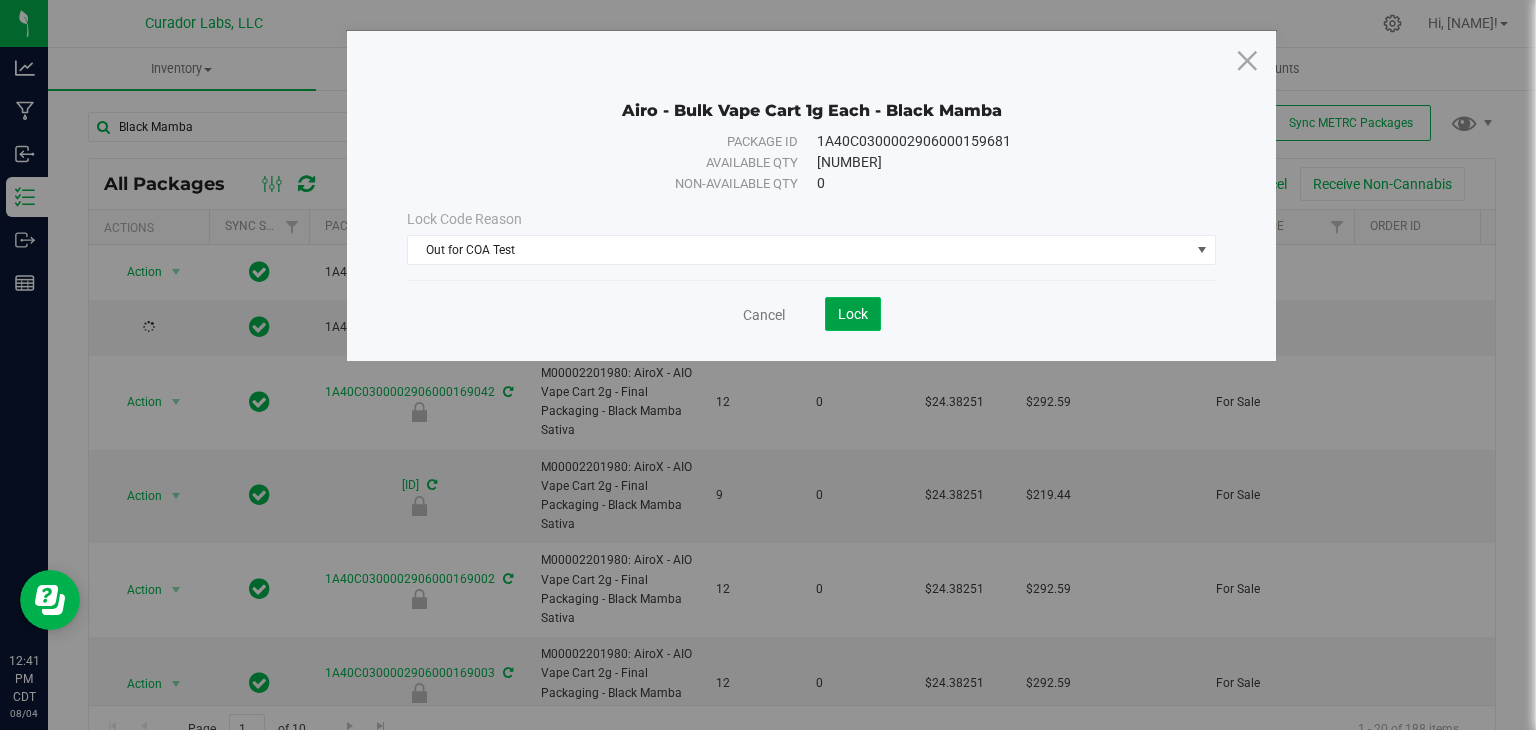 click on "Lock" 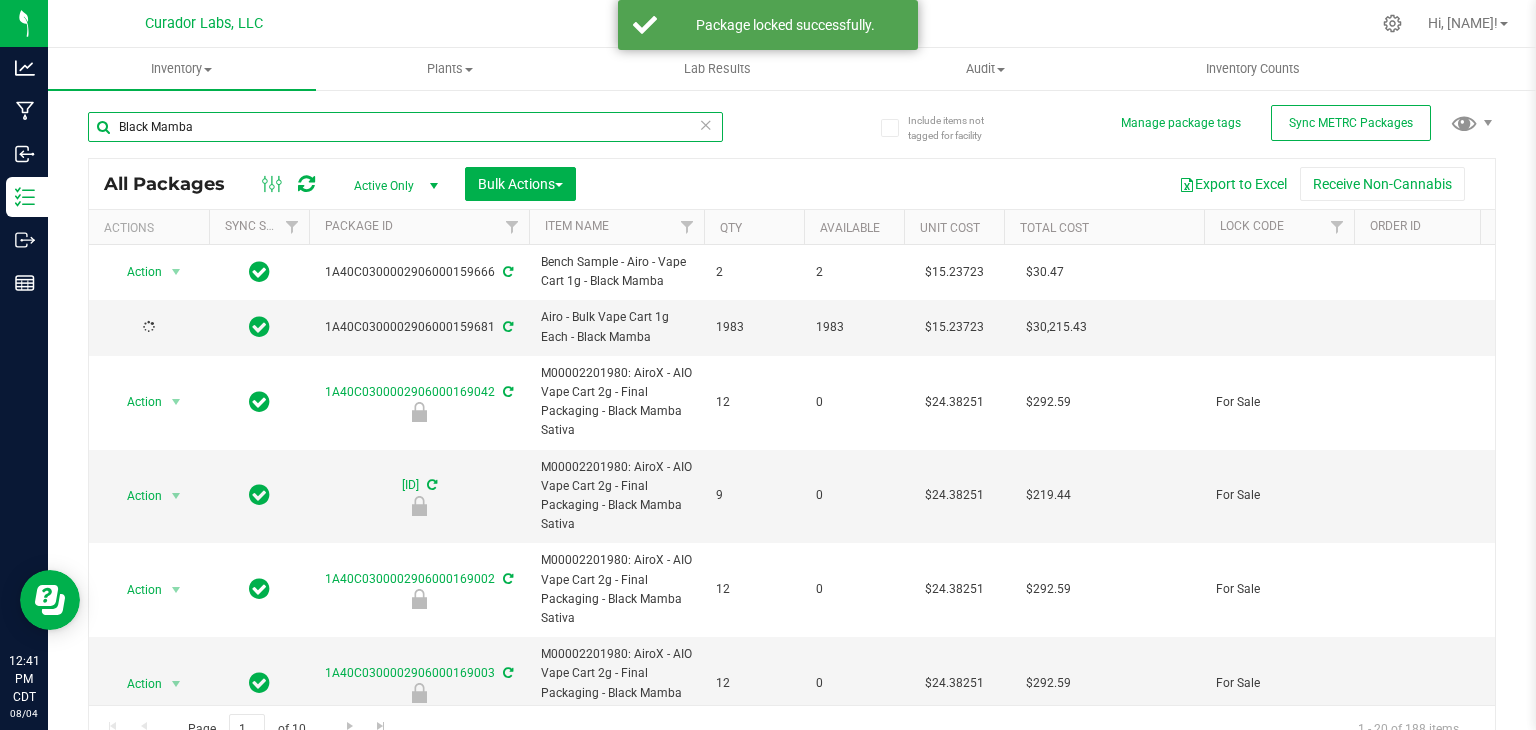 click on "Black Mamba" at bounding box center (405, 127) 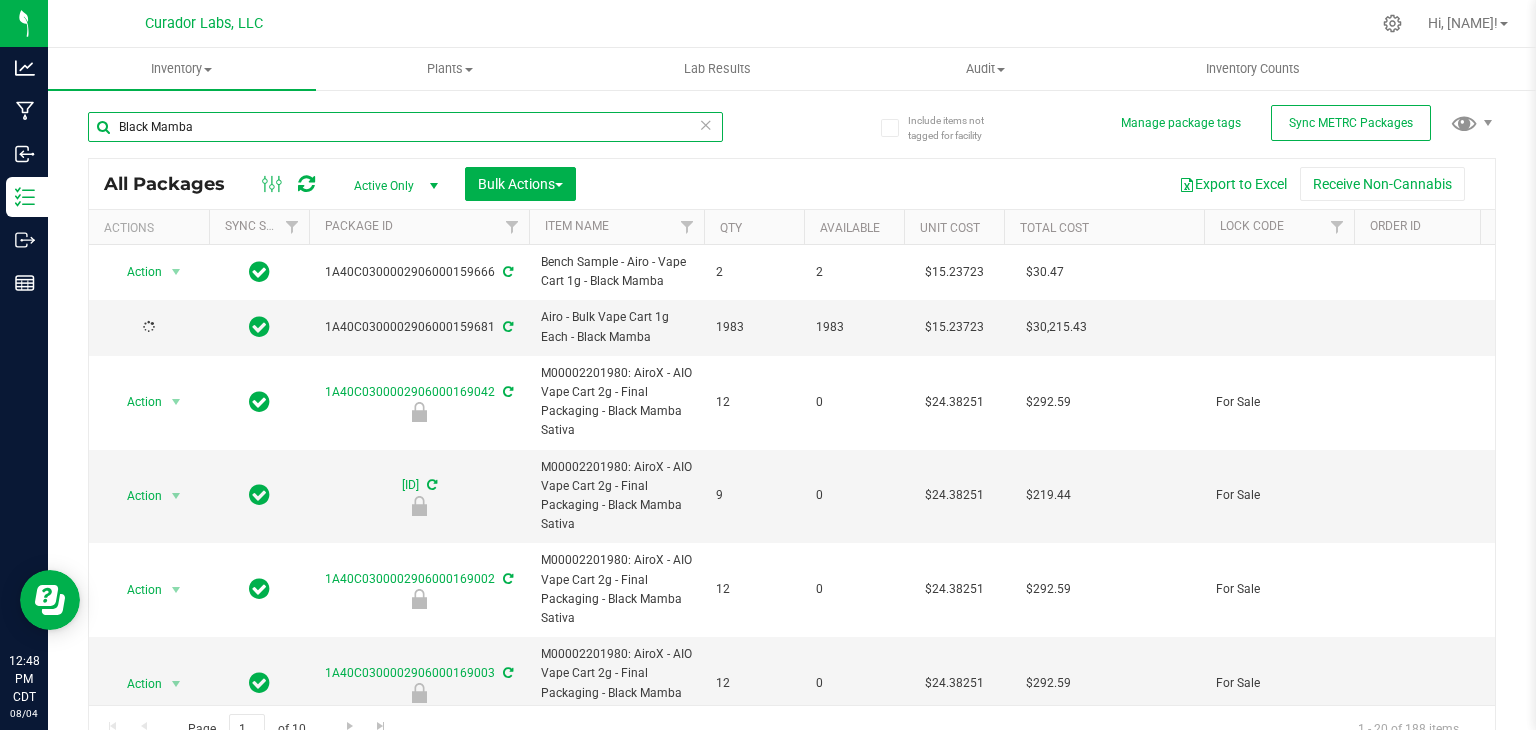 click on "Black Mamba" at bounding box center (405, 127) 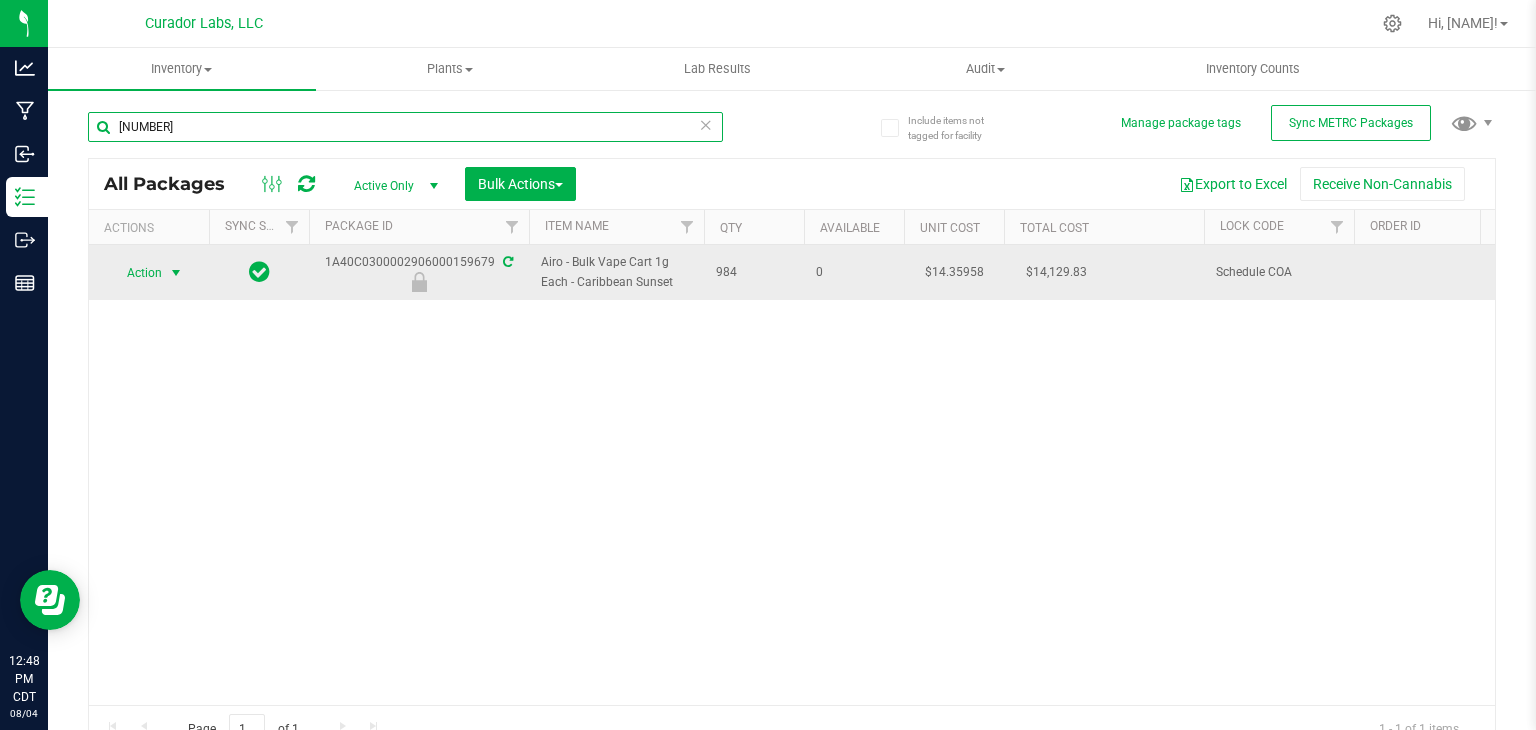 type on "[NUMBER]" 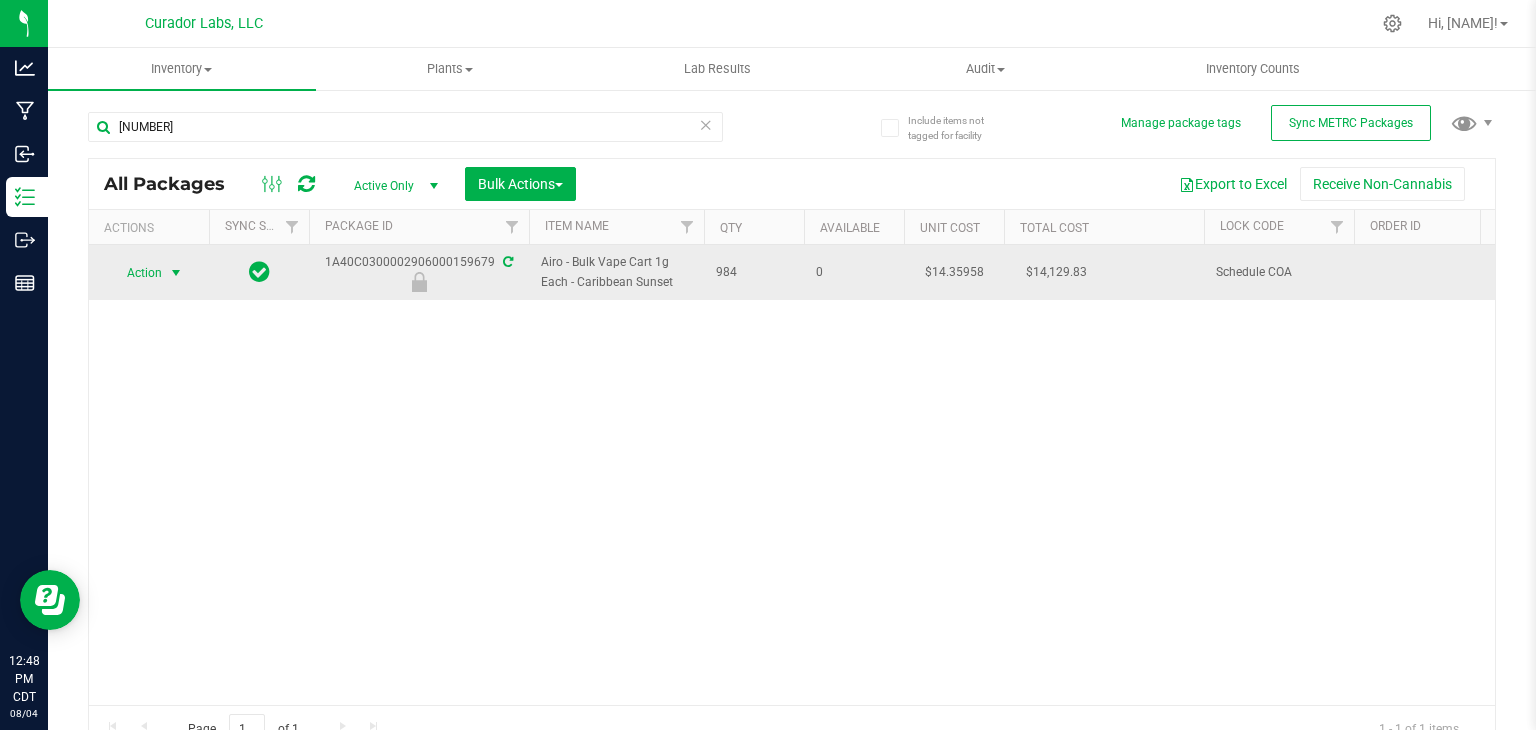 click on "Action" at bounding box center (136, 273) 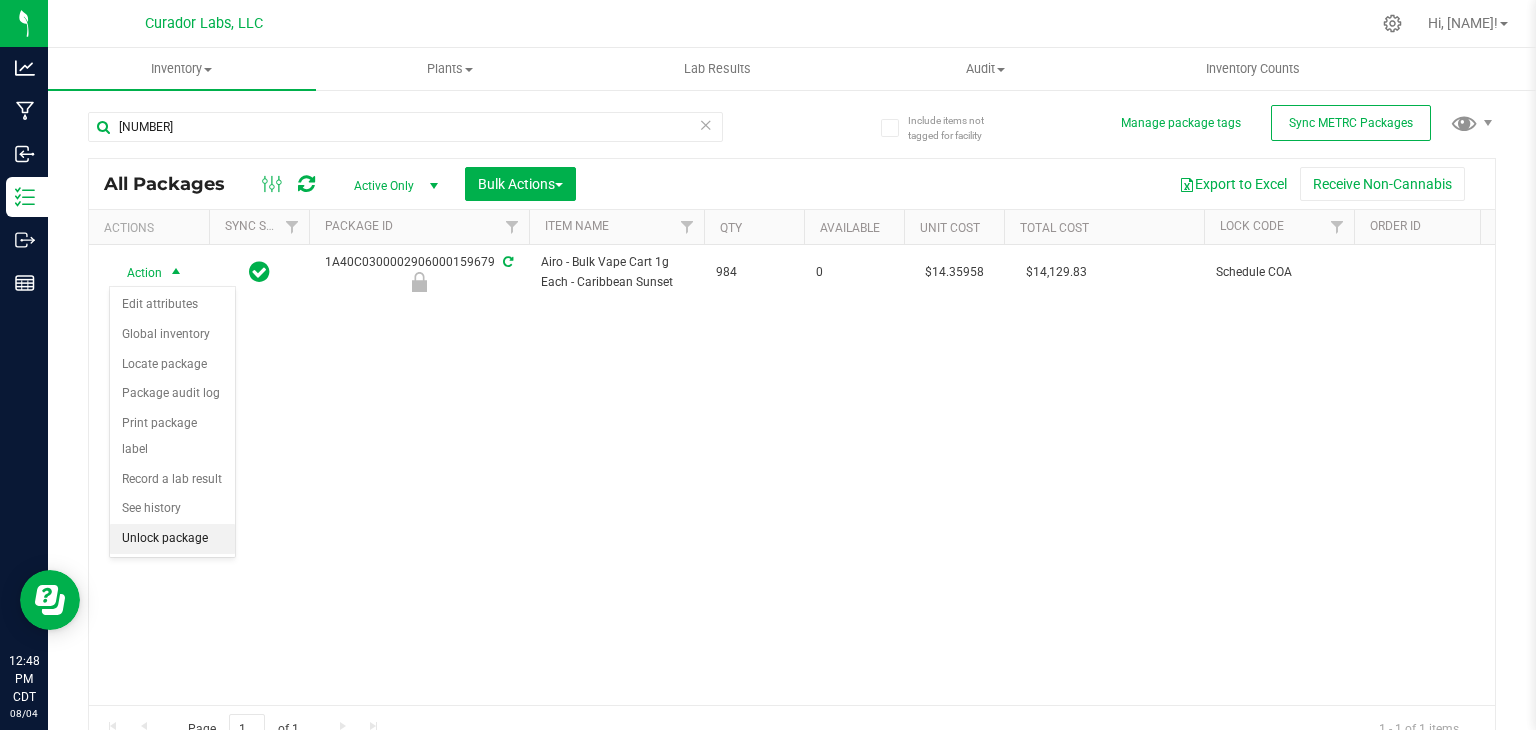 click on "Unlock package" at bounding box center [172, 539] 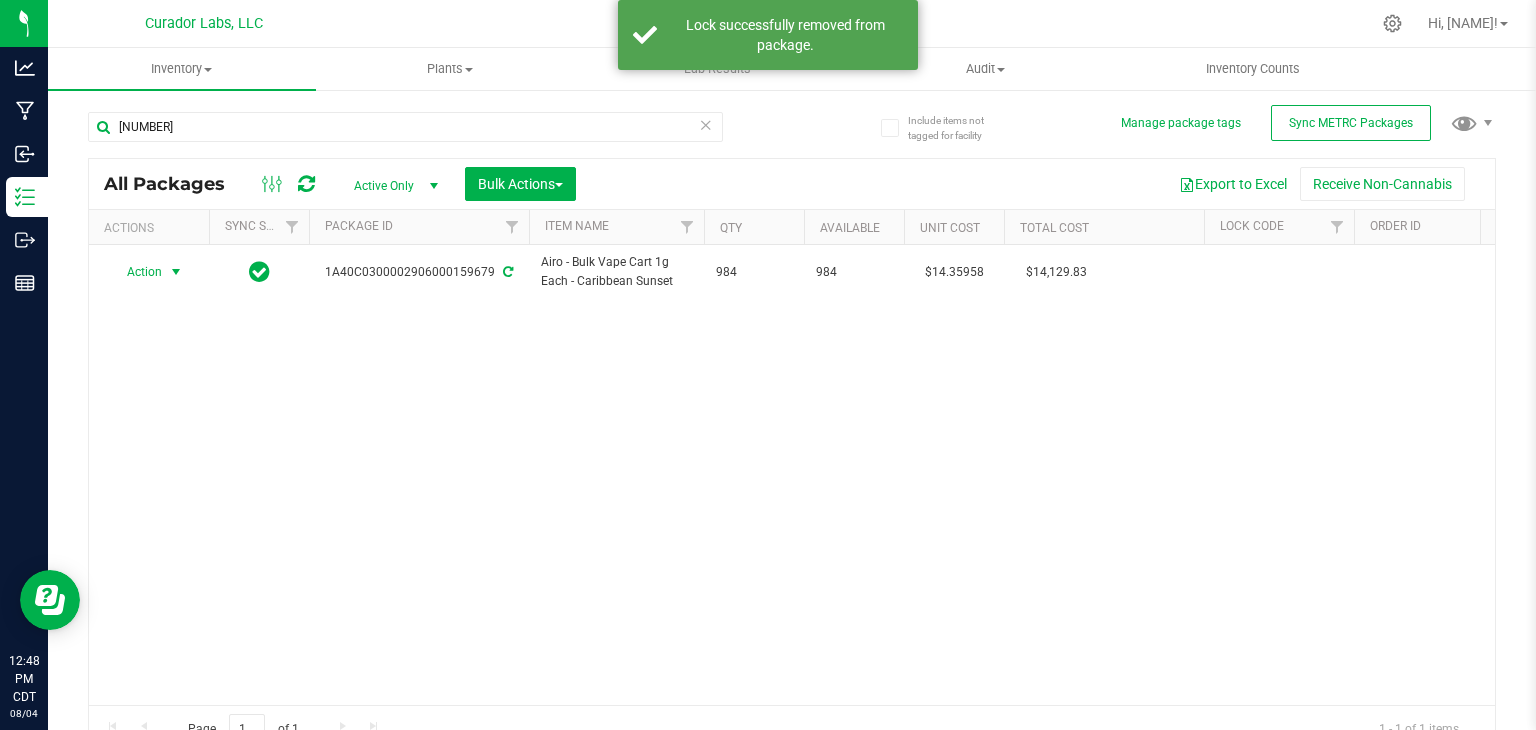 click at bounding box center [176, 272] 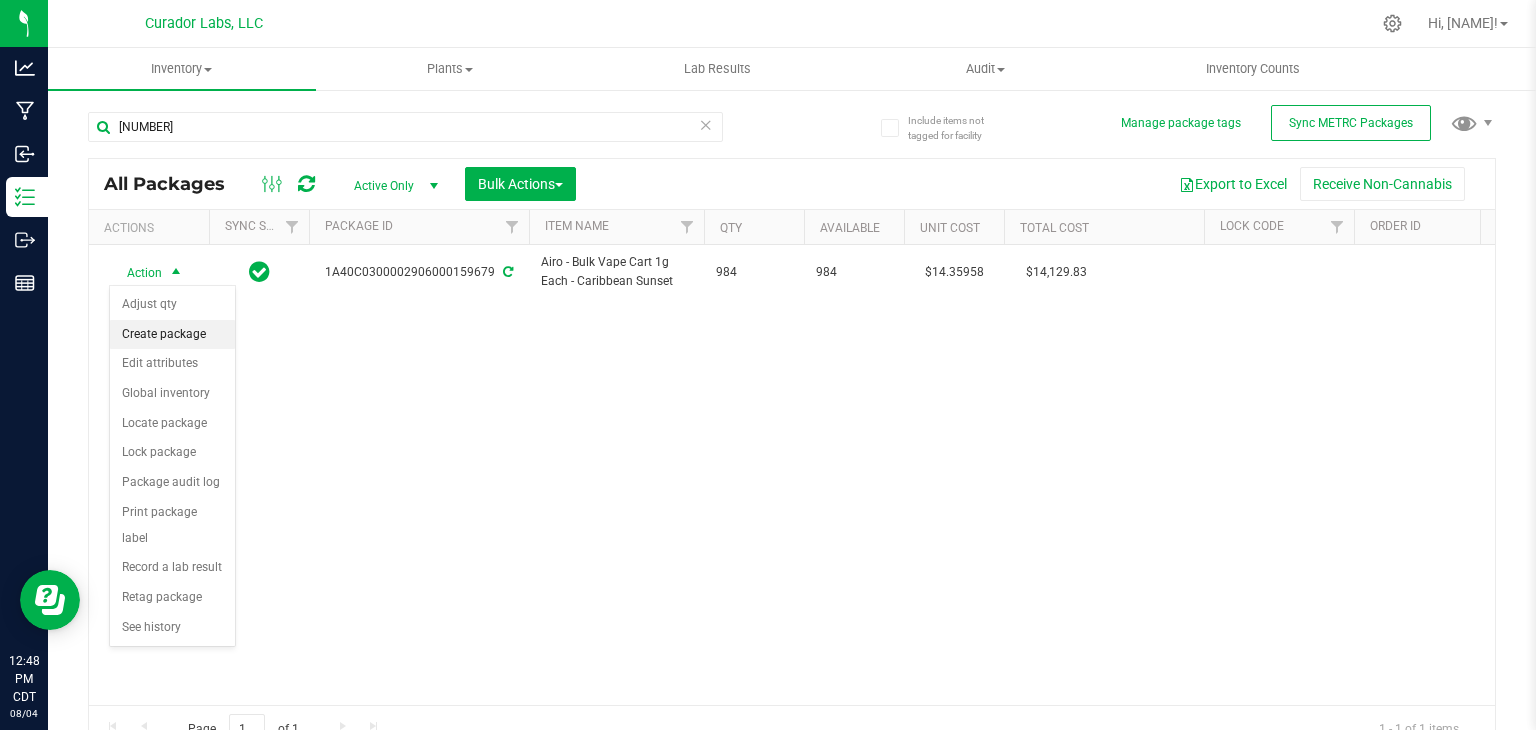click on "Create package" at bounding box center (172, 335) 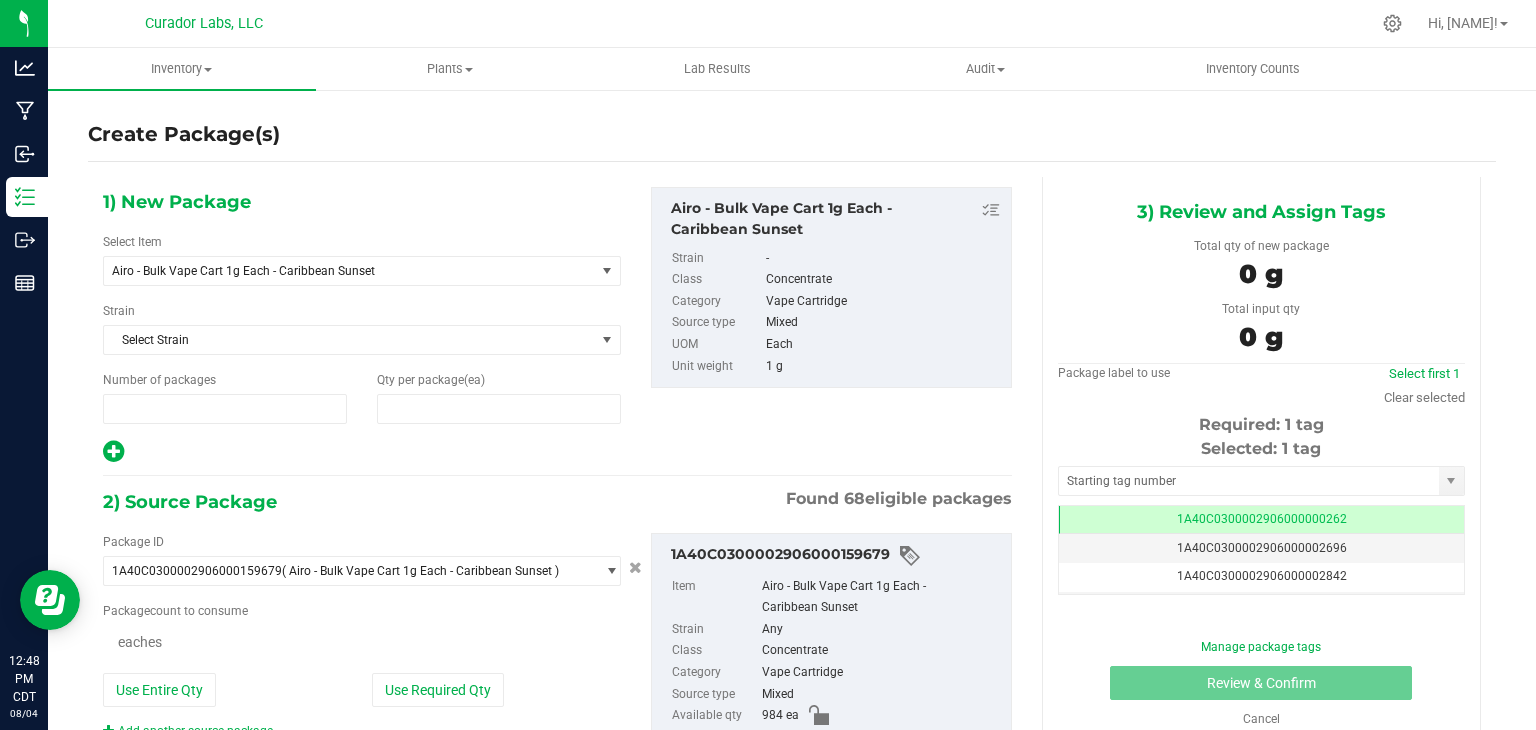 type on "1" 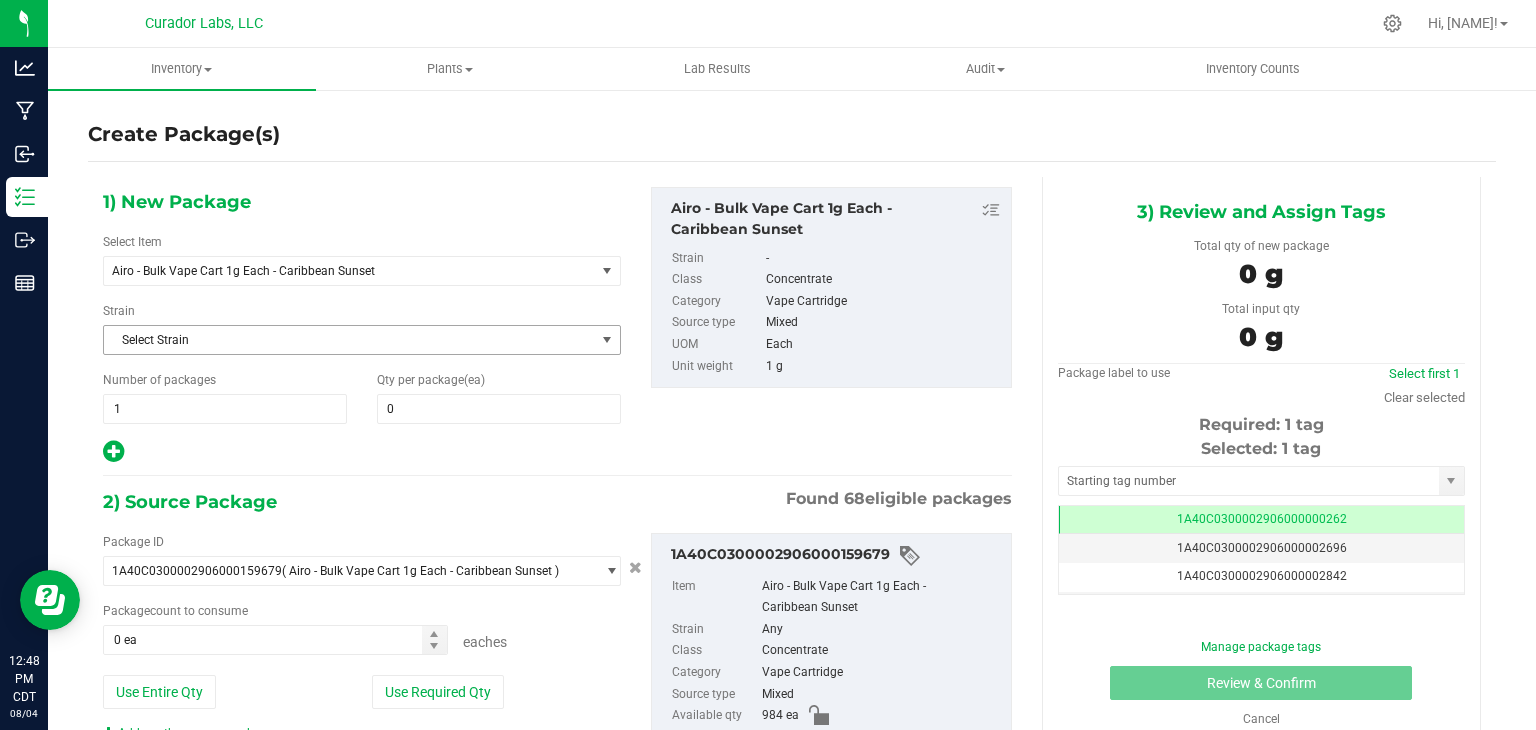 scroll, scrollTop: 0, scrollLeft: 0, axis: both 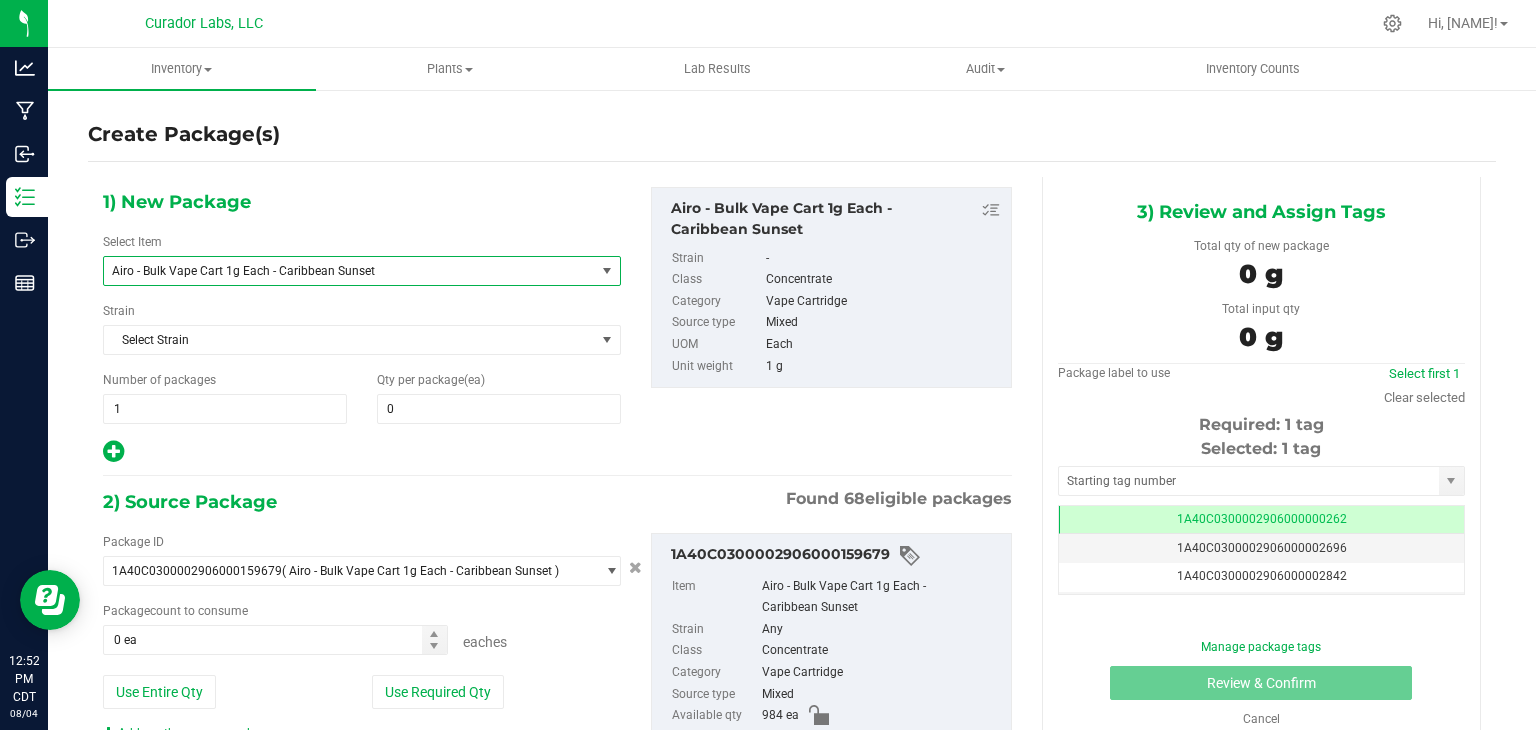 click on "Airo - Bulk Vape Cart 1g Each - Caribbean Sunset" at bounding box center (340, 271) 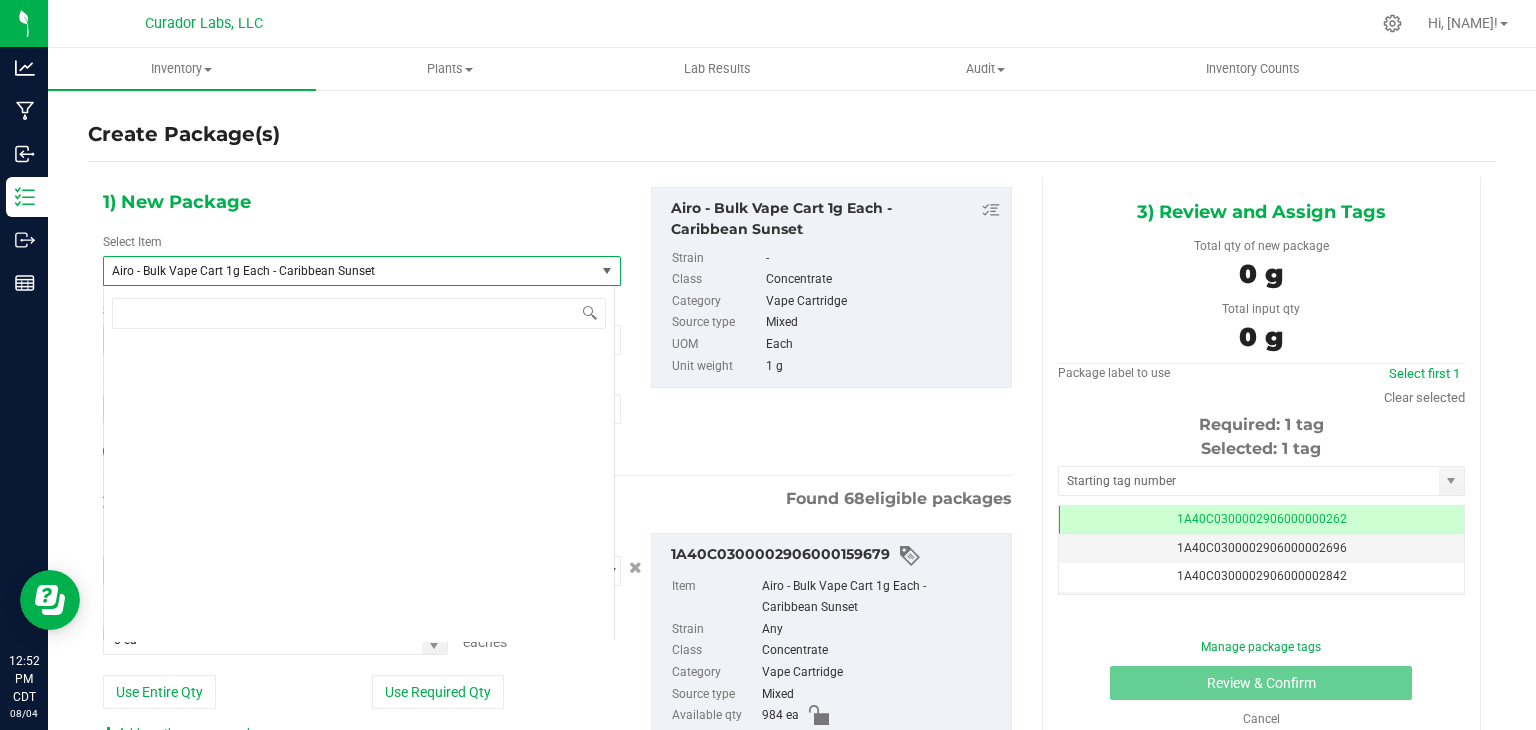 scroll, scrollTop: 4508, scrollLeft: 0, axis: vertical 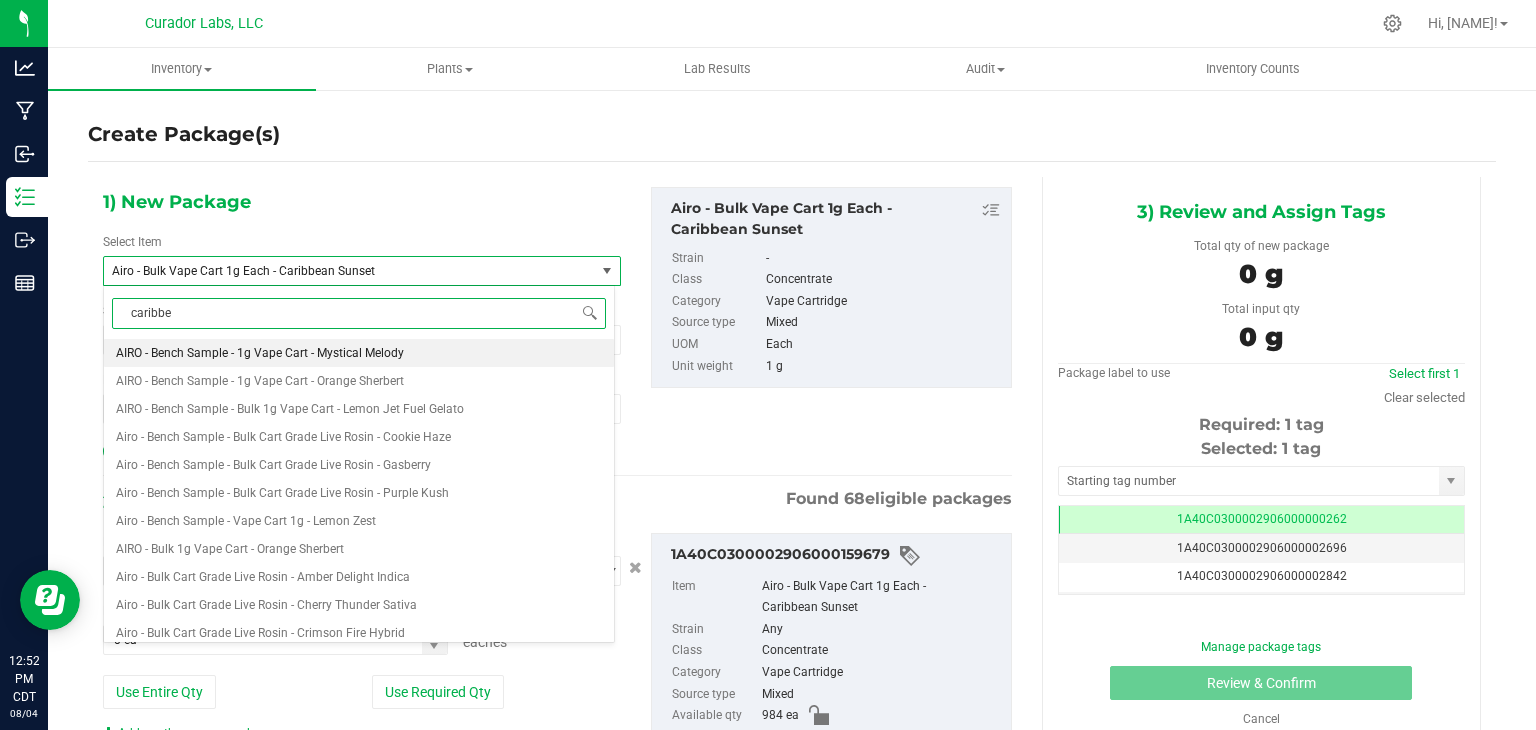 type on "caribbea" 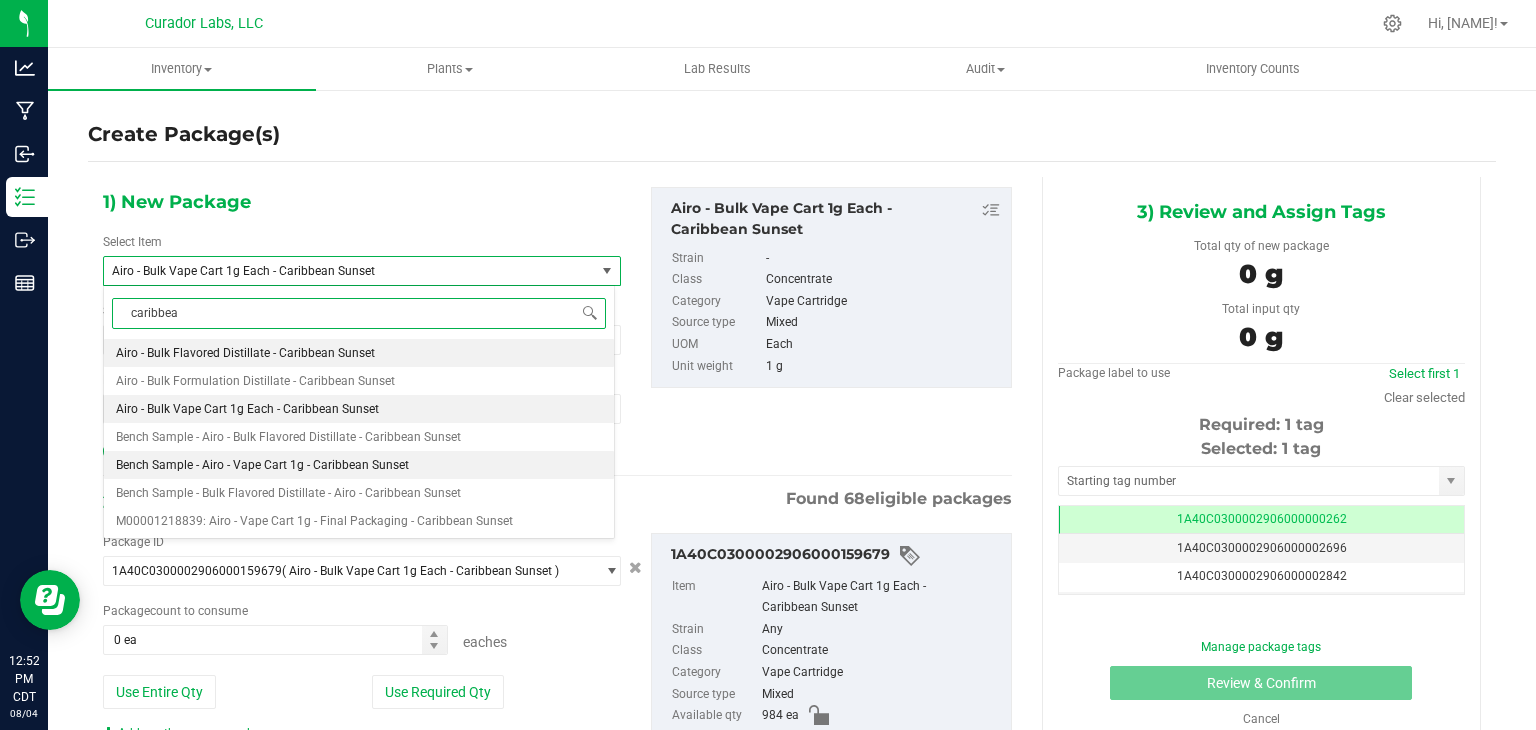 click on "Bench Sample - Airo - Vape Cart 1g - Caribbean Sunset" at bounding box center (359, 465) 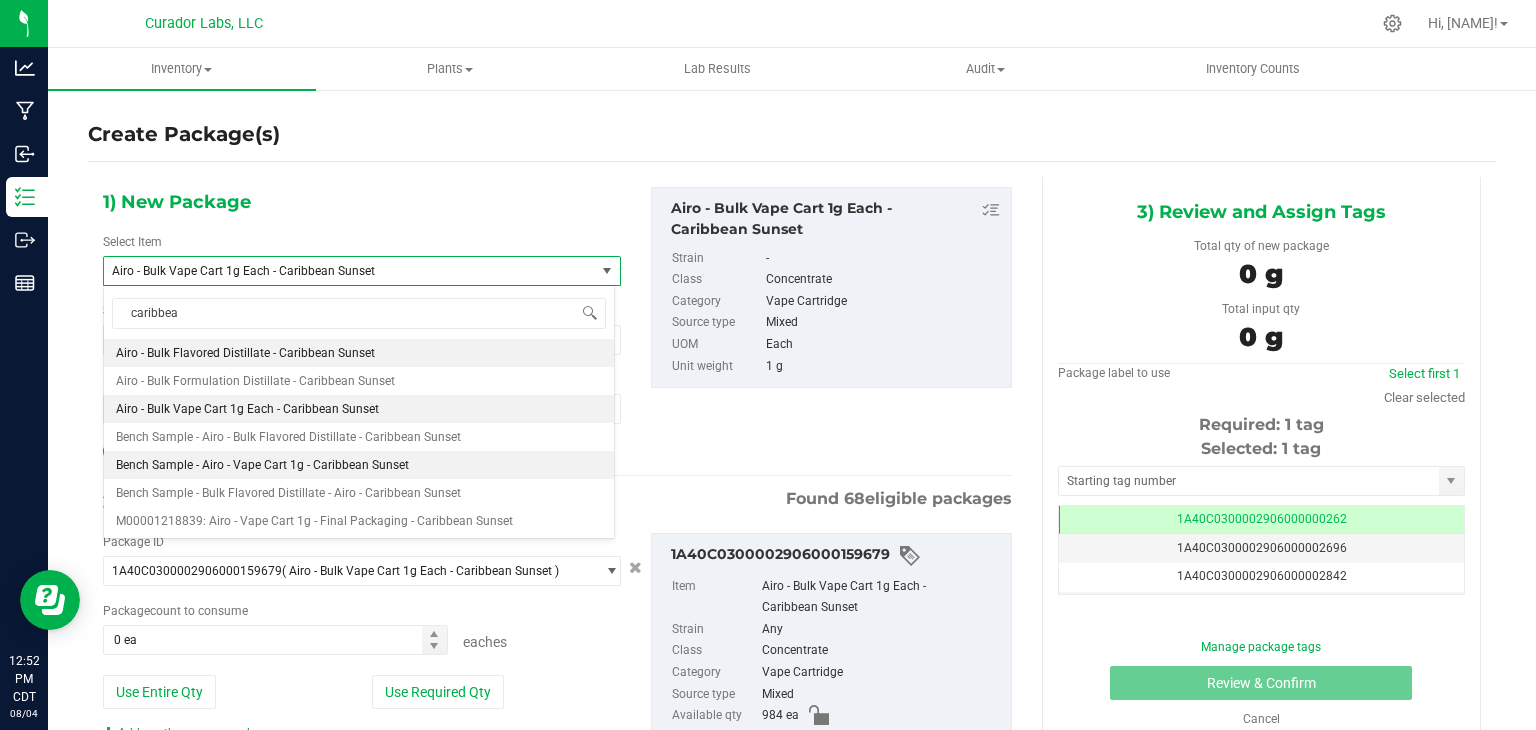 type 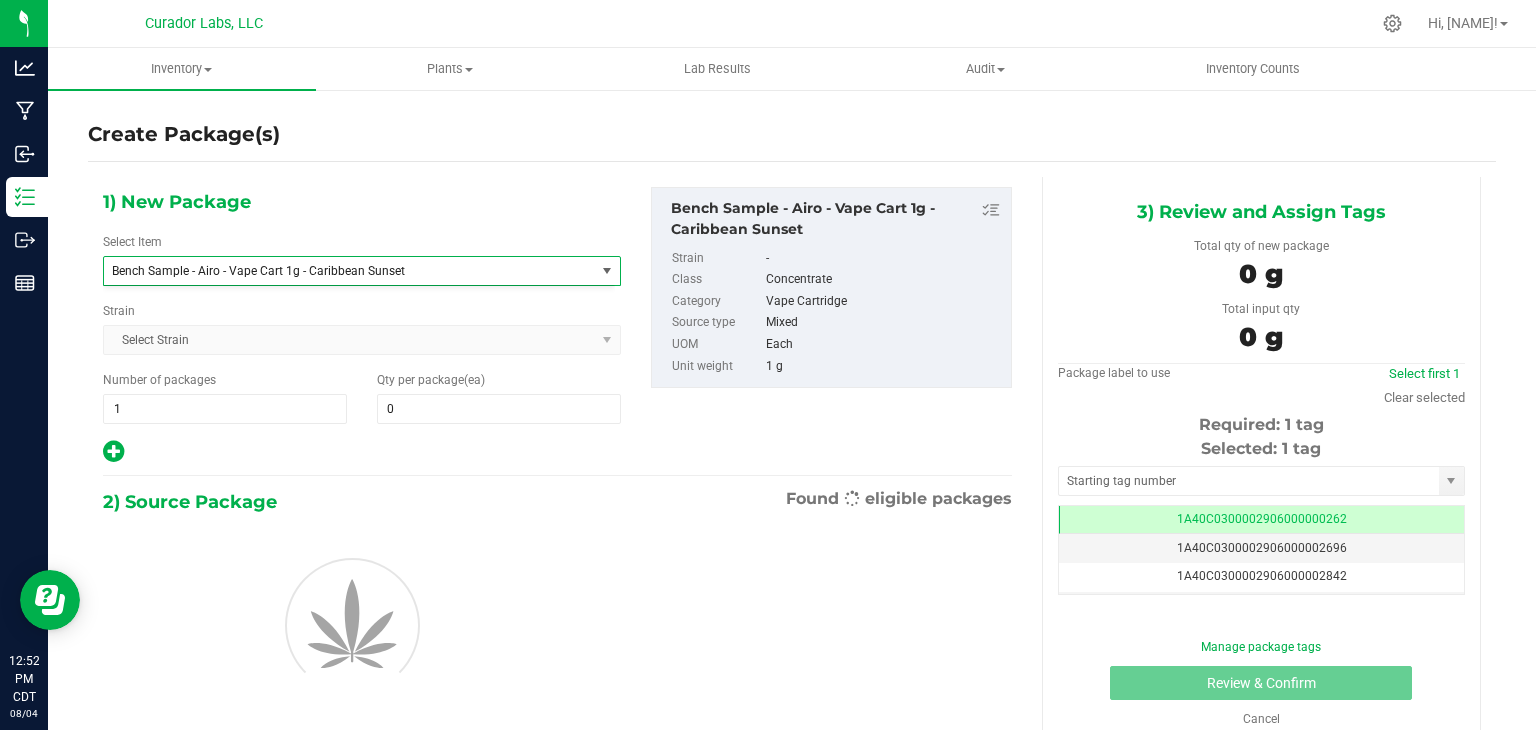 type on "0" 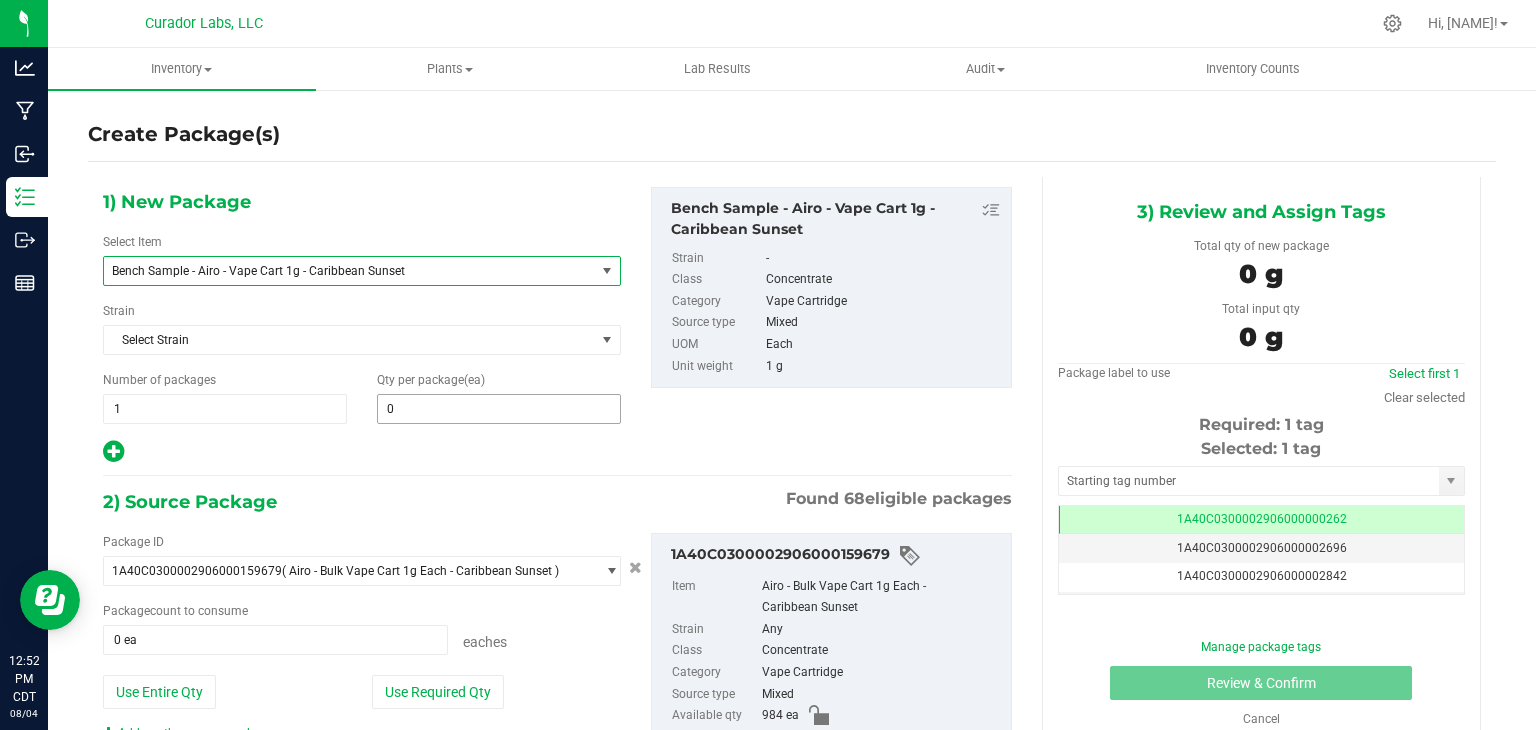 type 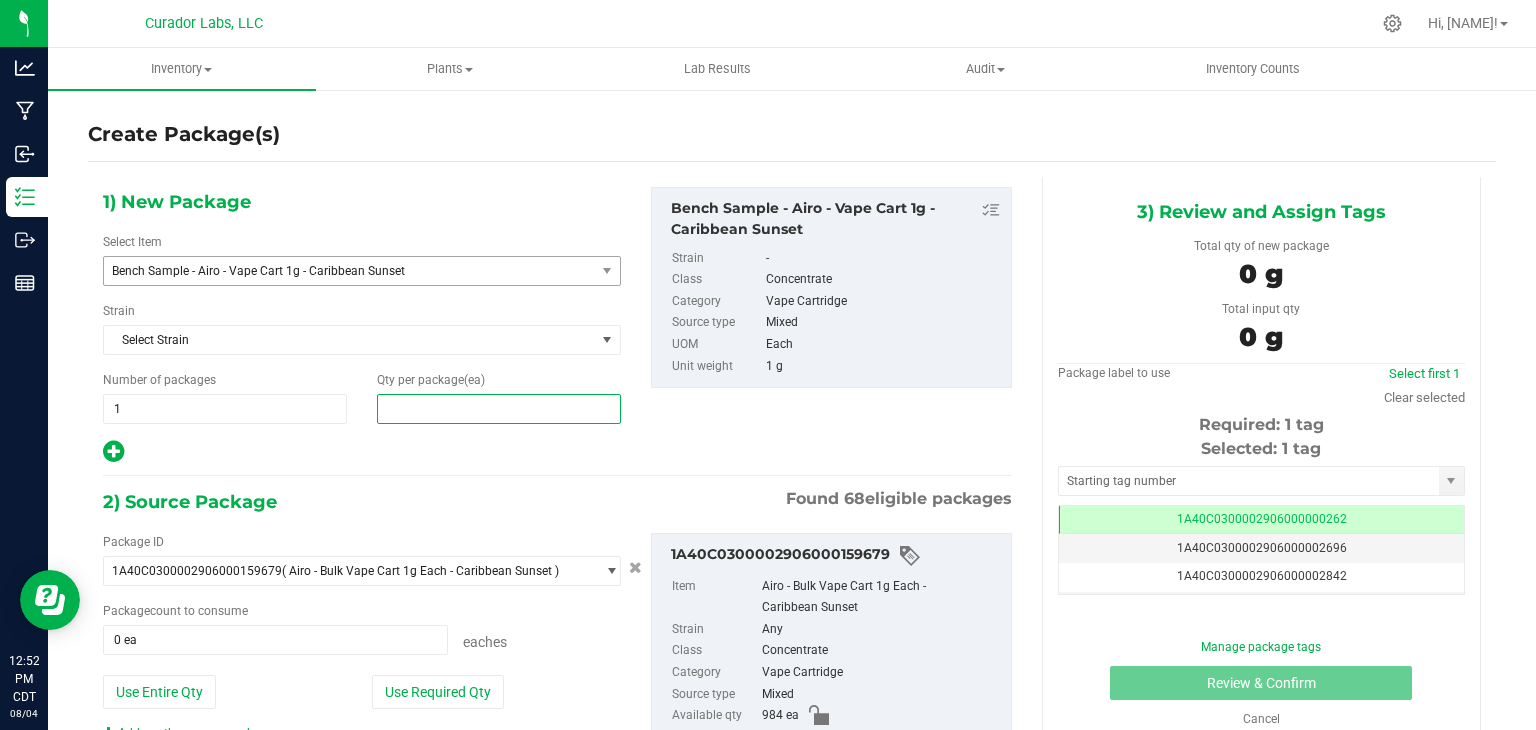 click at bounding box center (499, 409) 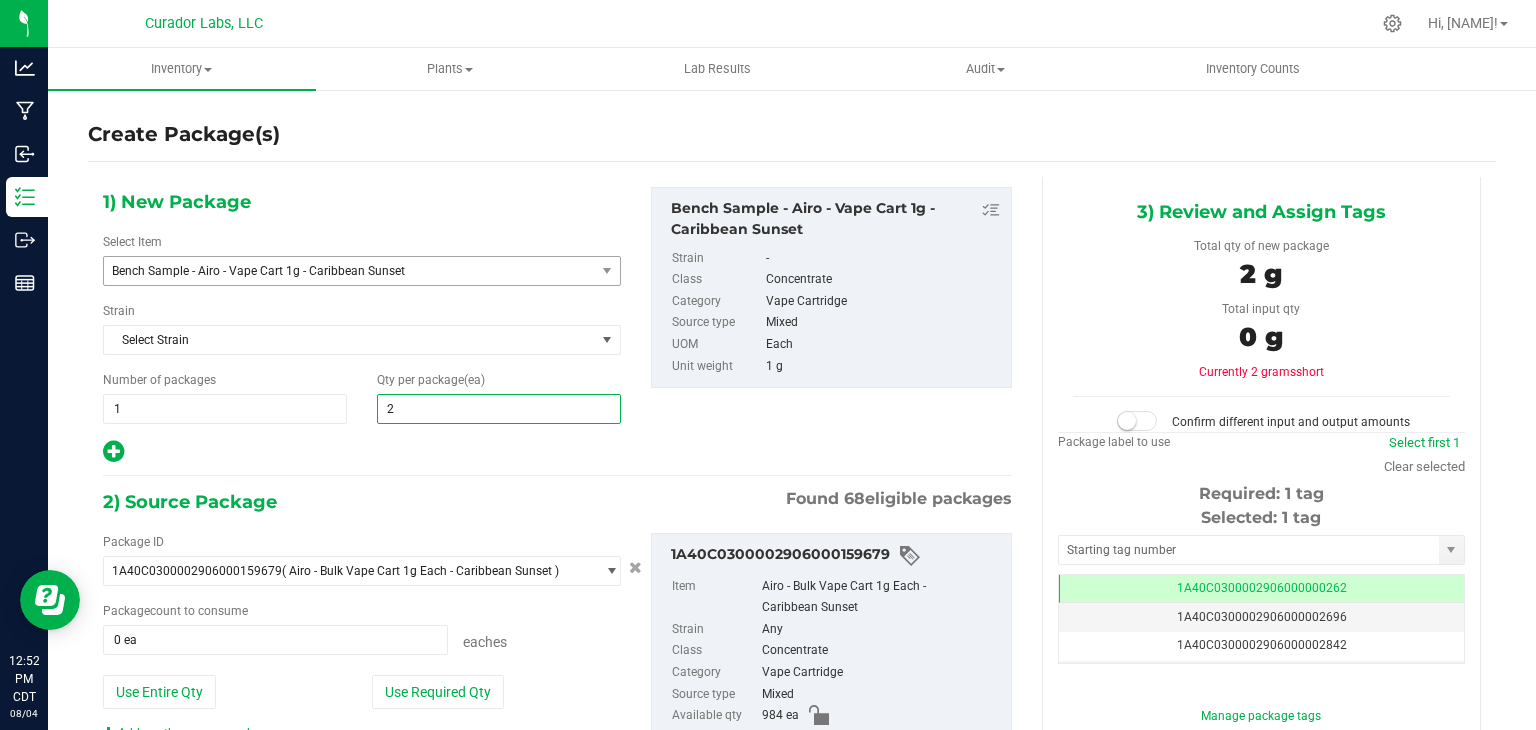 type on "2" 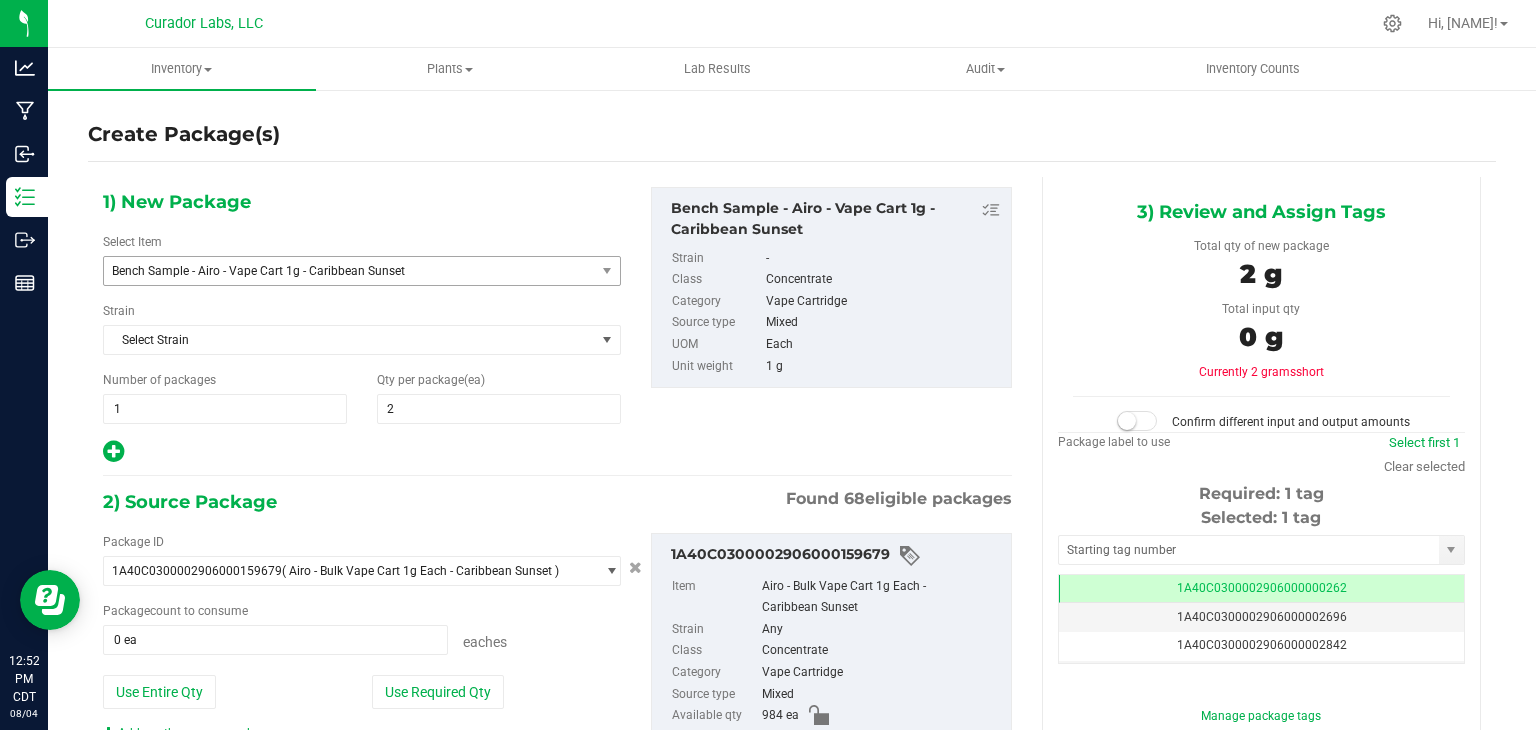 click on "Bench Sample - Airo - Vape Cart 1g - [PRODUCT]
Bench Sample - Airo - Live Rosin Cart .5g - [PRODUCT] Bench Sample - Airo - Live Rosin Cart .5g - [PRODUCT] Bench Sample - Airo - Live Rosin Cart .5g - [PRODUCT] Bench Sample - Airo - Vape Cart 1g - [PRODUCT] Bench Sample - Airo - Vape Cart 1g - [PRODUCT] Bench Sample - Airo - Vape Cart 1g - [PRODUCT] Bench Sample - Airo - Vape Cart 1g - [PRODUCT] Bench Sample - Airo - Vape Cart 1g - [PRODUCT] Bench Sample - Airo - Vape Cart 1g - [PRODUCT] Bench Sample - Airo - Vape Cart 1g - [PRODUCT] Bench Sample - Airo - Vape Cart 1g - [PRODUCT]" at bounding box center [557, 326] 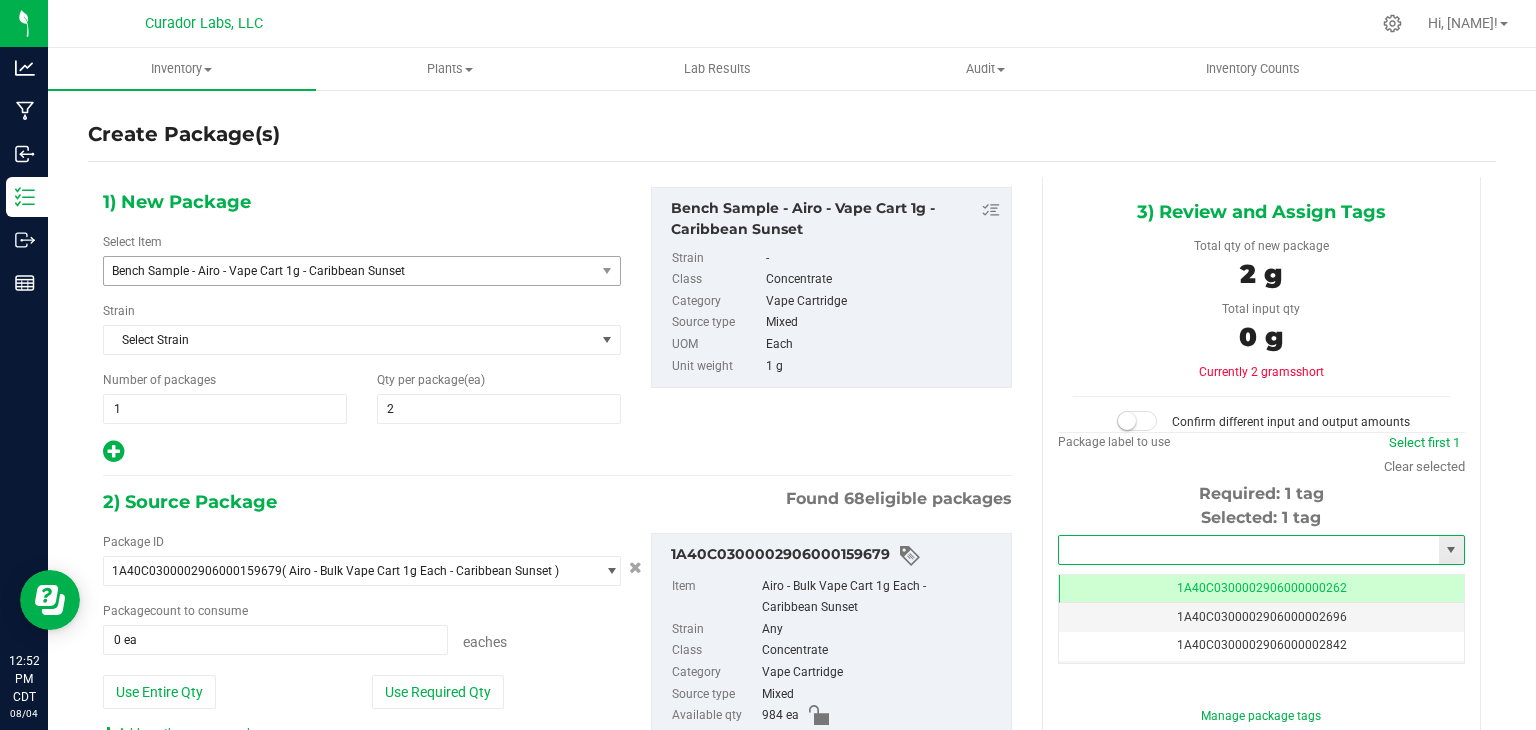 click at bounding box center [1249, 550] 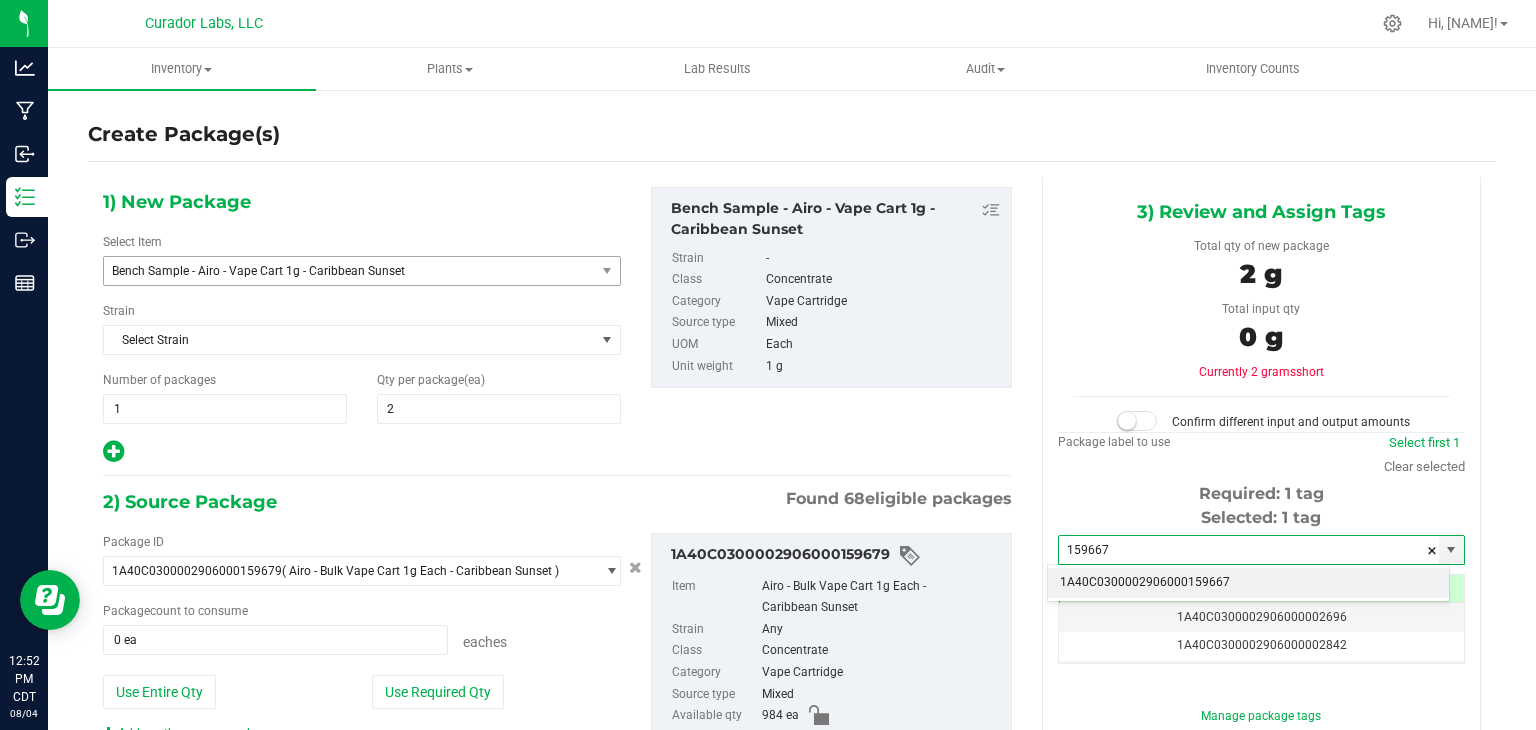 click on "1A40C0300002906000159667" at bounding box center (1248, 583) 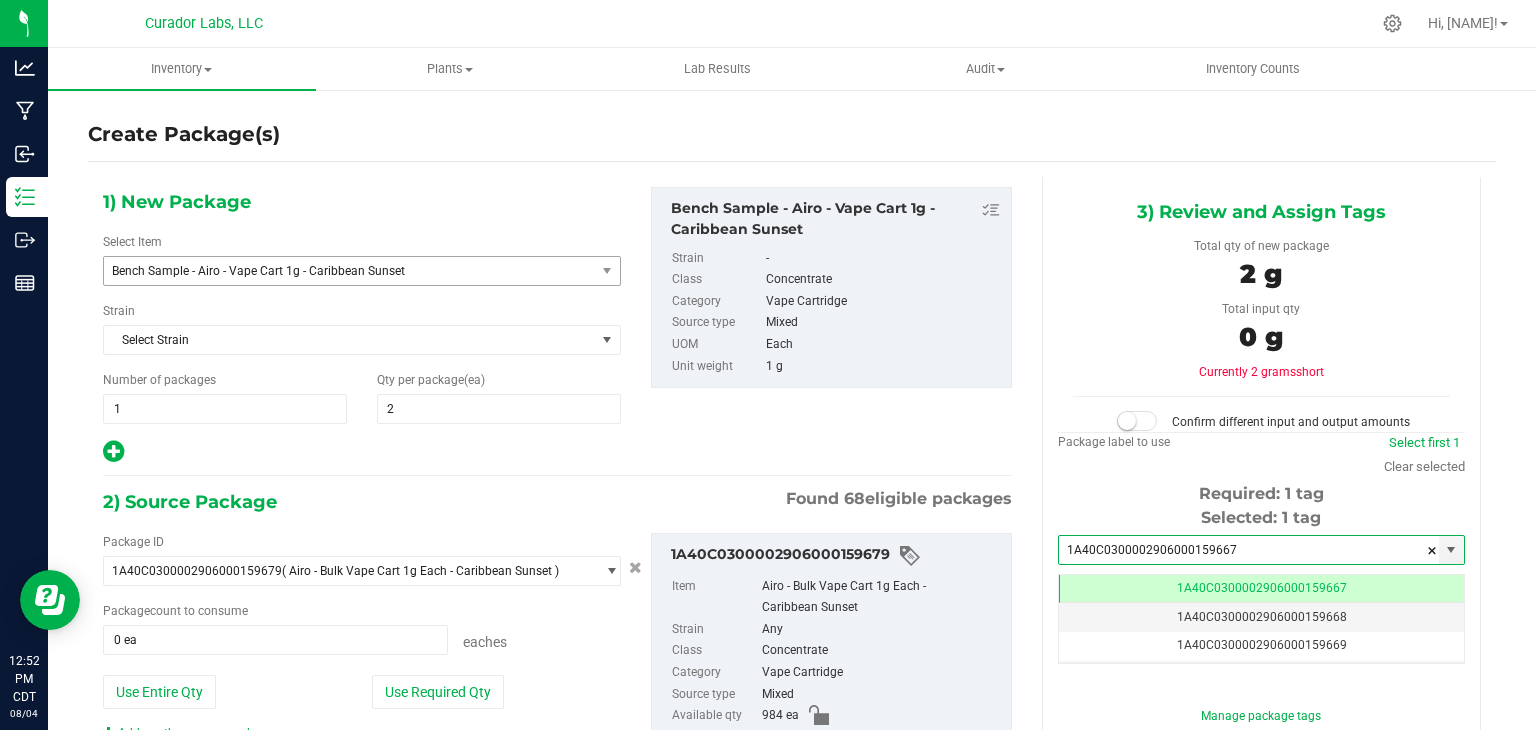 scroll, scrollTop: 0, scrollLeft: 0, axis: both 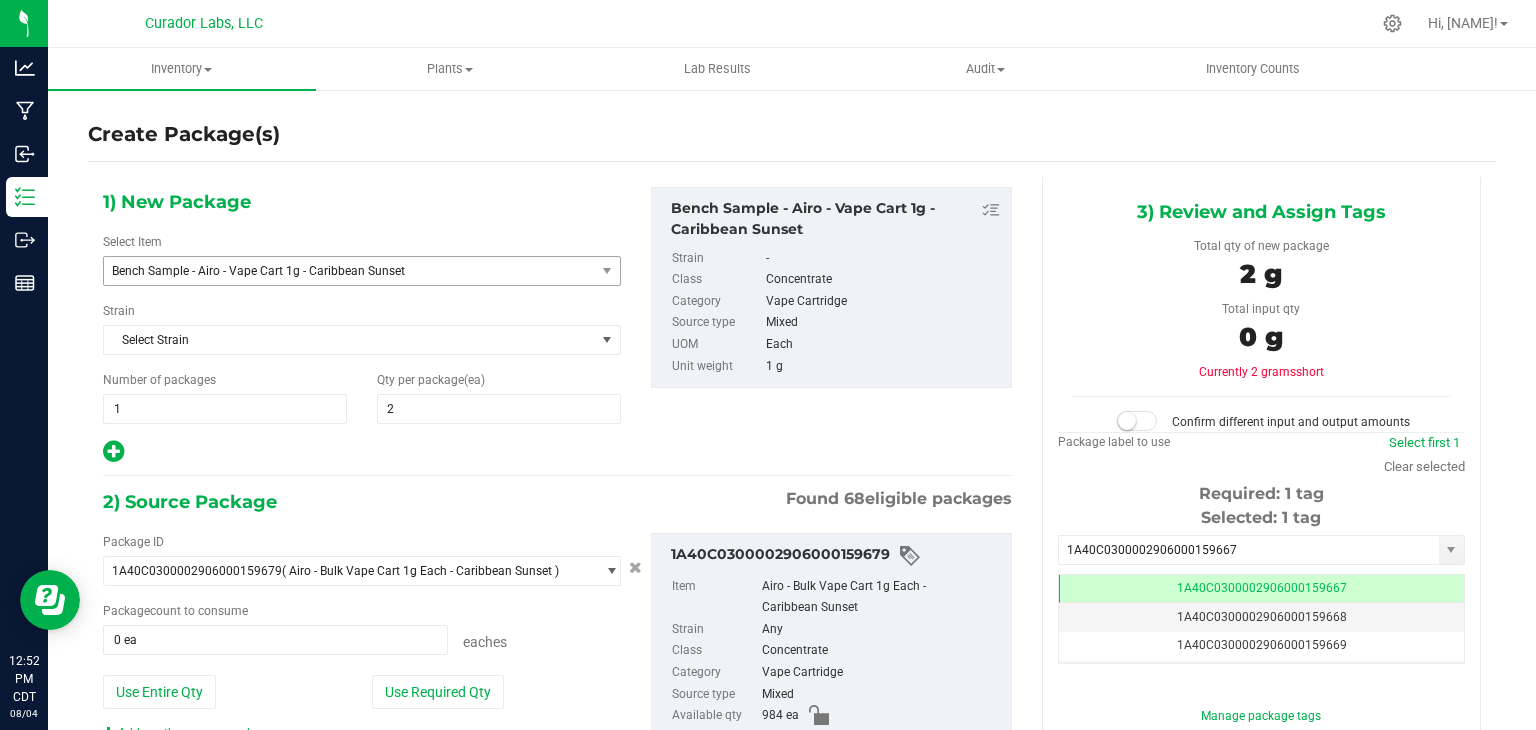 click on "[ID]   Item   Airo - Bulk Vape Cart 1g Each - [PRODUCT]   Strain   Any   Class   Concentrate   Category   Vape Cartridge   Source type   Mixed   Available qty   984 ea   UOM   Each   Unit weight   1 Gram   Location   Testing Cage   Lot Number   [ID]" at bounding box center [831, 679] 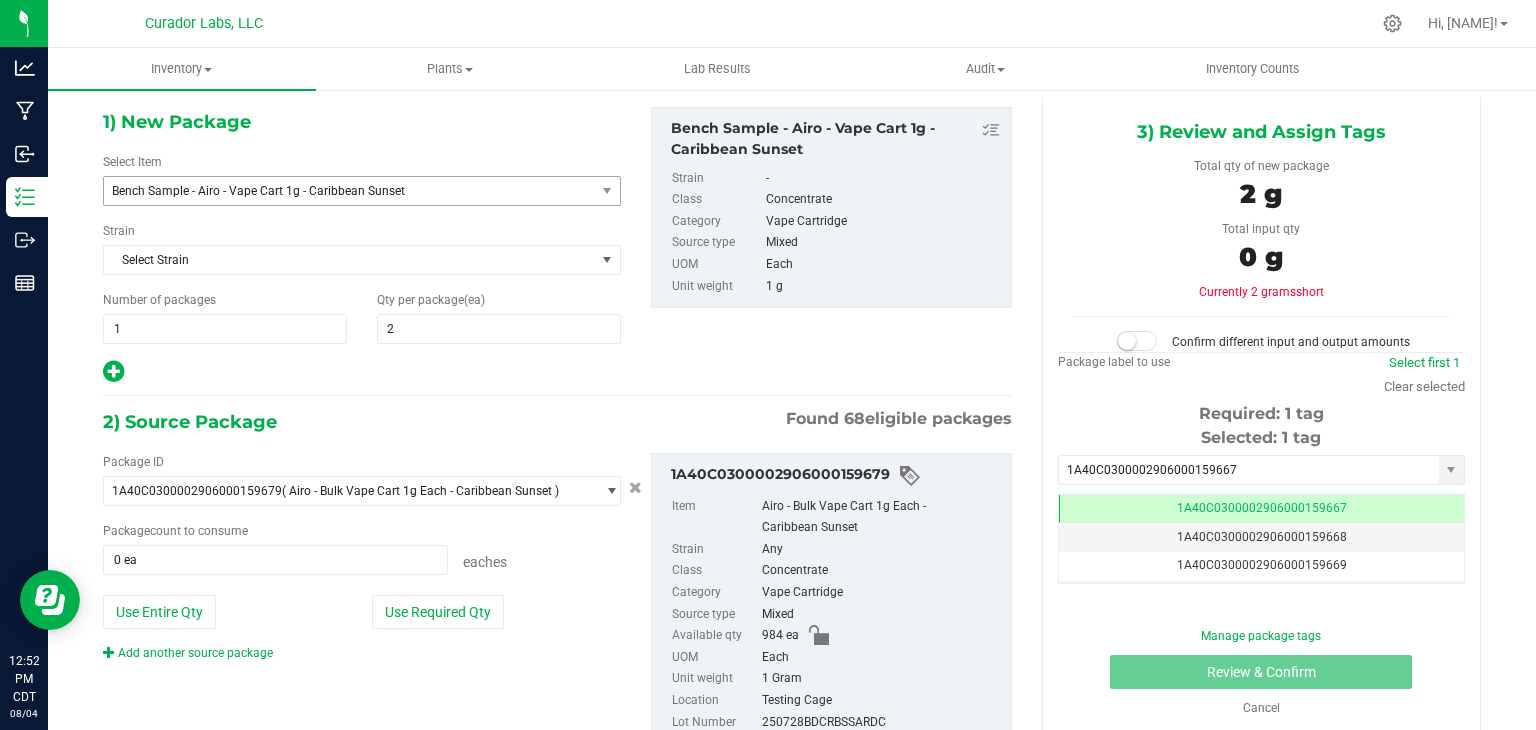 scroll, scrollTop: 80, scrollLeft: 0, axis: vertical 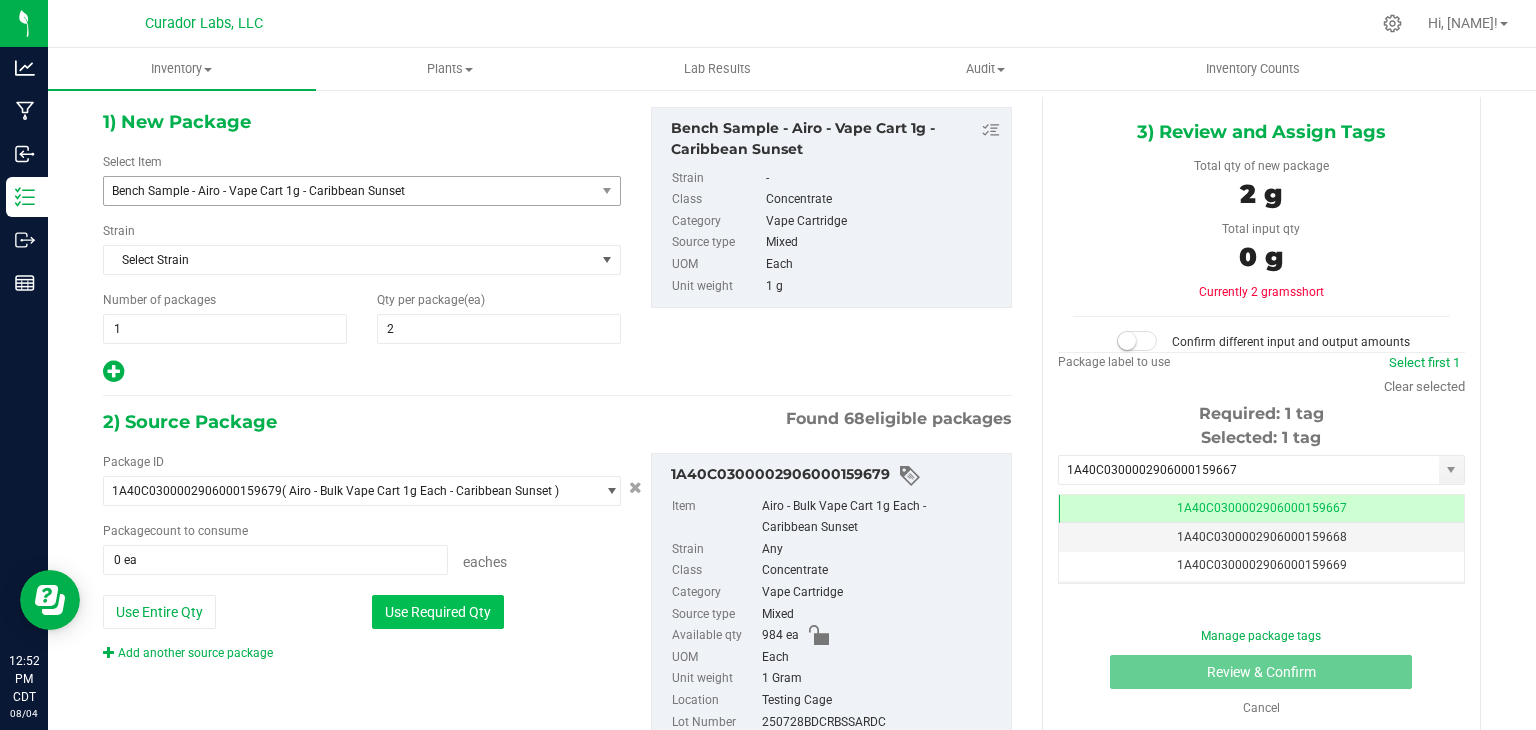 click on "Use Required Qty" at bounding box center [438, 612] 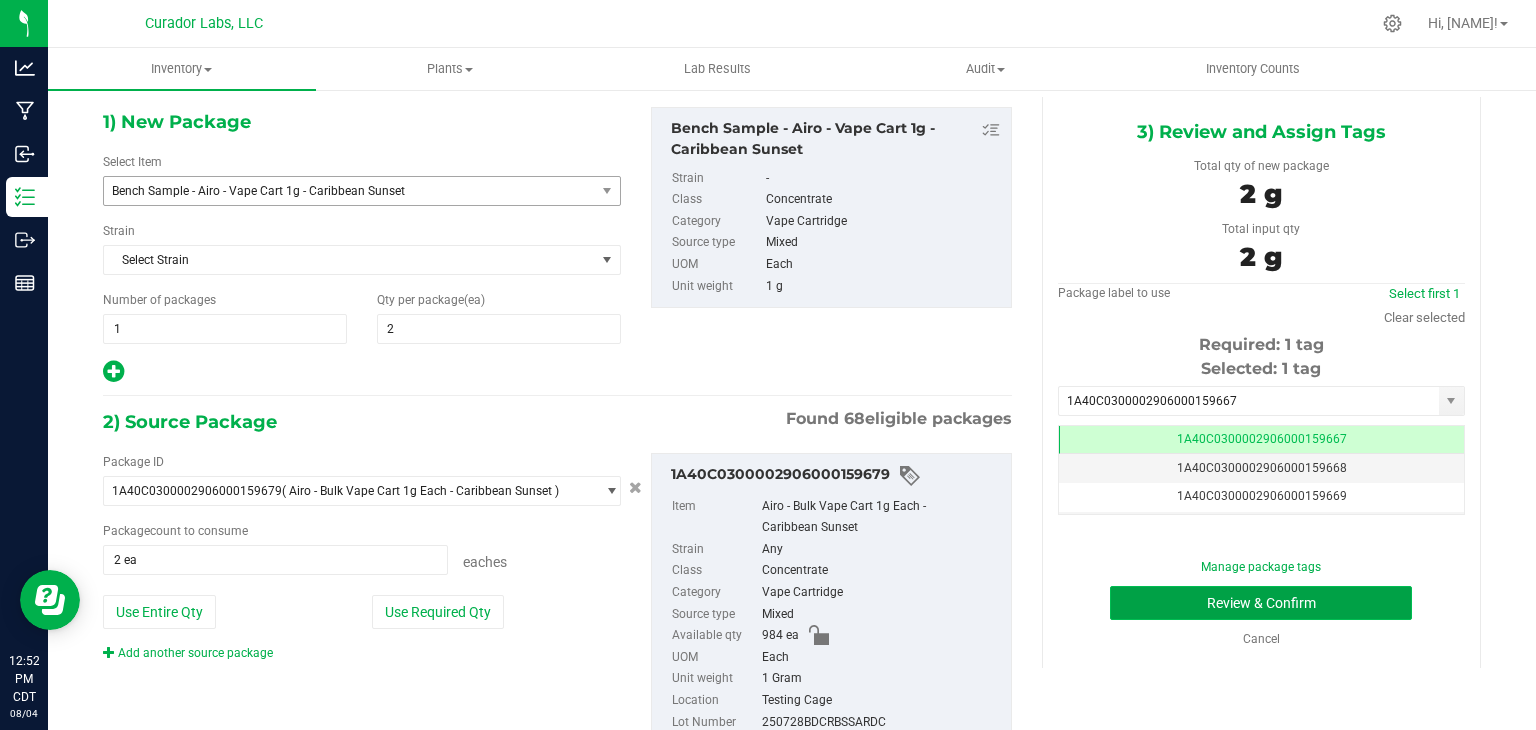 click on "Review & Confirm" at bounding box center [1261, 603] 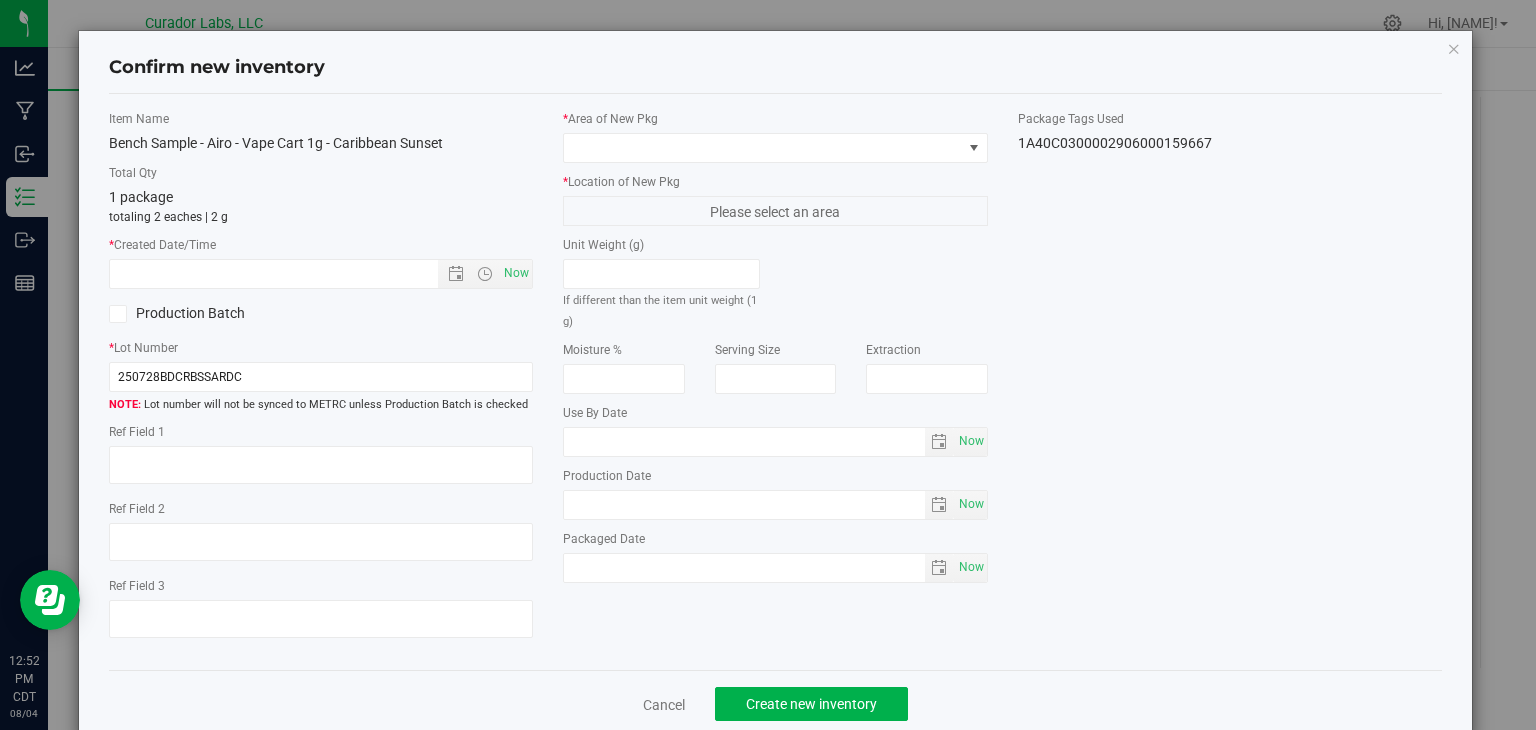 type on "2025-08-01" 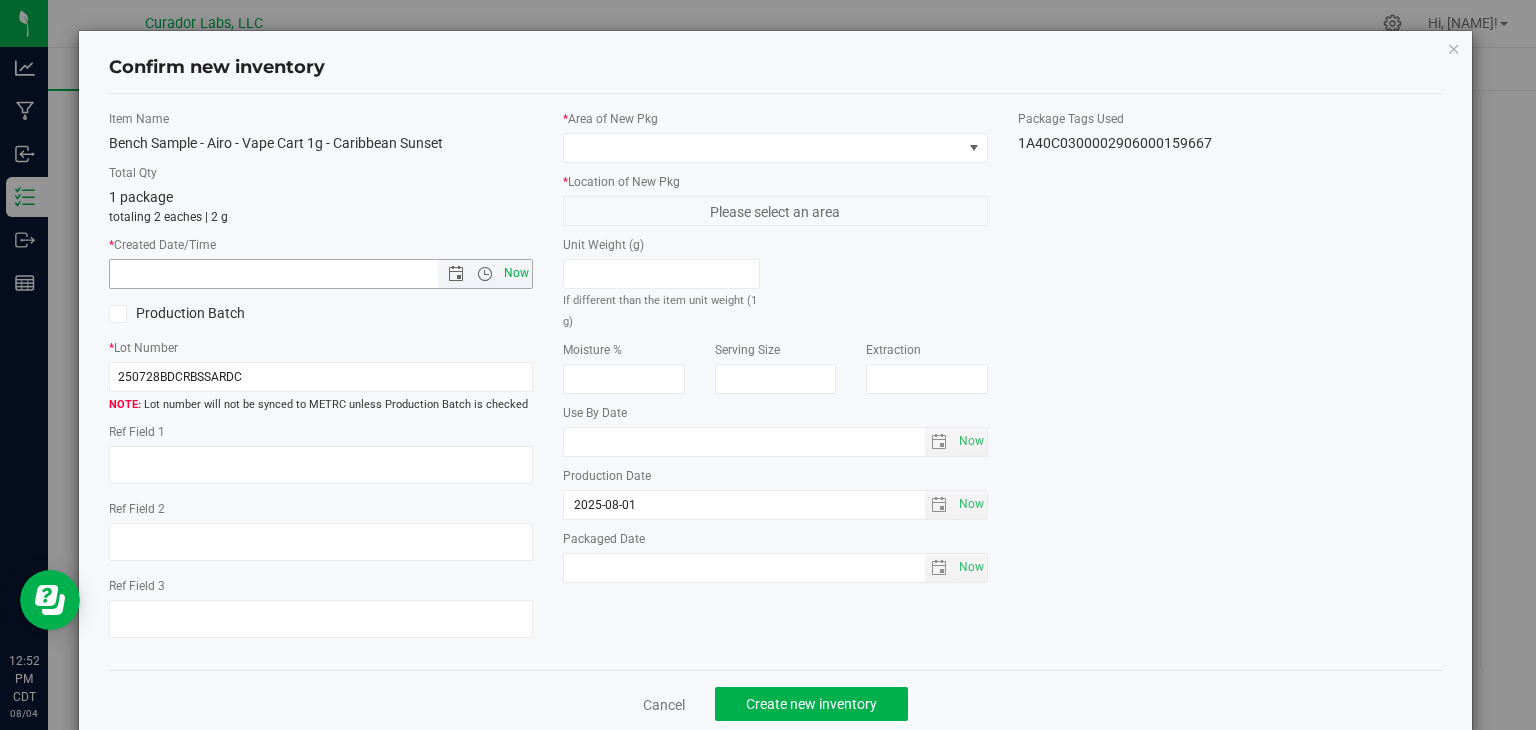 click on "Now" at bounding box center (517, 273) 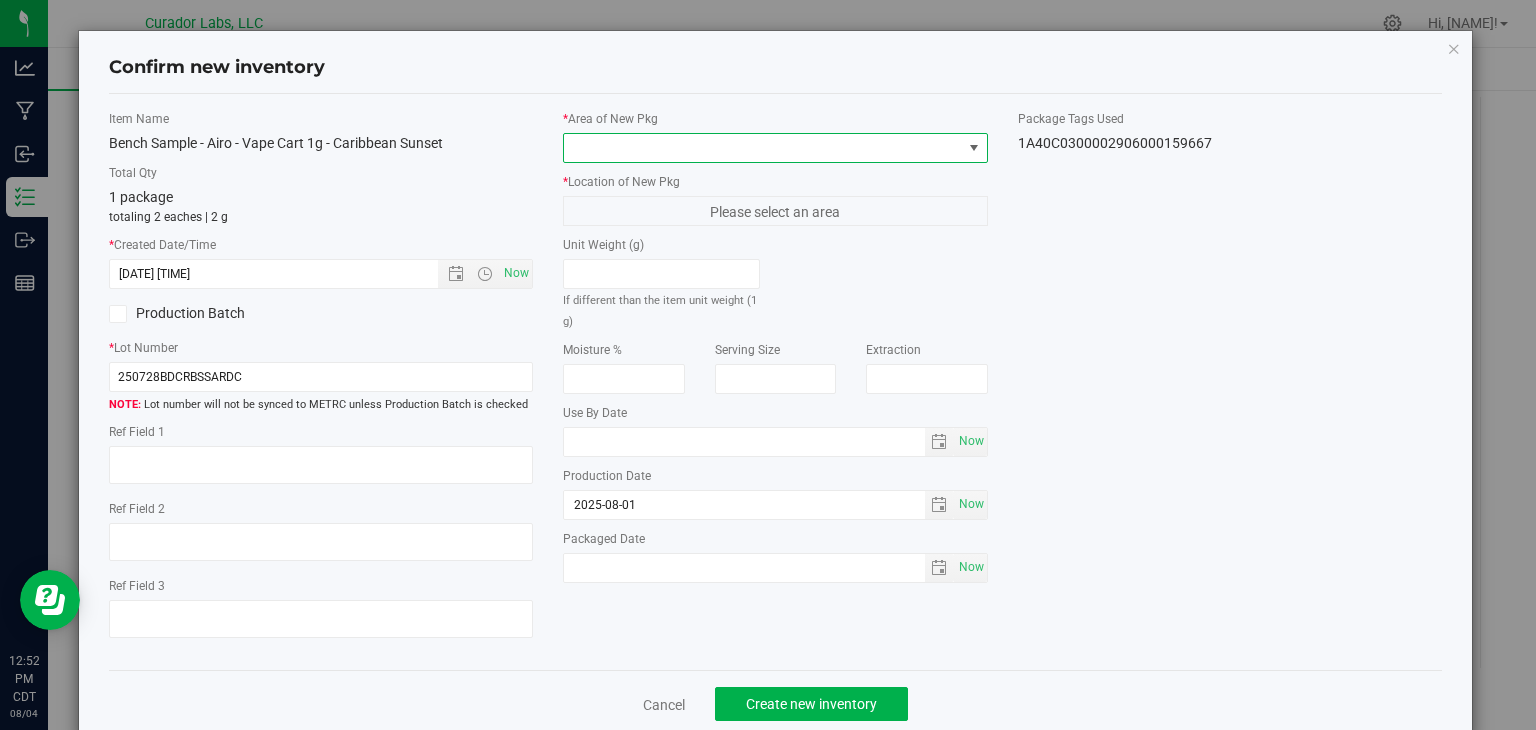 click at bounding box center (763, 148) 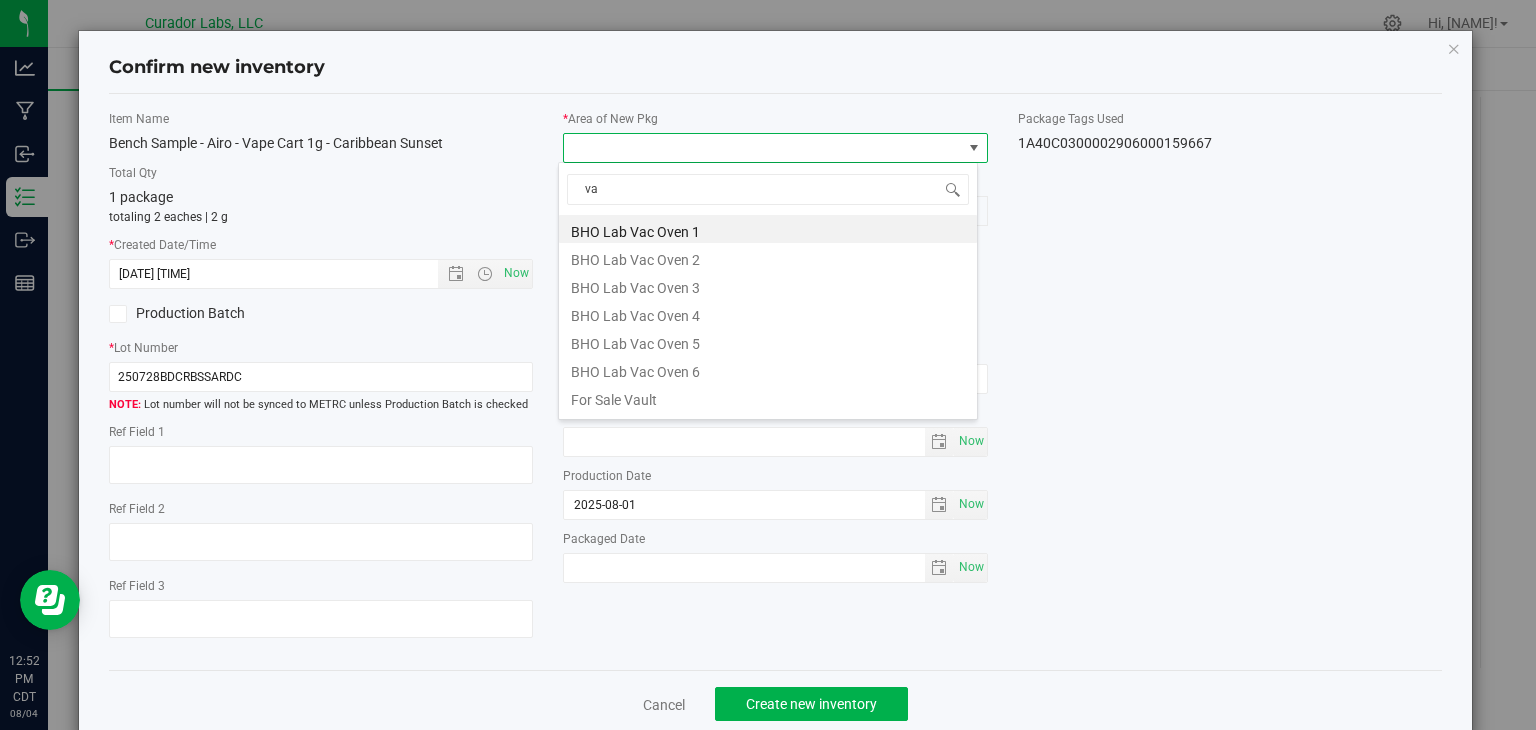 type on "vau" 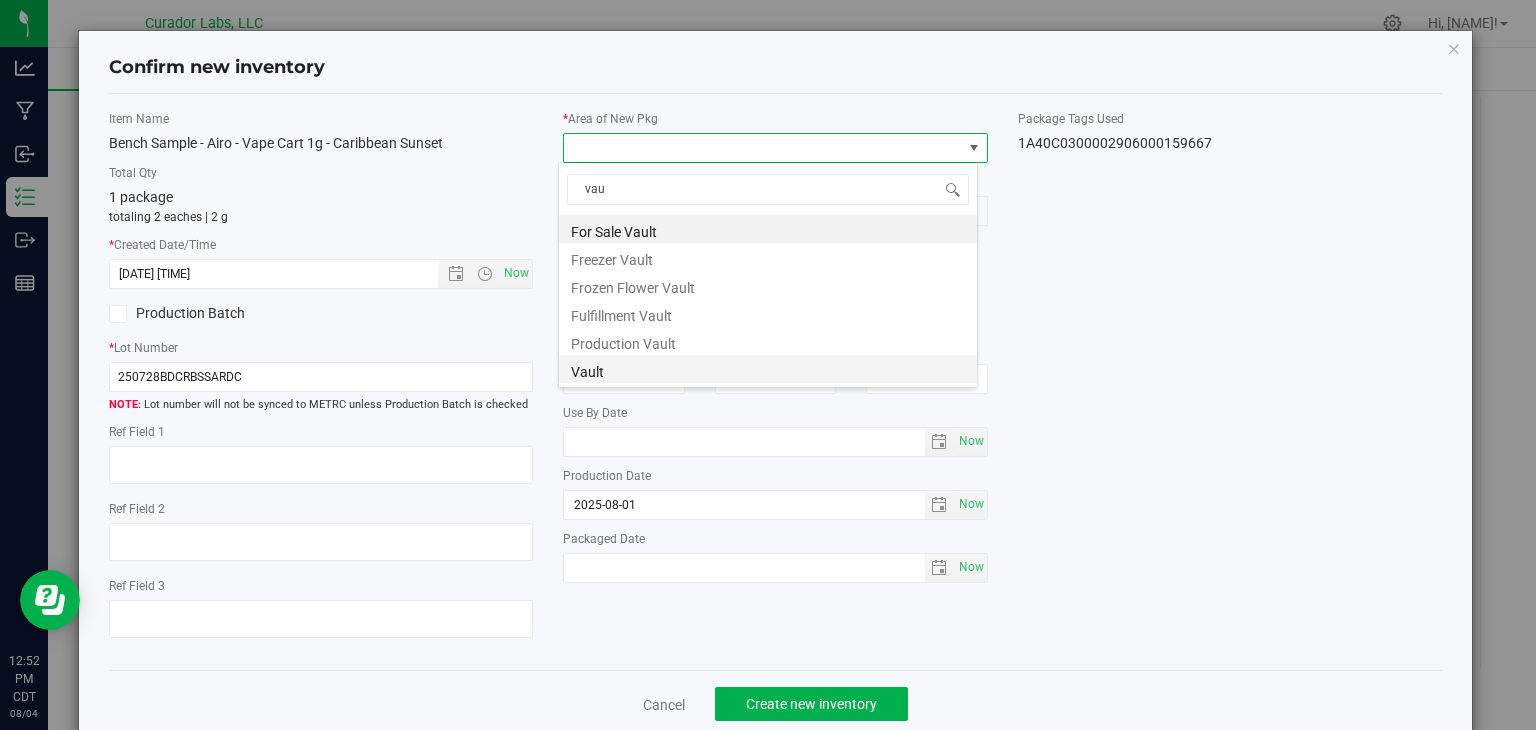 click on "Vault" at bounding box center [768, 369] 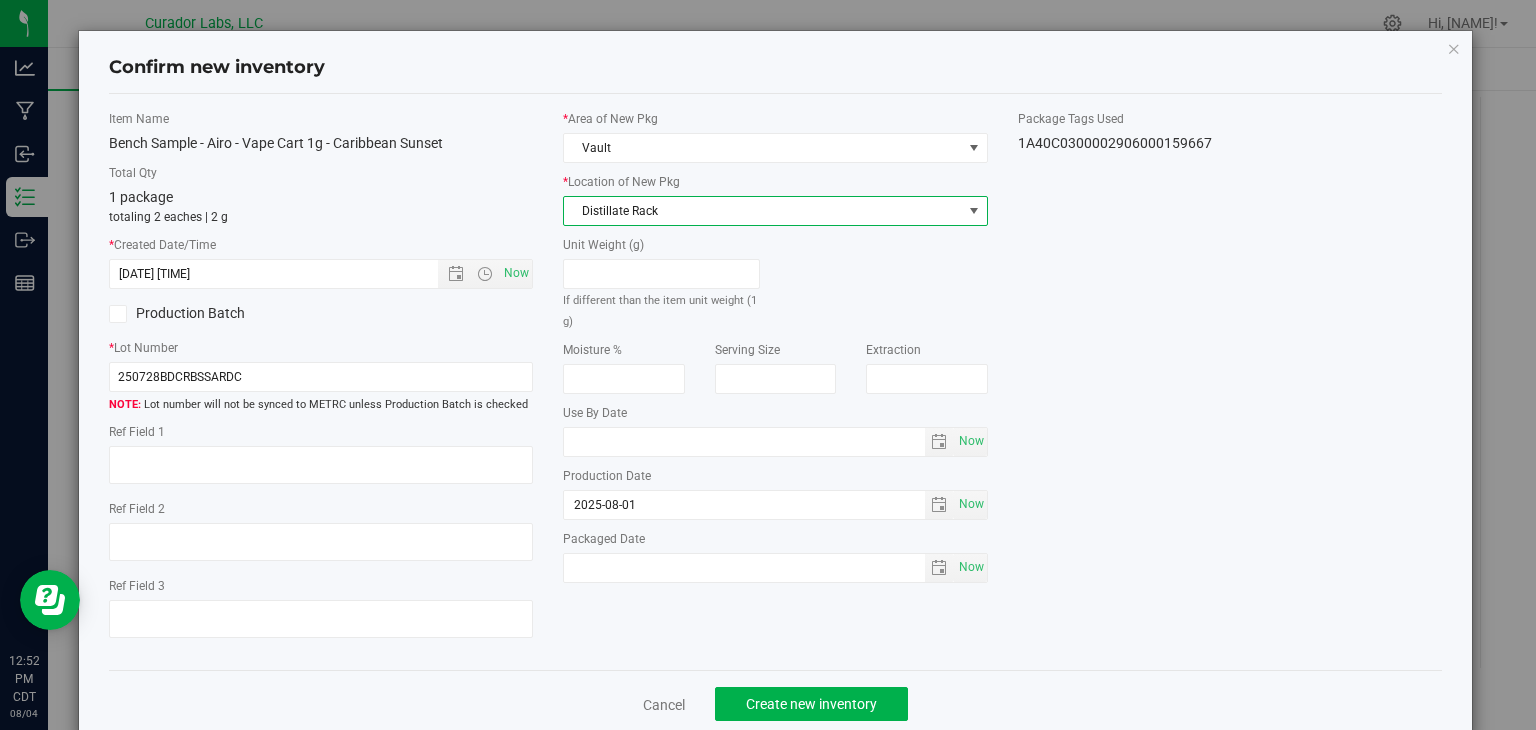 click on "Distillate Rack" at bounding box center [763, 211] 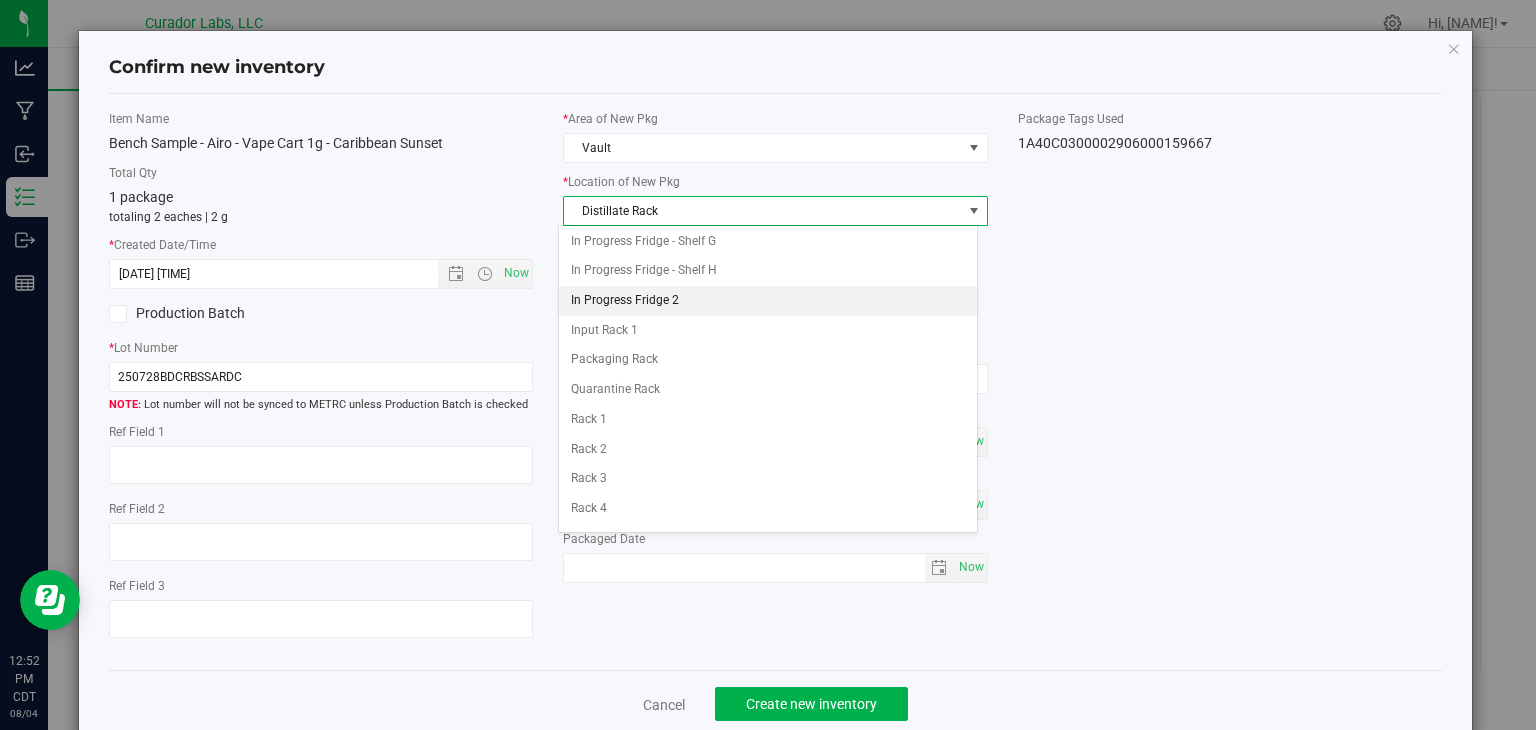 click on "In Progress Fridge 2" at bounding box center [768, 301] 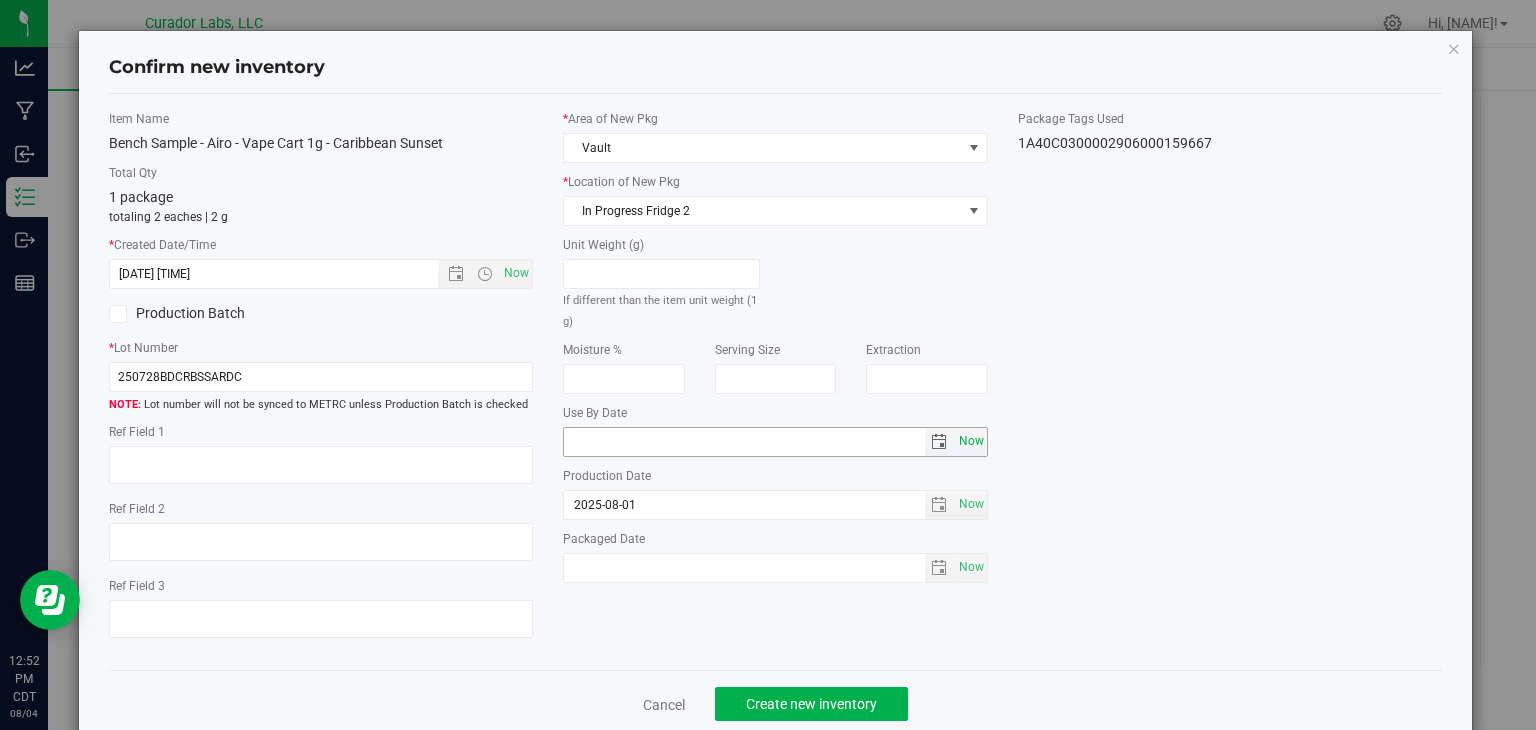 click on "Now" at bounding box center (971, 441) 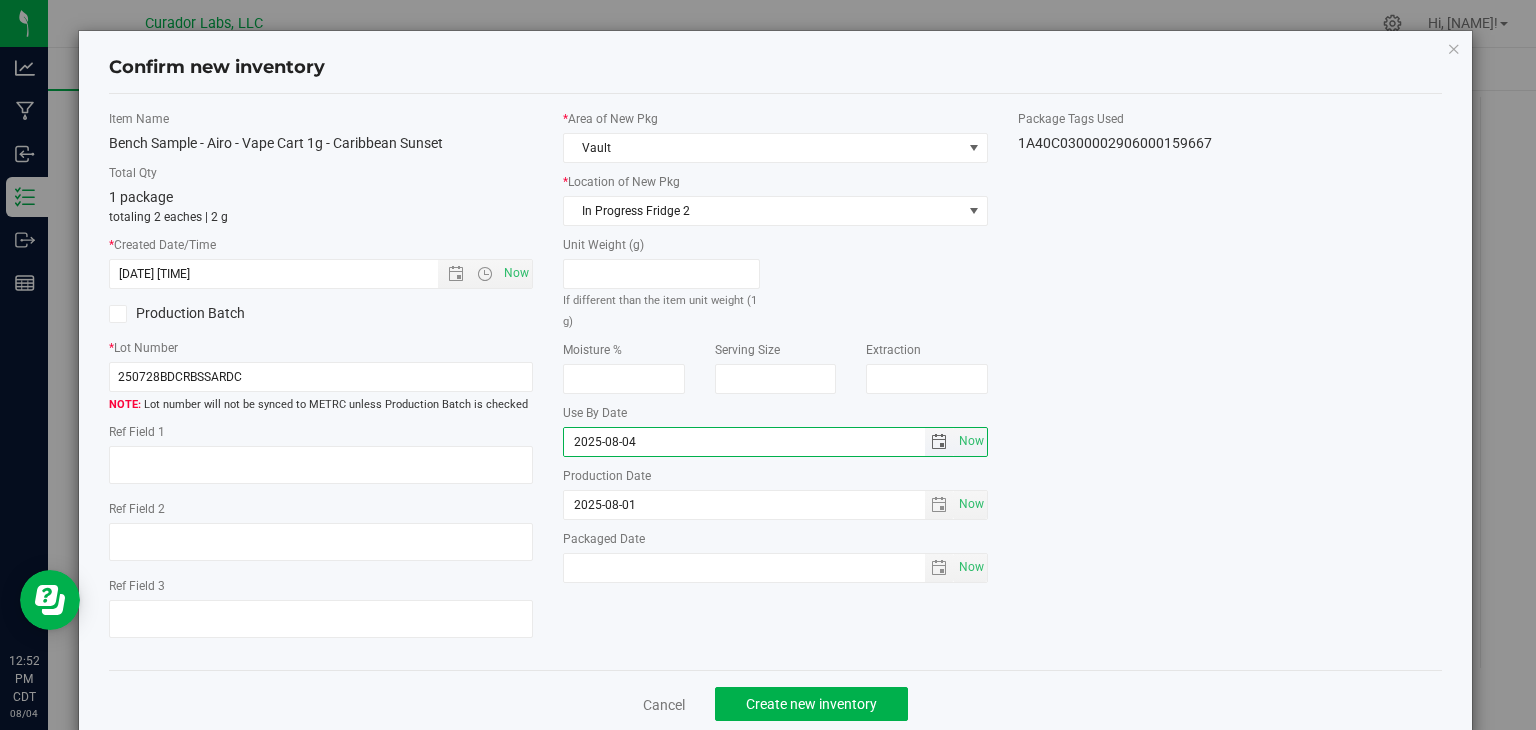 click on "2025-08-04" at bounding box center [744, 442] 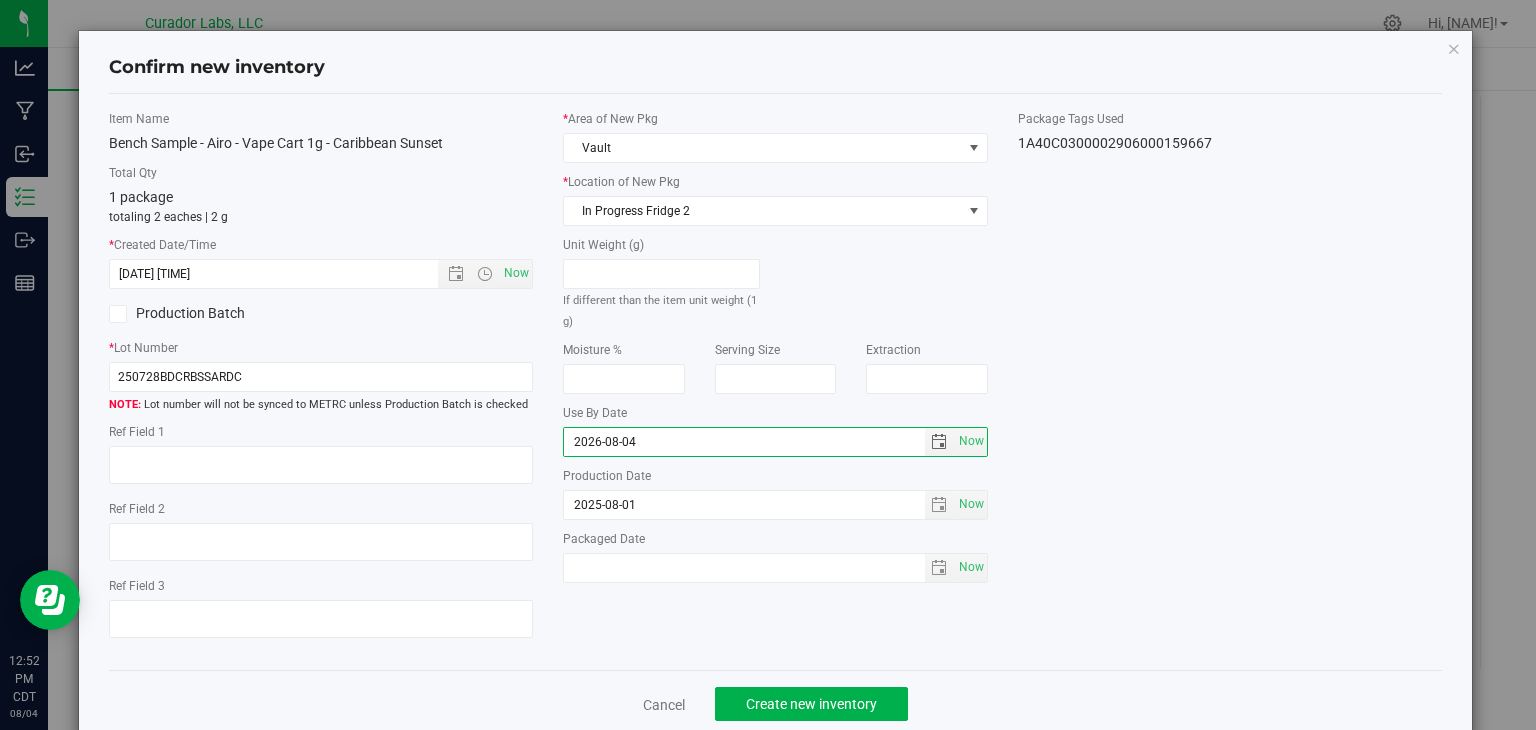type on "2026-08-04" 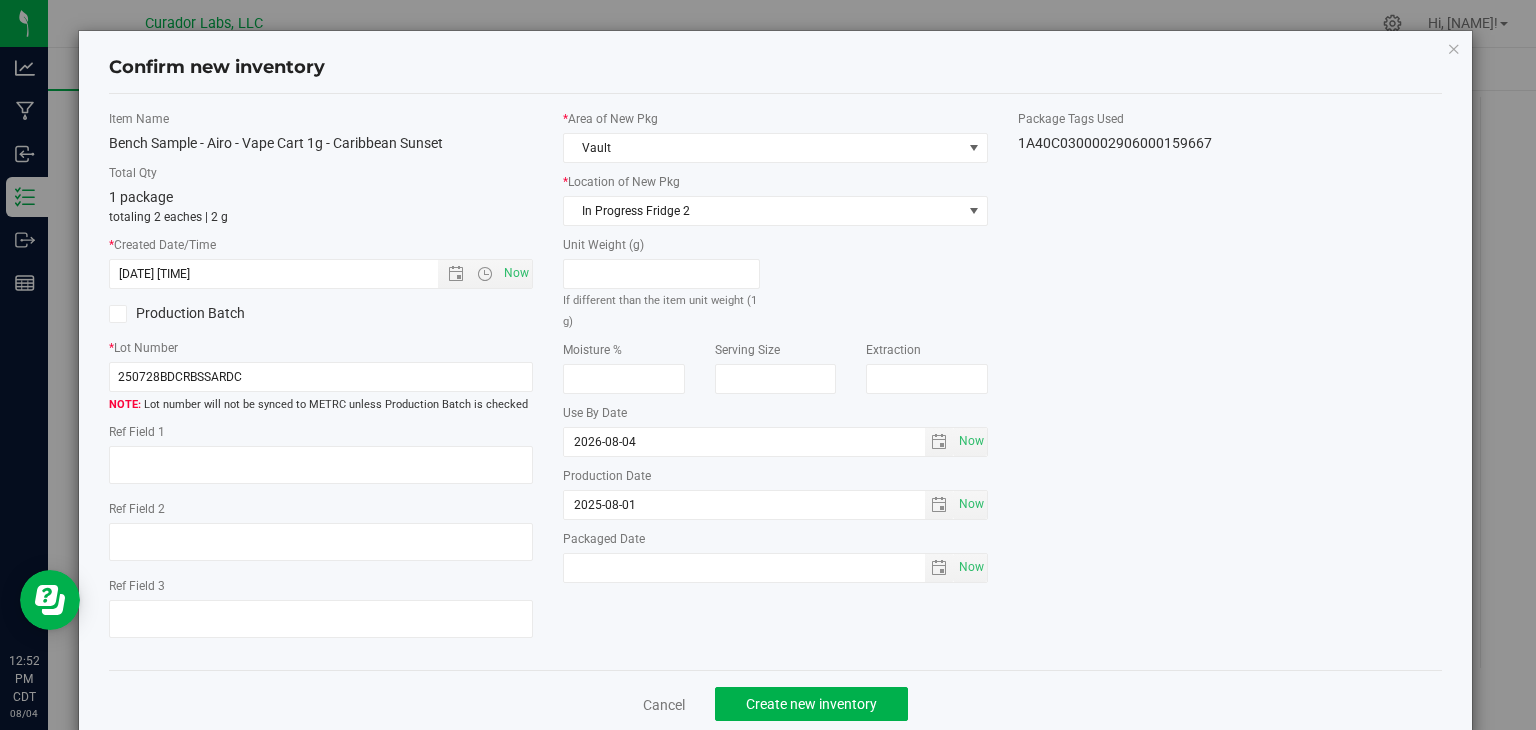 click on "Item Name
Bench Sample - Airo - Vape Cart 1g - Caribbean Sunset
Total Qty
1 package  totaling 2 eaches | 2 g
*
Created Date/Time
[MONTH]/[DAY]/[YEAR] [HOUR]:[MINUTE] [AMPM]
Now
Production Batch" at bounding box center [776, 382] 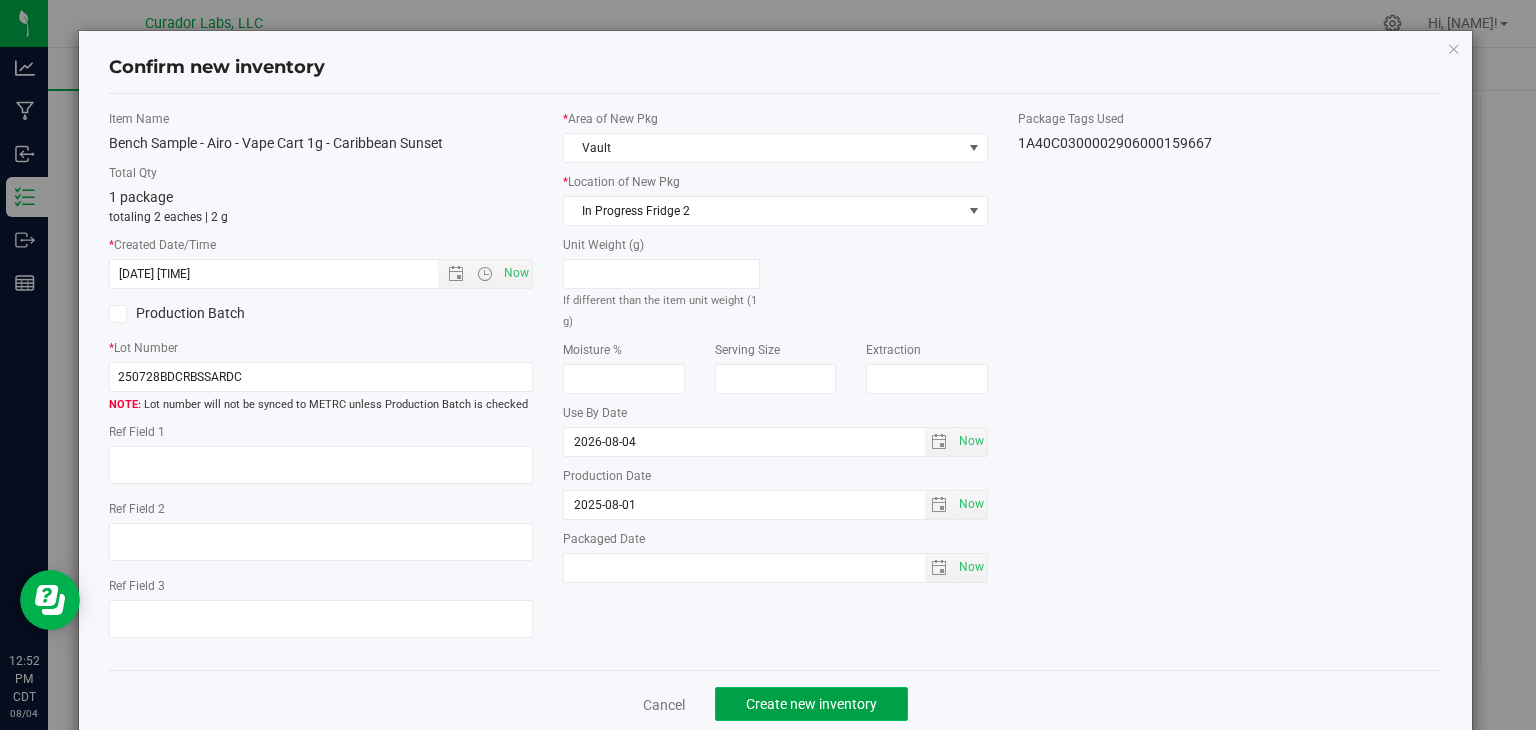 click on "Create new inventory" 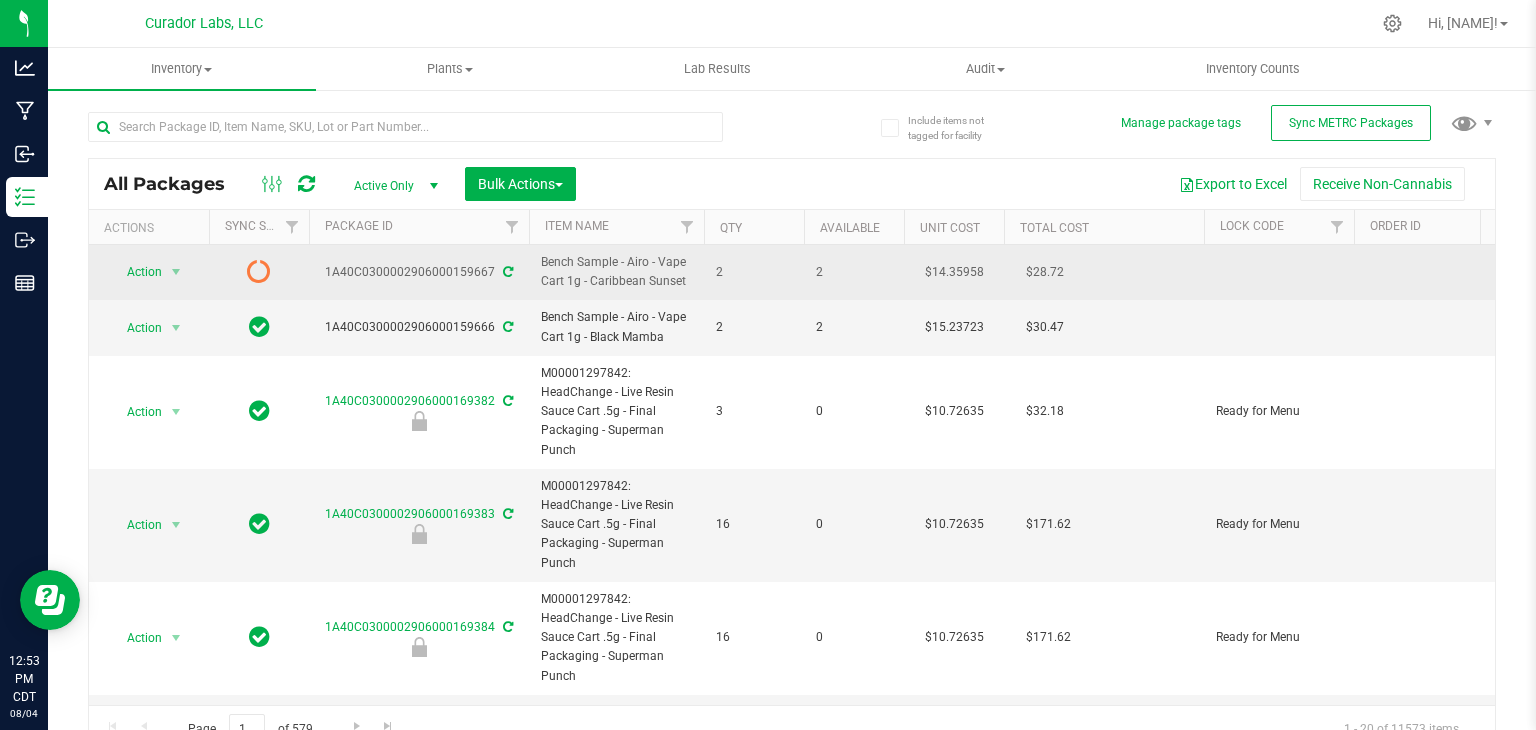drag, startPoint x: 687, startPoint y: 280, endPoint x: 588, endPoint y: 279, distance: 99.00505 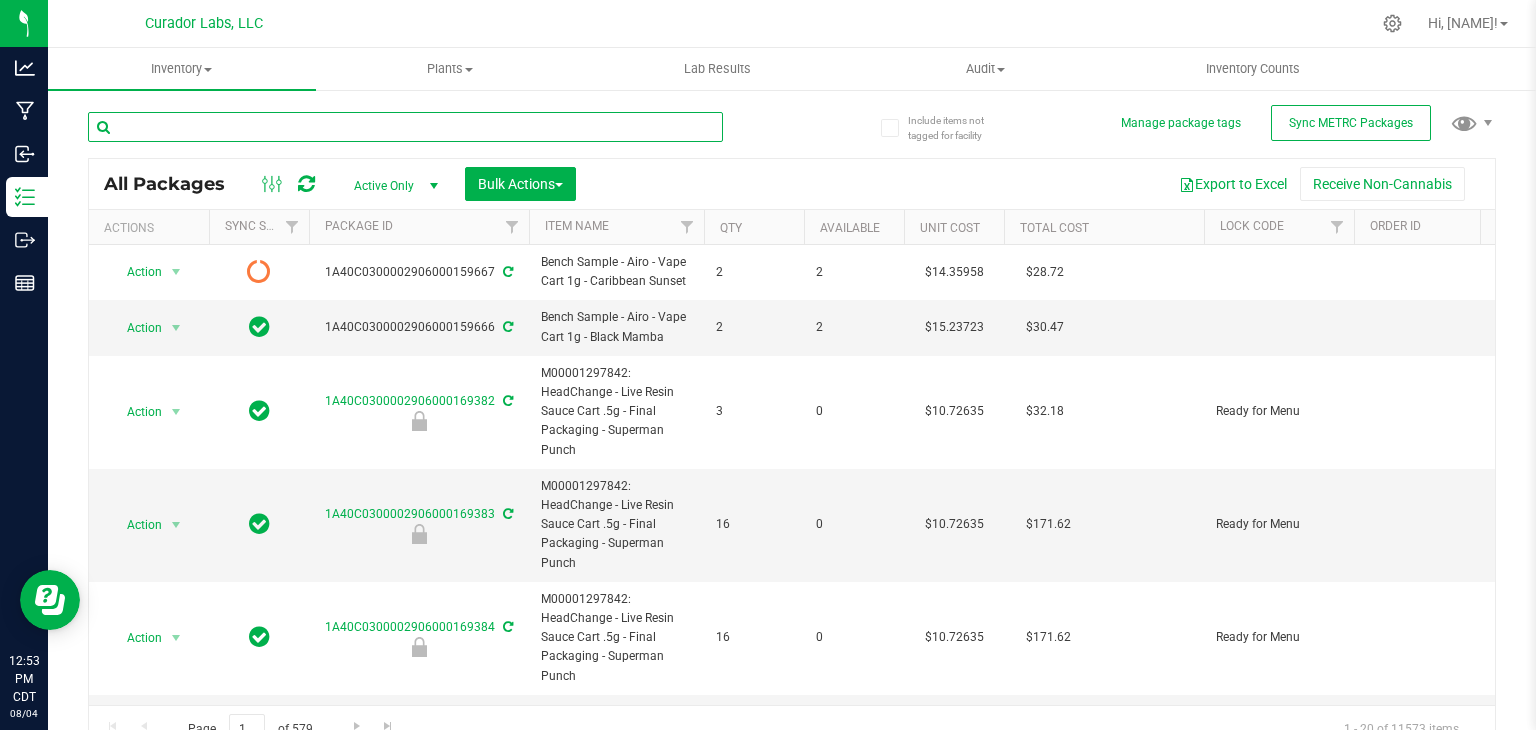 click at bounding box center [405, 127] 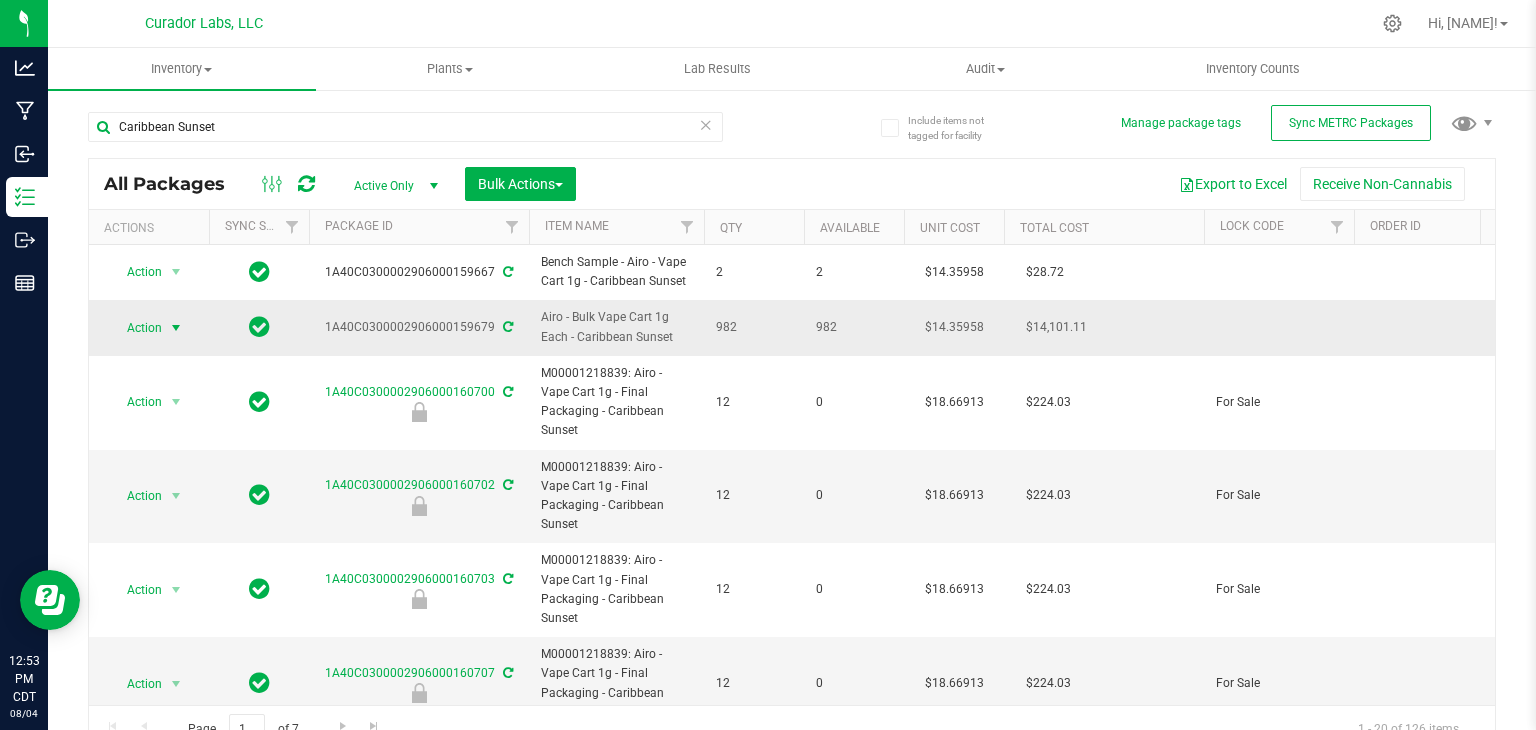 click on "Action" at bounding box center (136, 328) 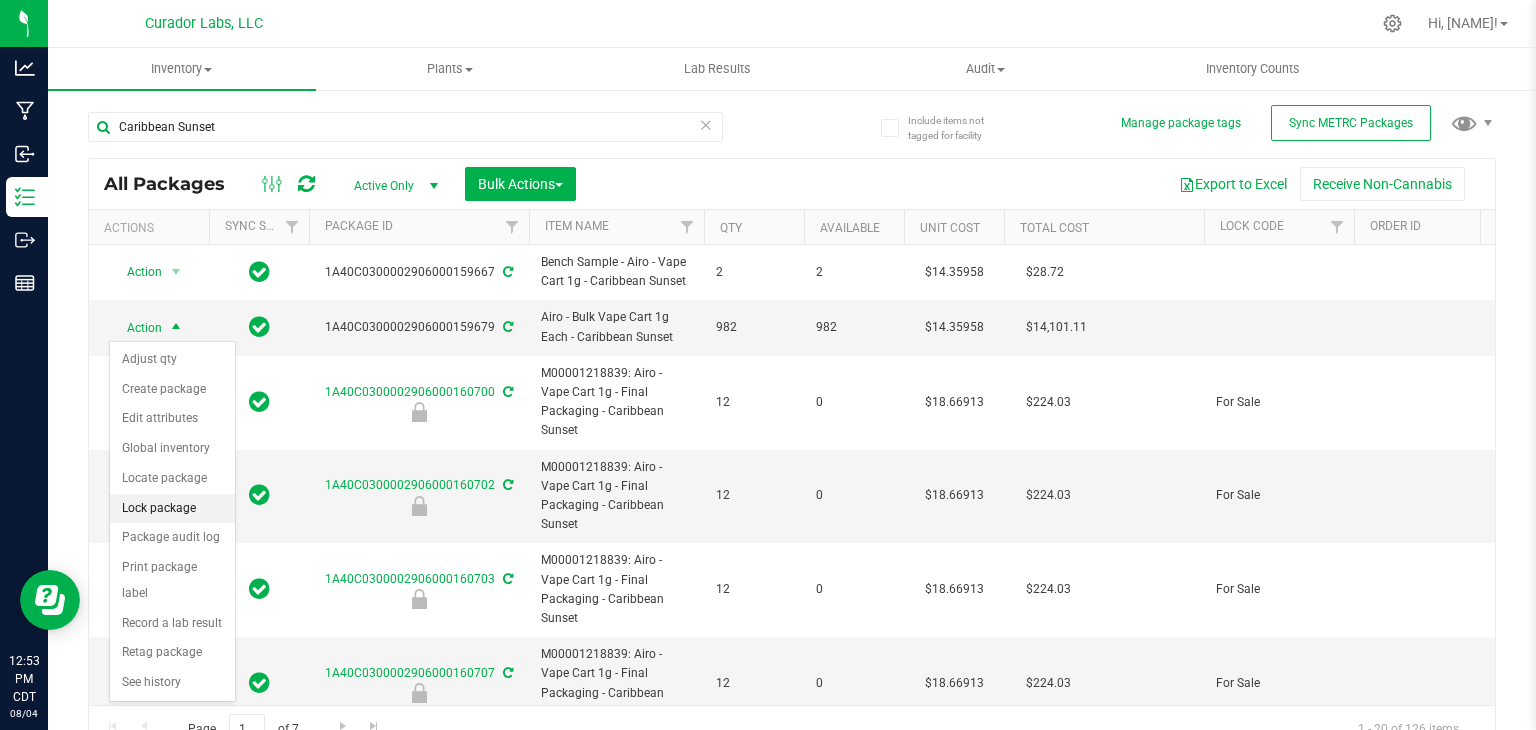 click on "Lock package" at bounding box center (172, 509) 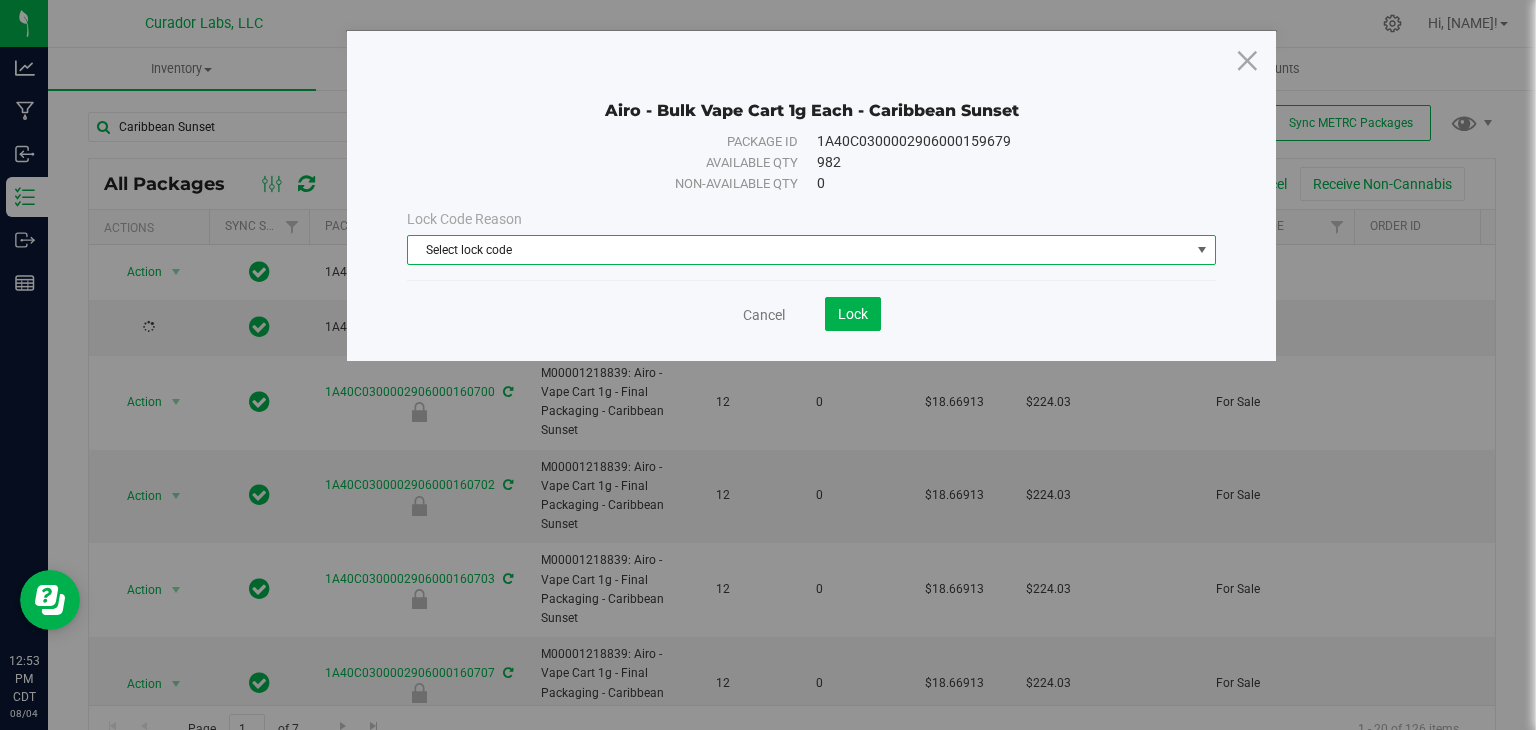 click on "Select lock code" at bounding box center (799, 250) 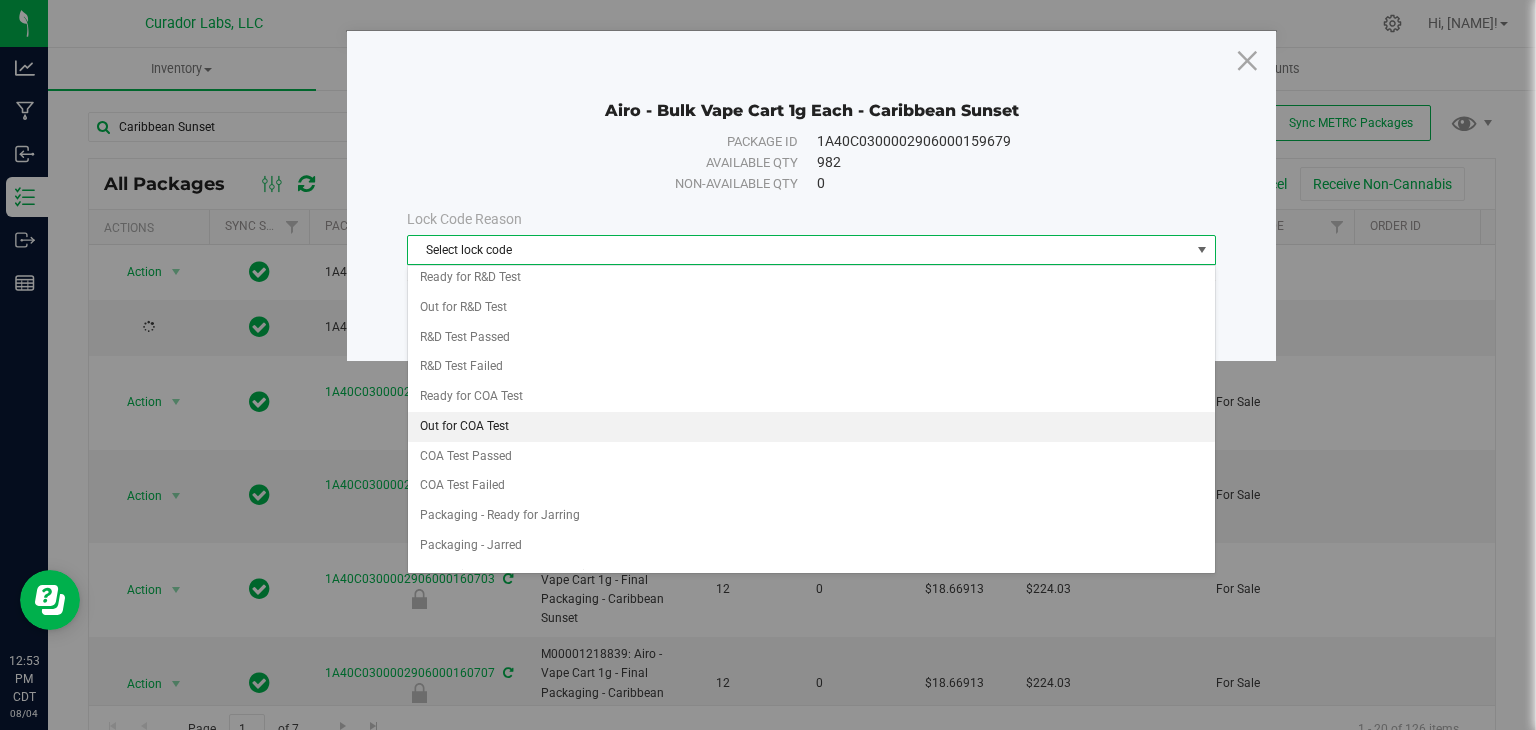 click on "Out for COA Test" at bounding box center [811, 427] 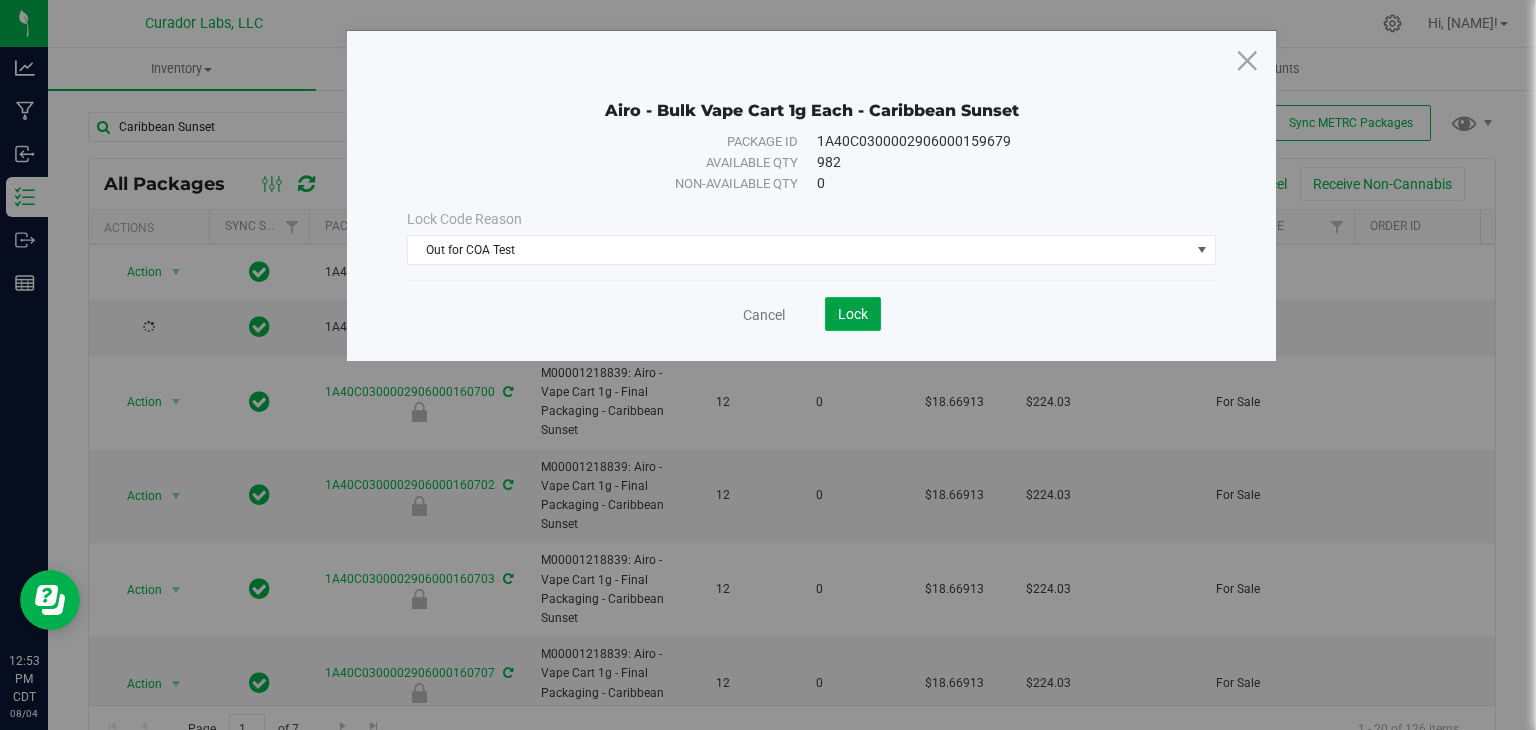 click on "Lock" 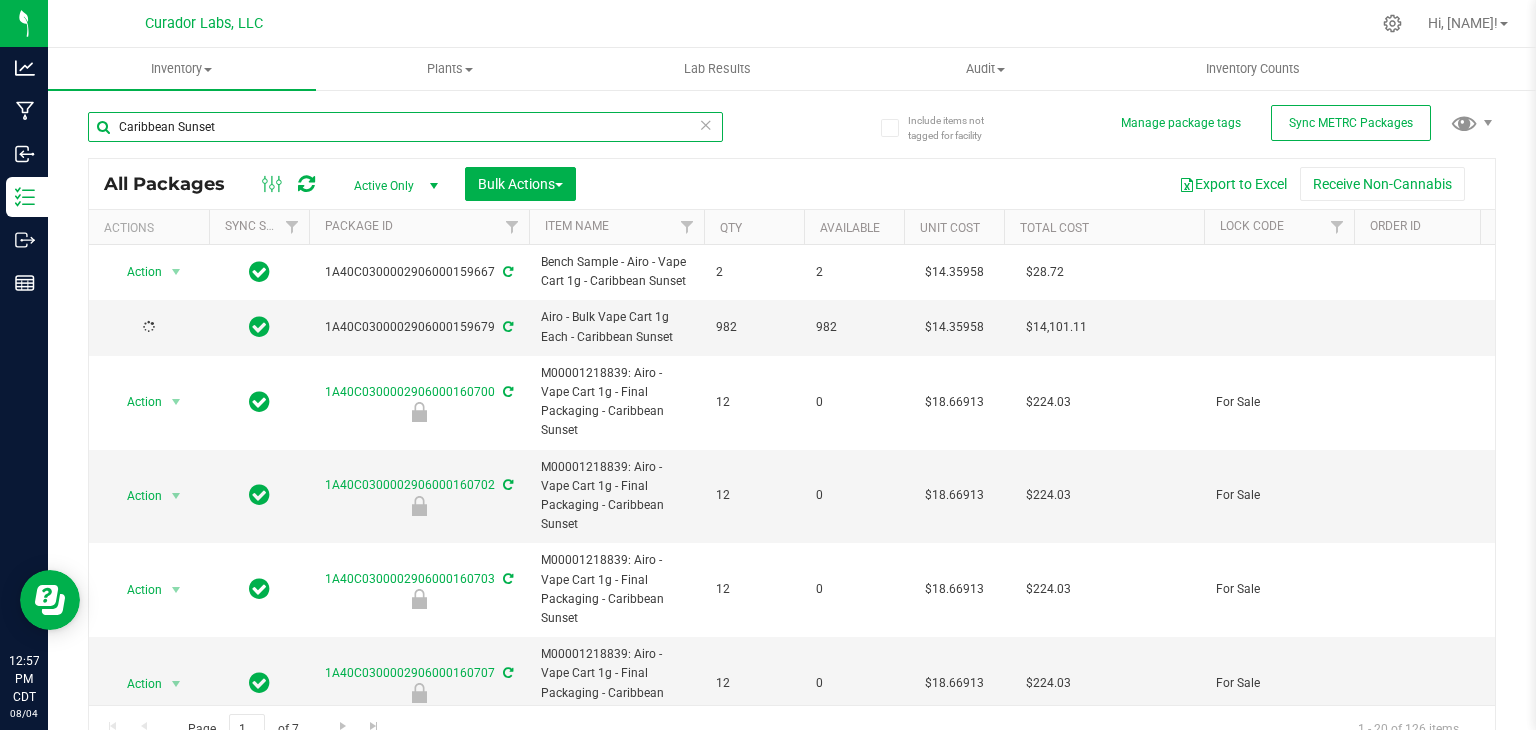 click on "Caribbean Sunset" at bounding box center [405, 127] 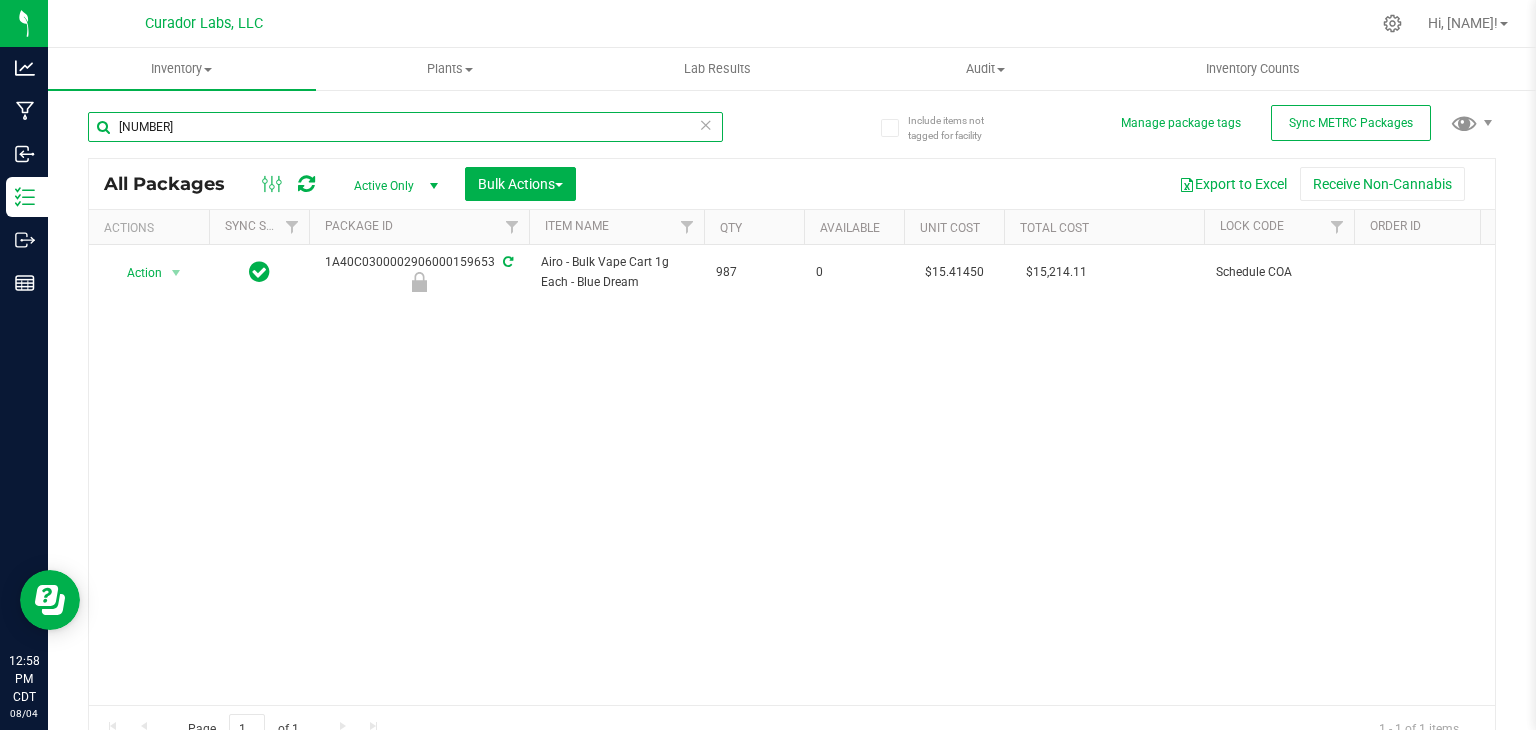 type on "[NUMBER]" 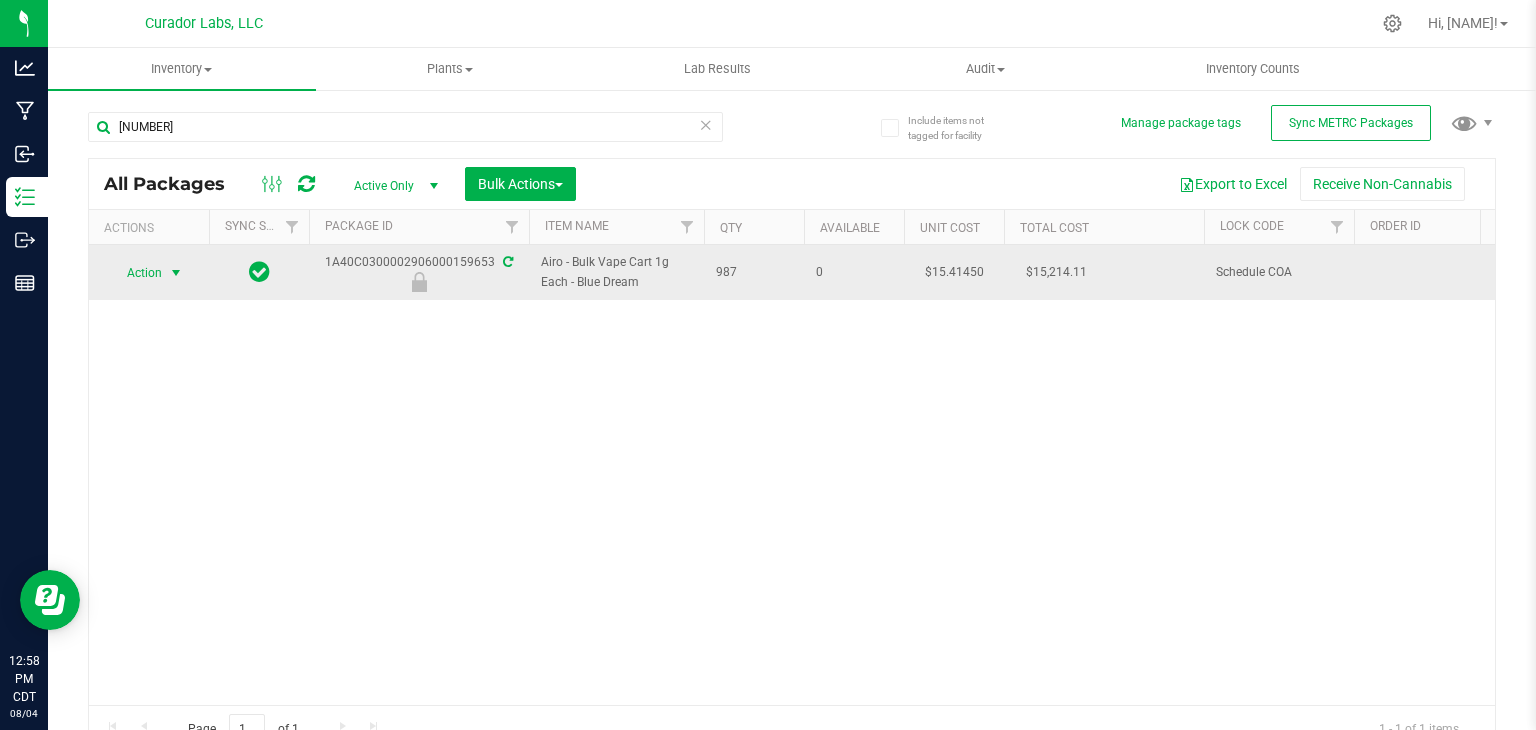 click at bounding box center [176, 273] 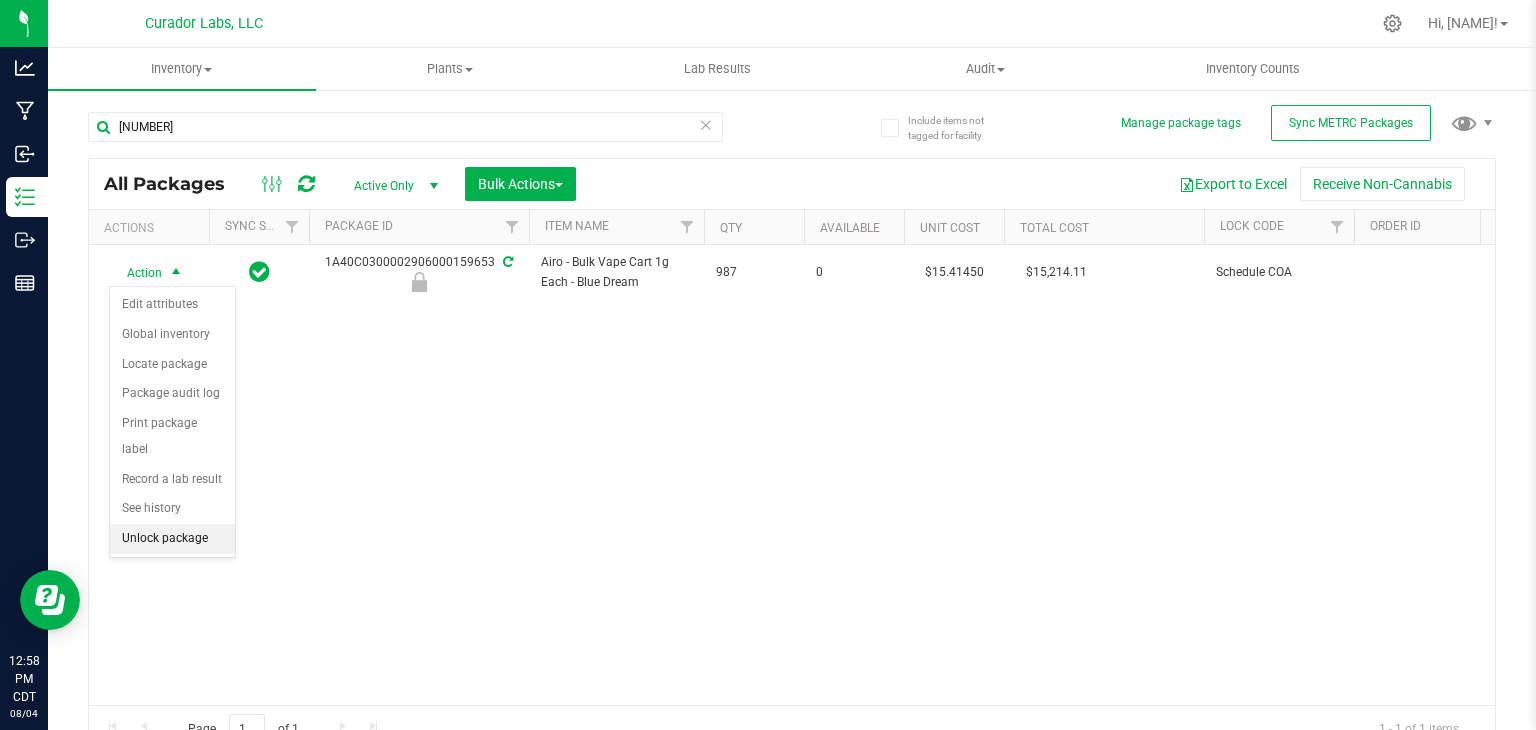 click on "Unlock package" at bounding box center (172, 539) 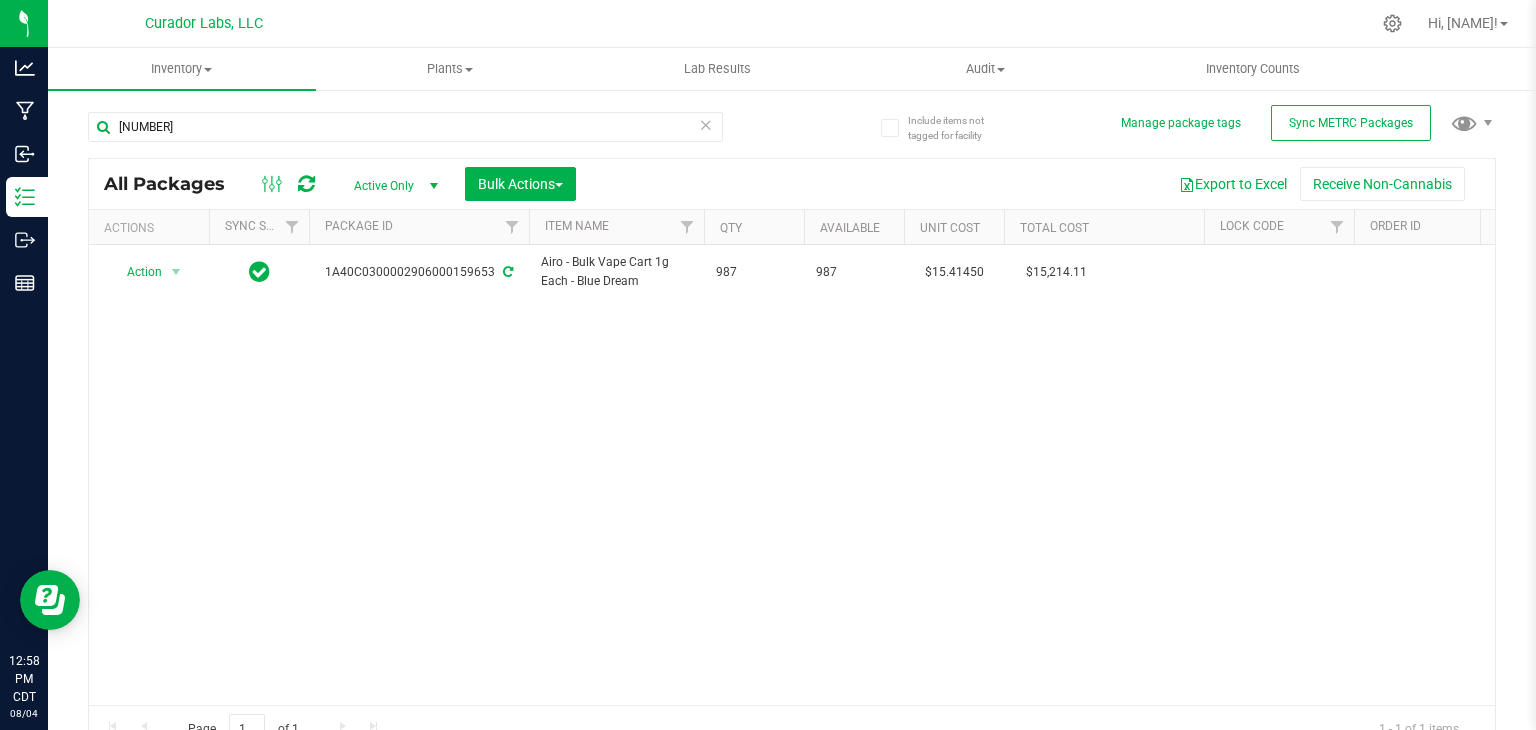 click on "Action Action Adjust qty Create package Edit attributes Global inventory Locate package Lock package Package audit log Print package label Record a lab result Retag package See history
[ID]
Airo - Bulk Vape Cart 1g Each - [PRODUCT]
987
987
[PRICE] [PRICE]
Each
(1 g ea.)
SubmittedForTesting
[PRICE]
[ID]
Created
[DATE] [TIME] [TIMEZONE]
[VERSION]" at bounding box center [792, 475] 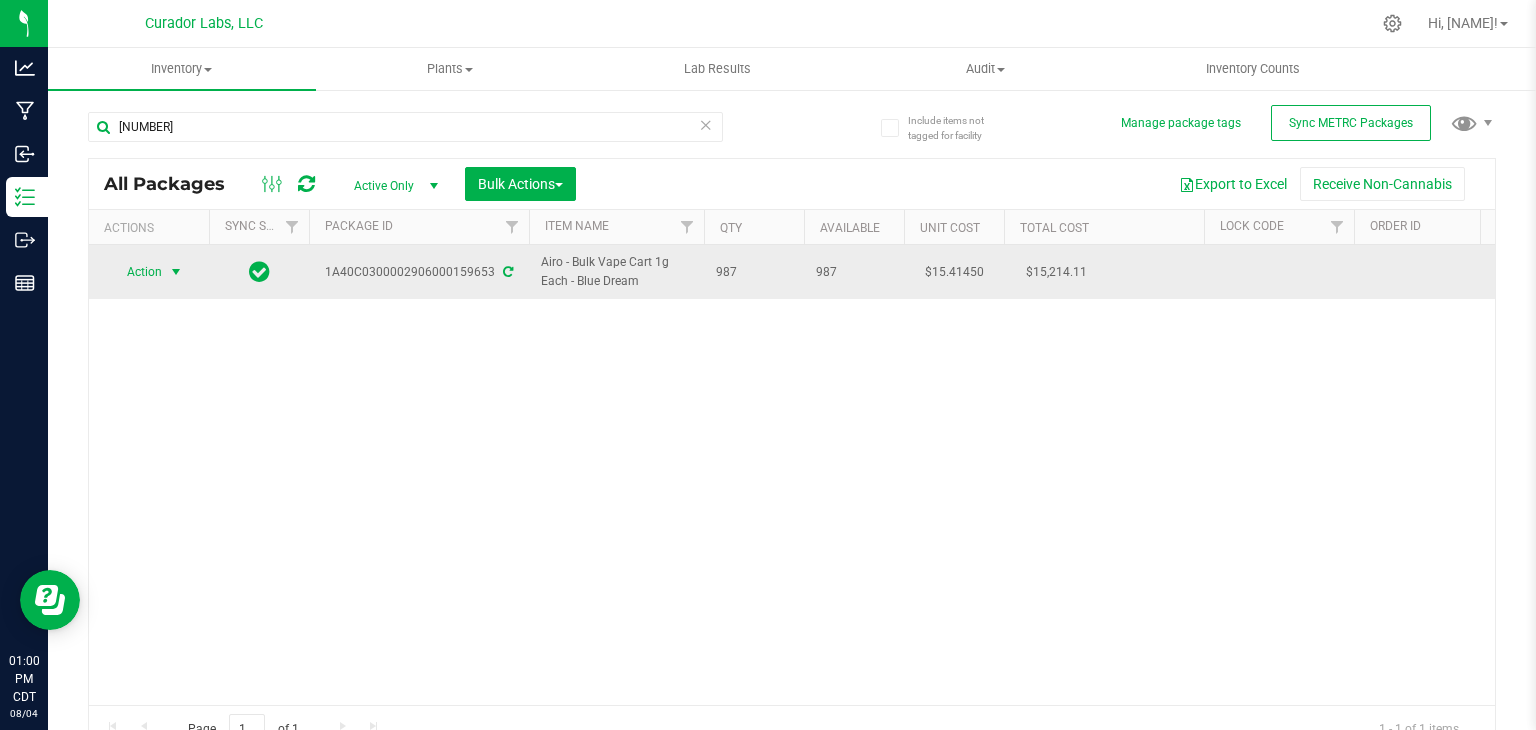 click at bounding box center [176, 272] 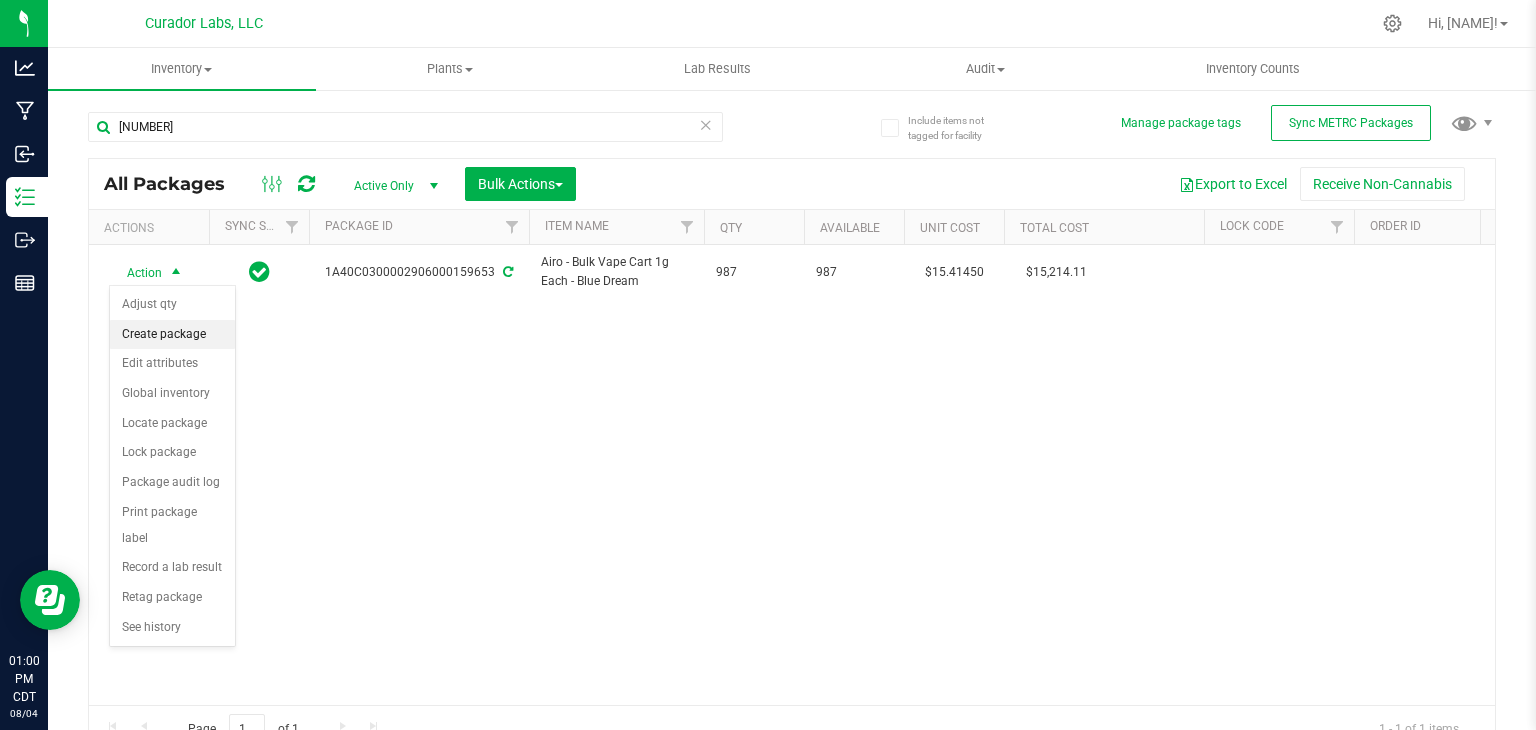 click on "Create package" at bounding box center (172, 335) 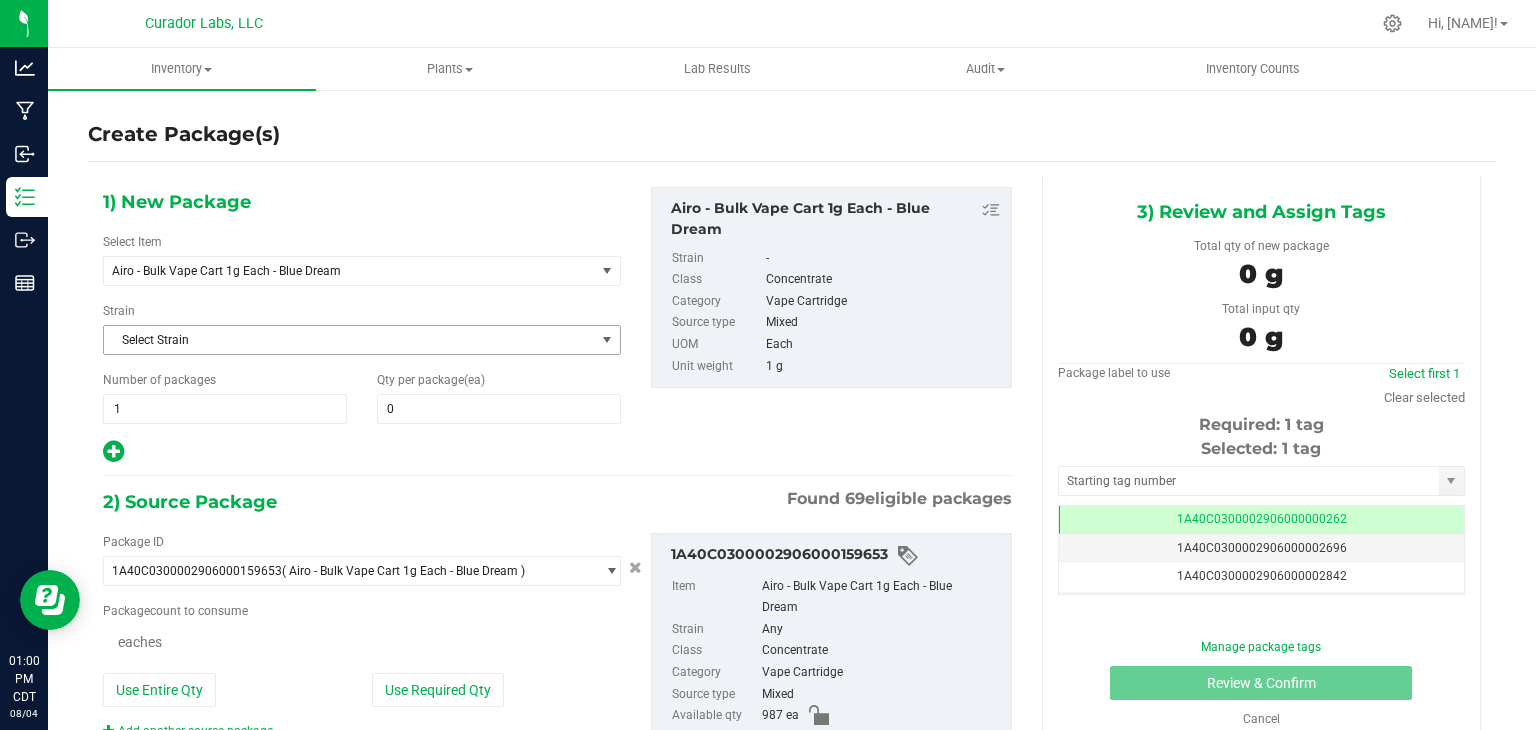 type on "0" 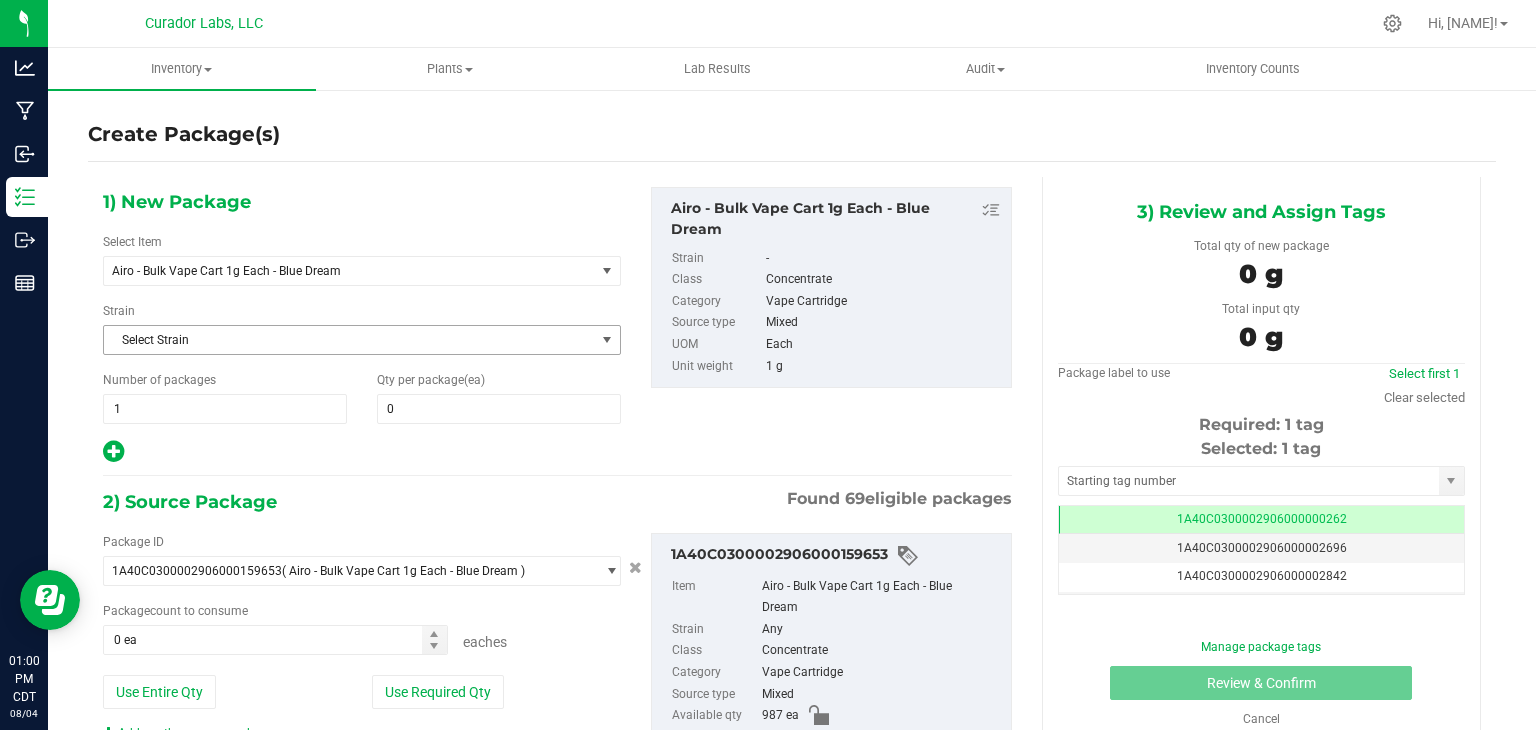 scroll, scrollTop: 0, scrollLeft: 0, axis: both 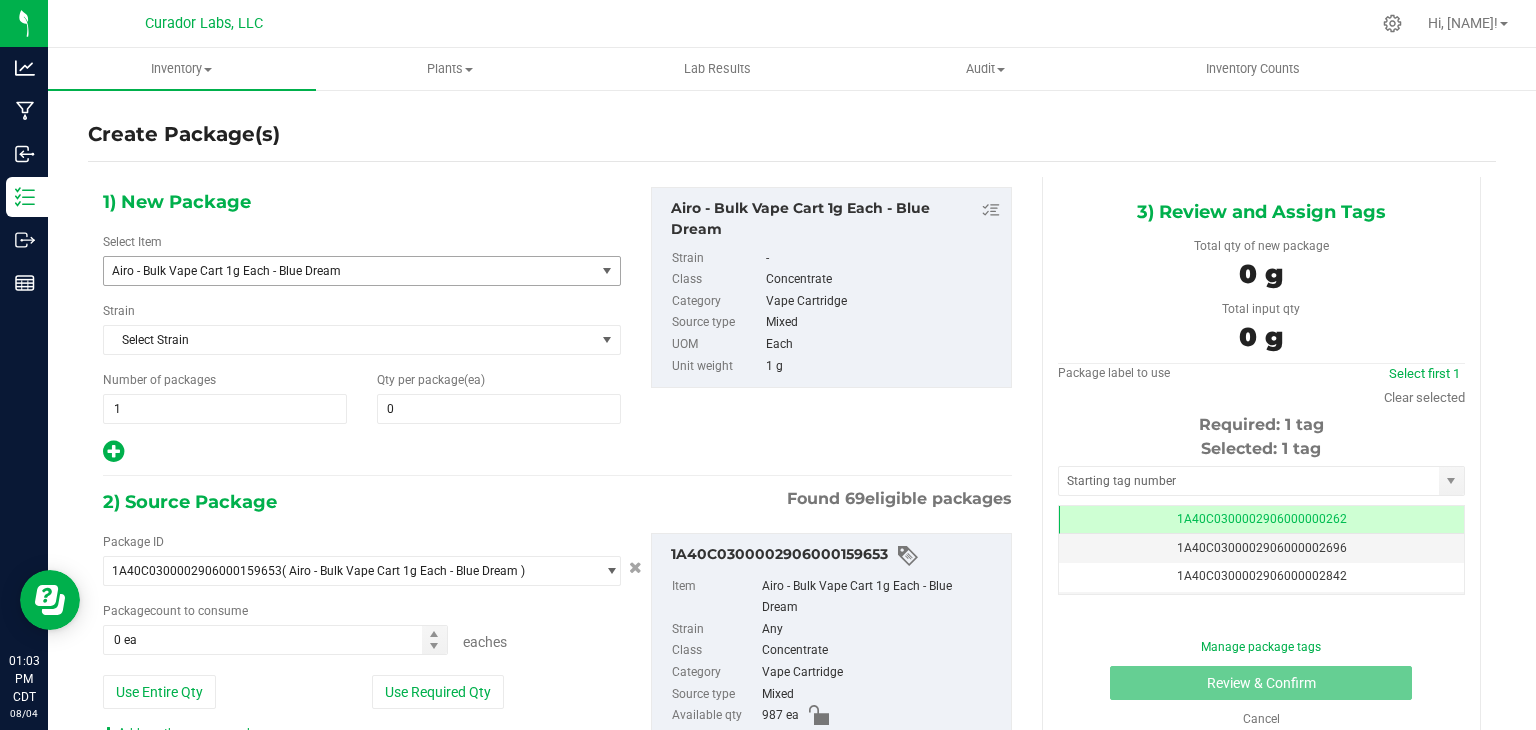 click on "Airo - Bulk Vape Cart 1g Each - Blue Dream" at bounding box center [349, 271] 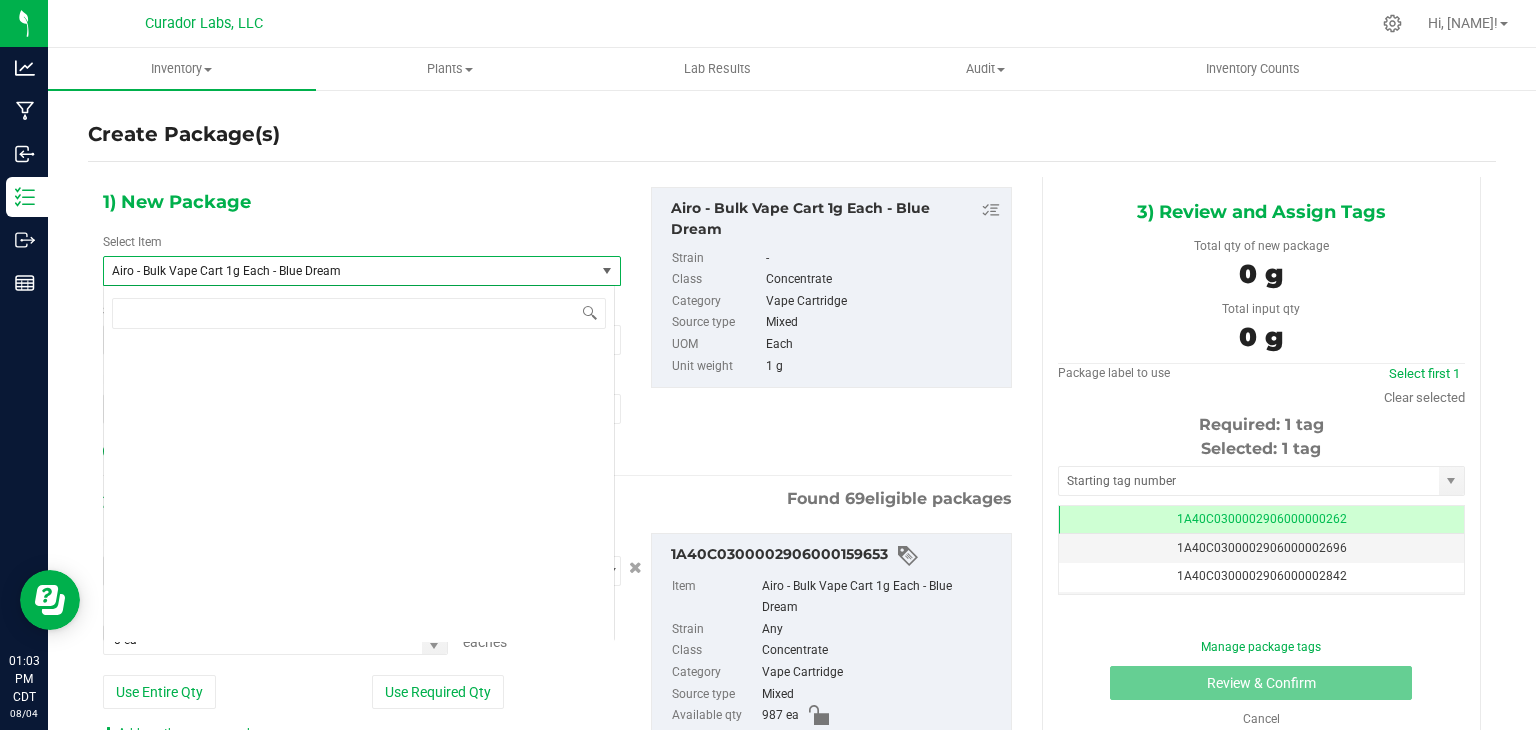 scroll, scrollTop: 4452, scrollLeft: 0, axis: vertical 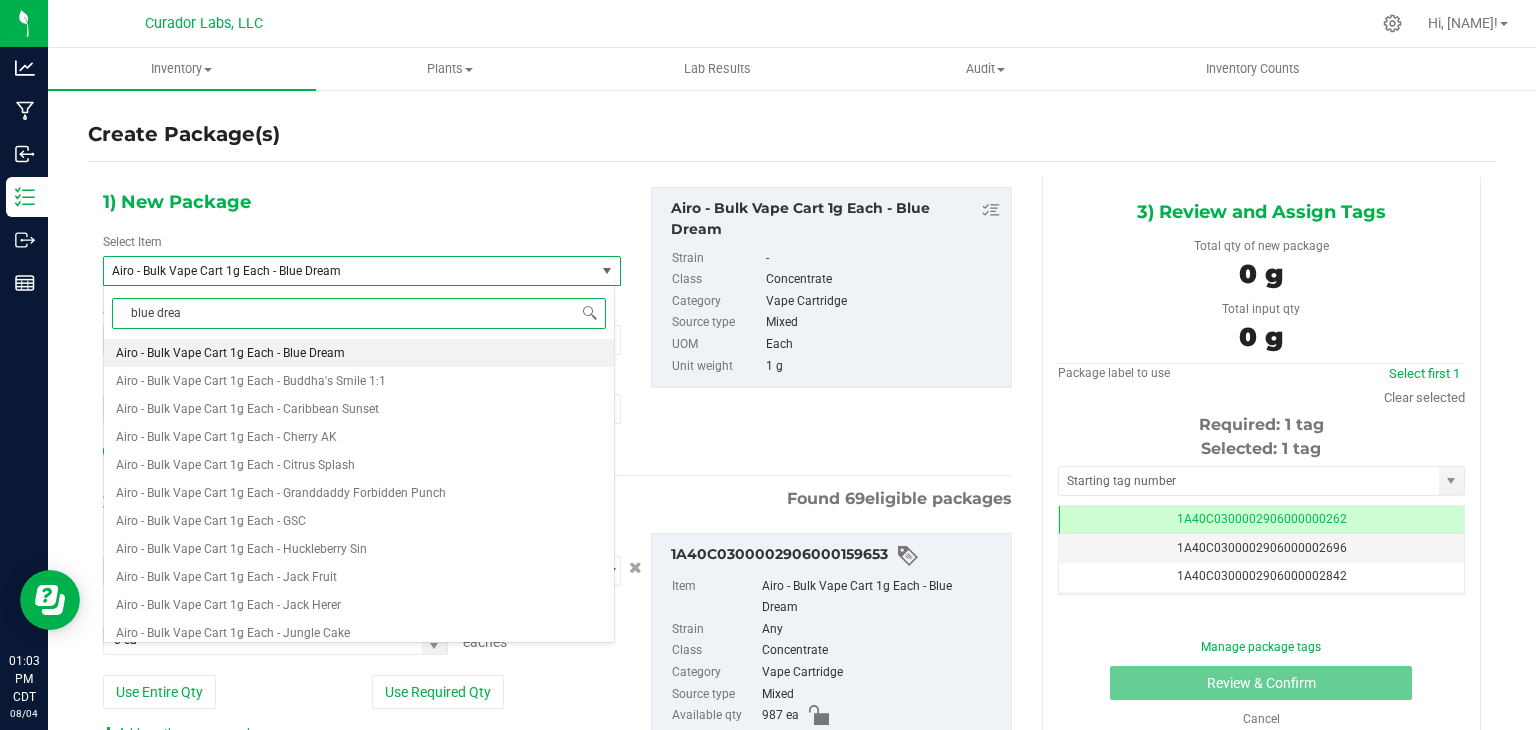 type on "blue dream" 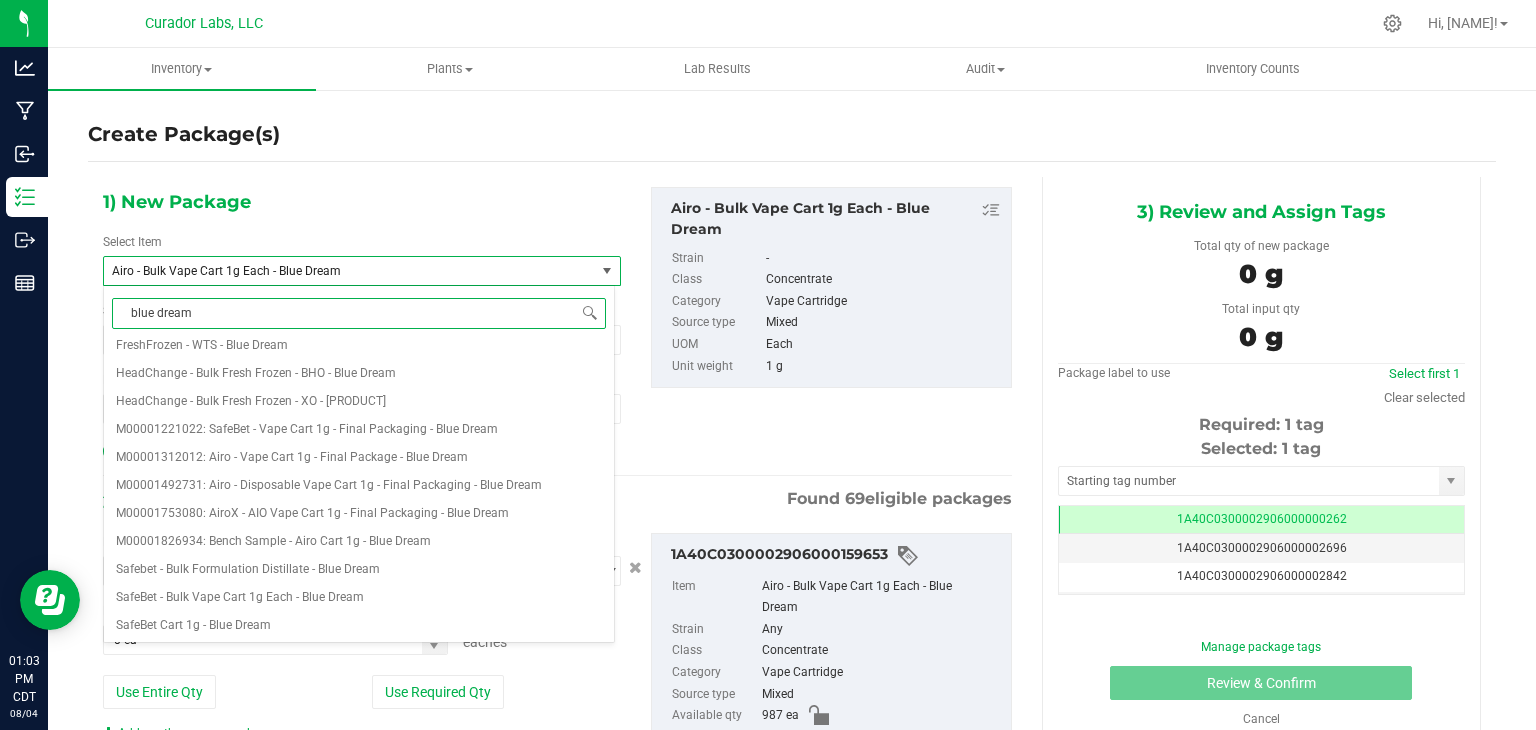 scroll, scrollTop: 0, scrollLeft: 0, axis: both 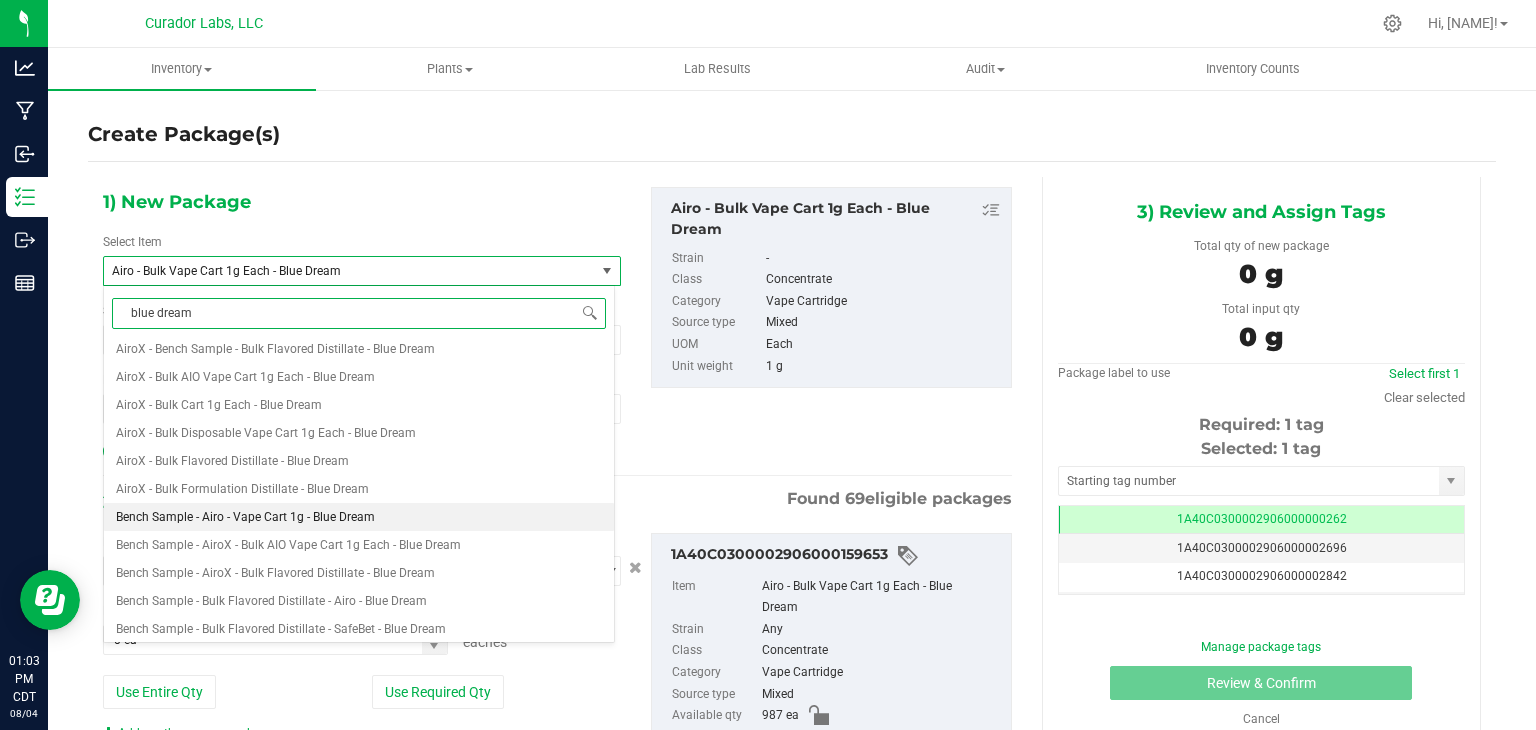 click on "Bench Sample - Airo - Vape Cart 1g - Blue Dream" at bounding box center [359, 517] 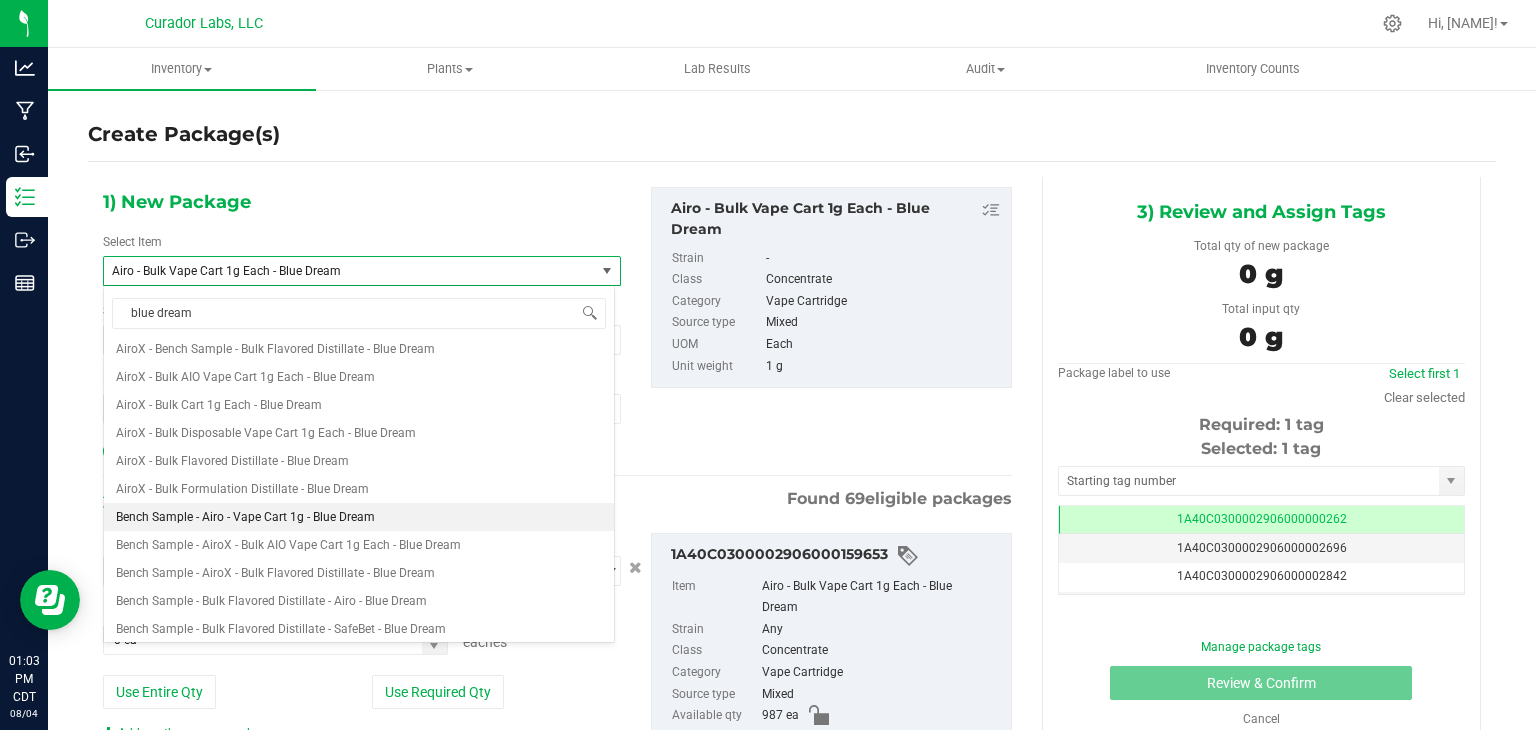 type 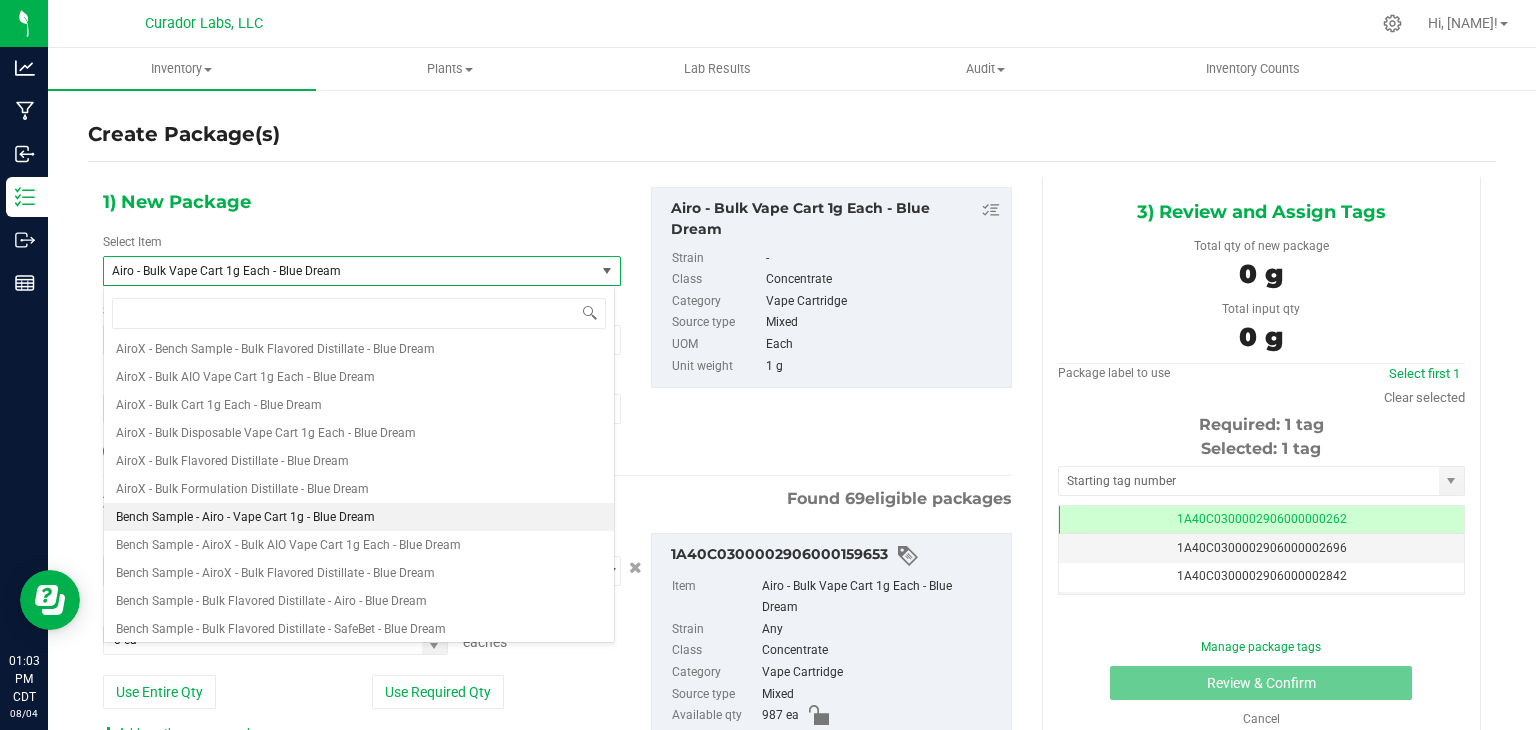 type on "0" 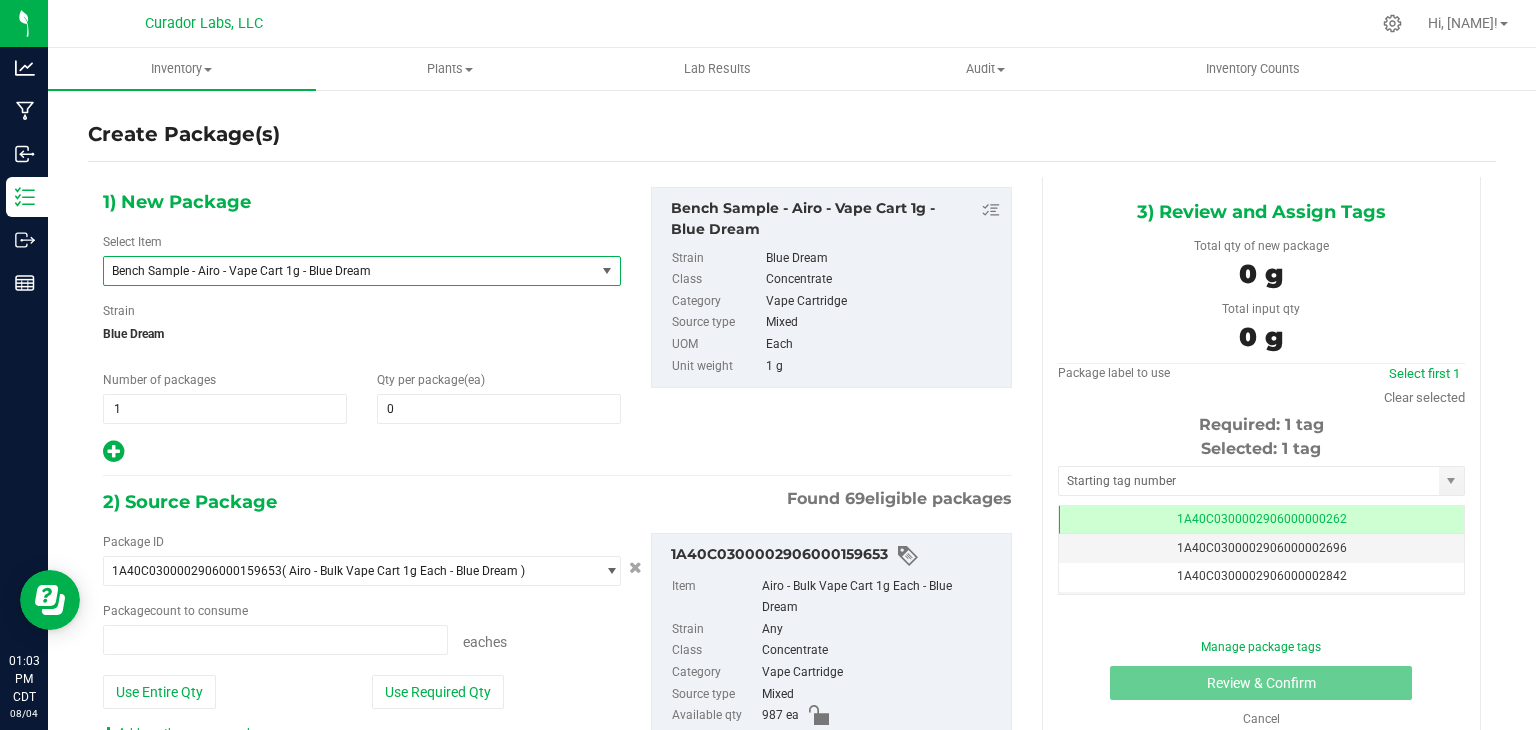 type on "0 ea" 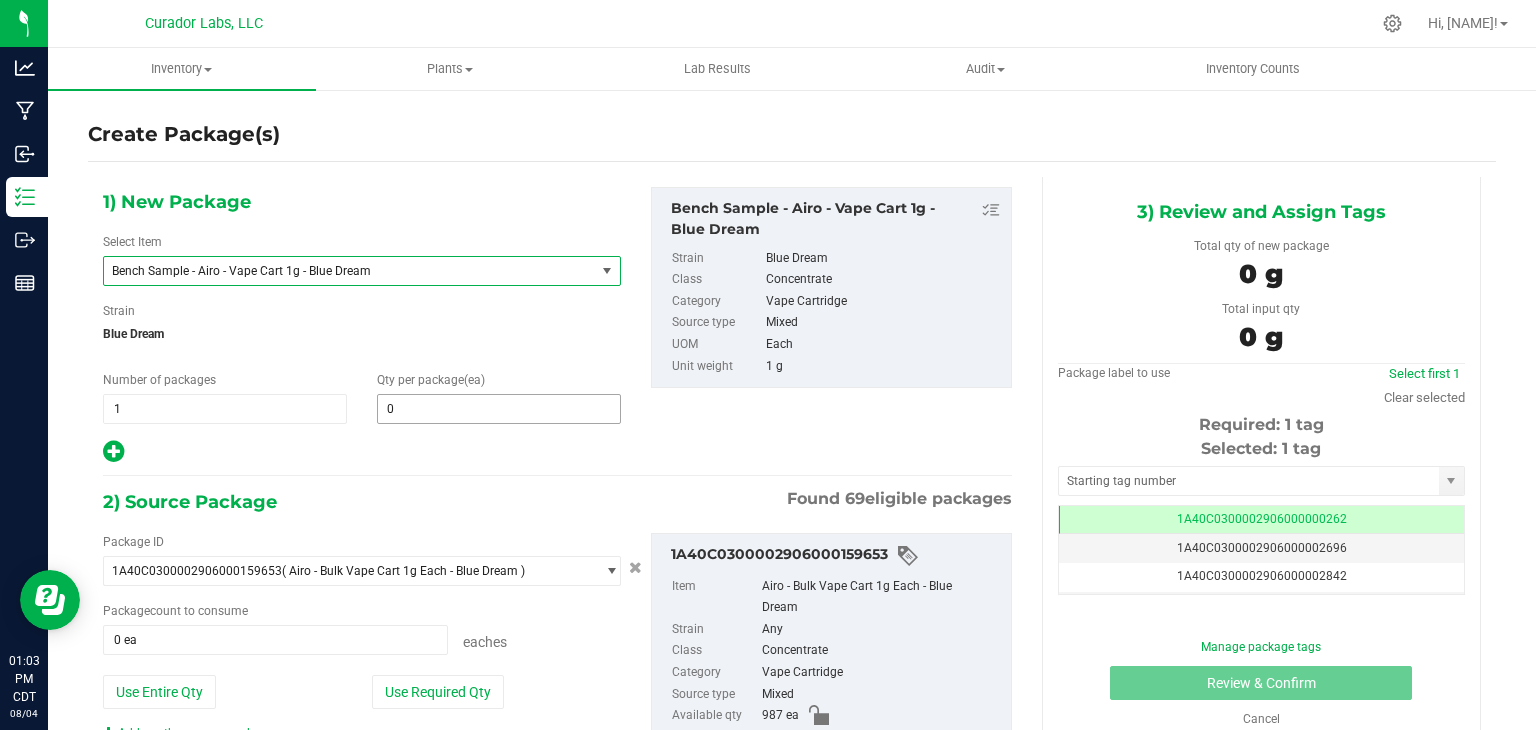 type 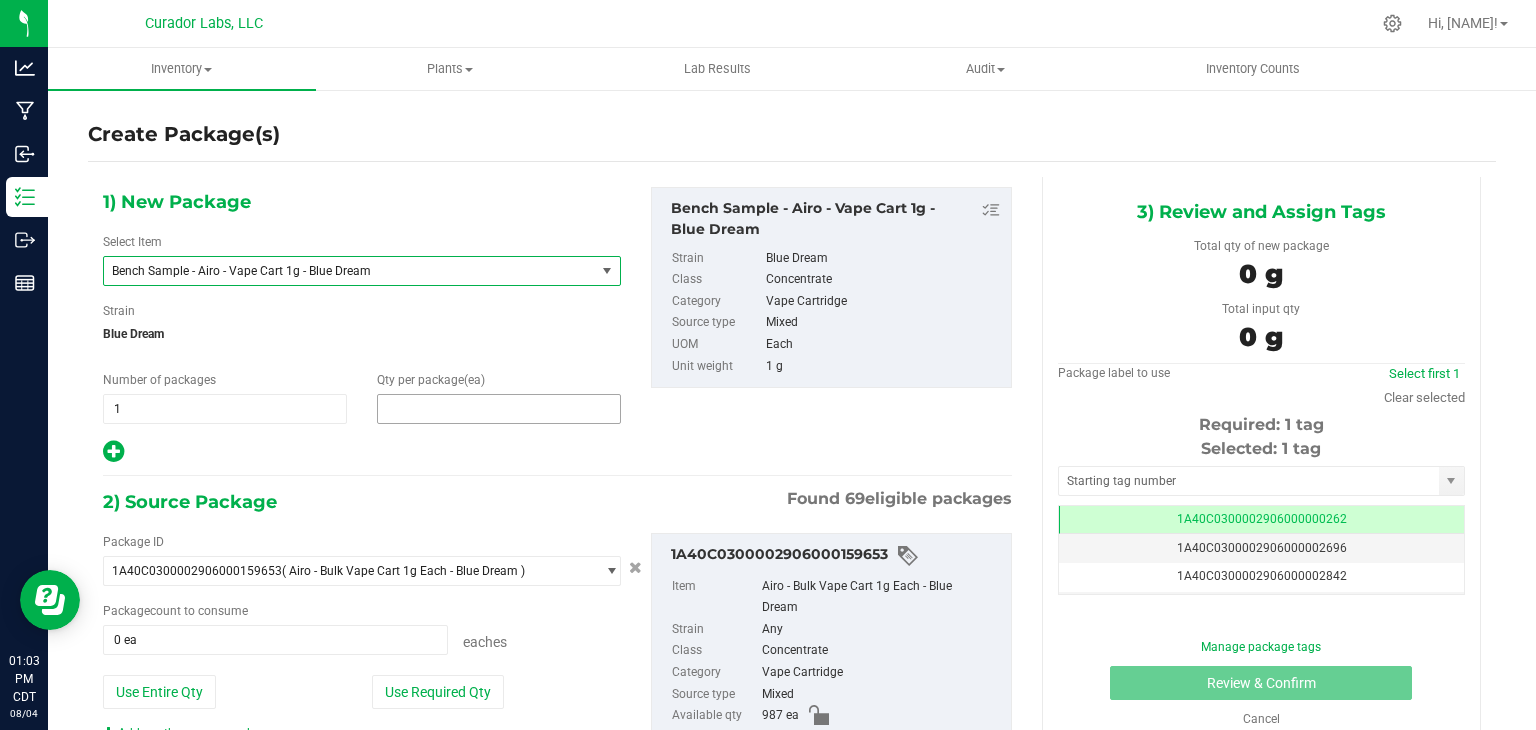 click at bounding box center [499, 409] 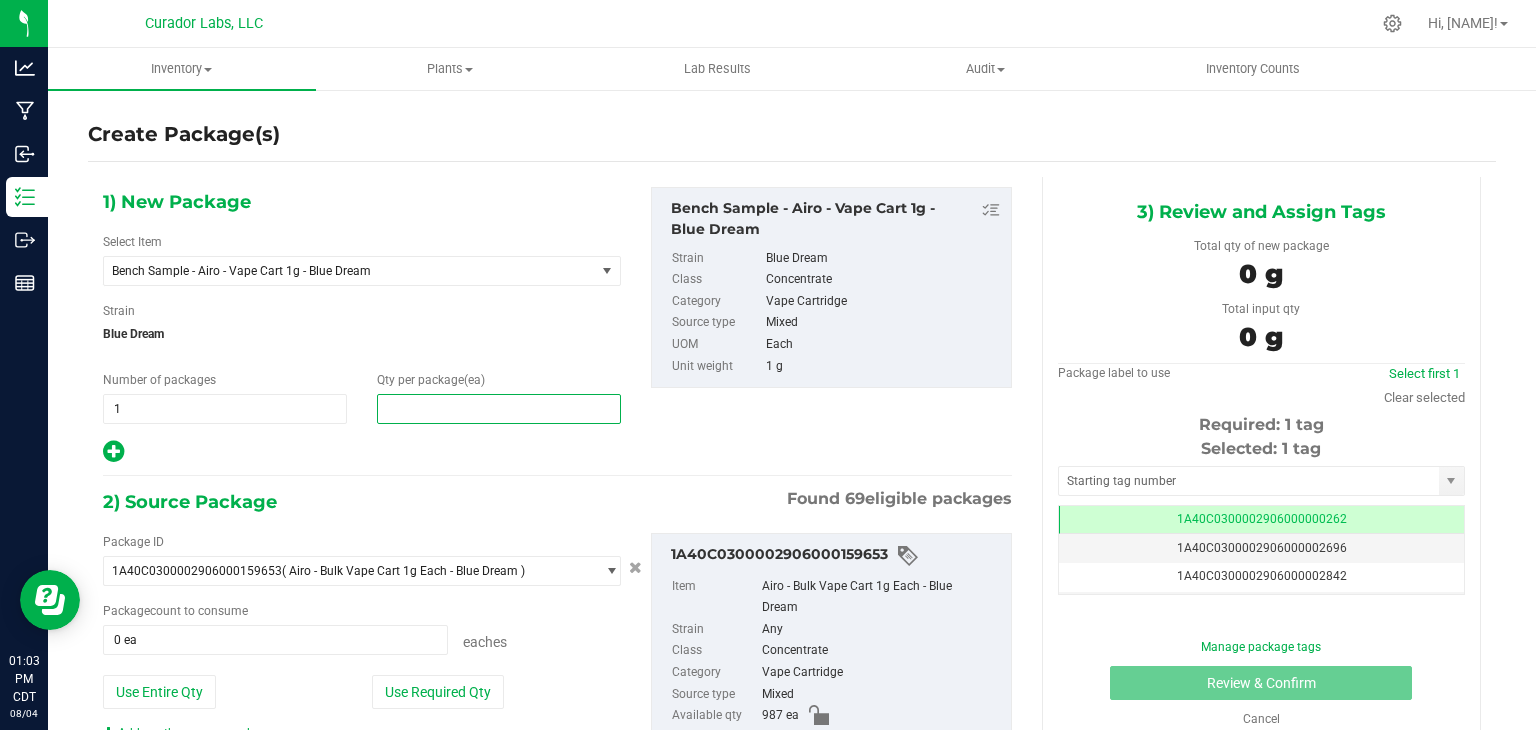 type on "2" 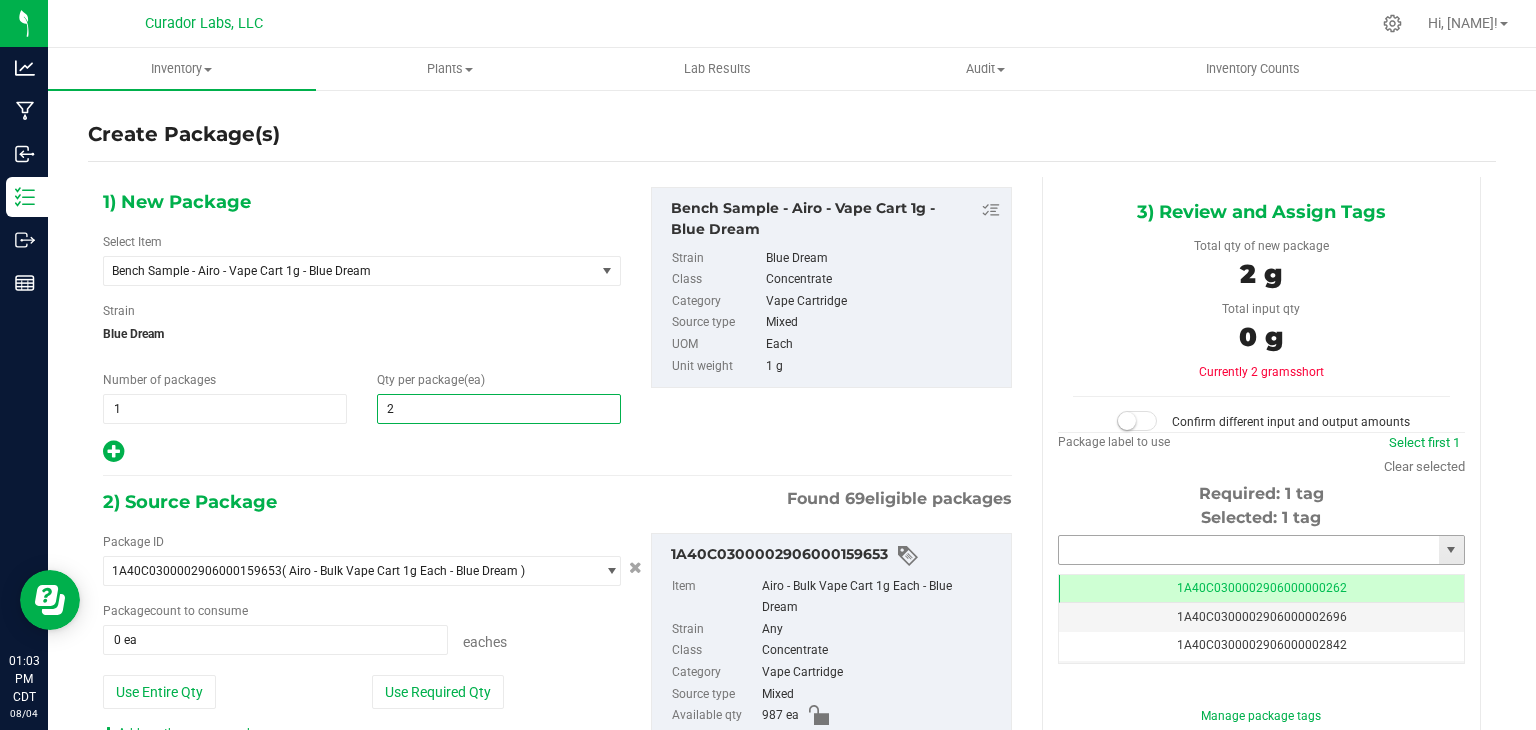type on "2" 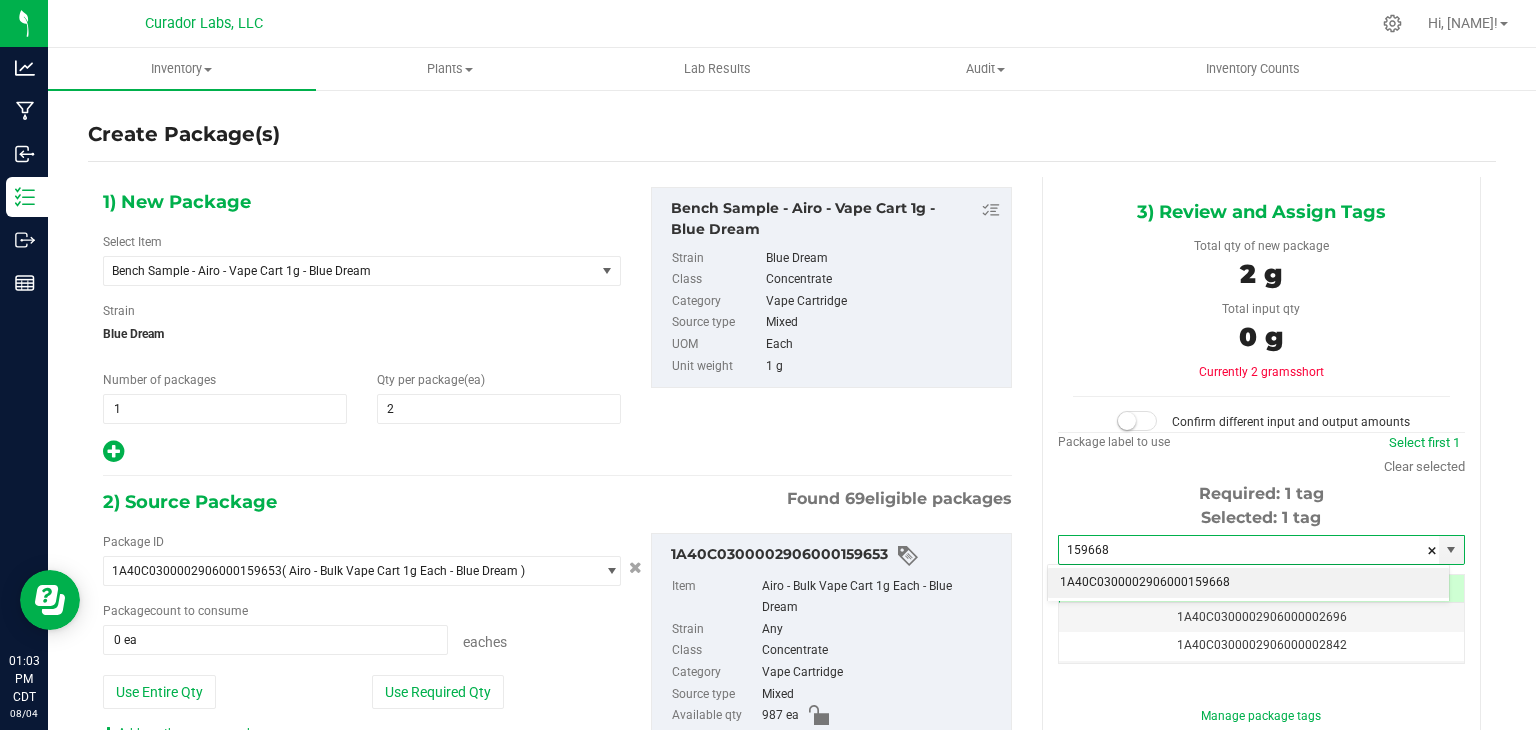 click on "1A40C0300002906000159668" at bounding box center [1248, 583] 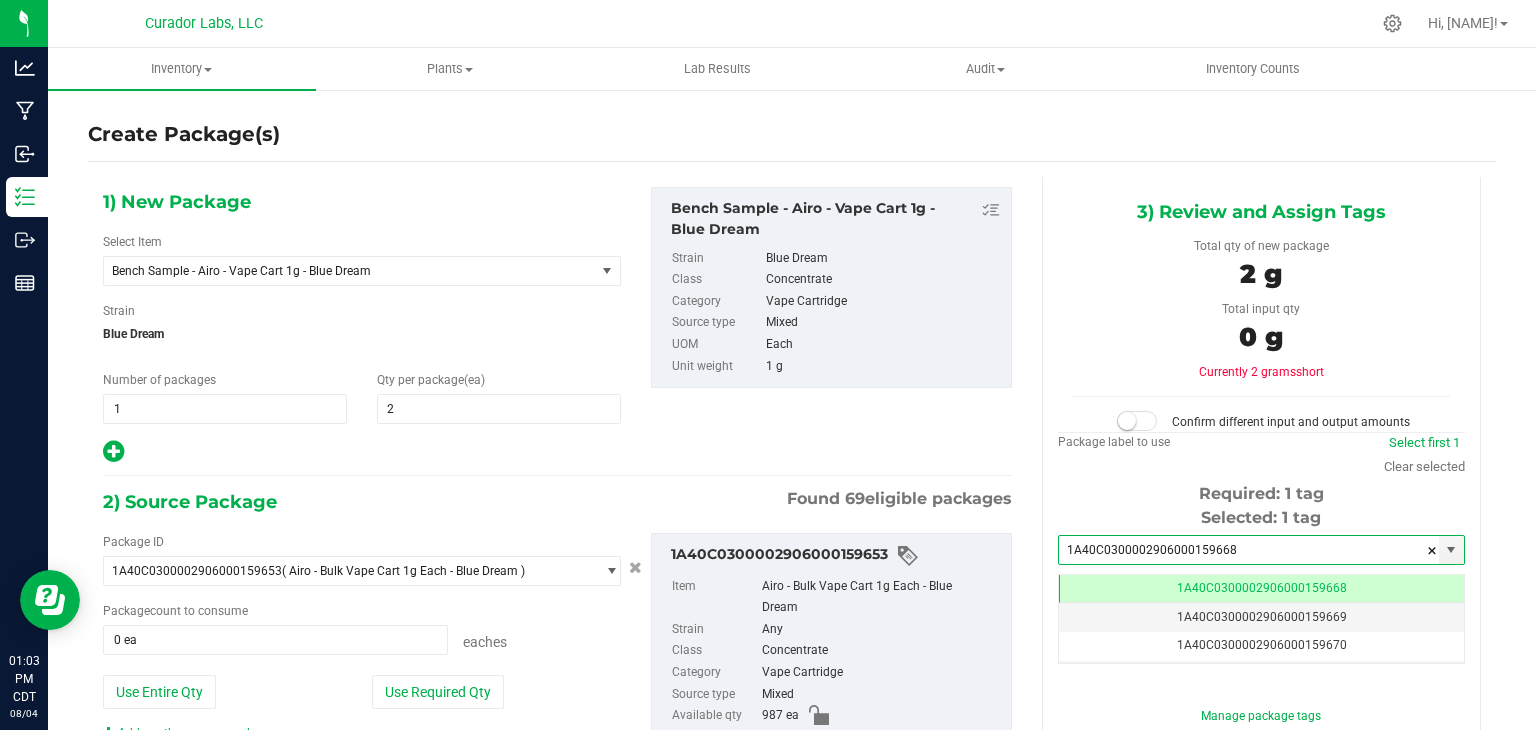 scroll, scrollTop: 0, scrollLeft: 0, axis: both 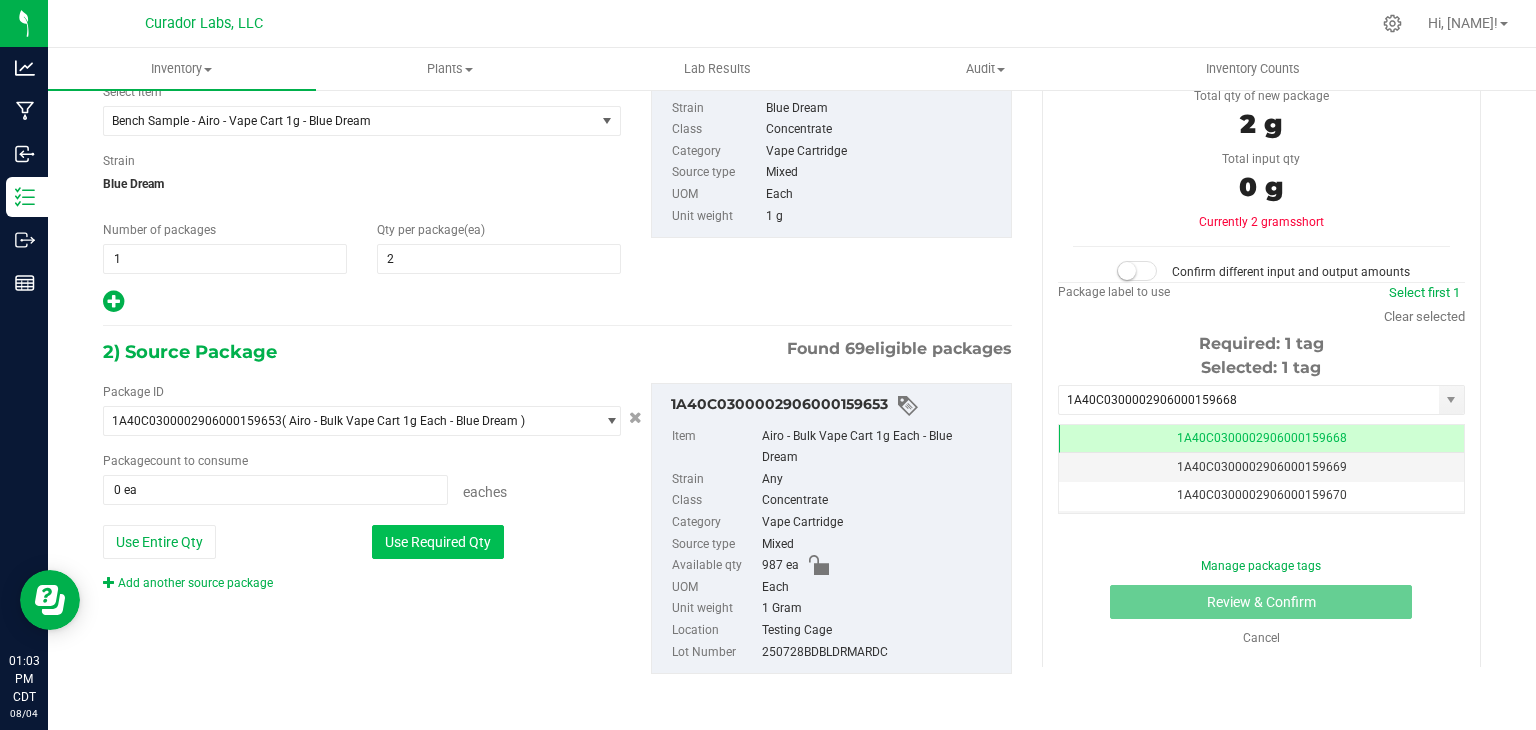 click on "Use Required Qty" at bounding box center [438, 542] 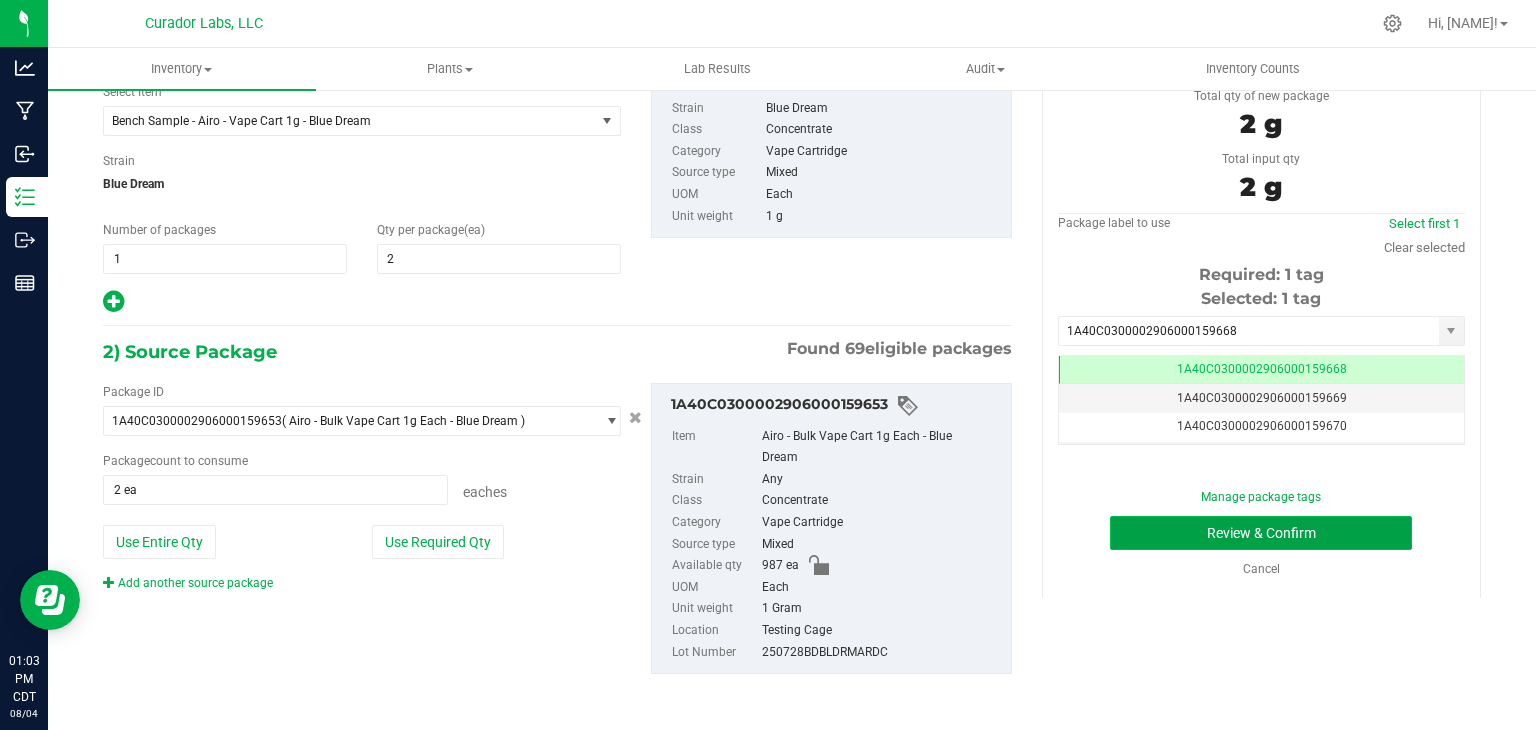 click on "Review & Confirm" at bounding box center [1261, 533] 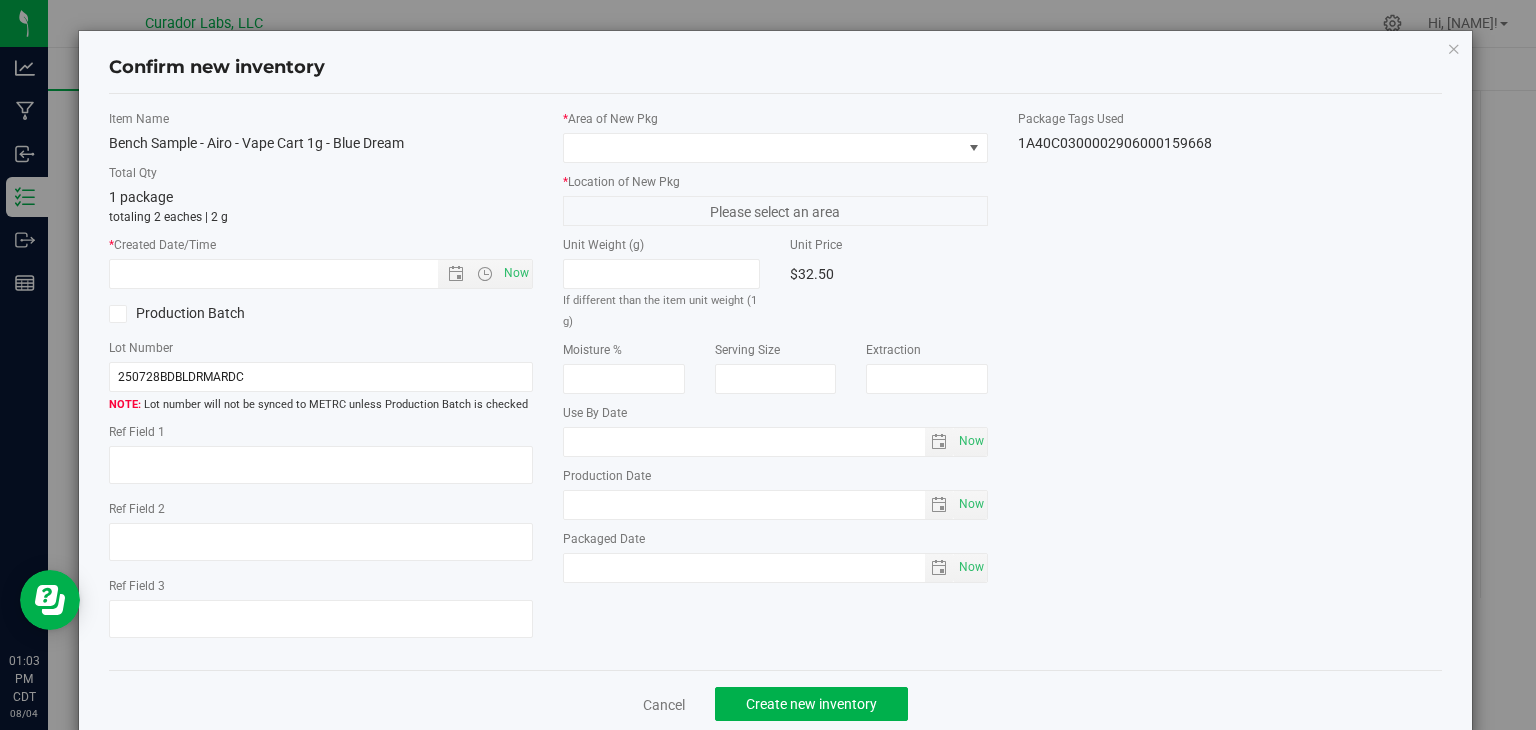 type on "2025-08-01" 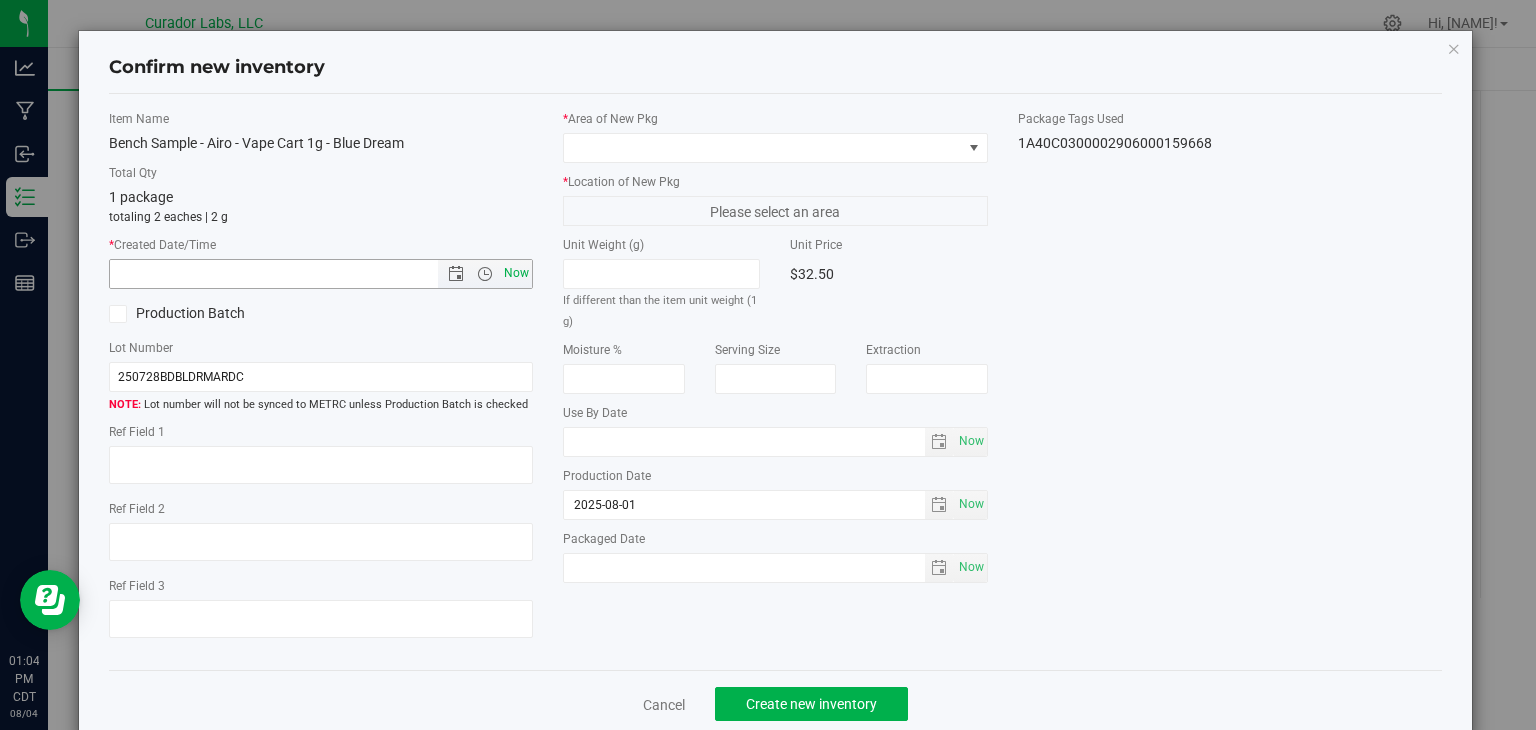 click on "Now" at bounding box center (517, 273) 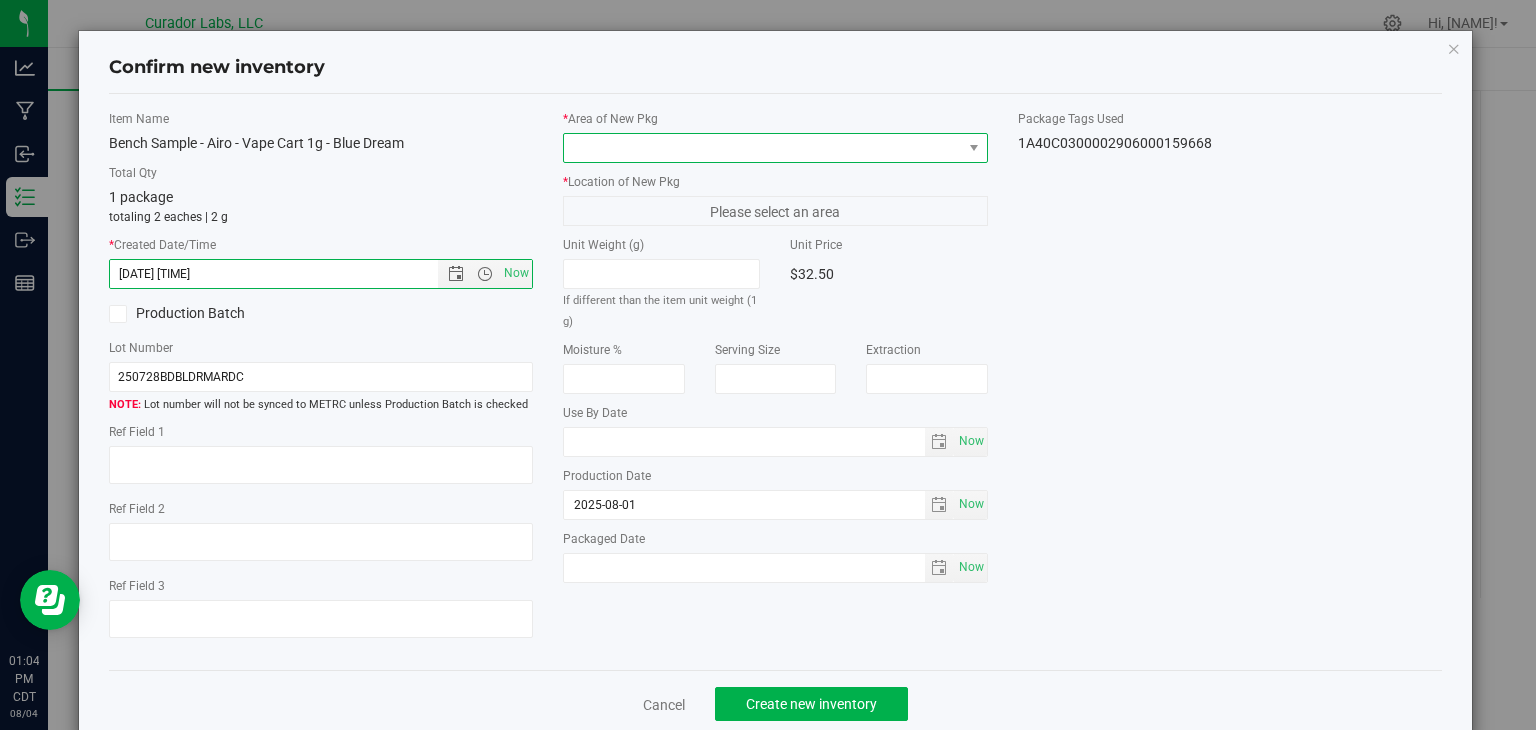 click at bounding box center (763, 148) 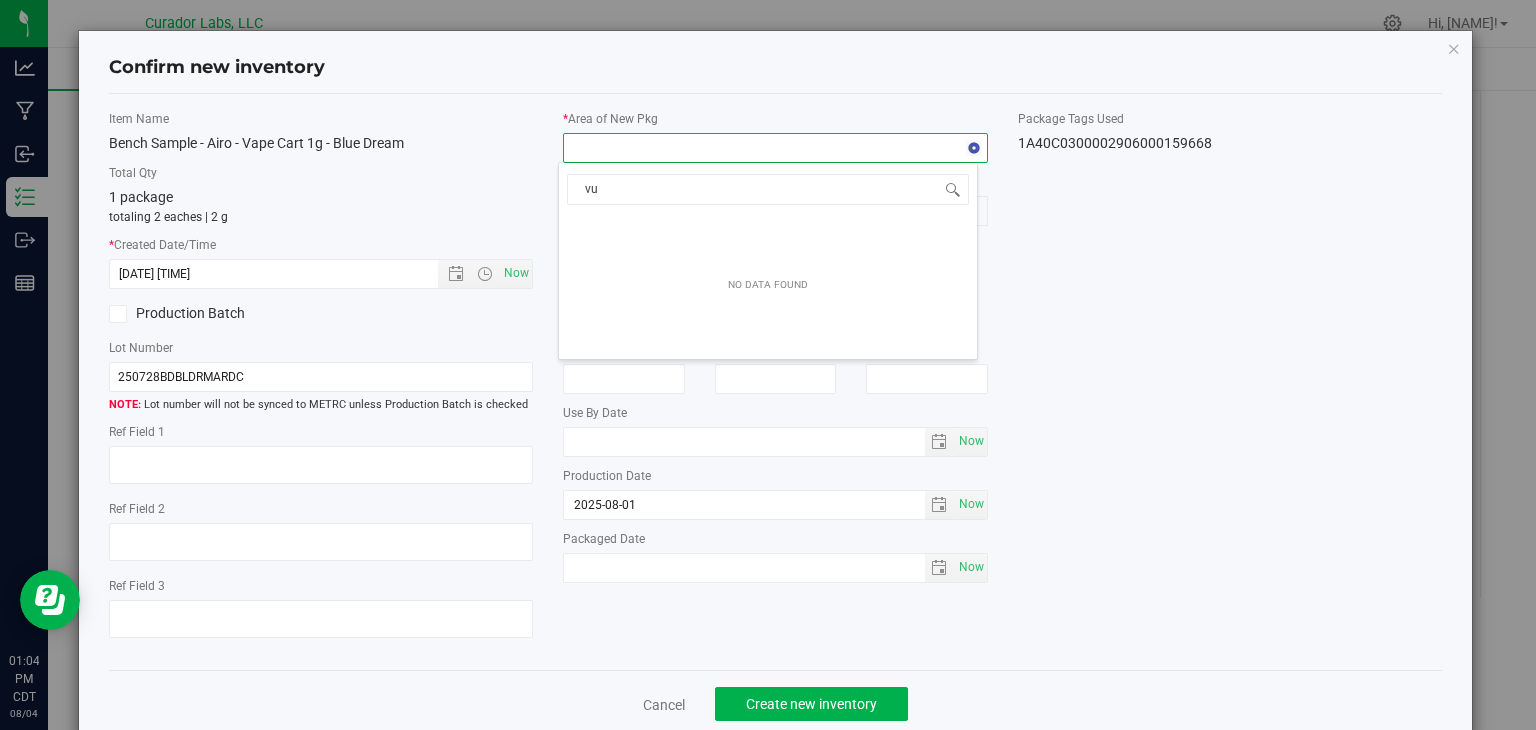 type on "v" 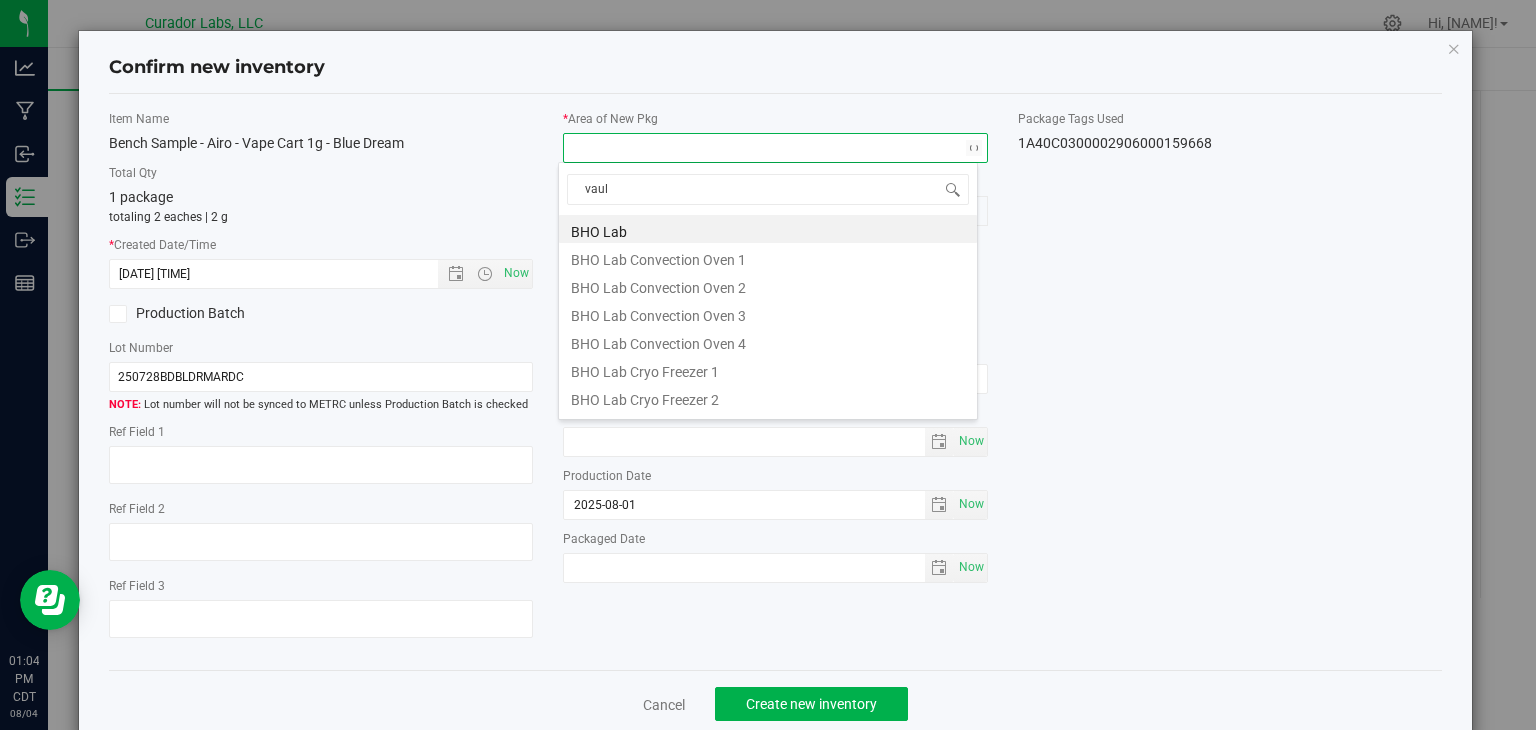type on "vault" 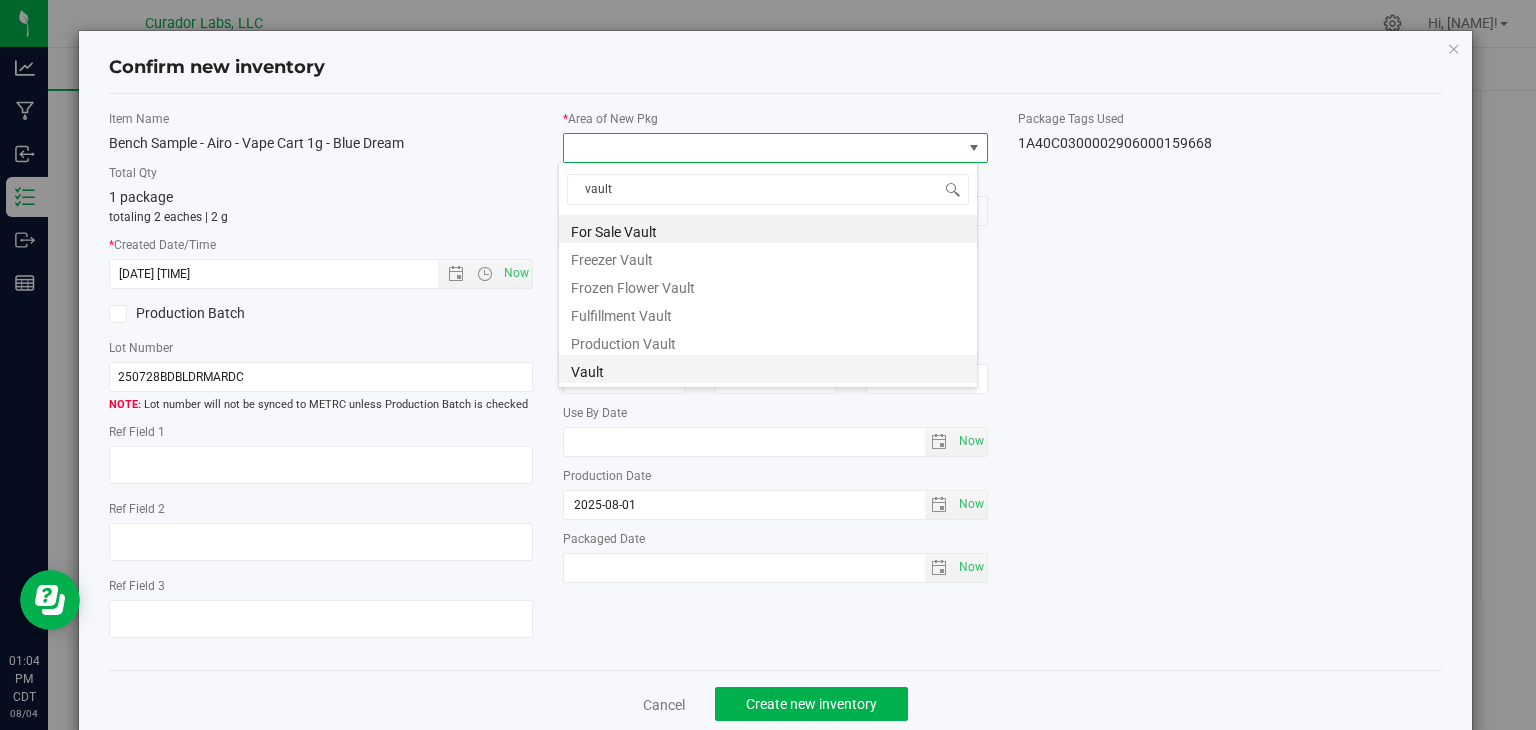 click on "Vault" at bounding box center (768, 369) 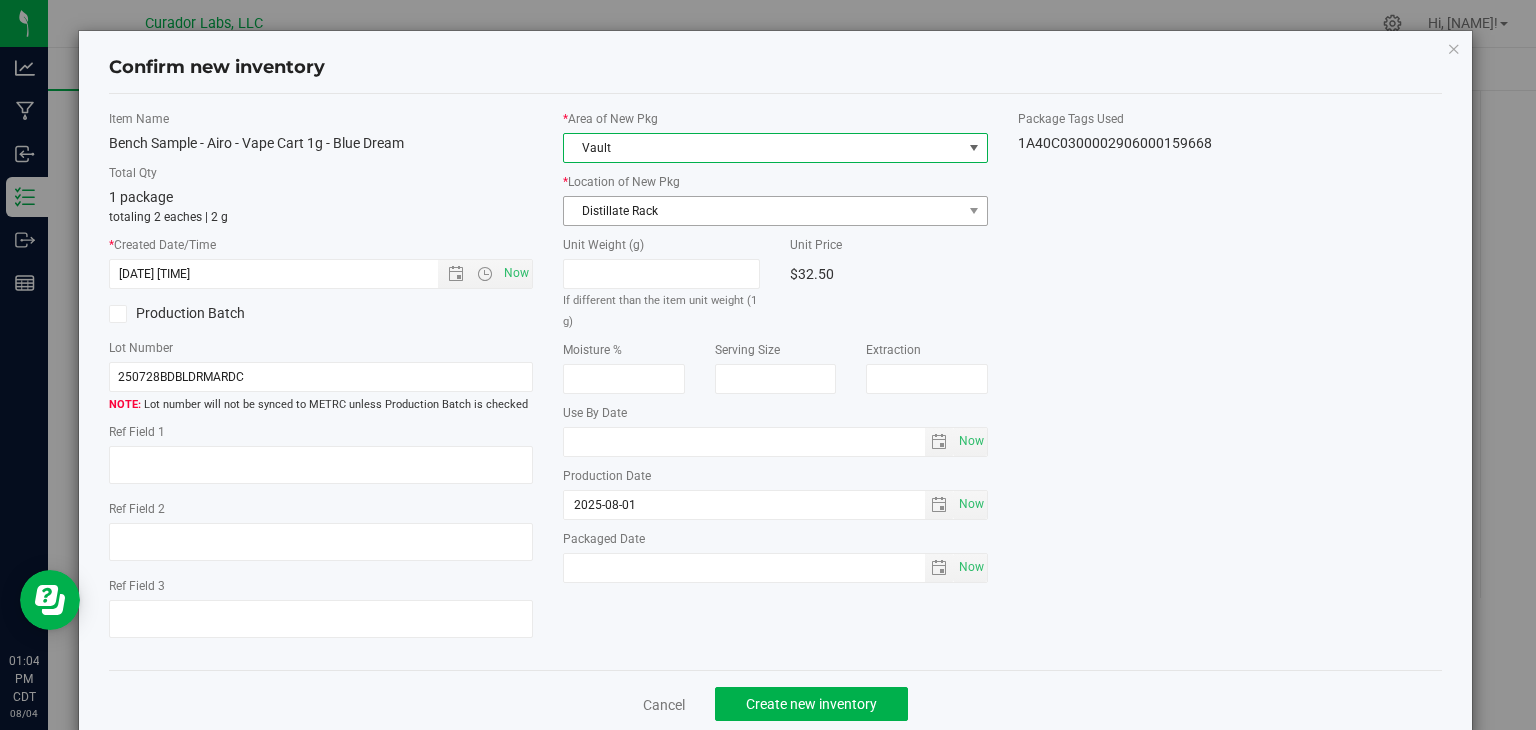 click on "Distillate Rack" at bounding box center (763, 211) 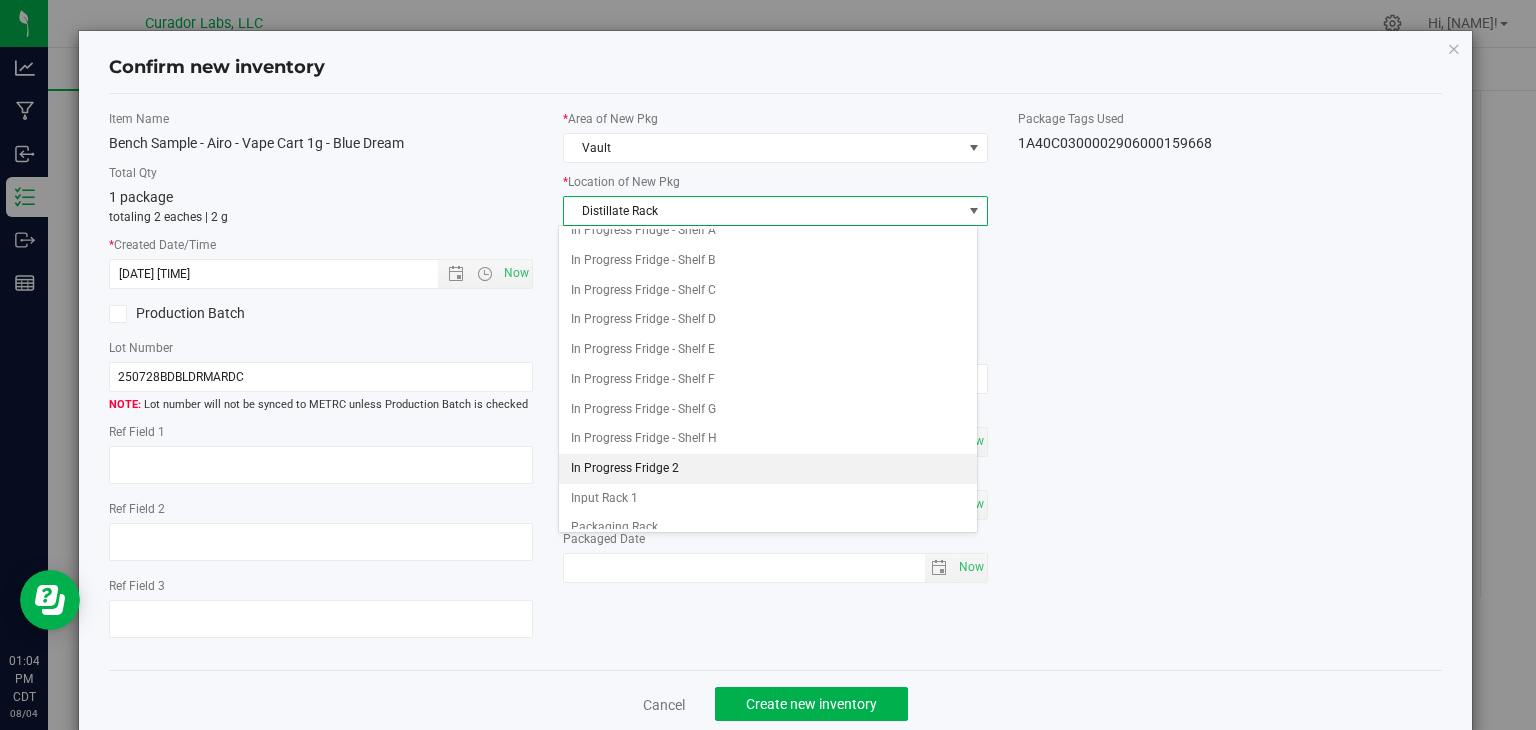 click on "In Progress Fridge 2" at bounding box center (768, 469) 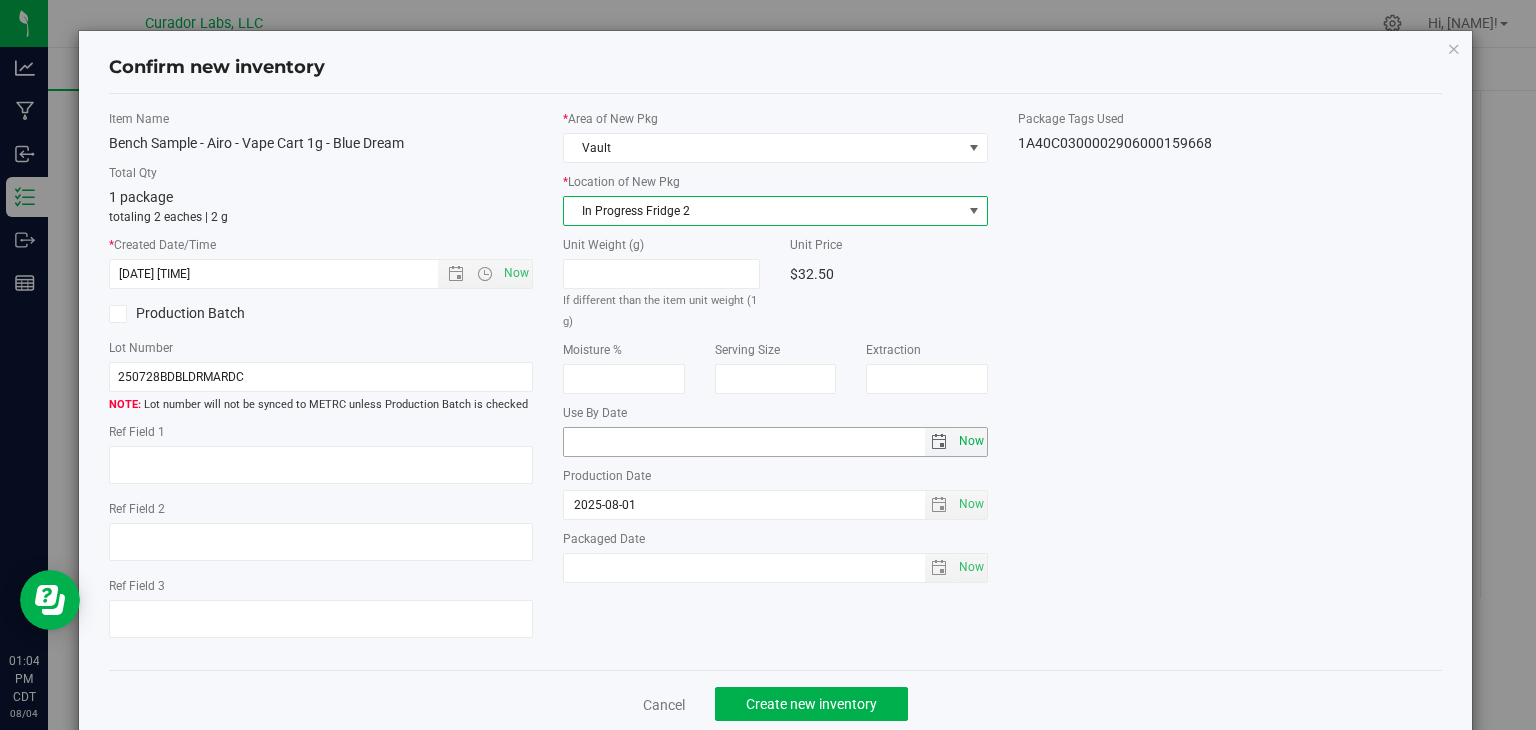 click on "Now" at bounding box center (971, 441) 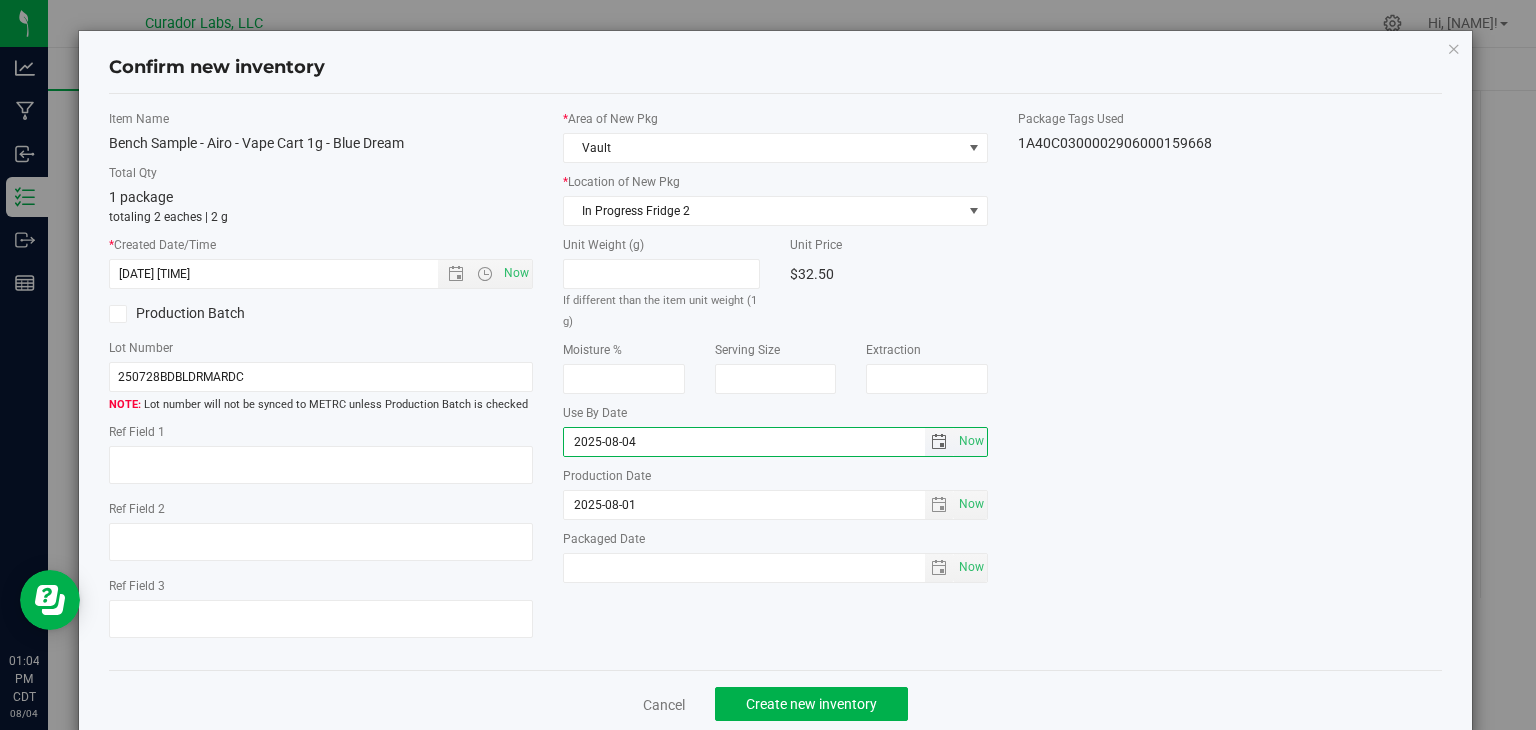 click on "2025-08-04" at bounding box center (744, 442) 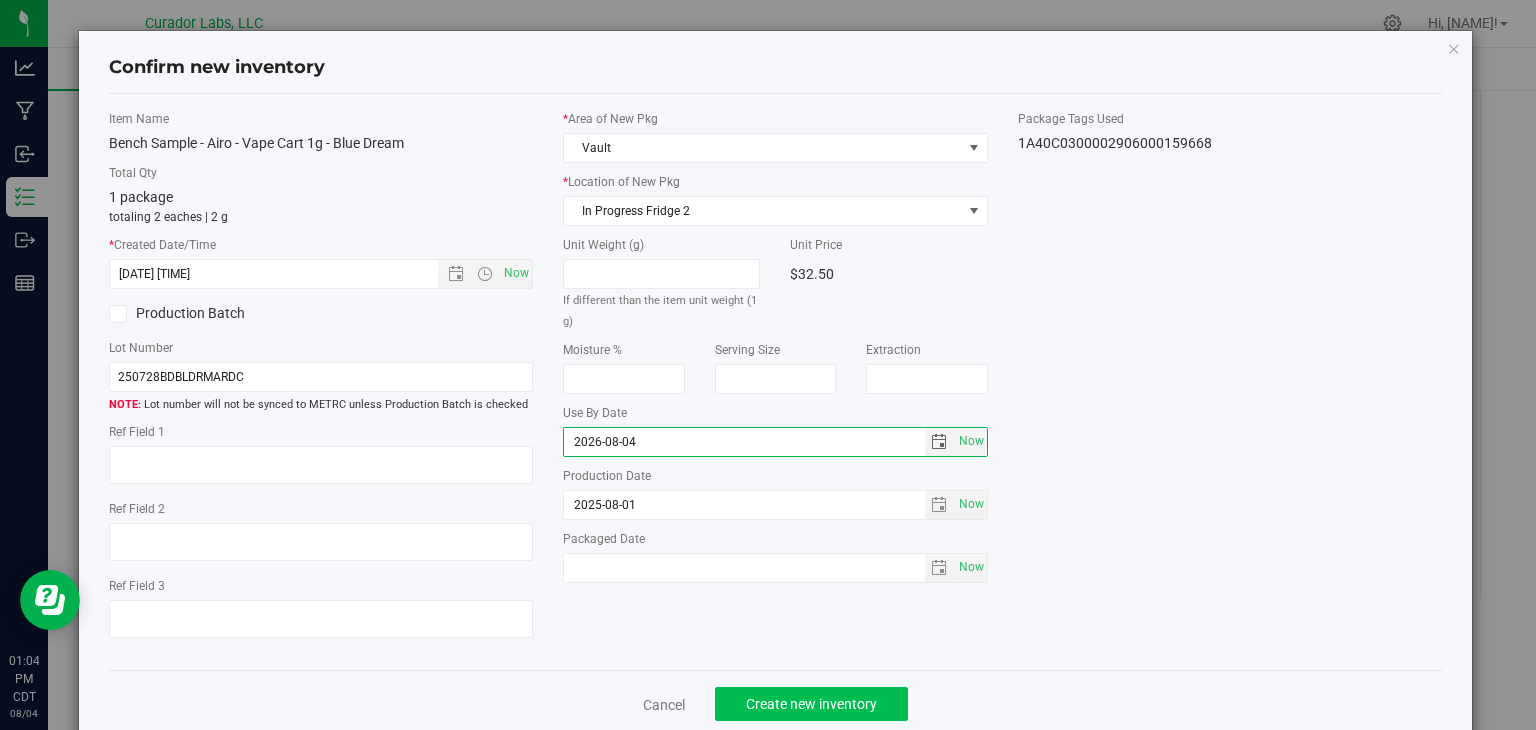 type on "2026-08-04" 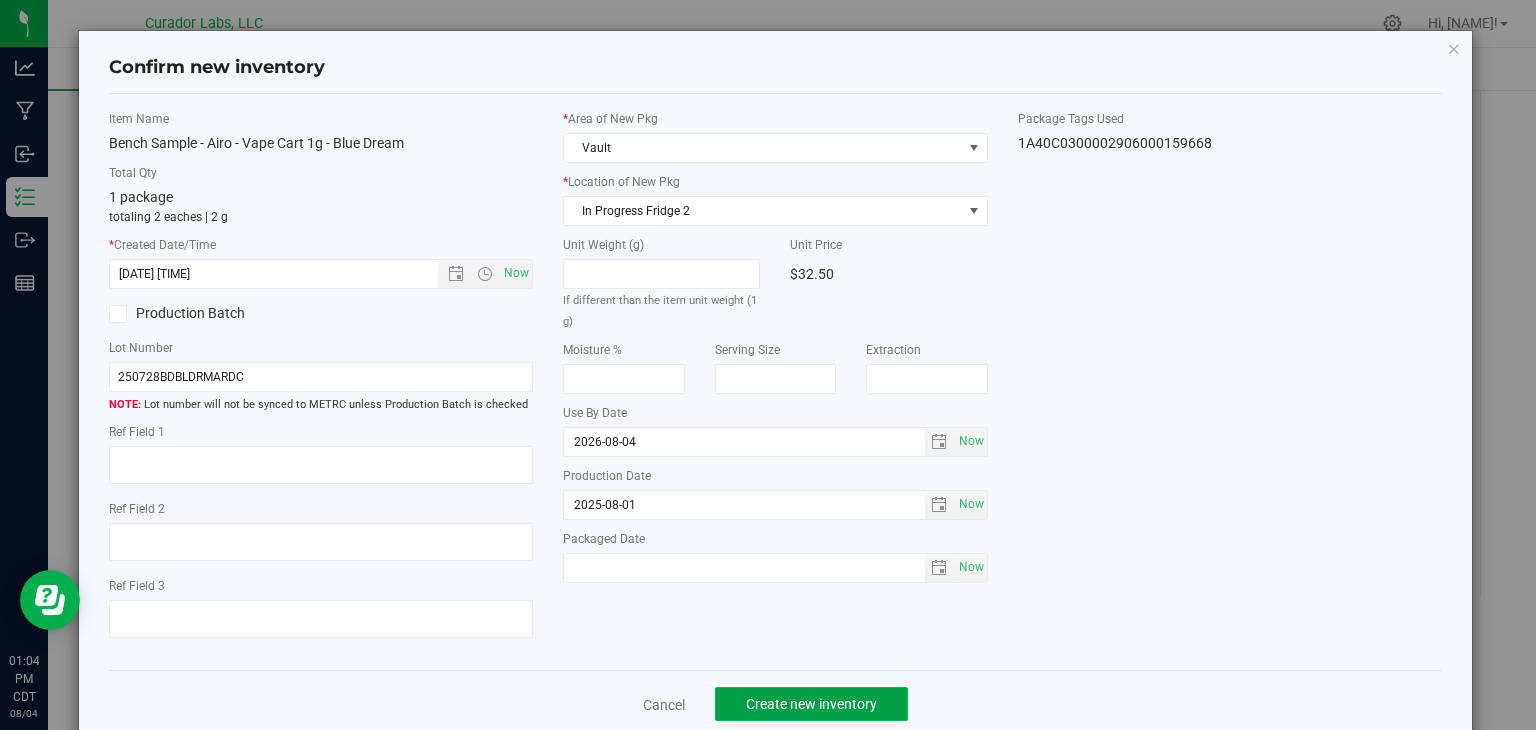 click on "Create new inventory" 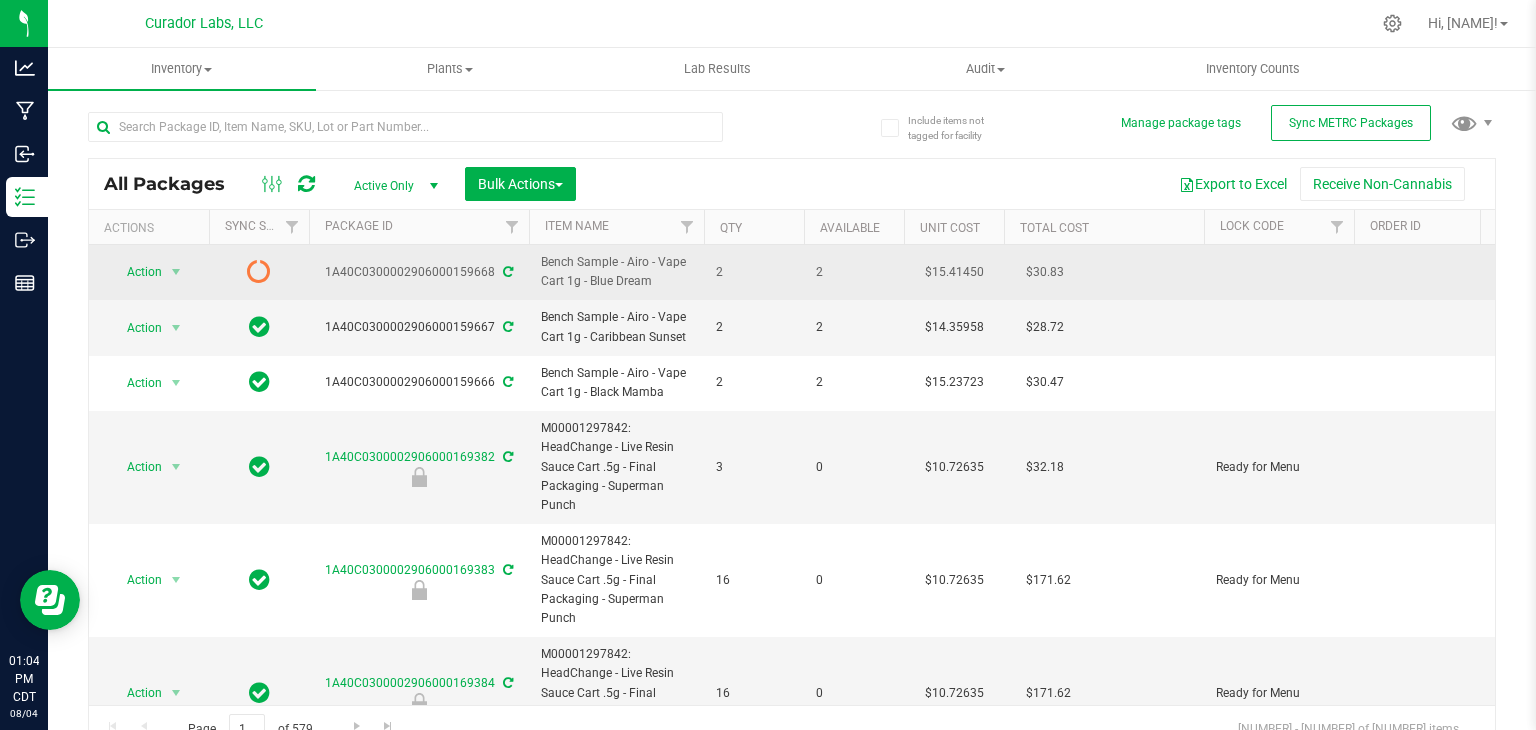drag, startPoint x: 663, startPoint y: 285, endPoint x: 591, endPoint y: 286, distance: 72.00694 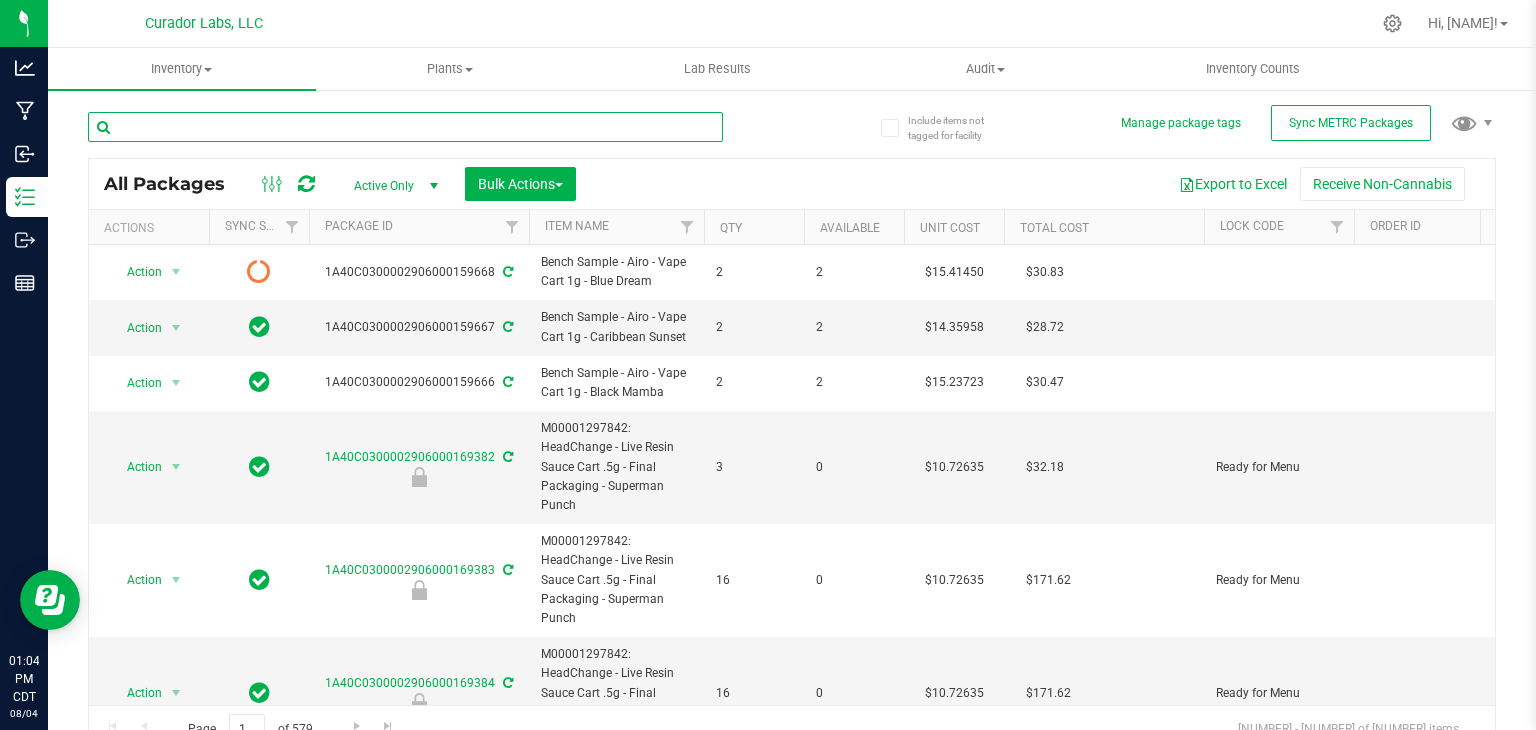 click at bounding box center (405, 127) 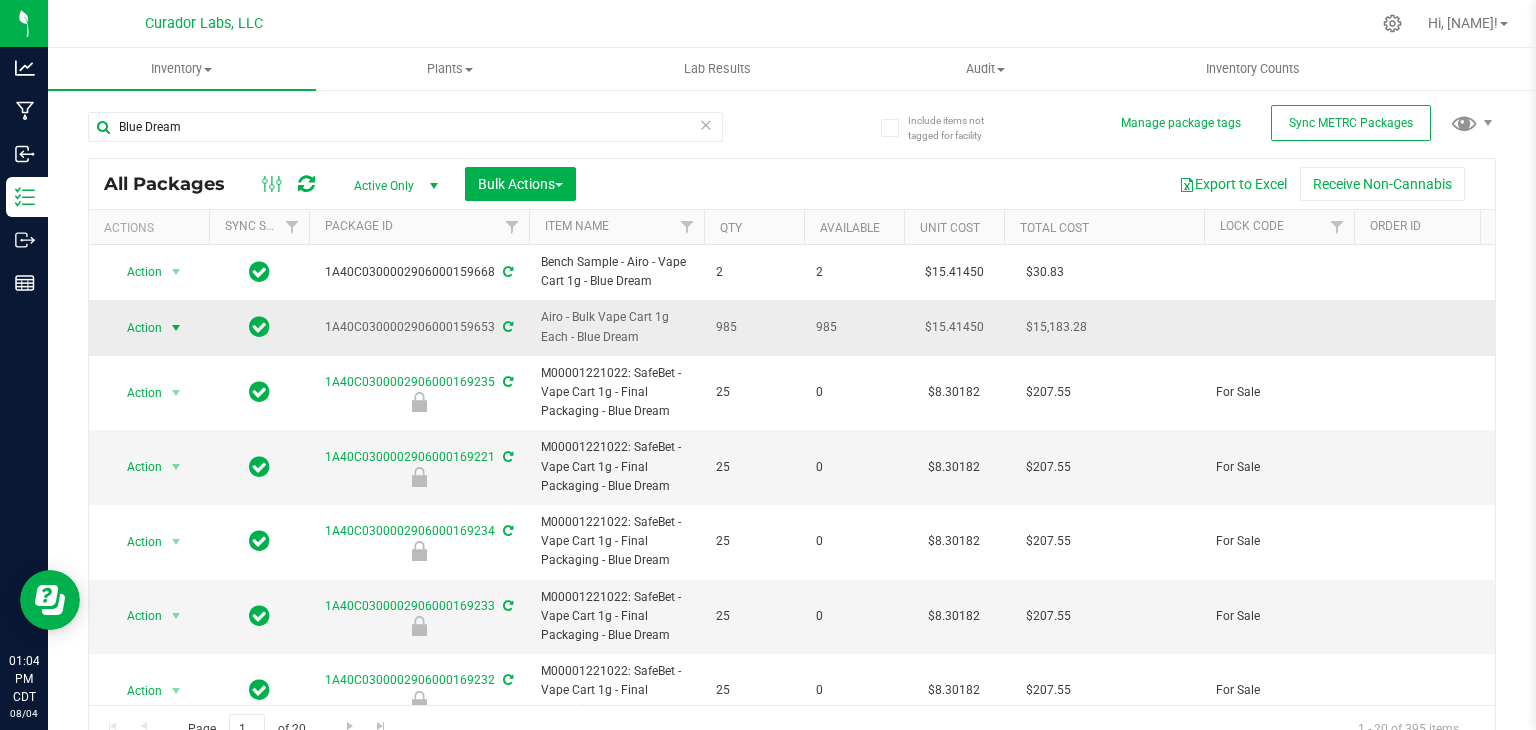 click on "Action" at bounding box center [136, 328] 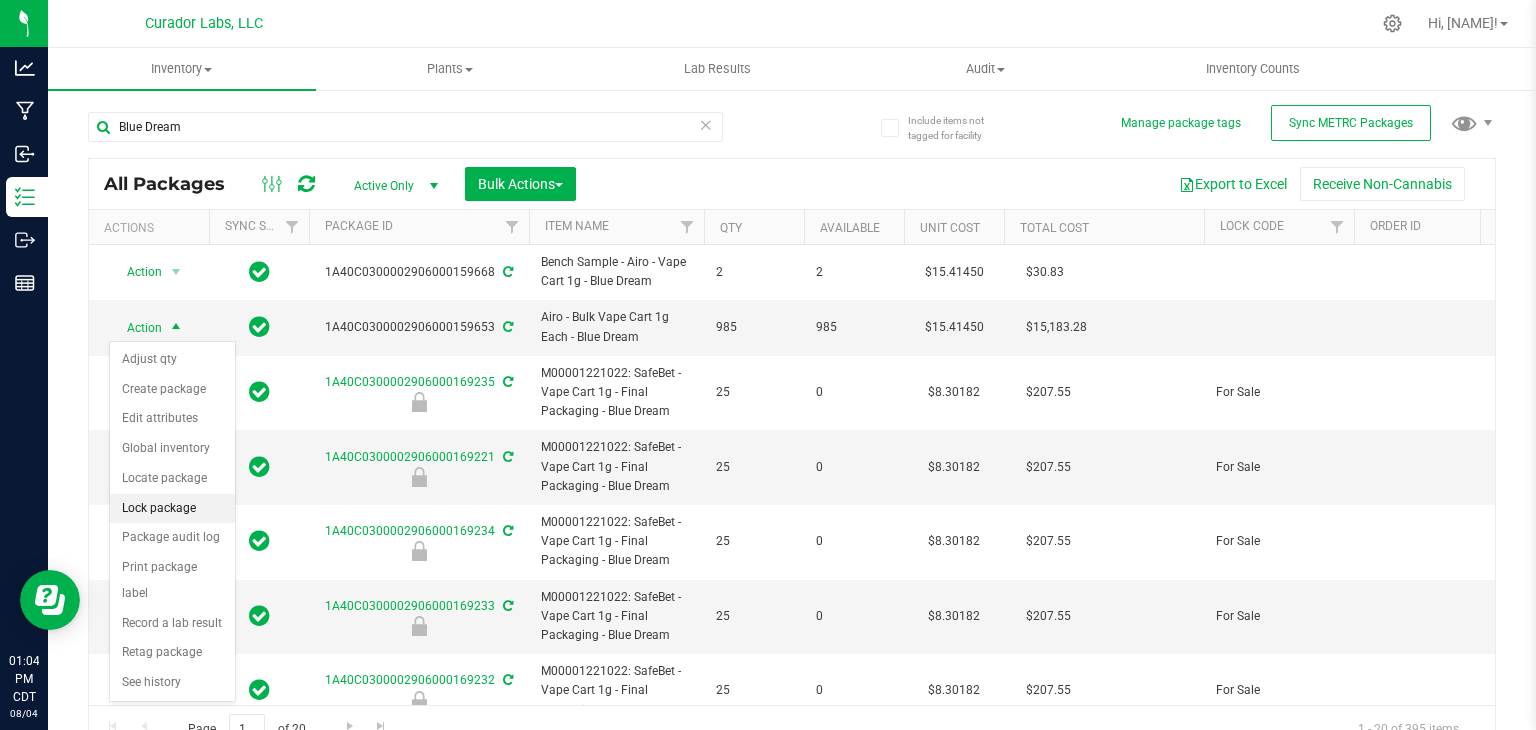 click on "Lock package" at bounding box center [172, 509] 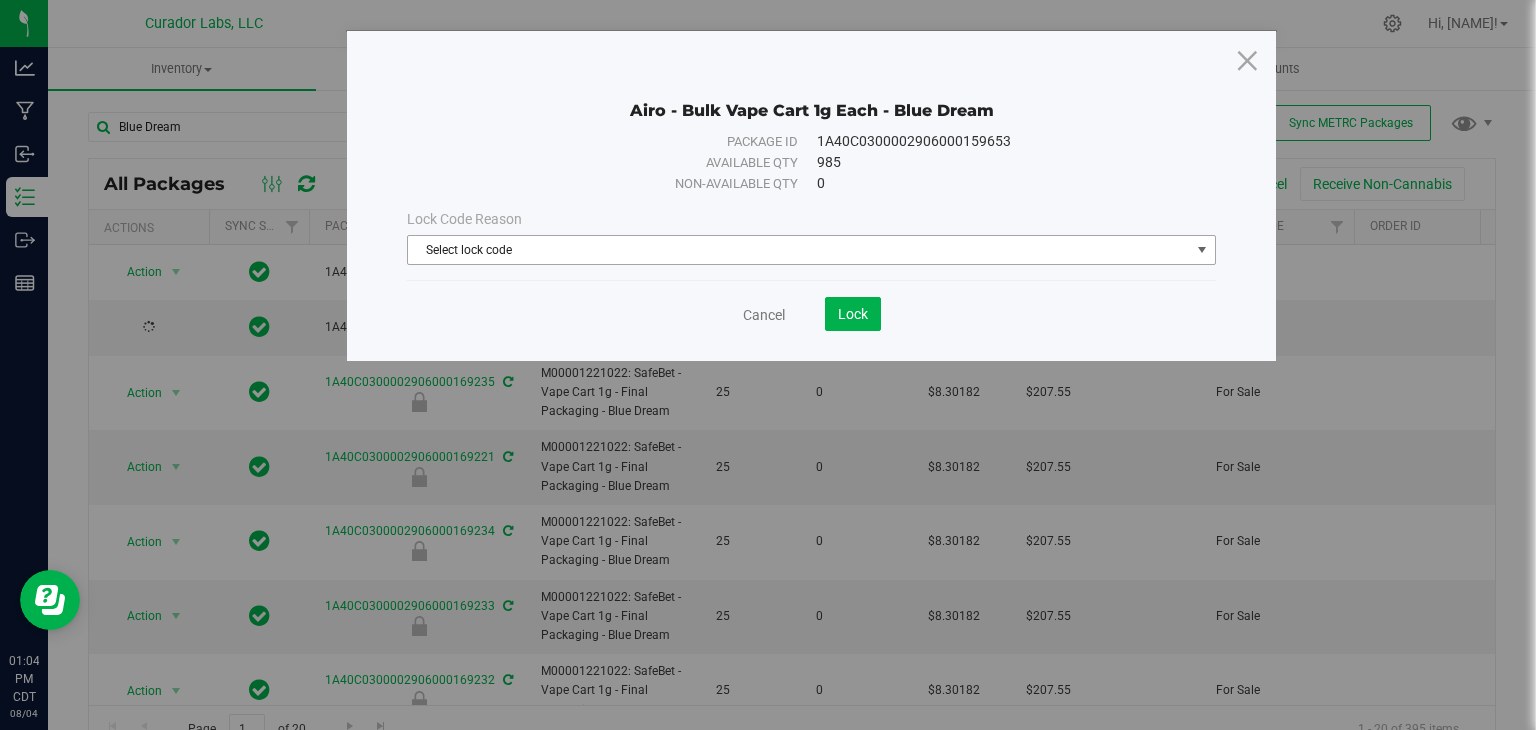 click on "Select lock code" at bounding box center (799, 250) 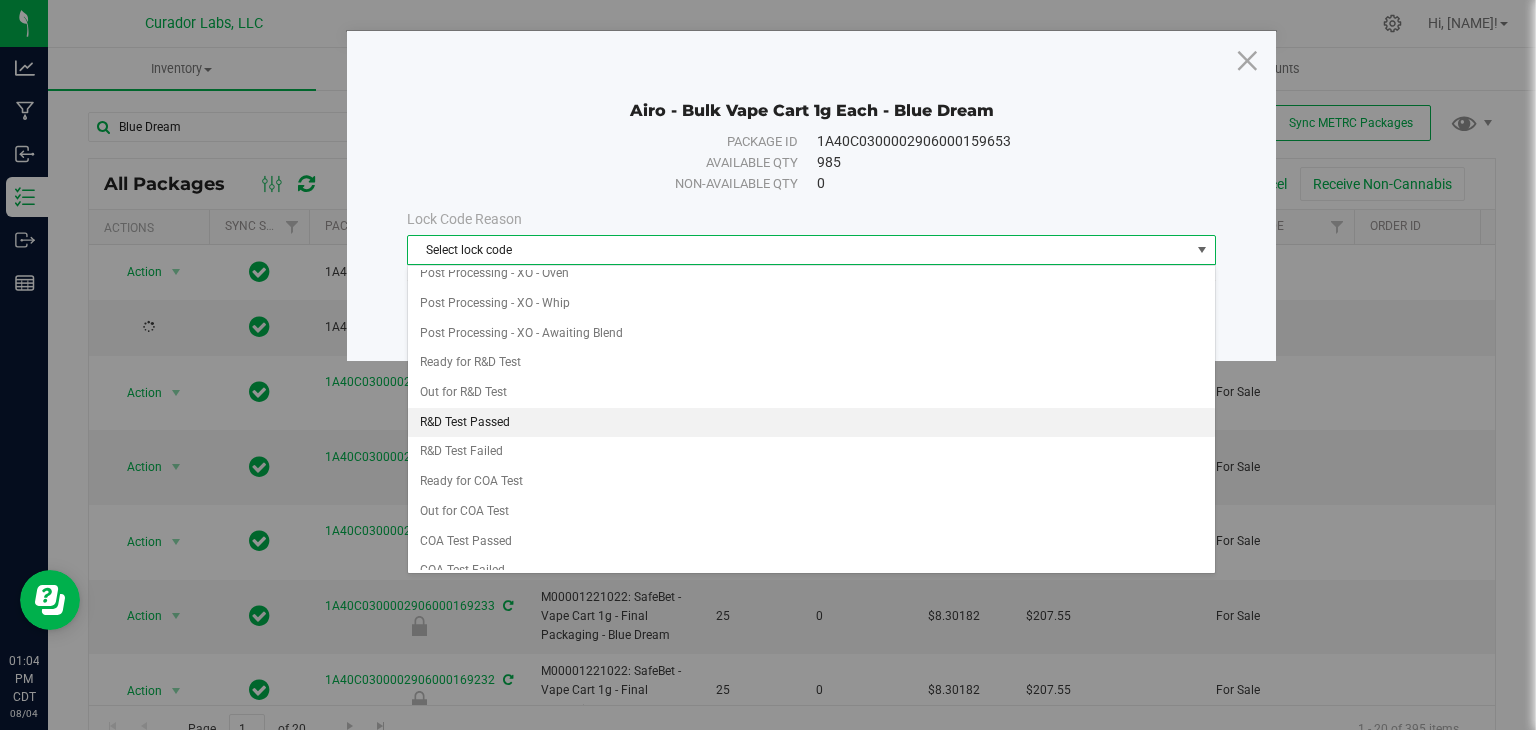 scroll, scrollTop: 576, scrollLeft: 0, axis: vertical 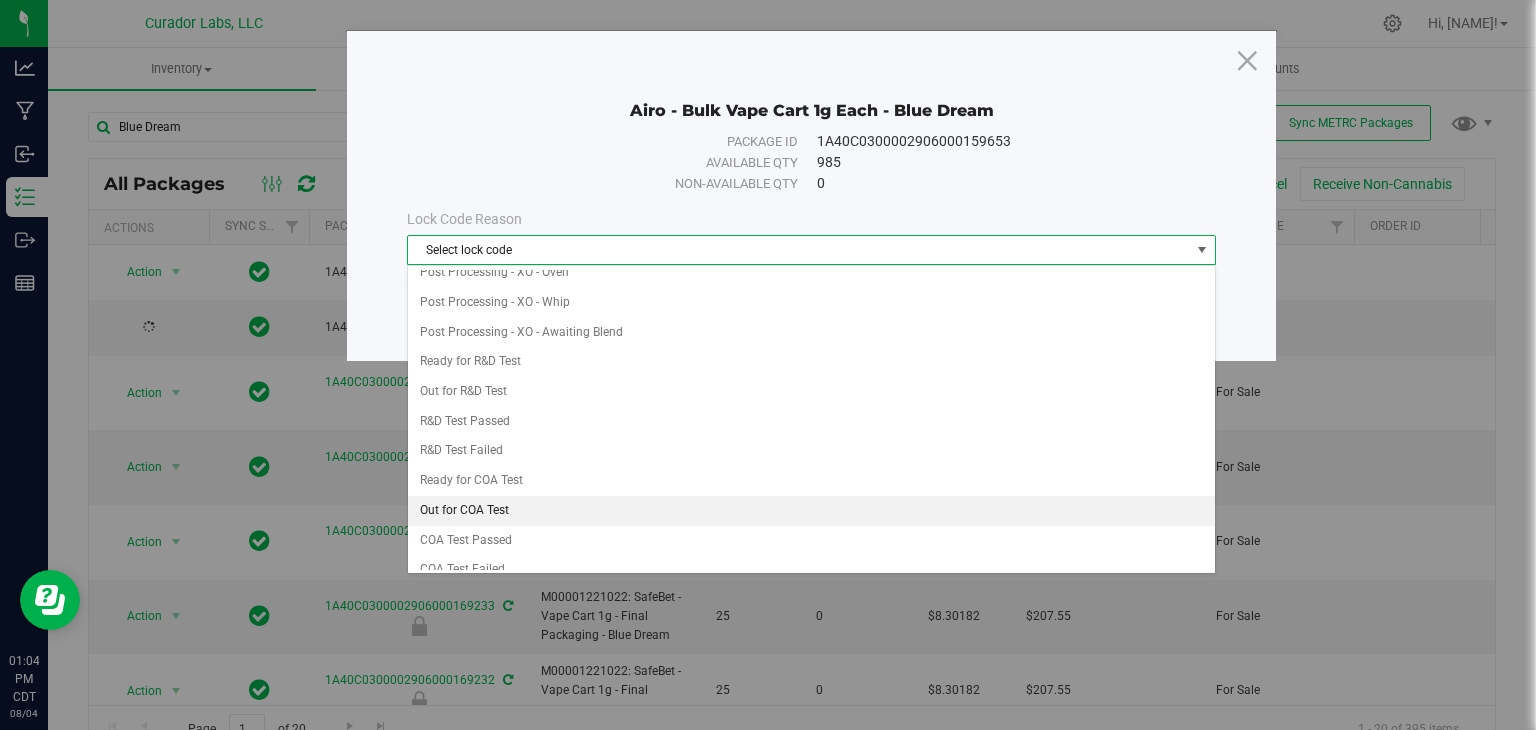 click on "Out for COA Test" at bounding box center [811, 511] 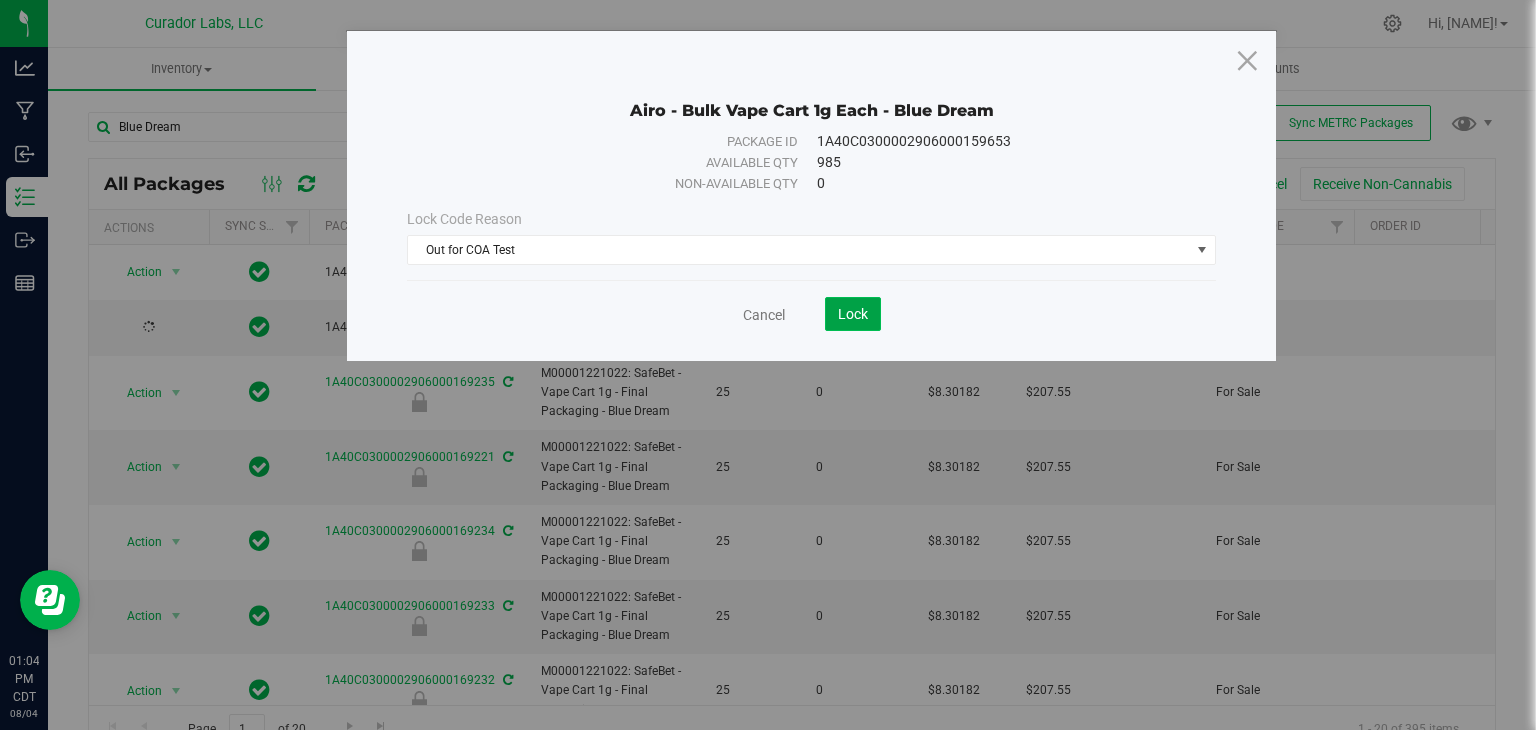 click on "Lock" 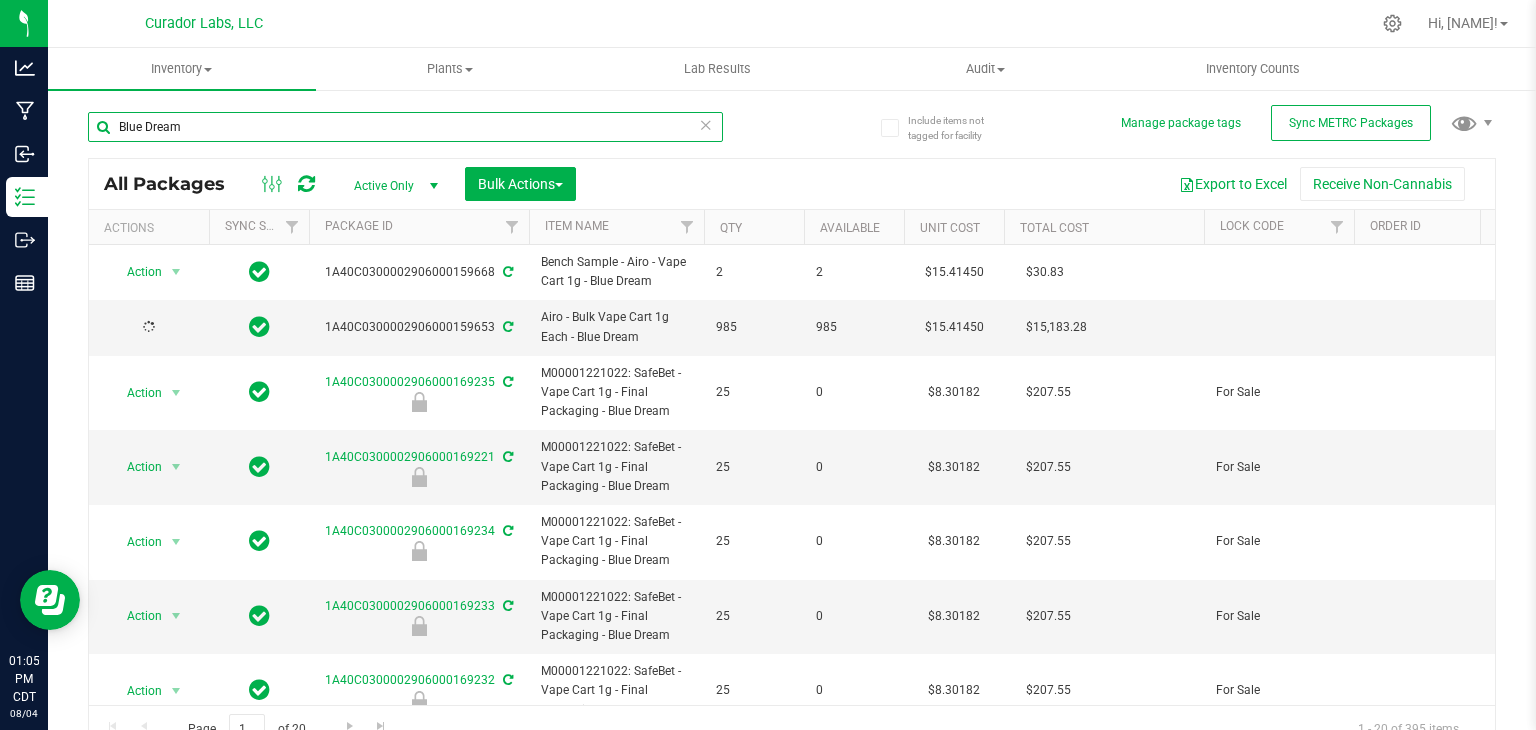 click on "Blue Dream" at bounding box center (405, 127) 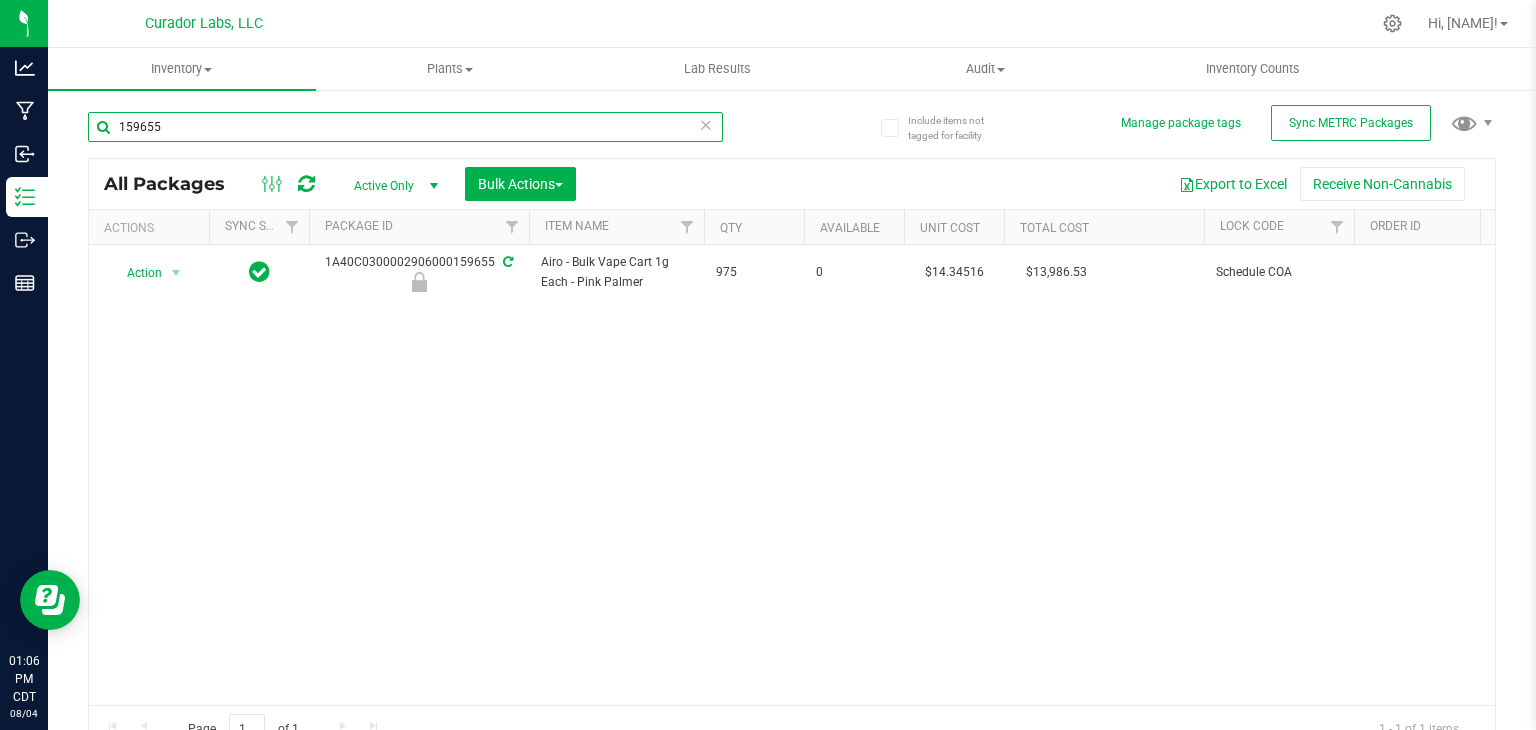 type on "159655" 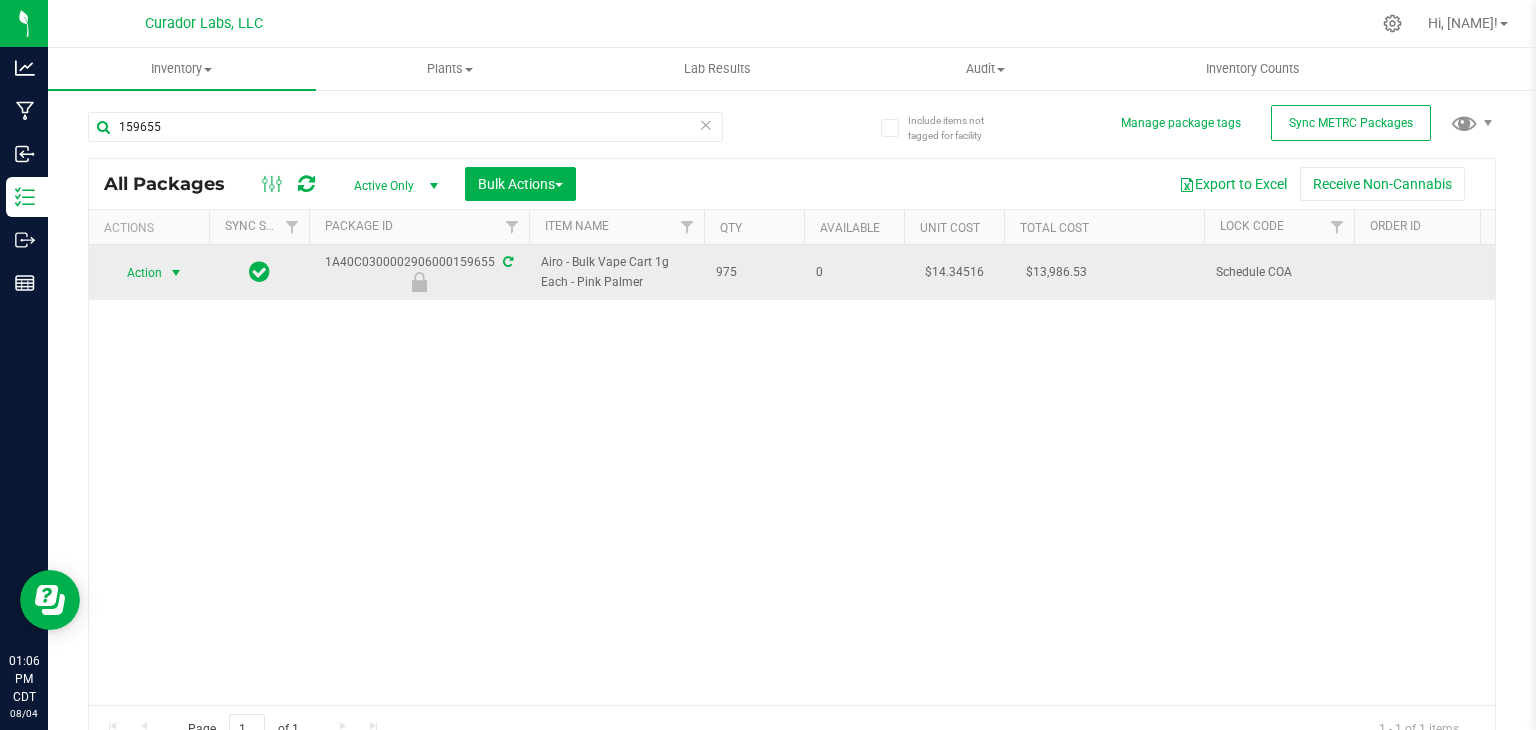 click at bounding box center (176, 273) 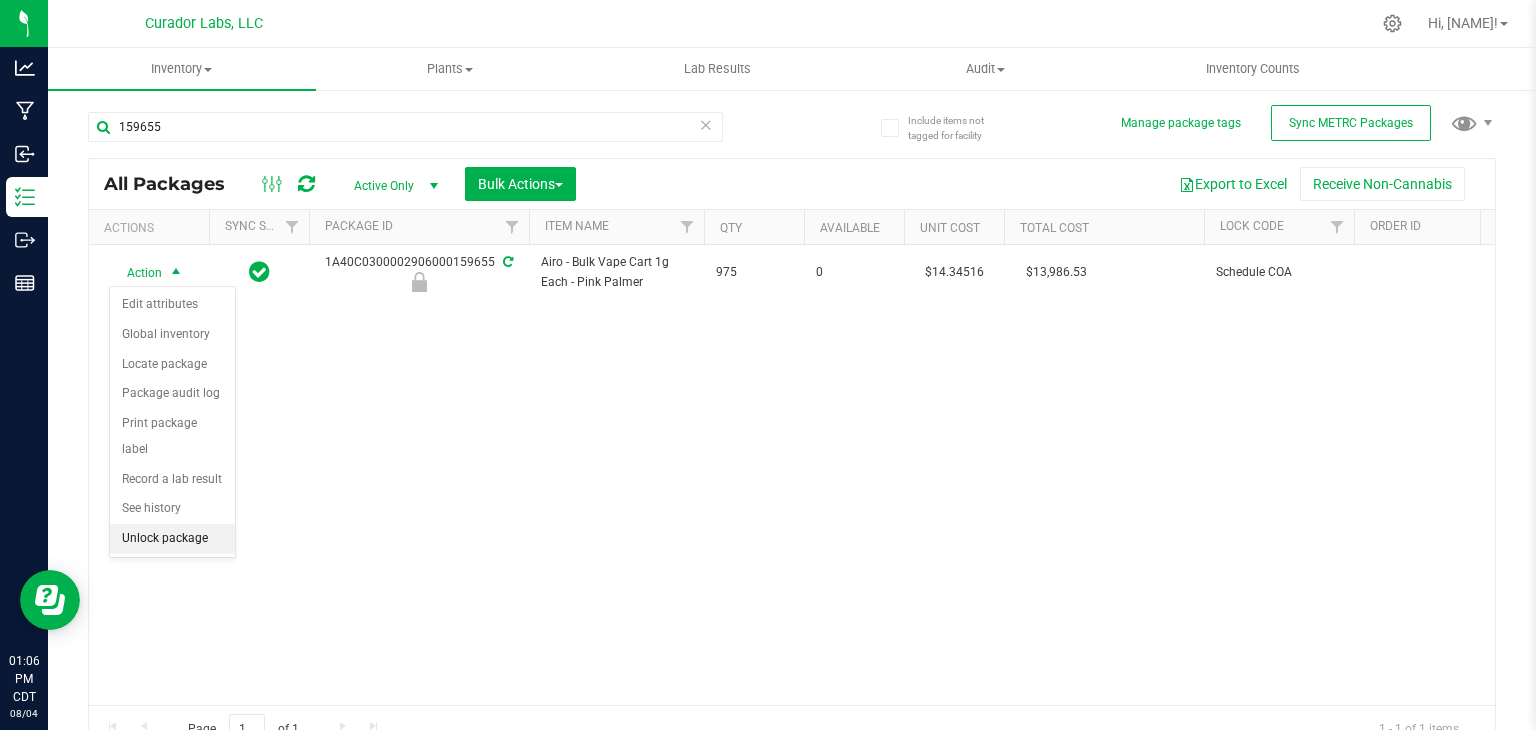click on "Unlock package" at bounding box center (172, 539) 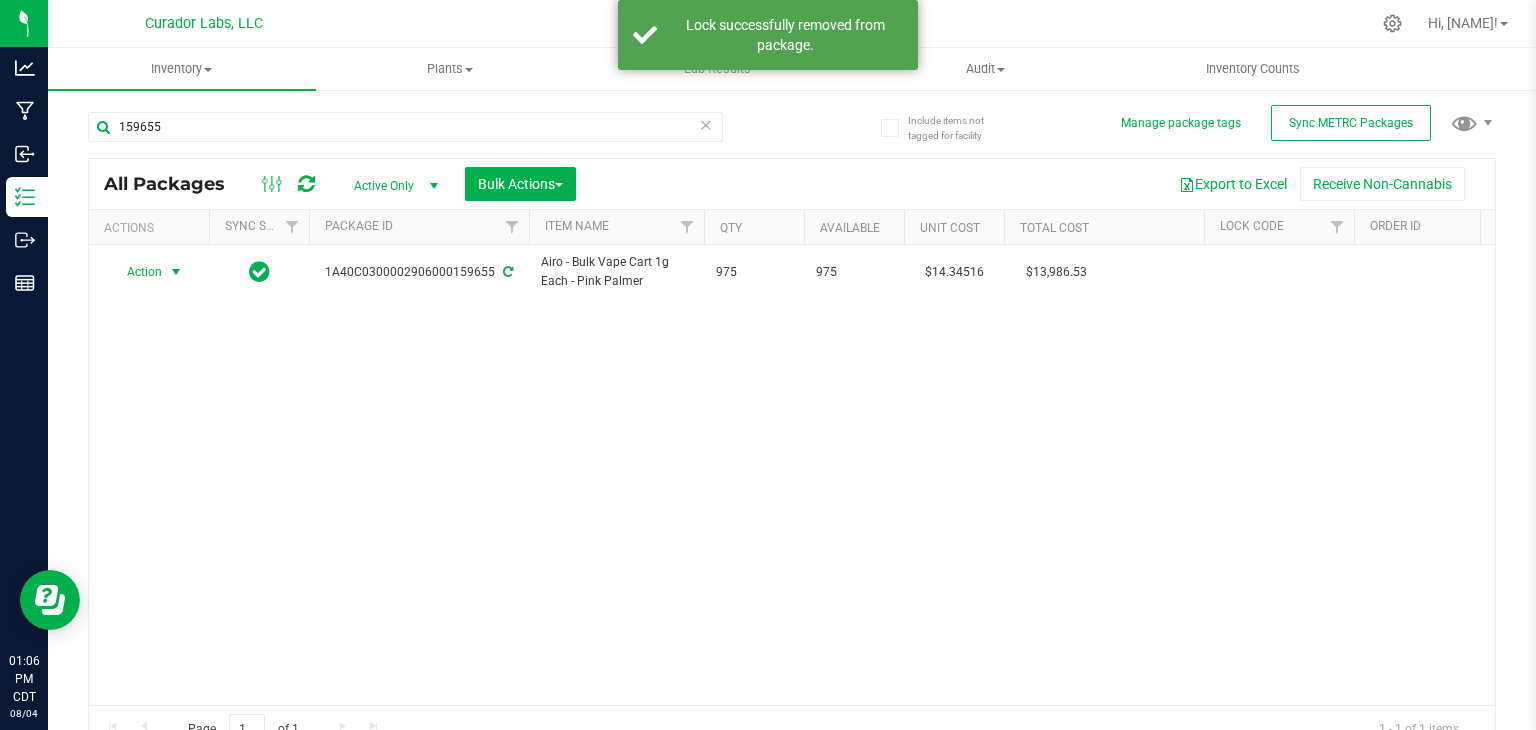 click at bounding box center [176, 272] 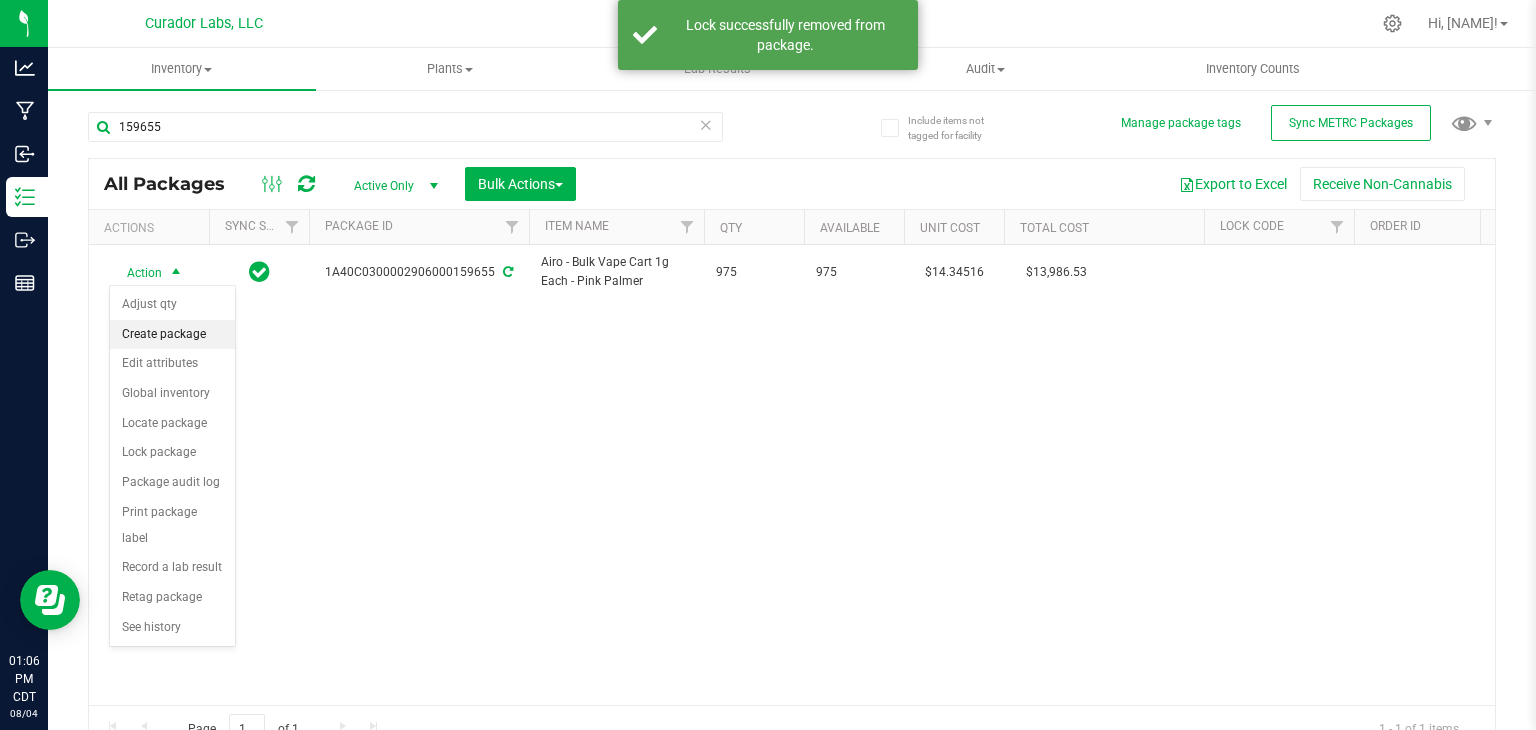 click on "Create package" at bounding box center (172, 335) 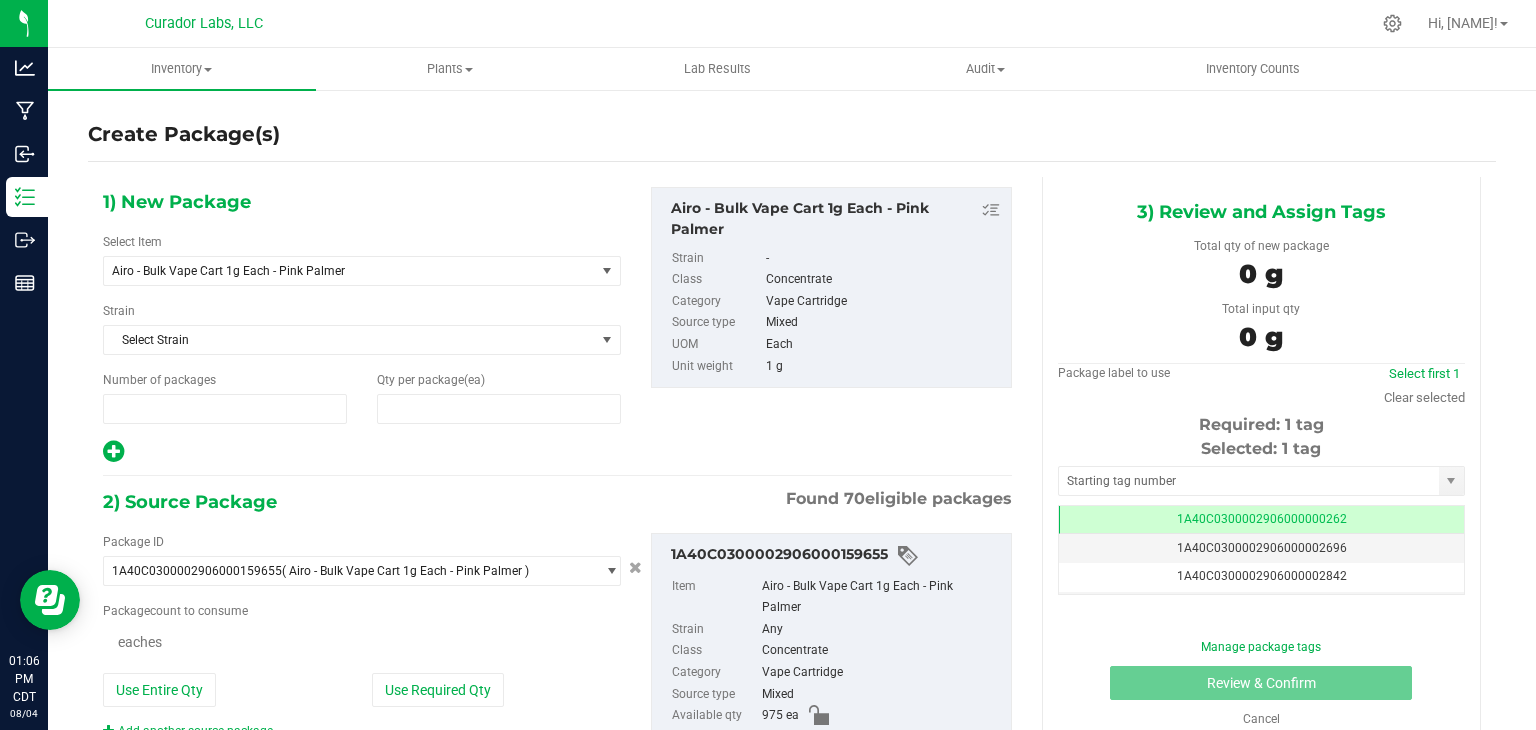 type on "1" 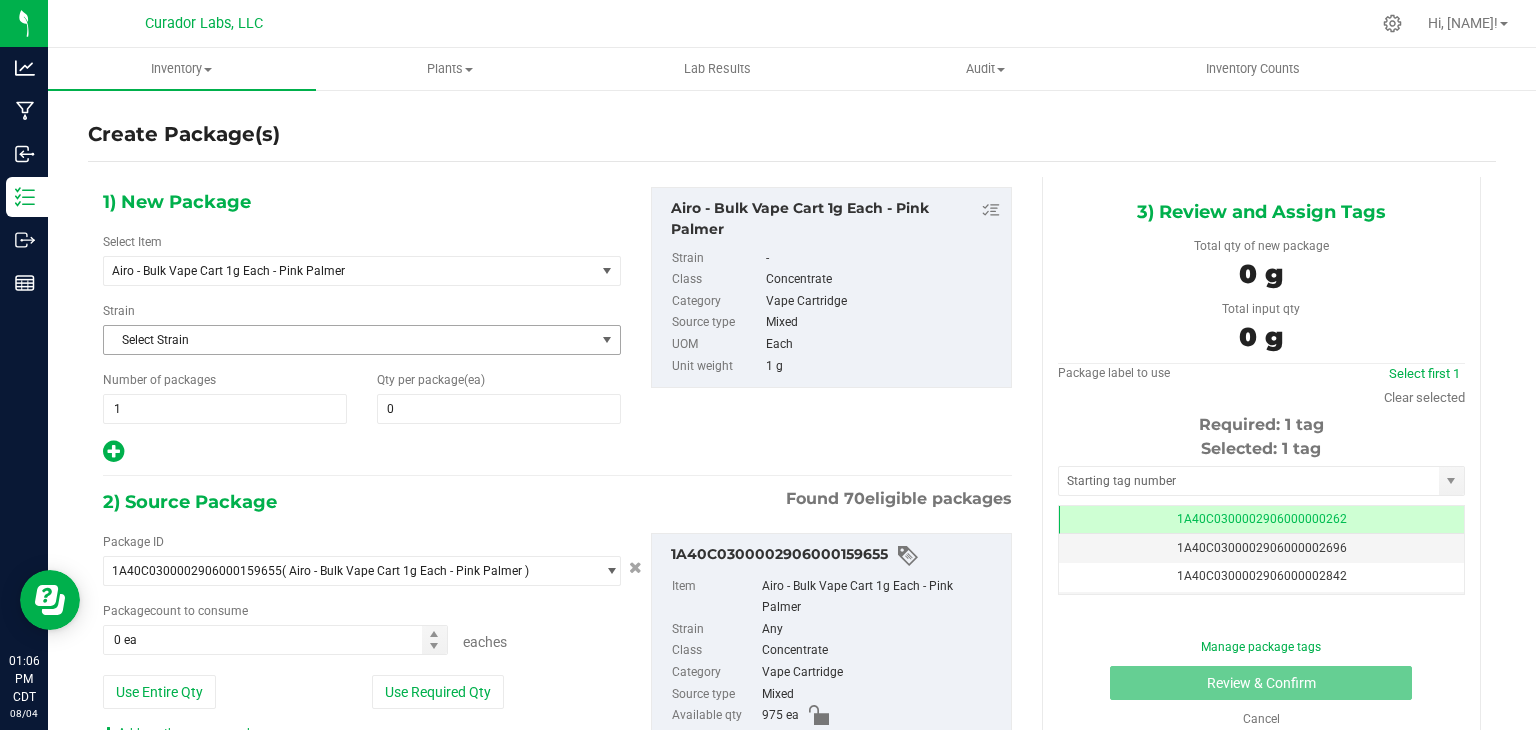 scroll, scrollTop: 0, scrollLeft: 0, axis: both 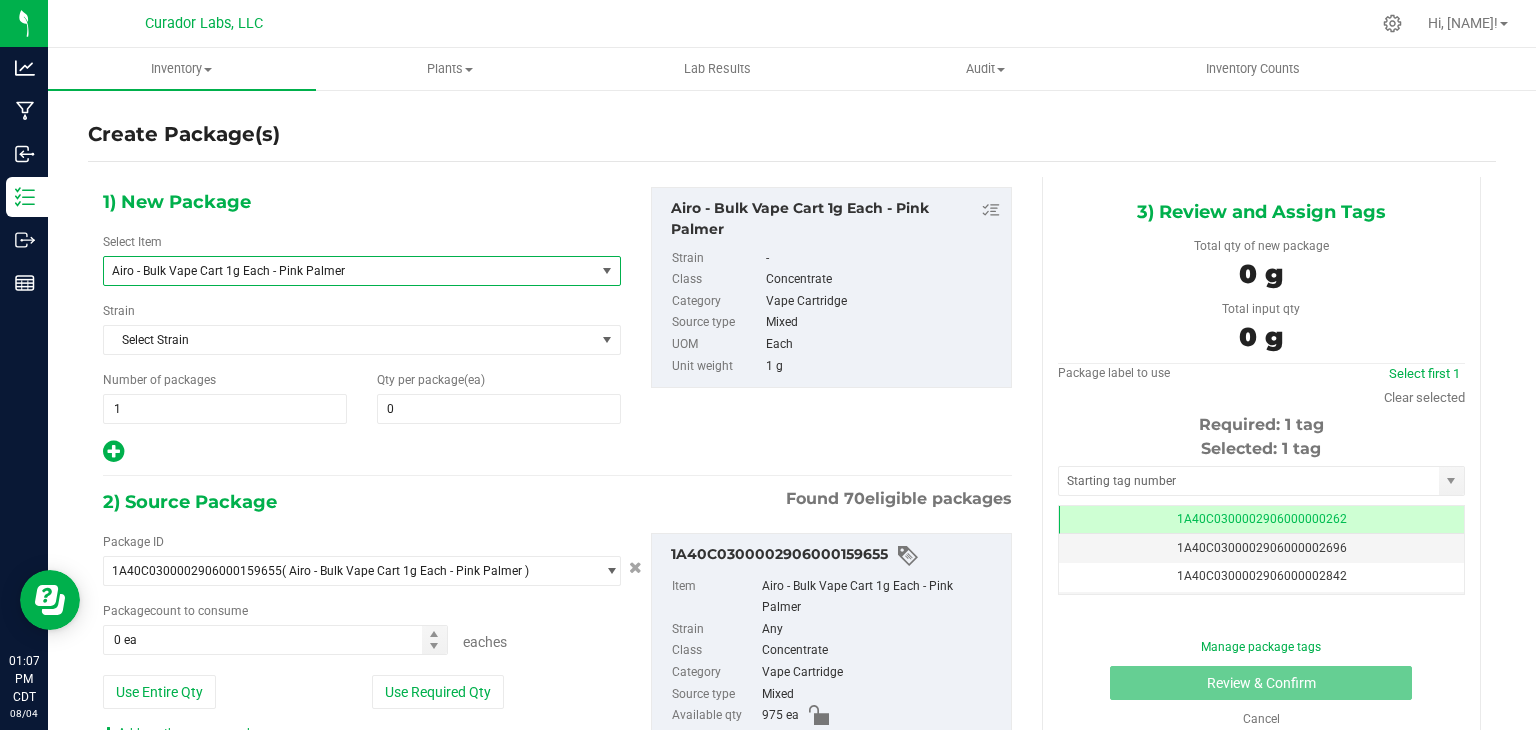 click on "Airo - Bulk Vape Cart 1g Each - Pink Palmer" at bounding box center [349, 271] 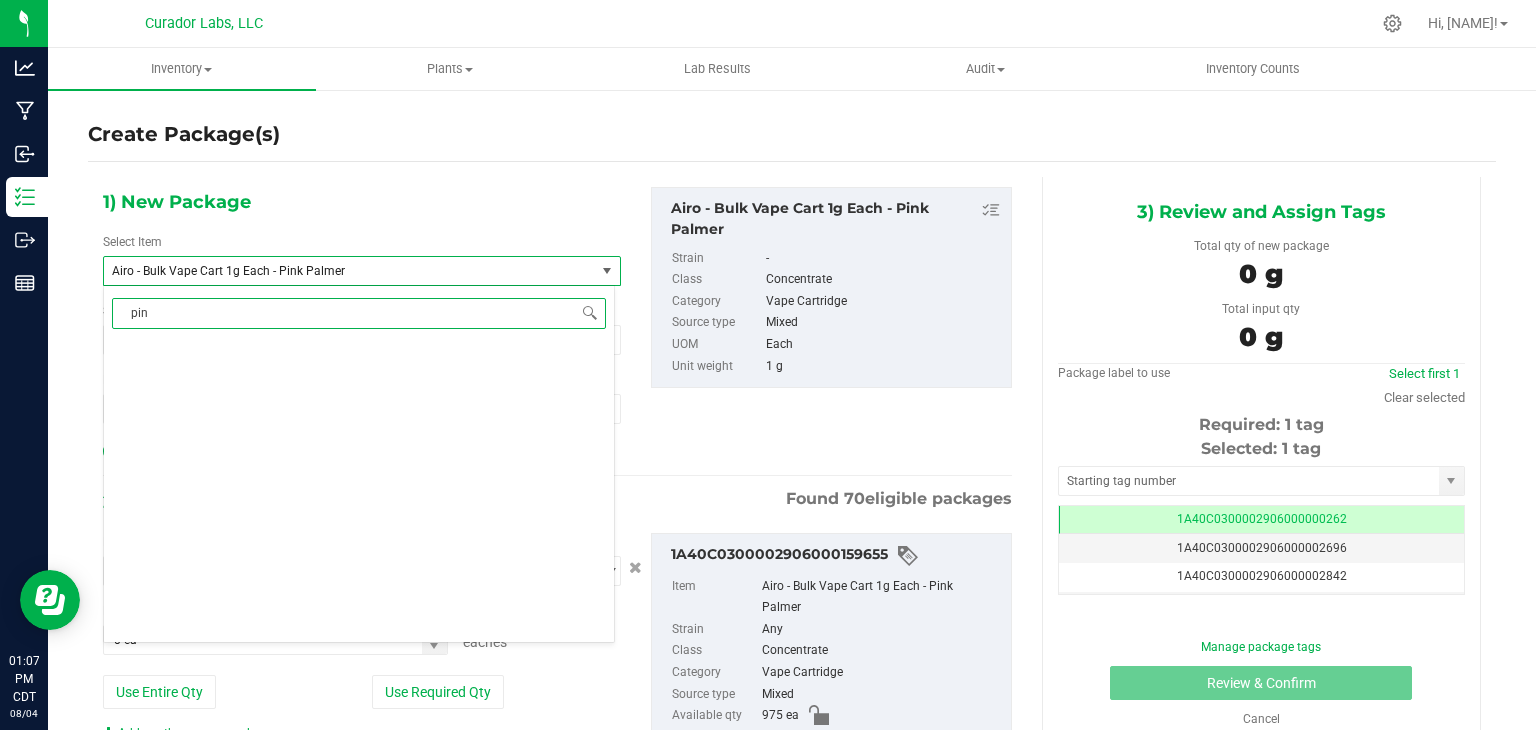 scroll, scrollTop: 0, scrollLeft: 0, axis: both 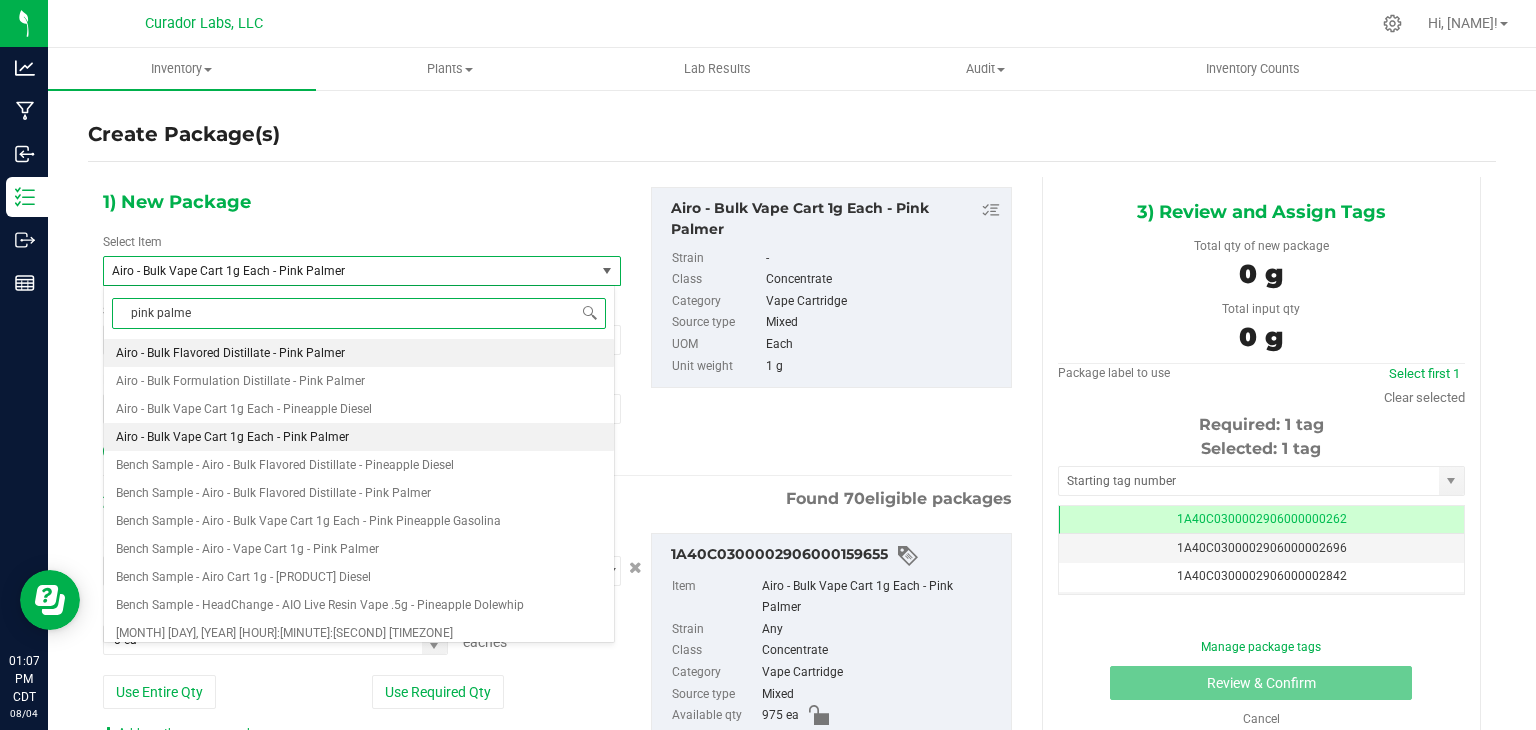 type on "pink palmer" 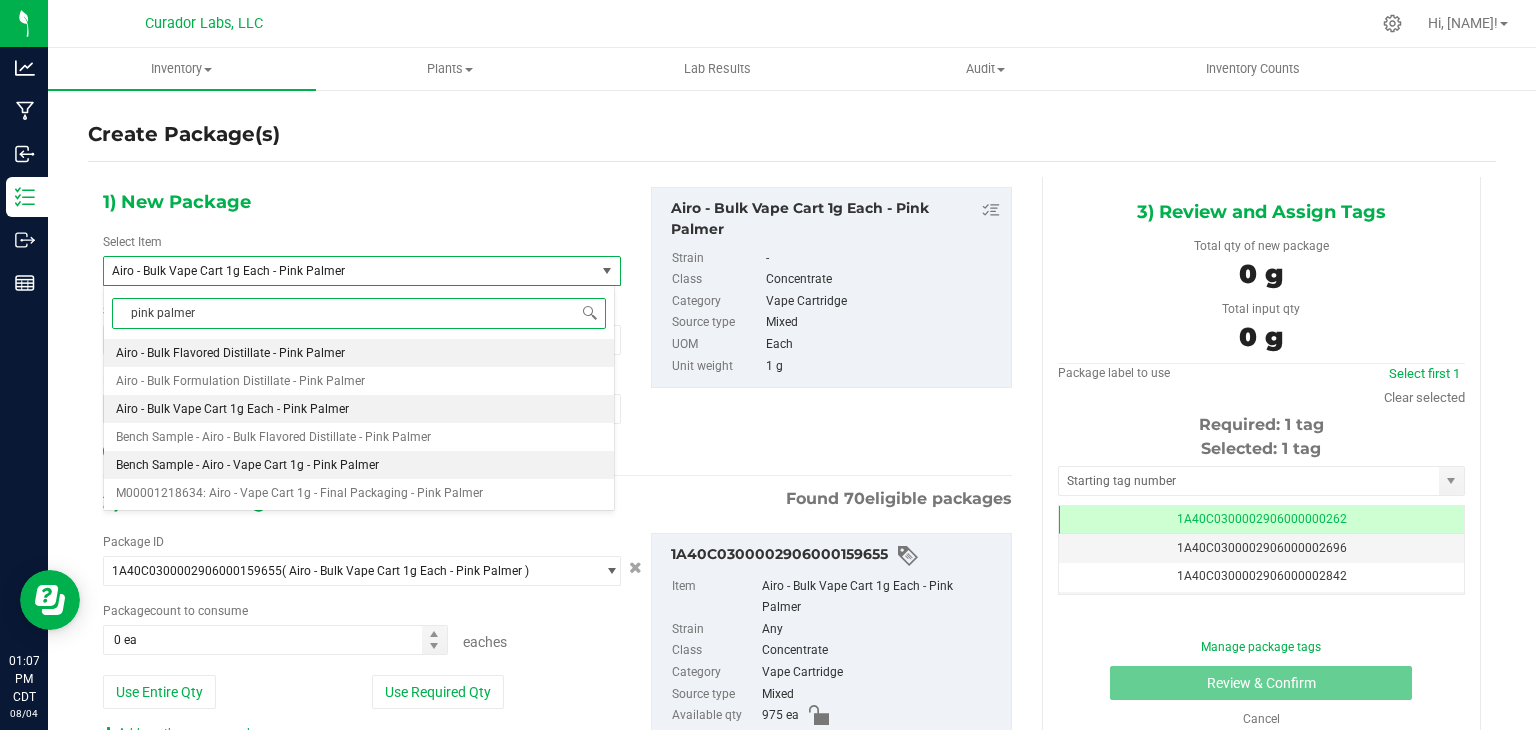 click on "Bench Sample - Airo - Vape Cart 1g - Pink Palmer" at bounding box center (359, 465) 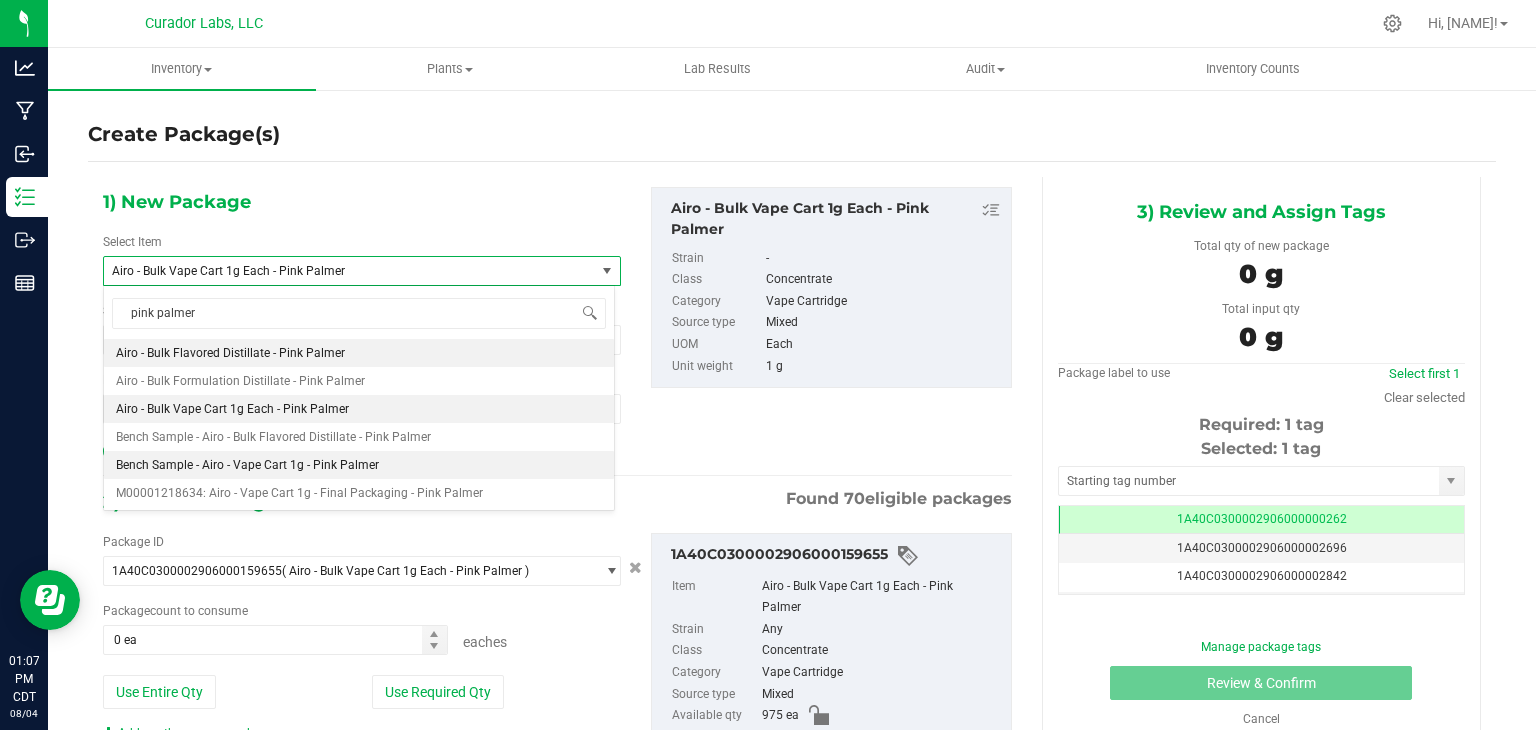 type 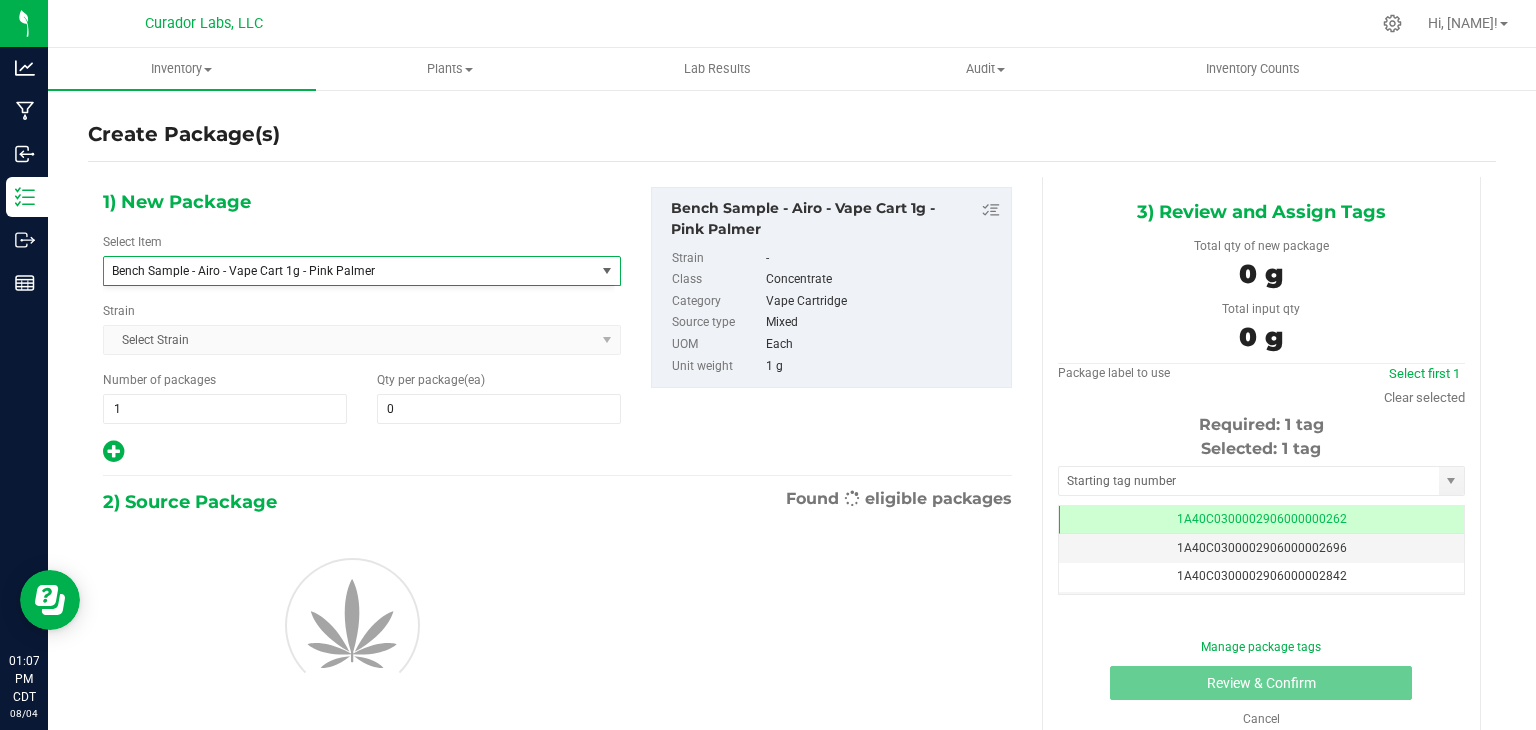 type on "0" 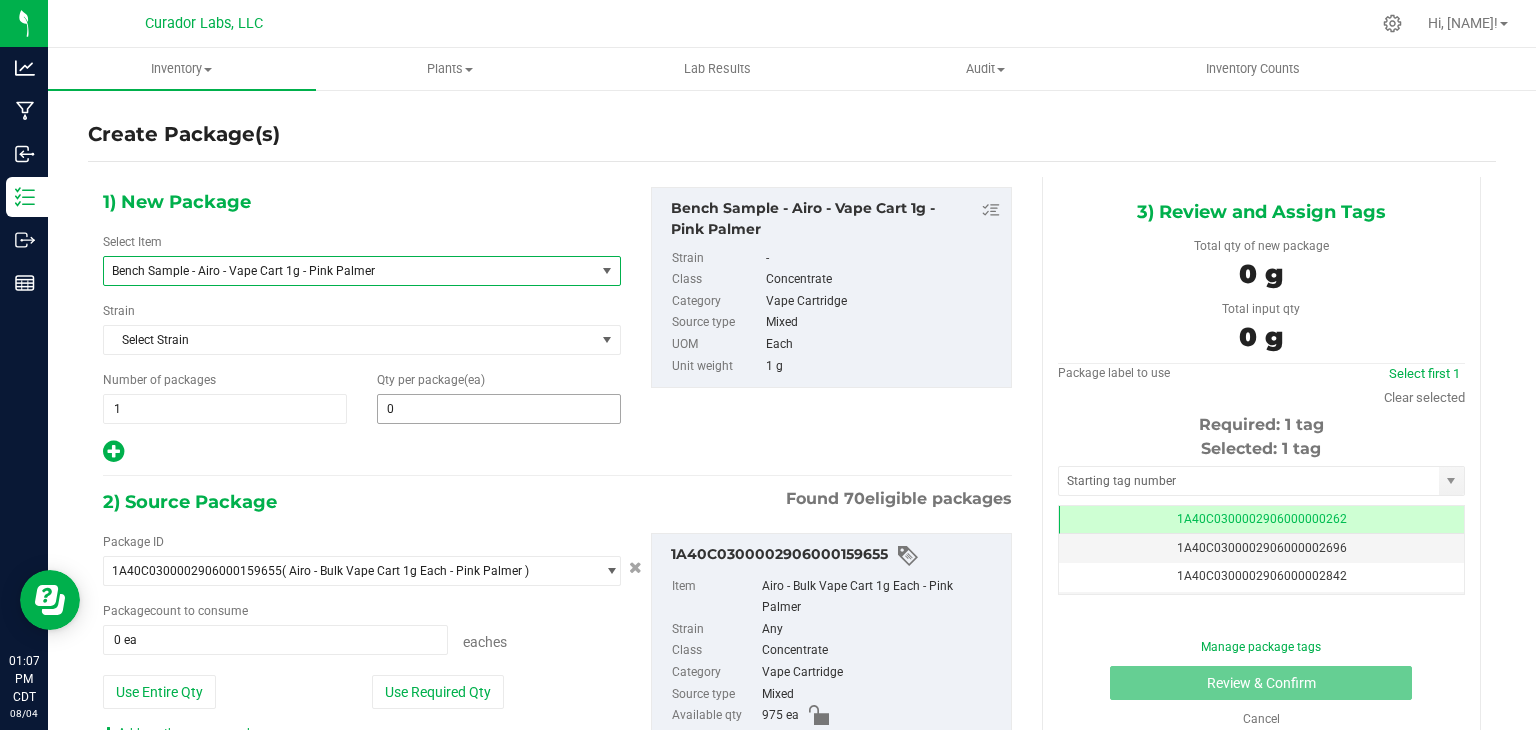 type 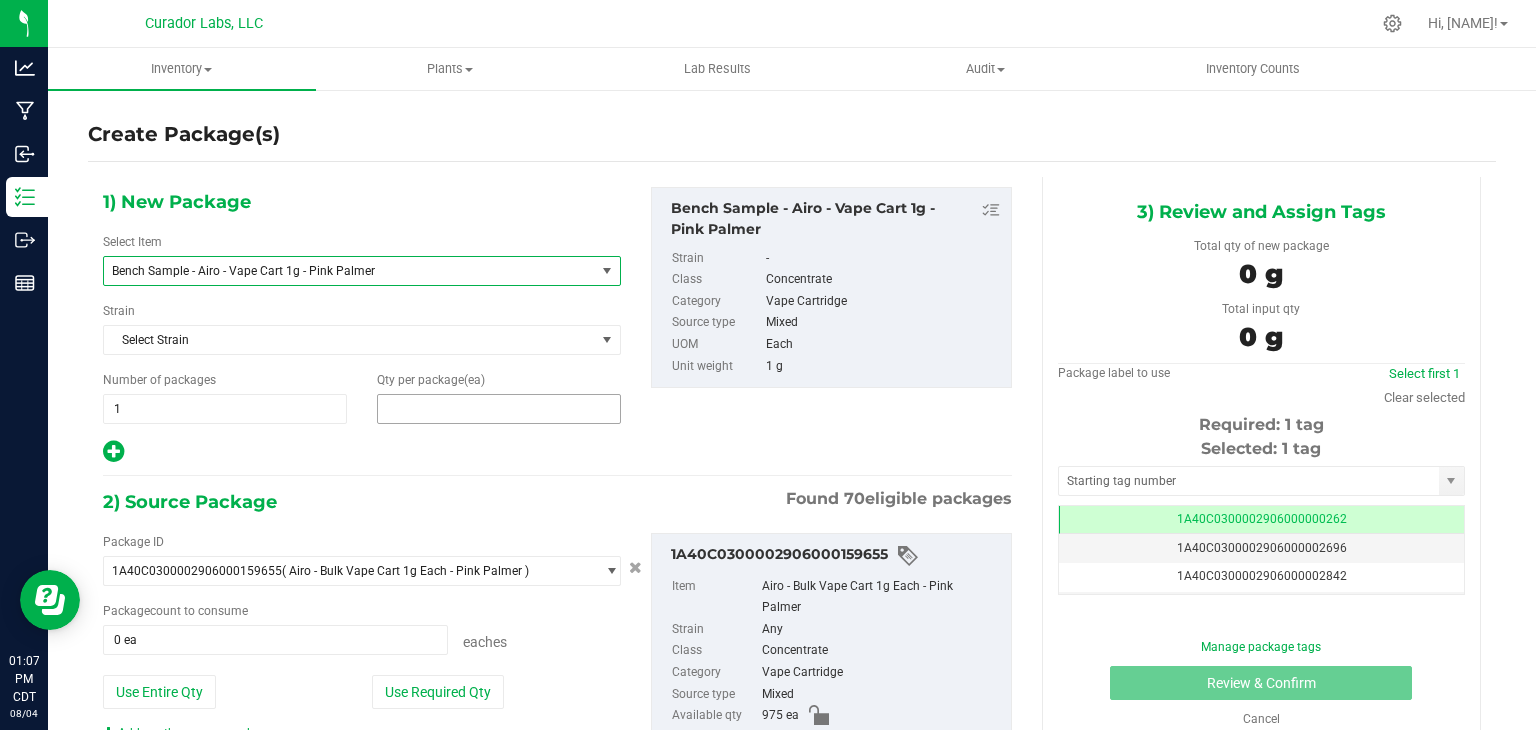 click at bounding box center [499, 409] 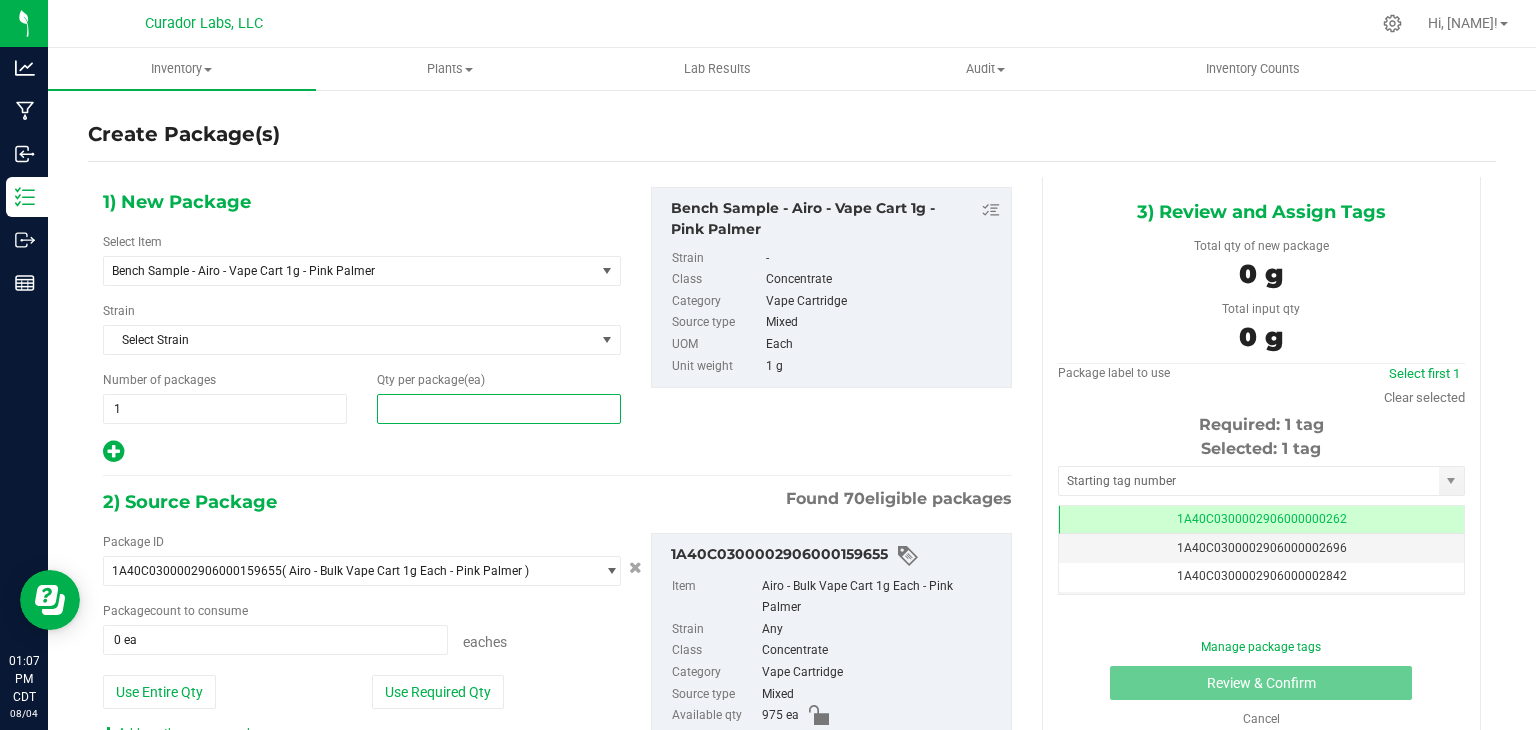 type on "2" 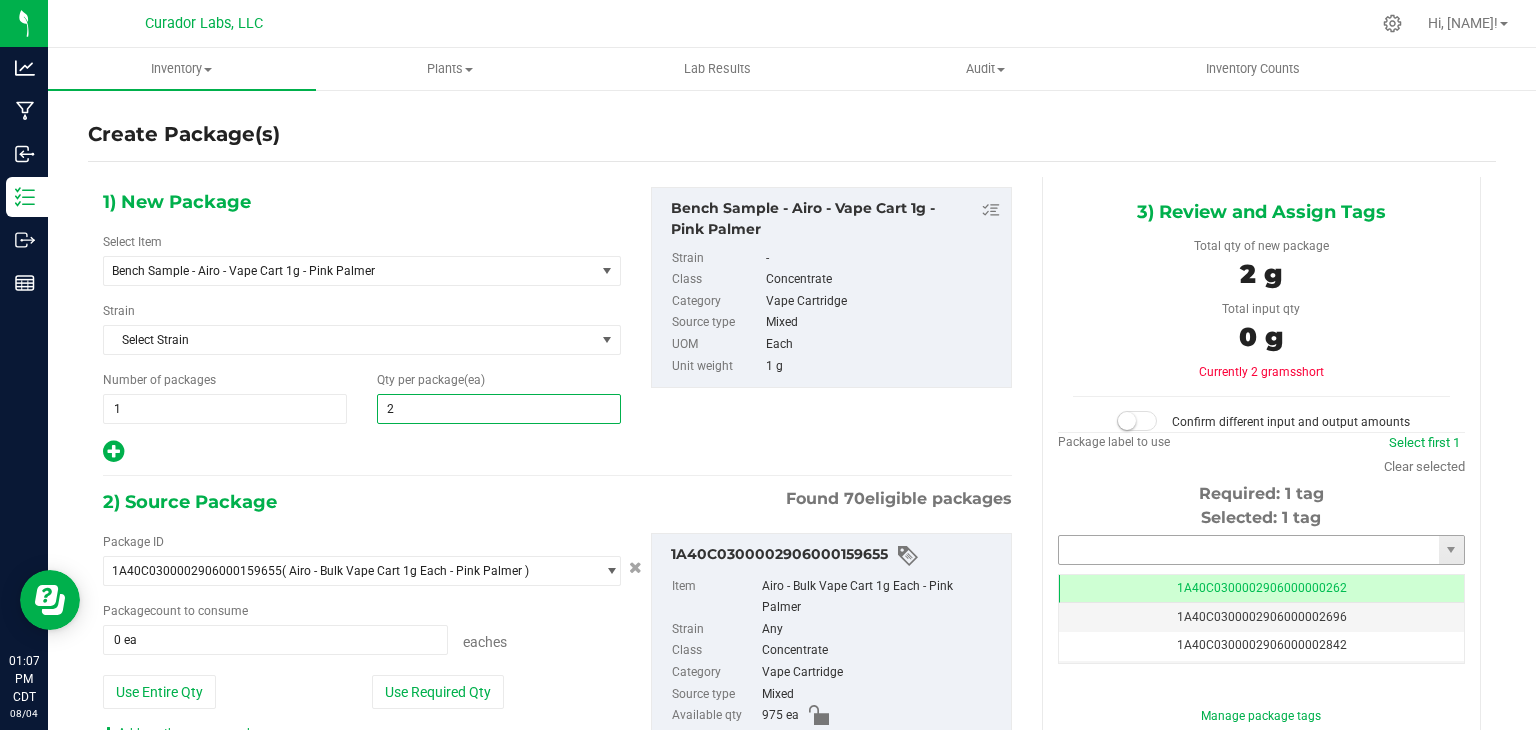 type on "2" 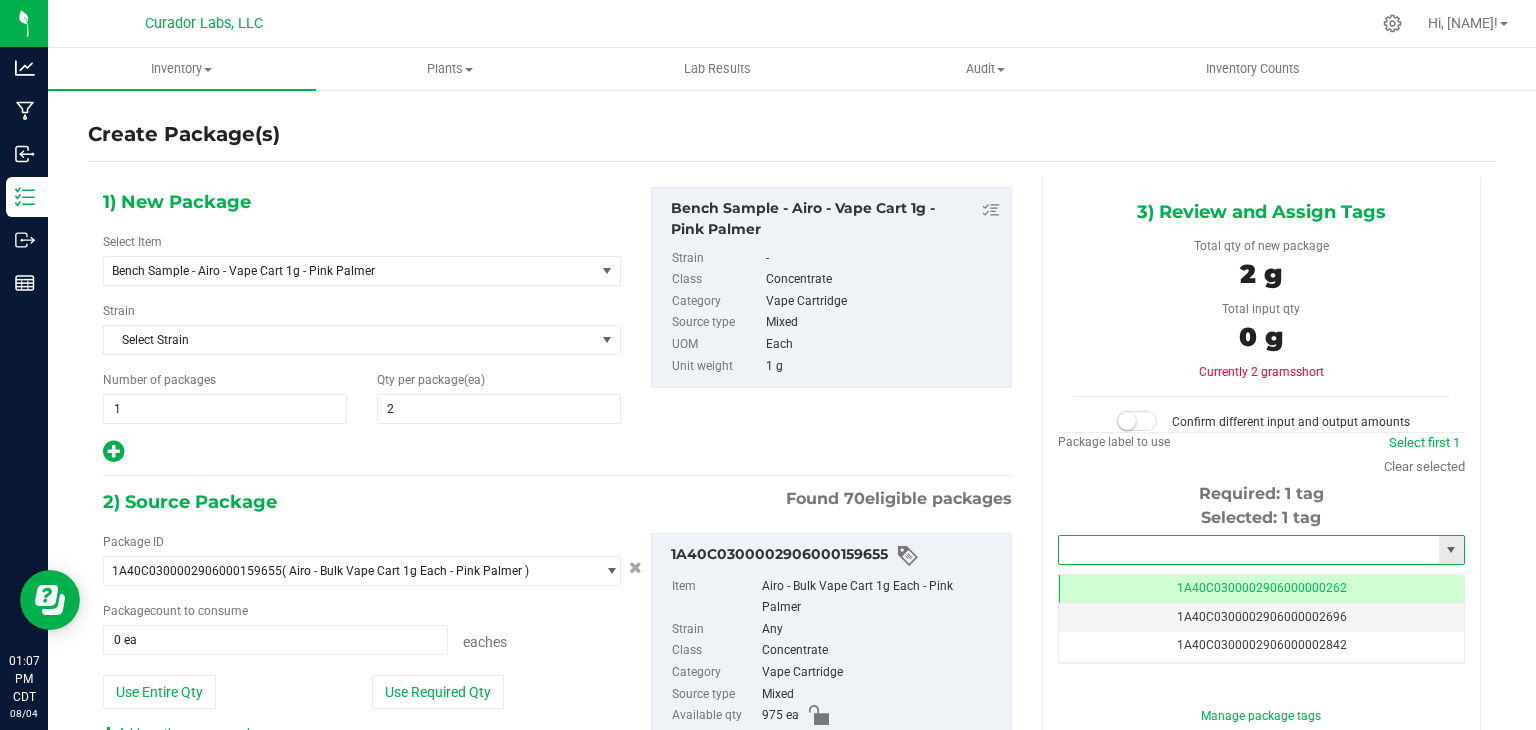 click at bounding box center [1249, 550] 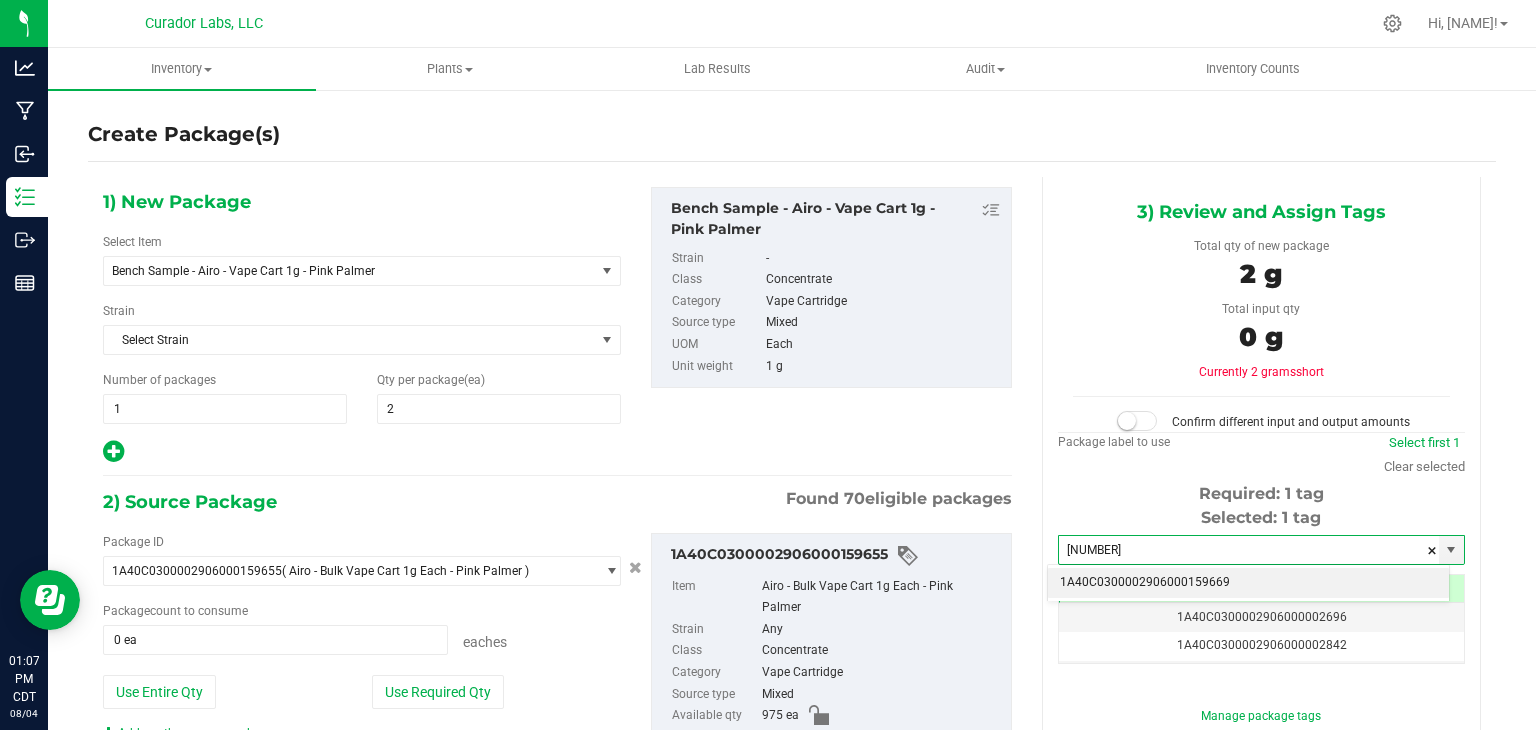 click on "1A40C0300002906000159669" at bounding box center [1248, 583] 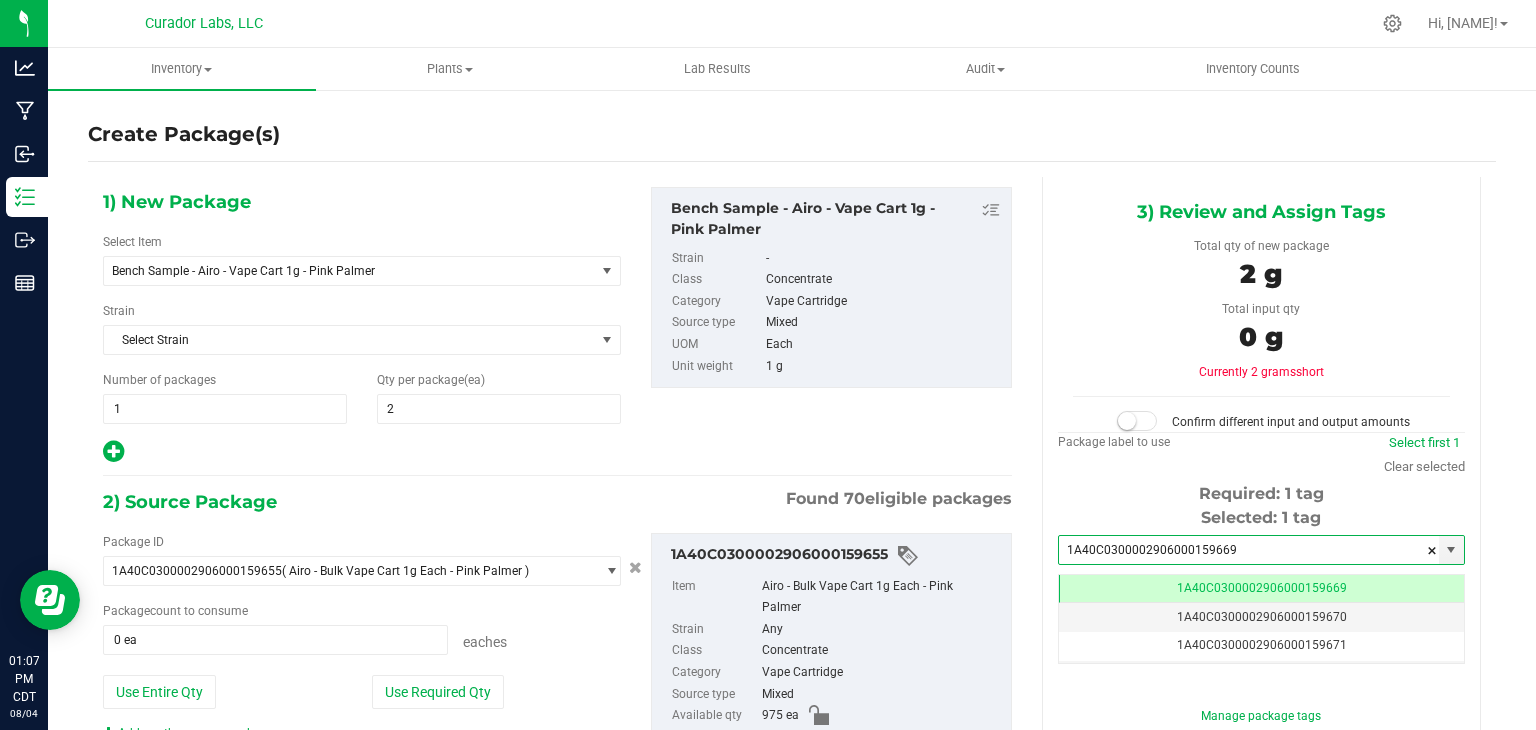 scroll, scrollTop: 0, scrollLeft: 0, axis: both 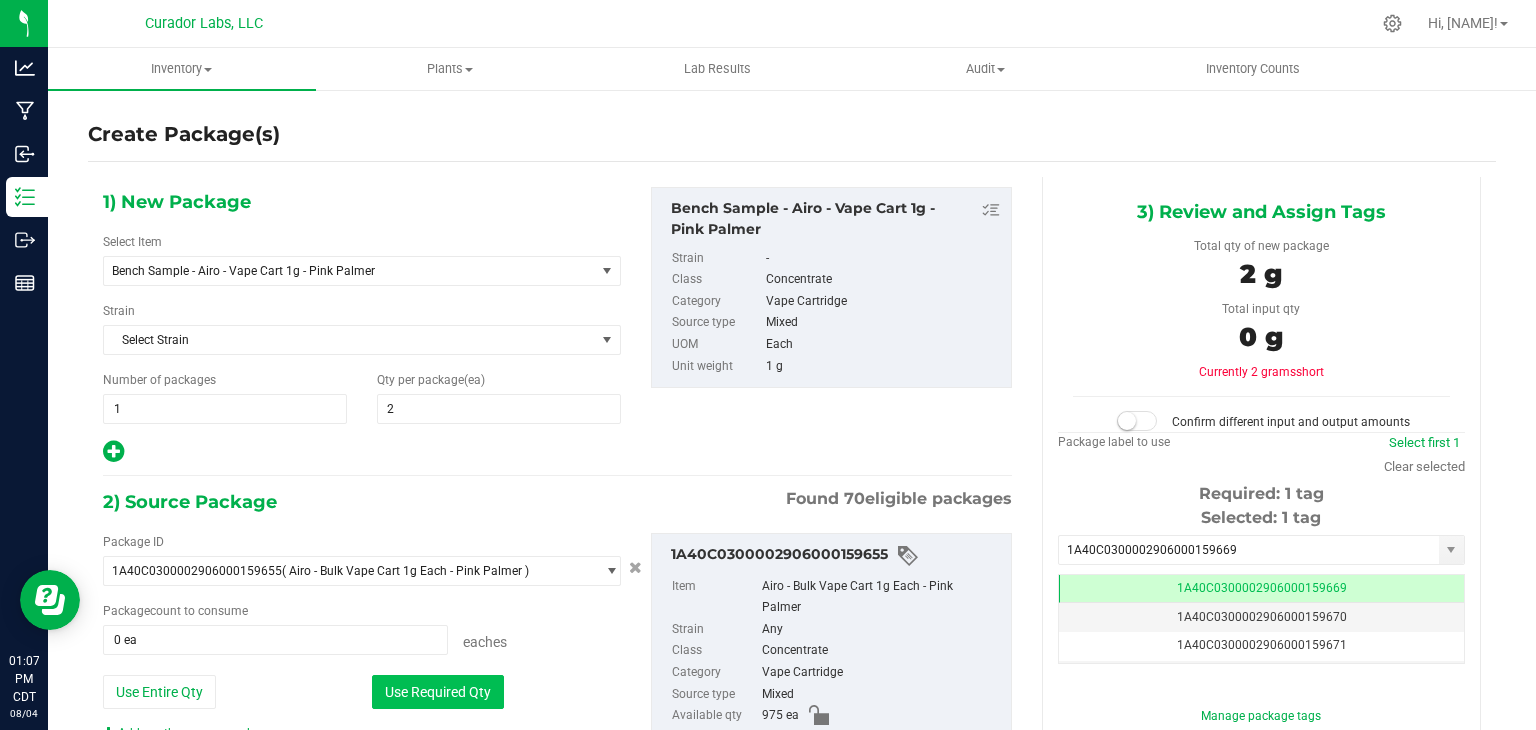click on "Use Required Qty" at bounding box center (438, 692) 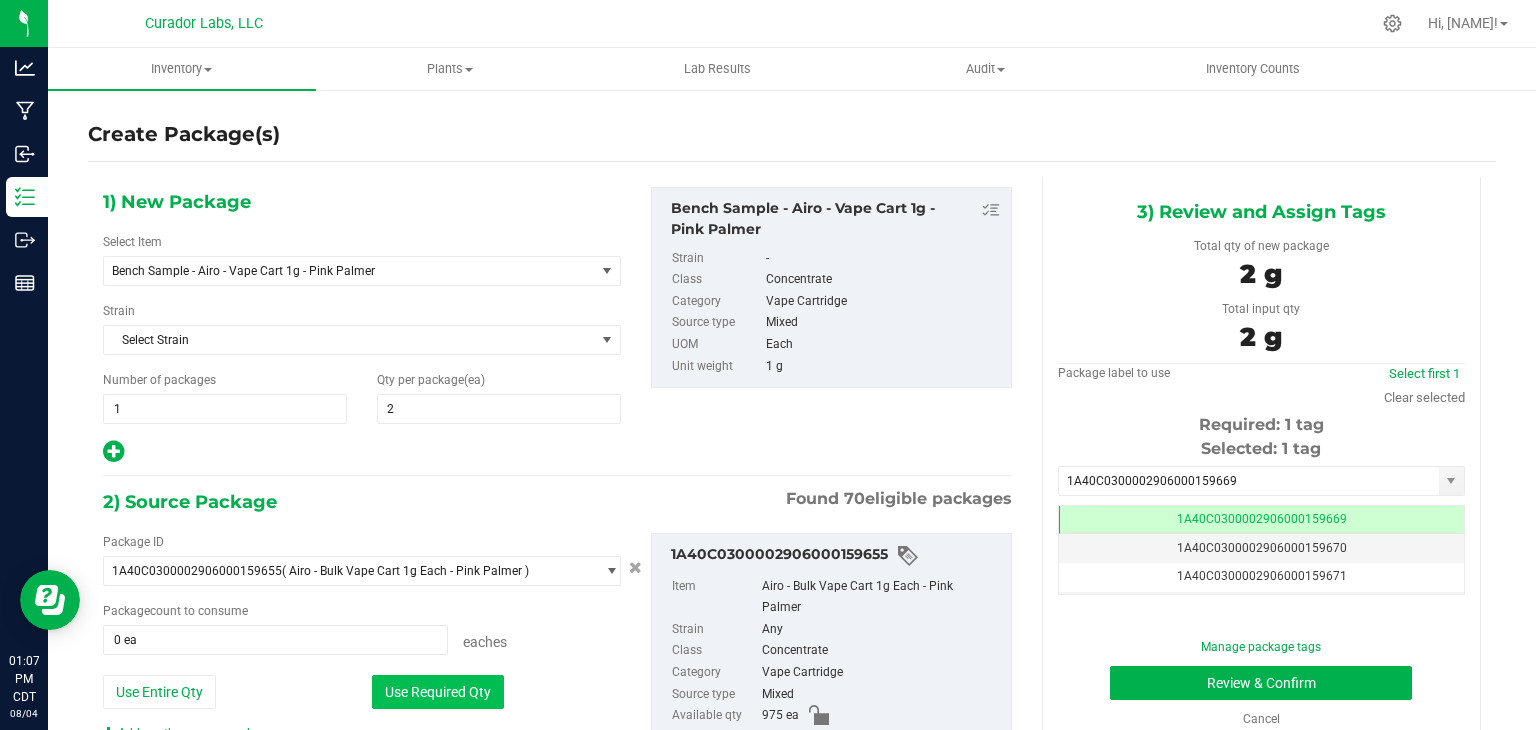 type on "2 ea" 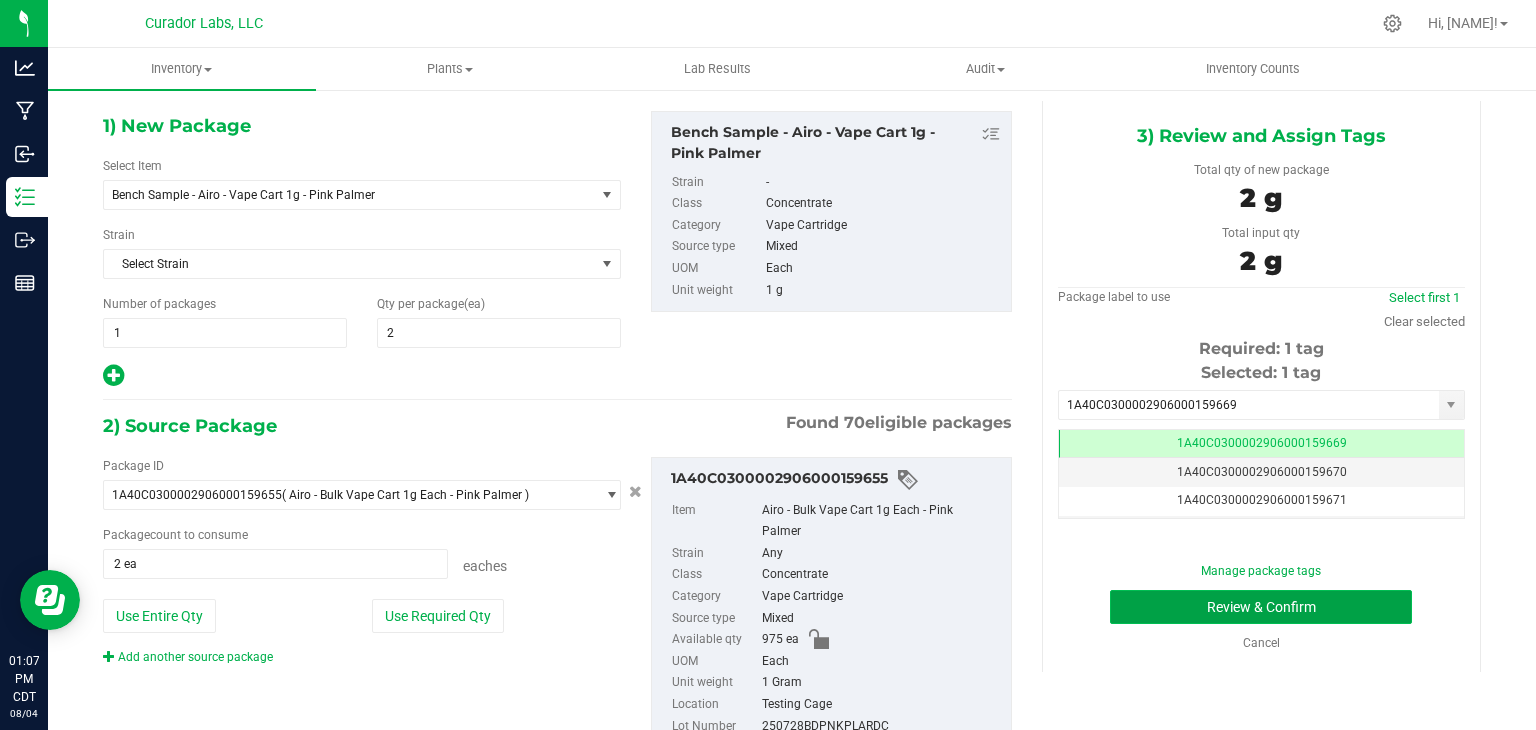 click on "Review & Confirm" at bounding box center (1261, 607) 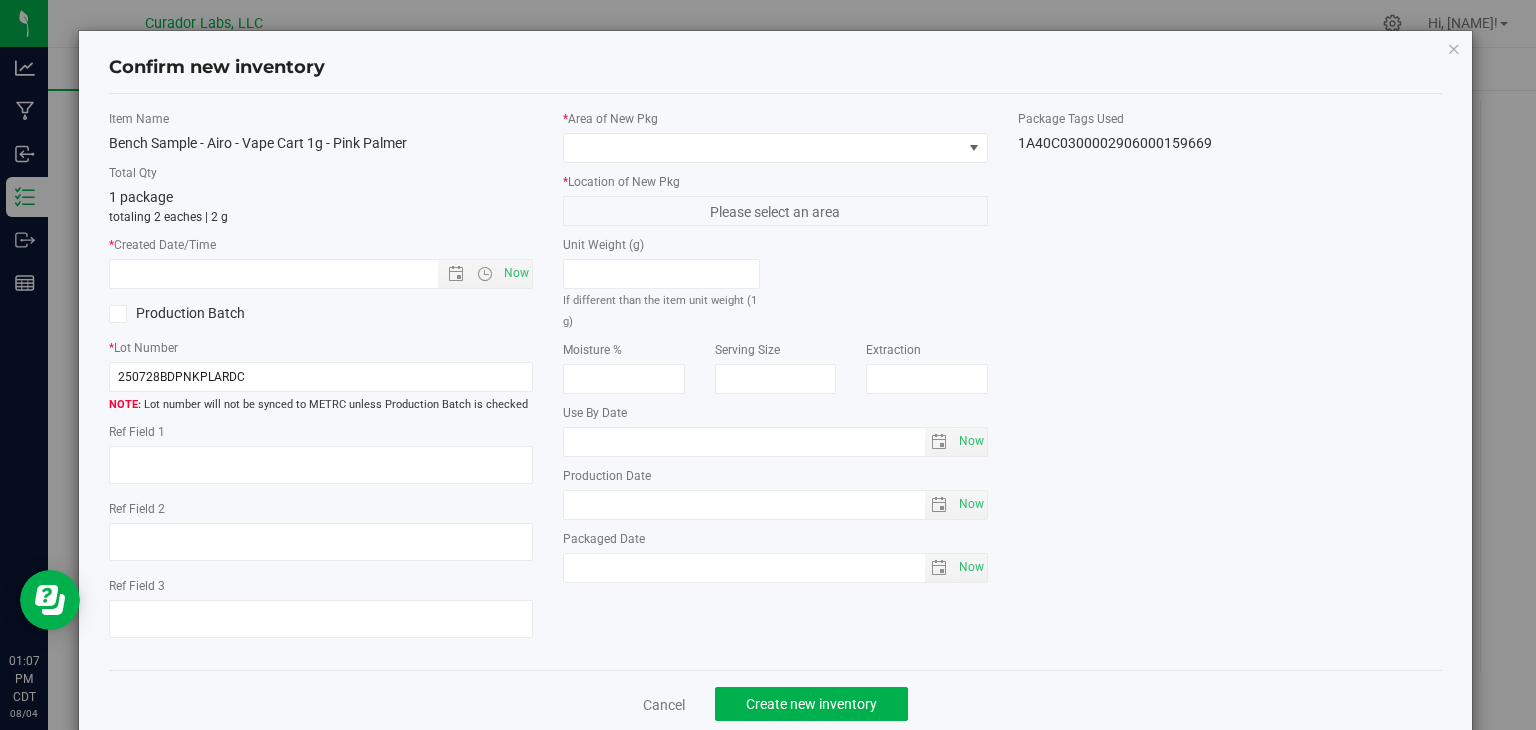 type on "2025-08-01" 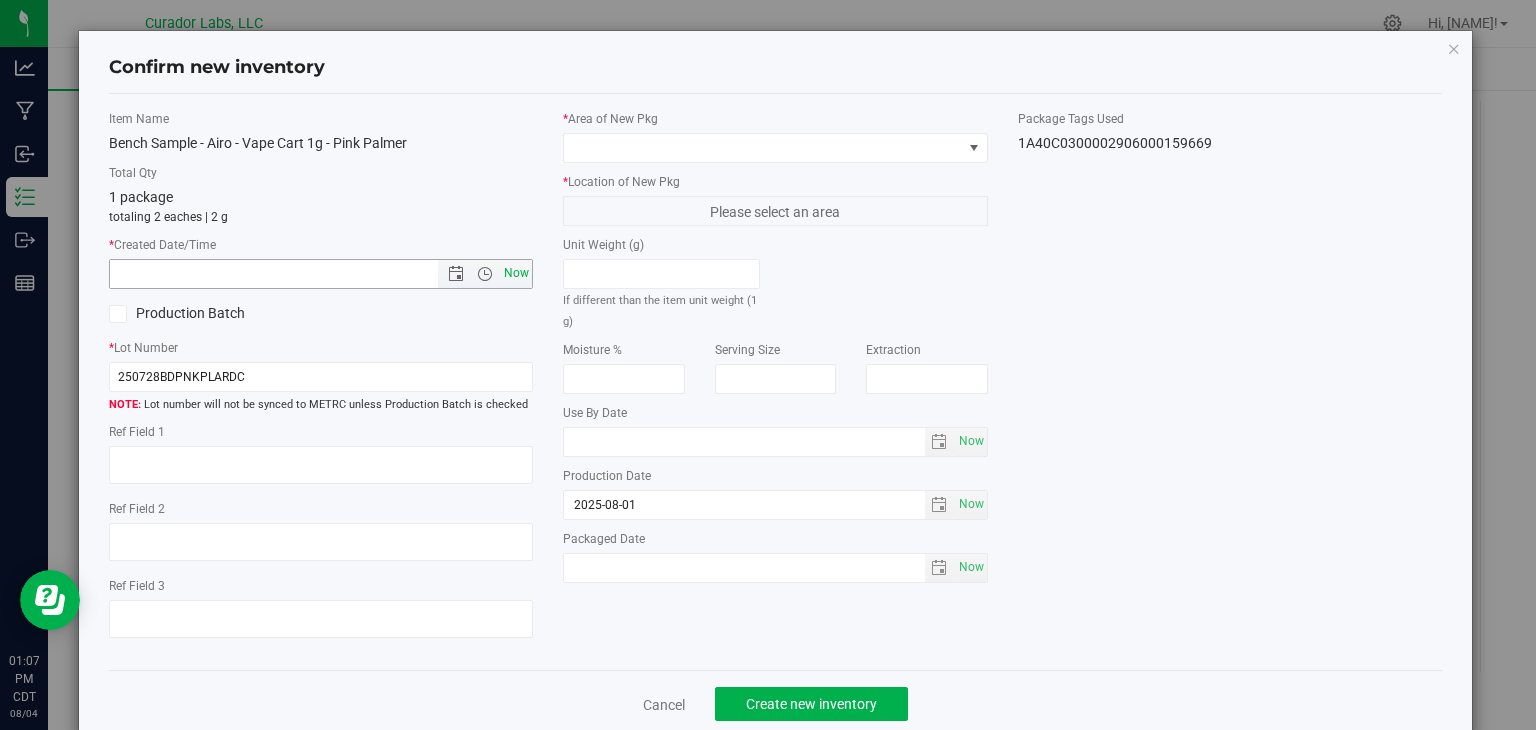 click on "Now" at bounding box center (517, 273) 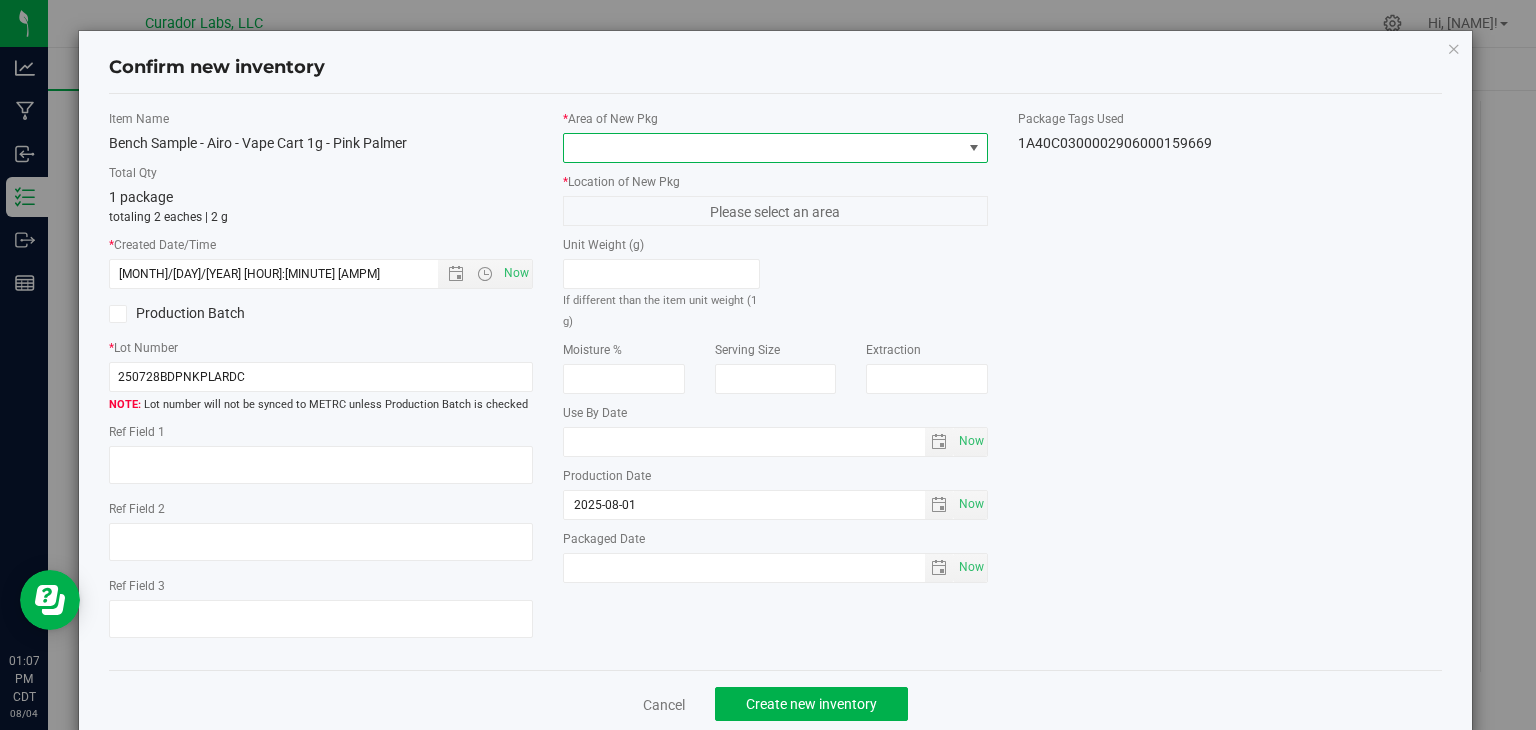 click at bounding box center (763, 148) 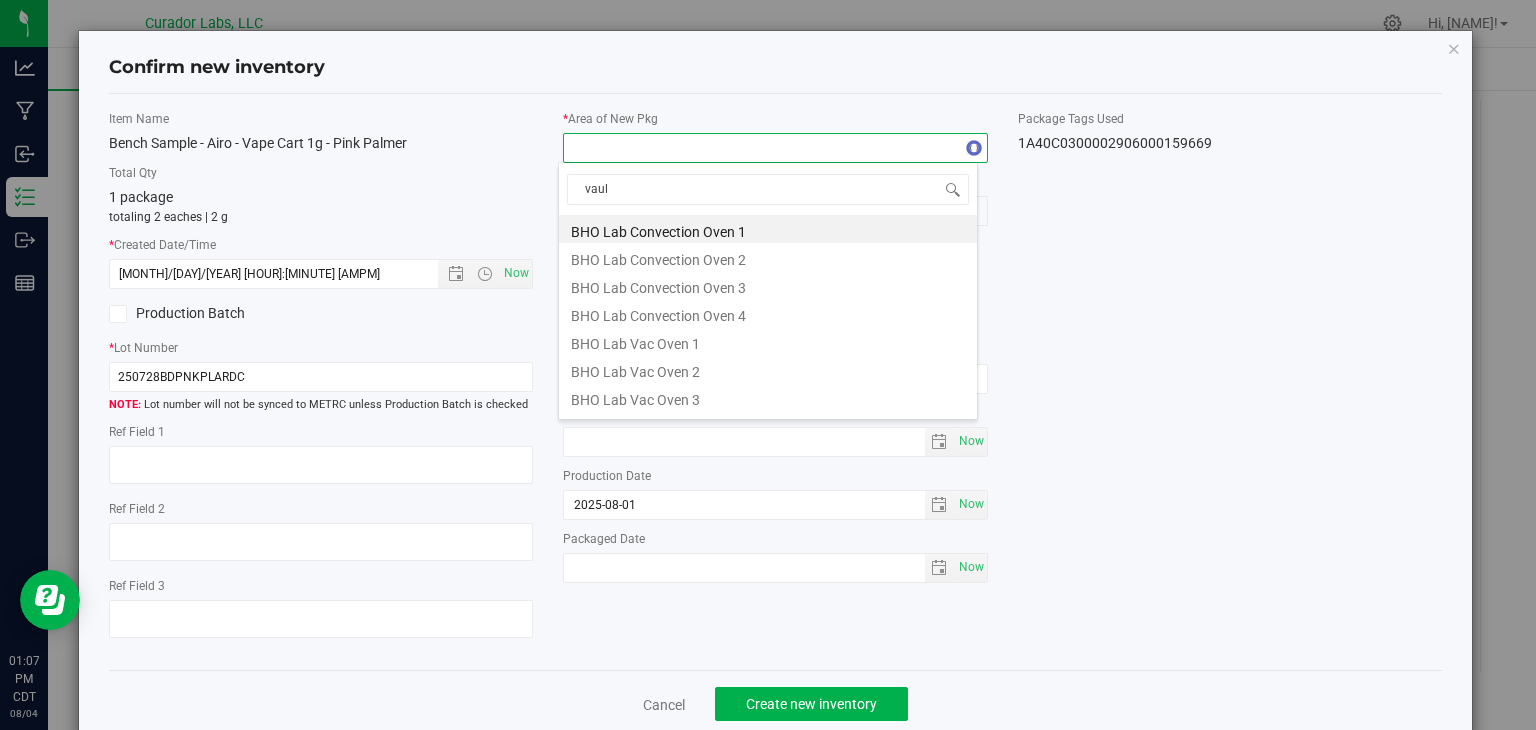 type on "vault" 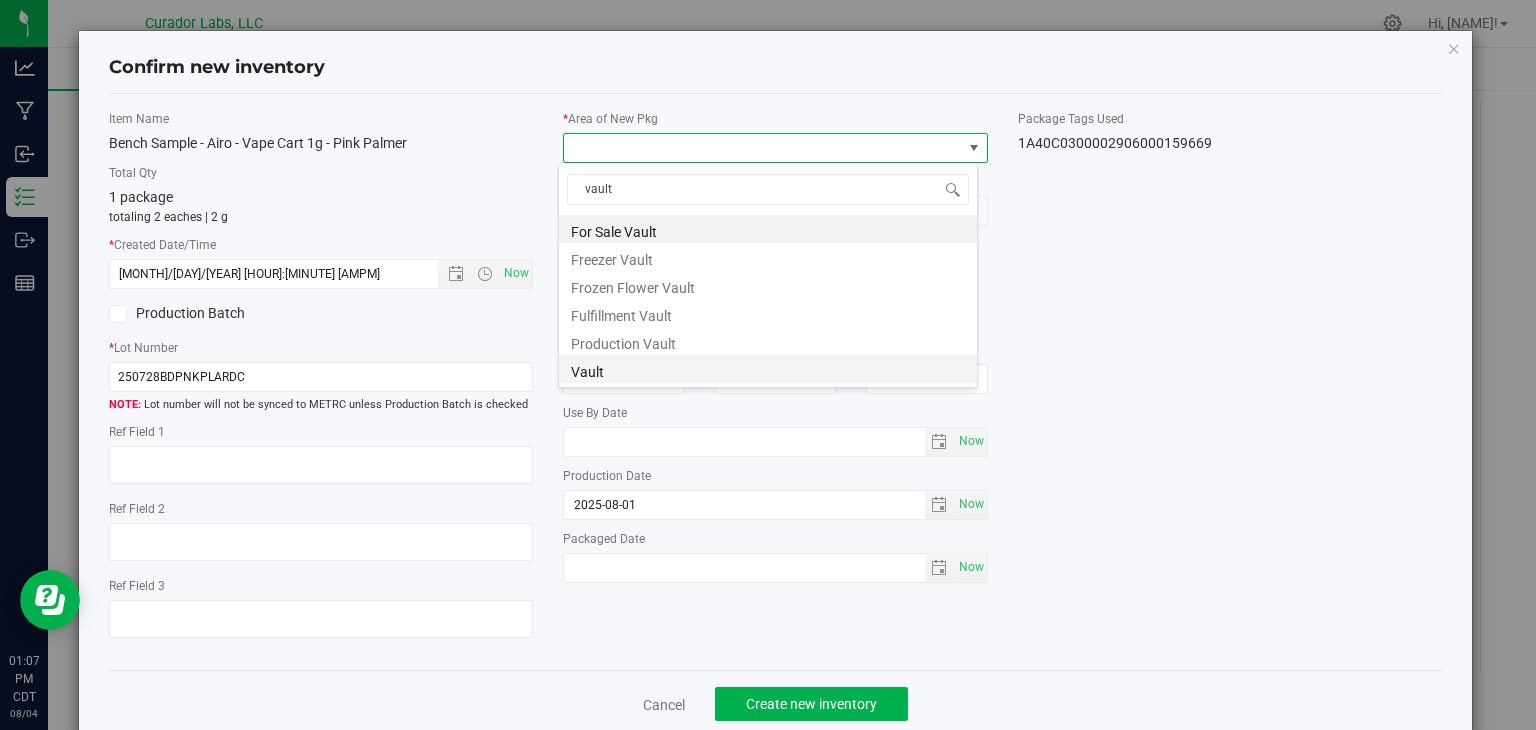 click on "Vault" at bounding box center [768, 369] 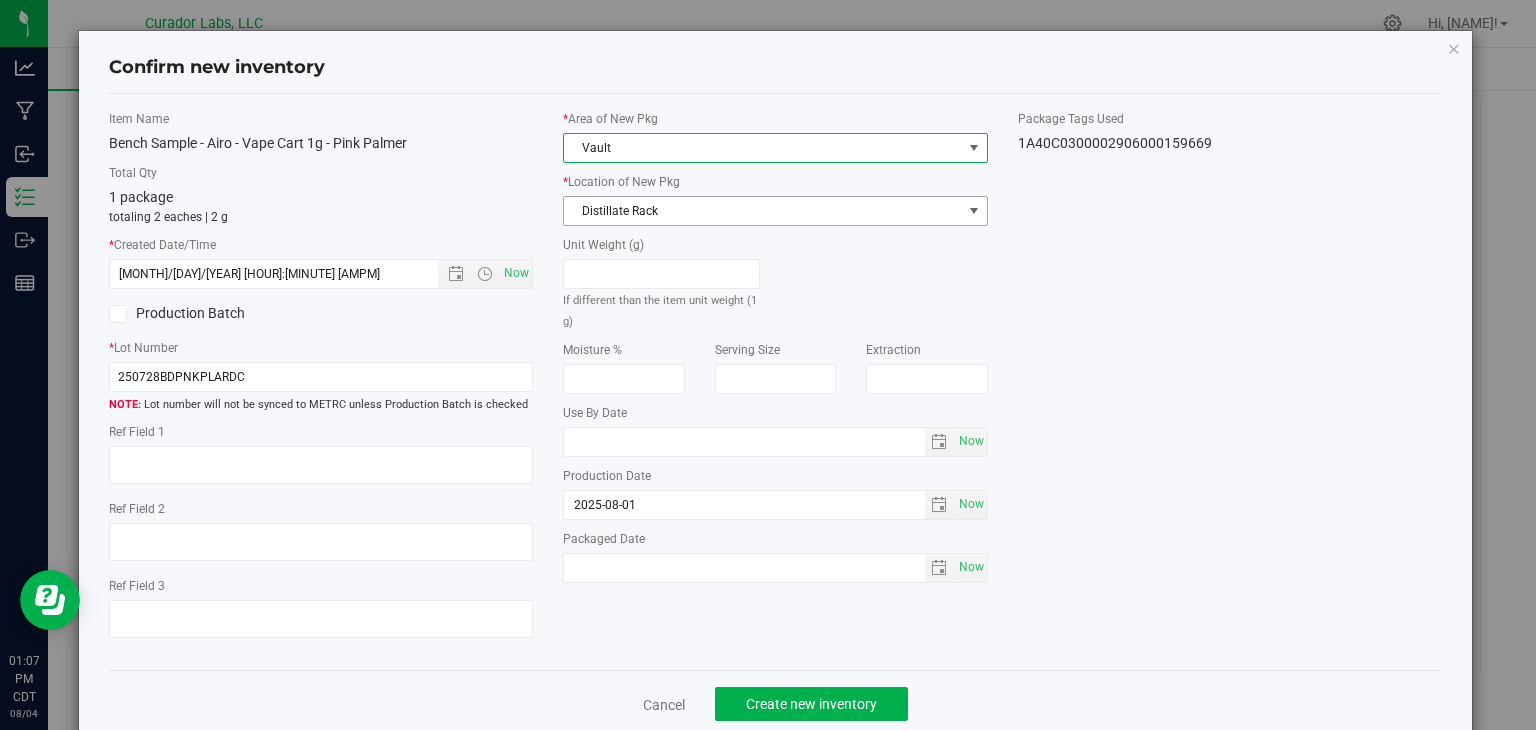 click on "Distillate Rack" at bounding box center [763, 211] 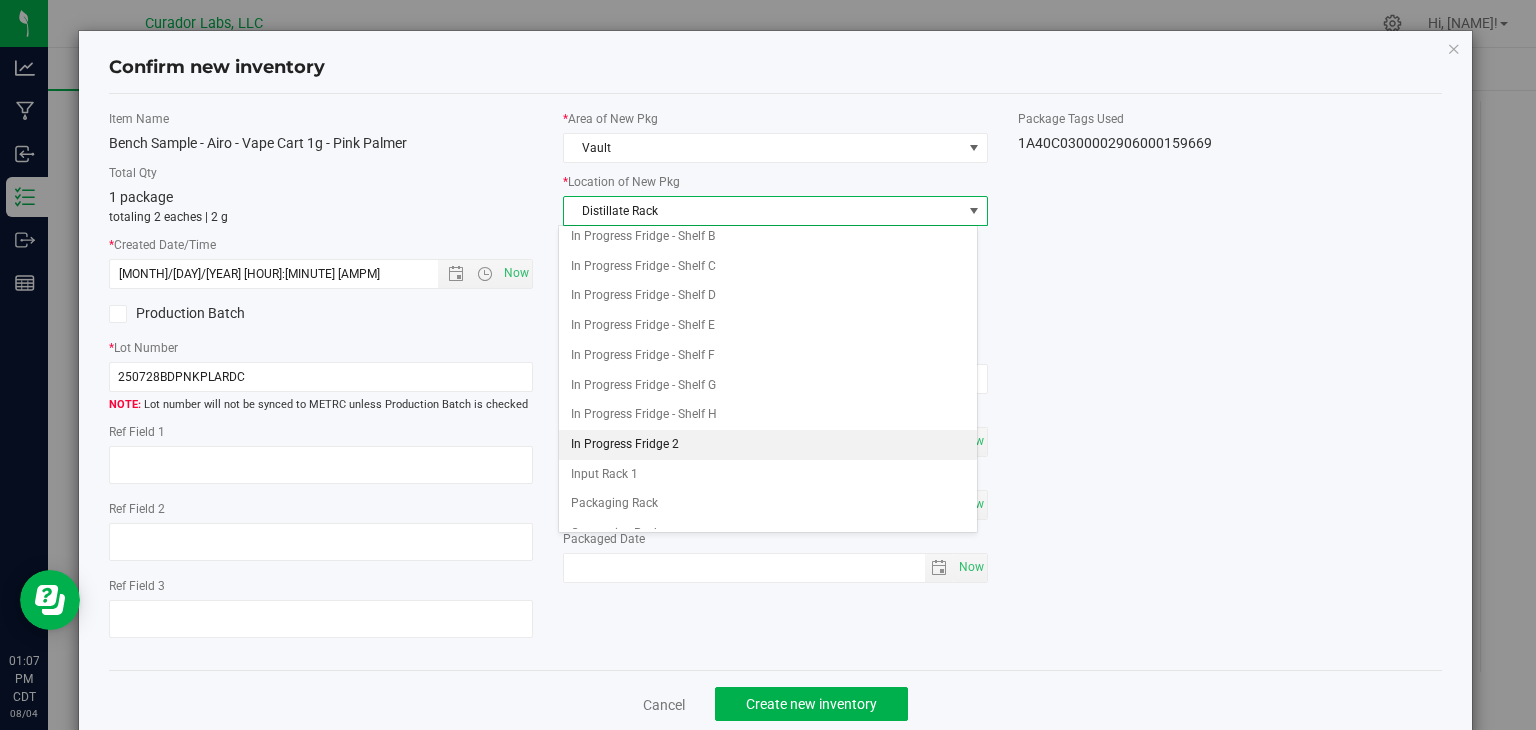 click on "In Progress Fridge 2" at bounding box center (768, 445) 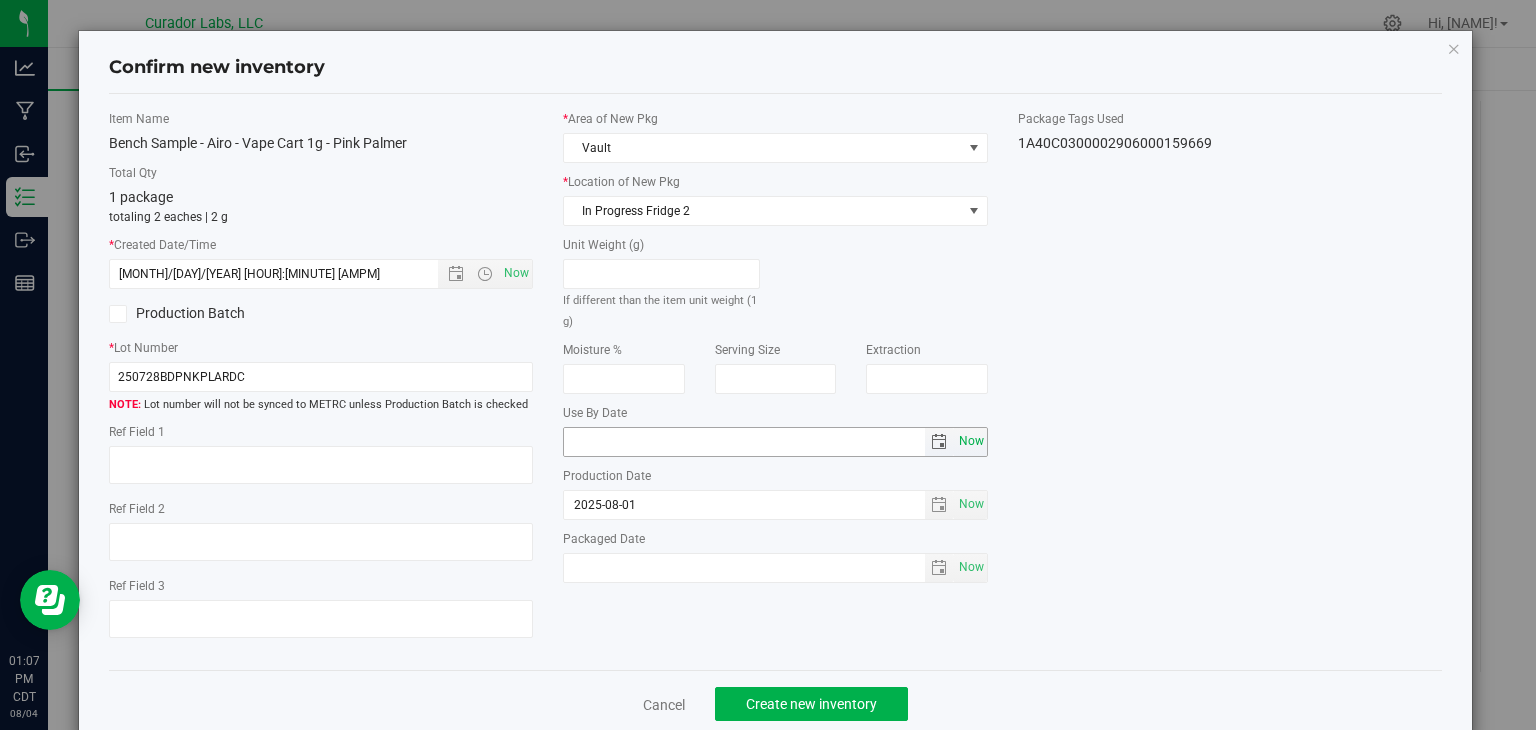 click on "Now" at bounding box center [971, 441] 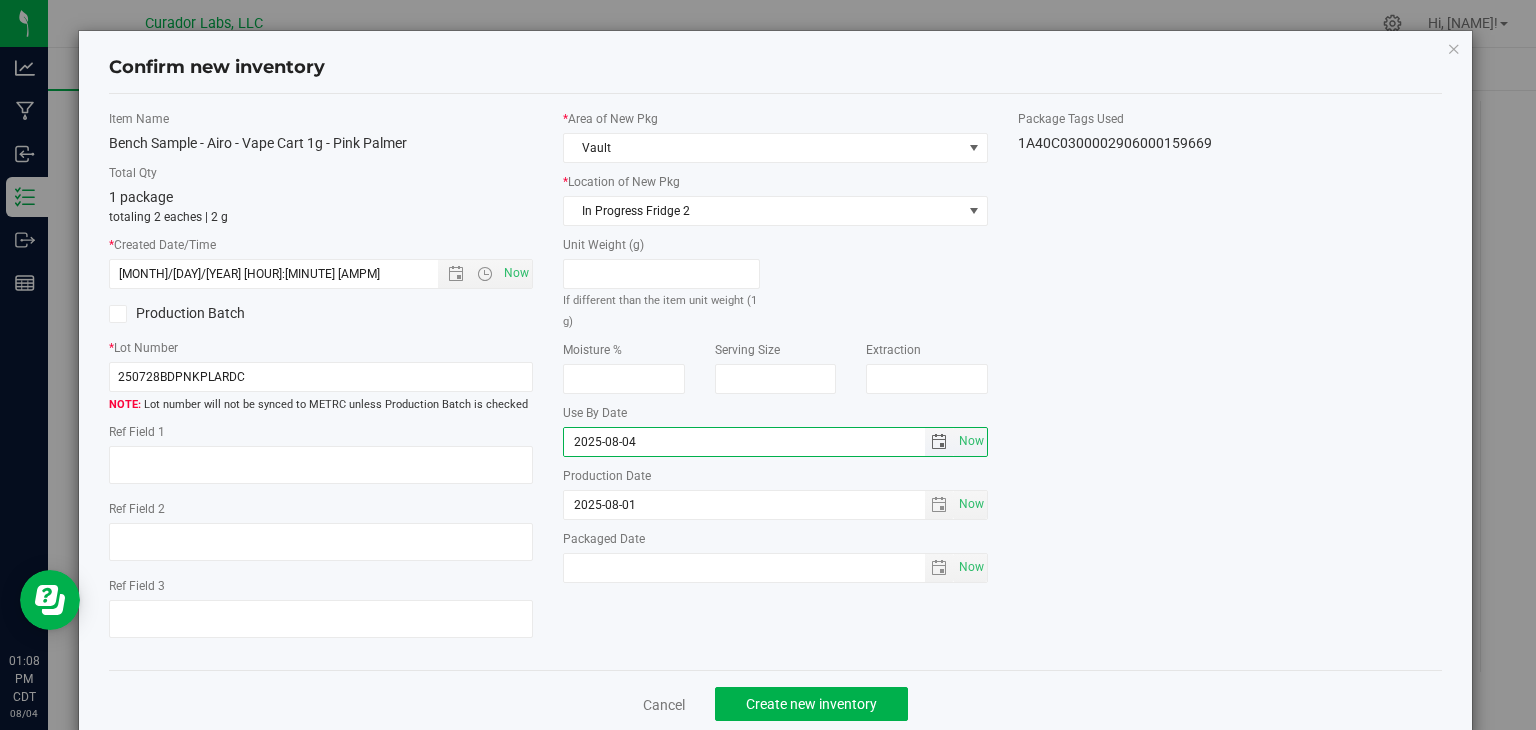 click on "2025-08-04" at bounding box center (744, 442) 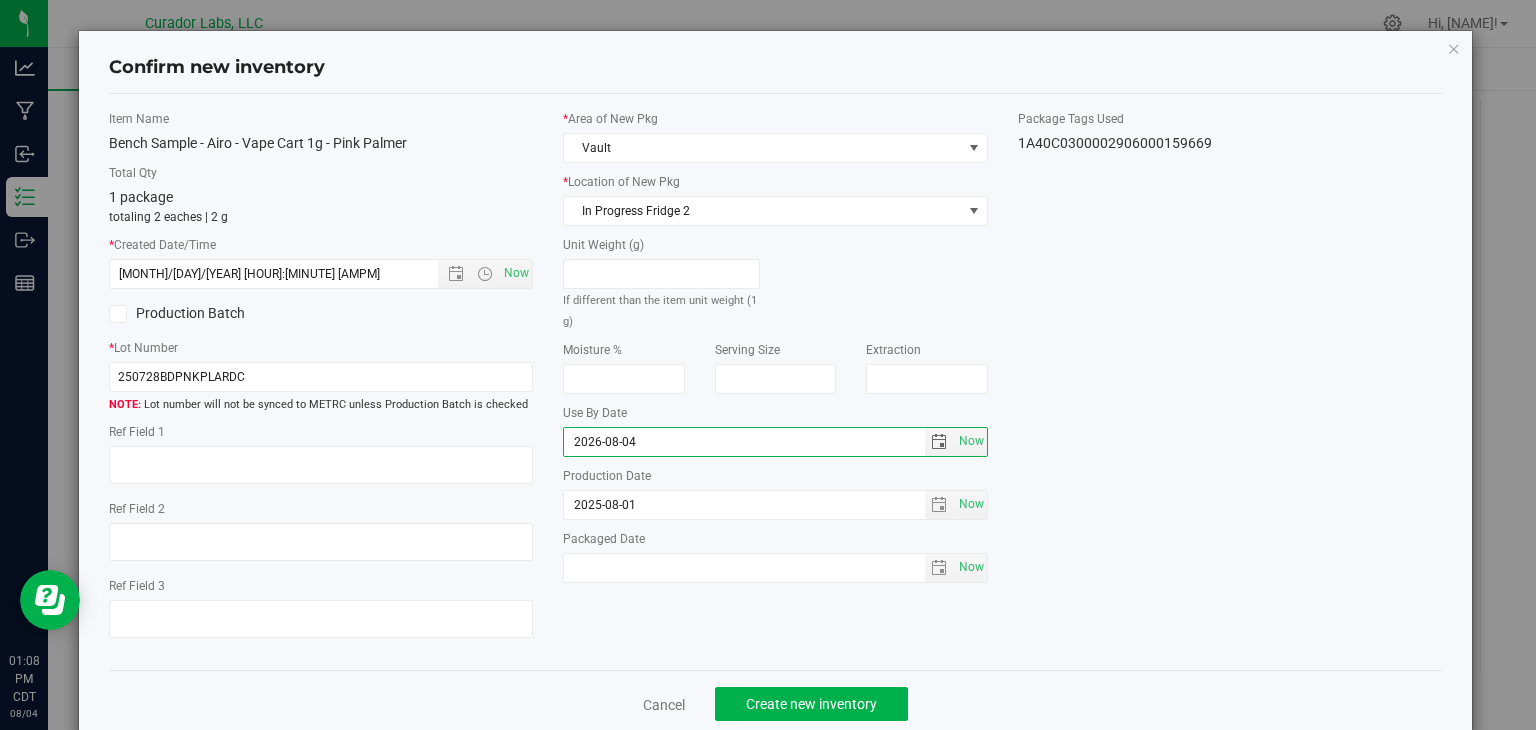 type on "2026-08-04" 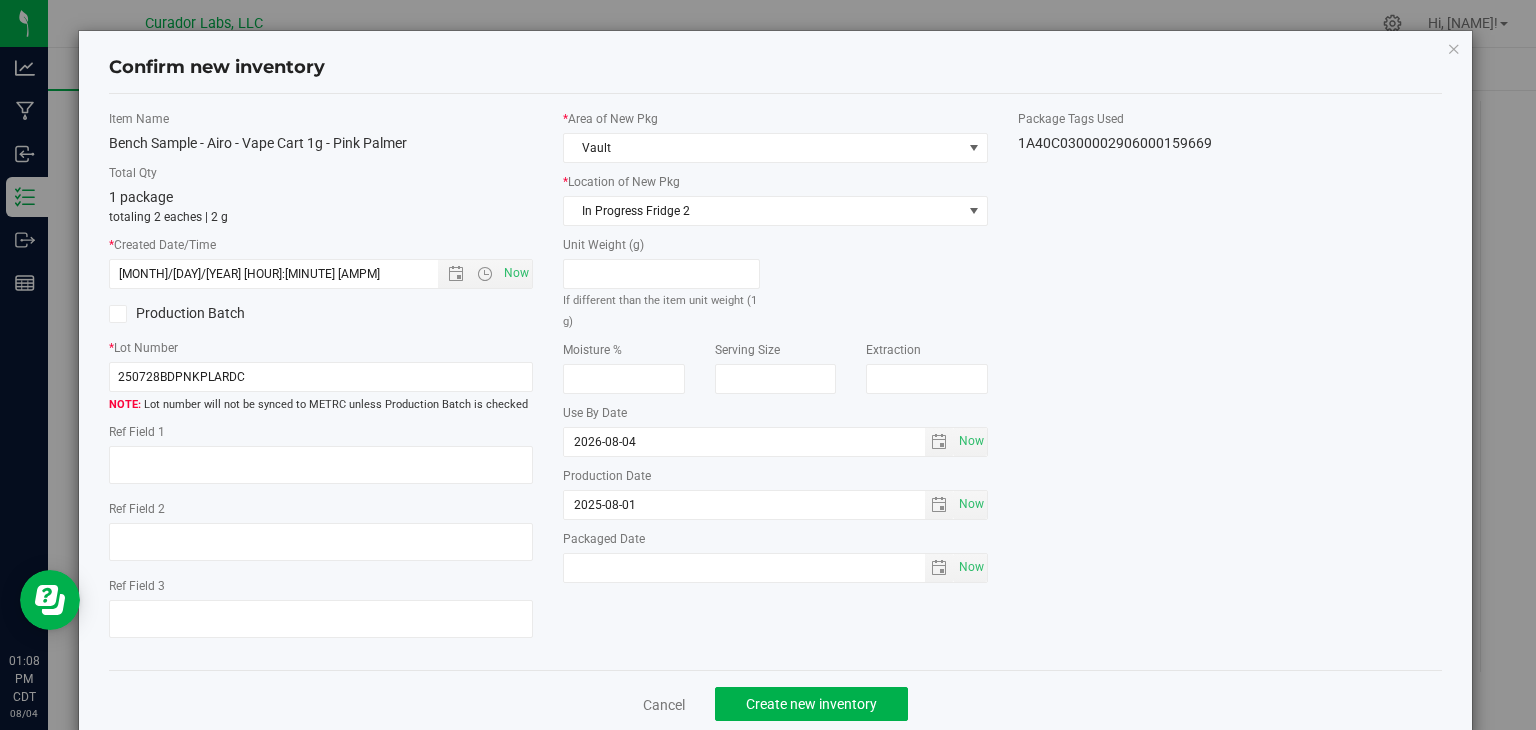 click on "Item Name
Bench Sample - Airo - Vape Cart 1g - Pink Palmer
Total Qty
1 package  totaling 2 eaches | 2 g
*
Created Date/Time
[MONTH]/[DAY]/[YEAR] [HOUR]:[MINUTE] [AMPM]
Now
Production Batch
*
Lot Number
[ID]
Vault" at bounding box center (776, 382) 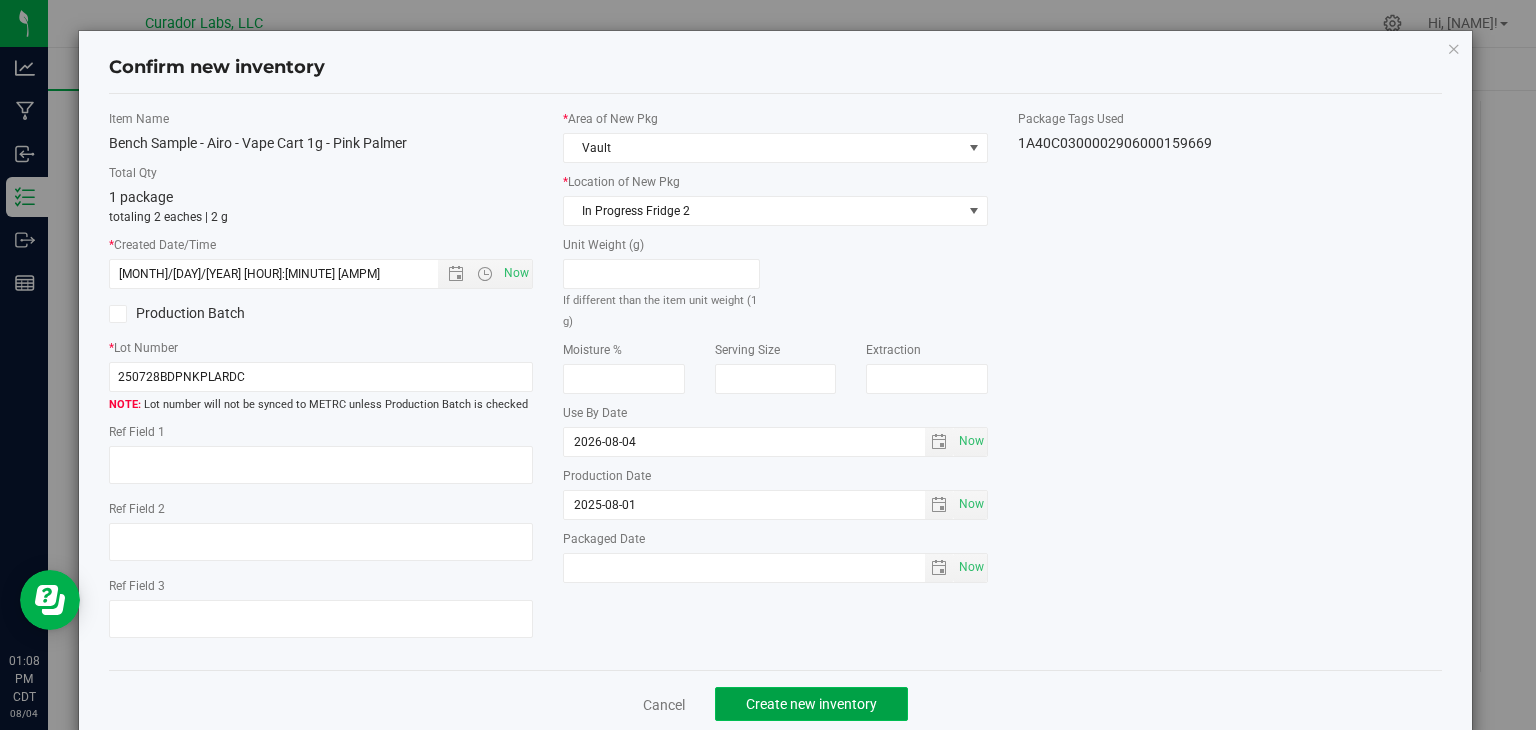 click on "Create new inventory" 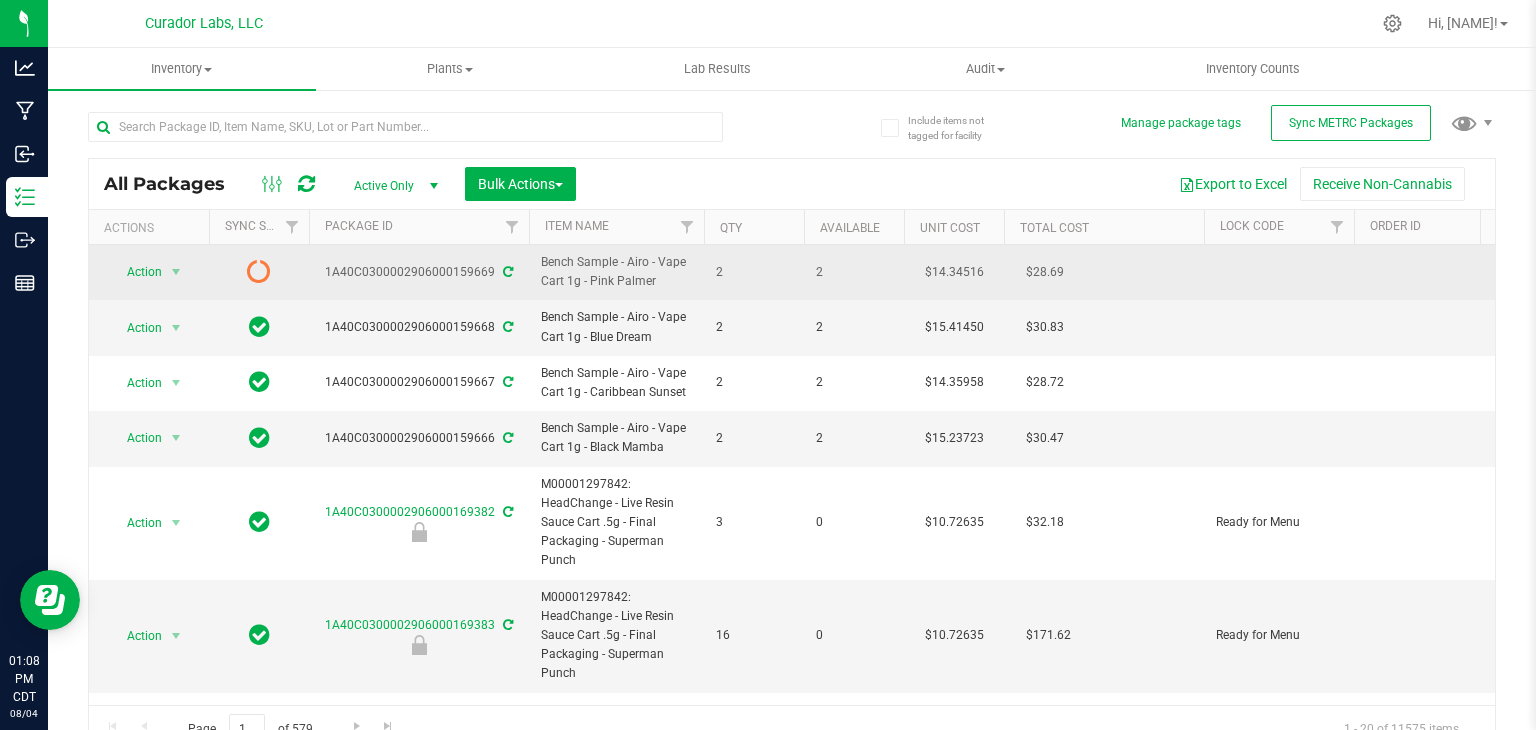 drag, startPoint x: 655, startPoint y: 277, endPoint x: 591, endPoint y: 281, distance: 64.12488 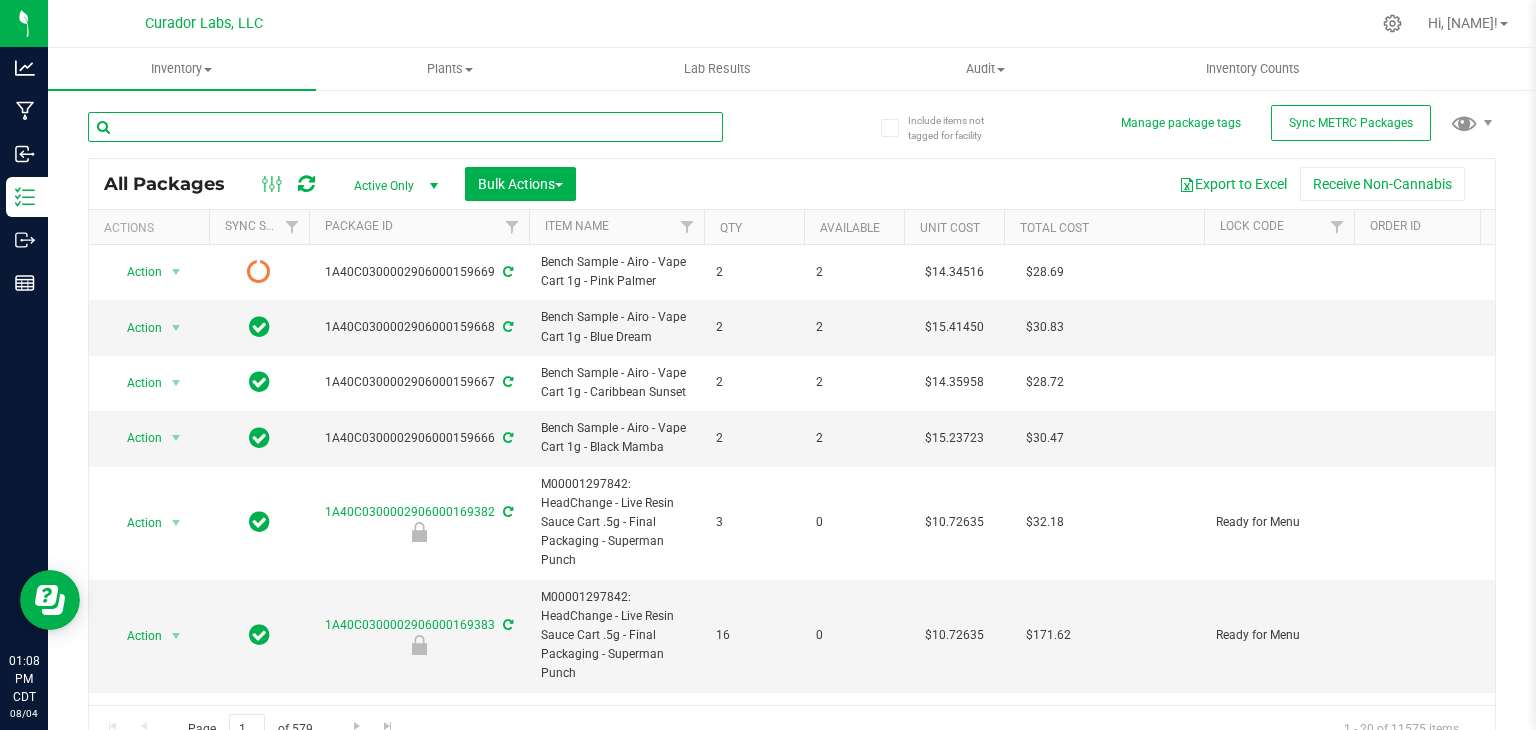 click at bounding box center (405, 127) 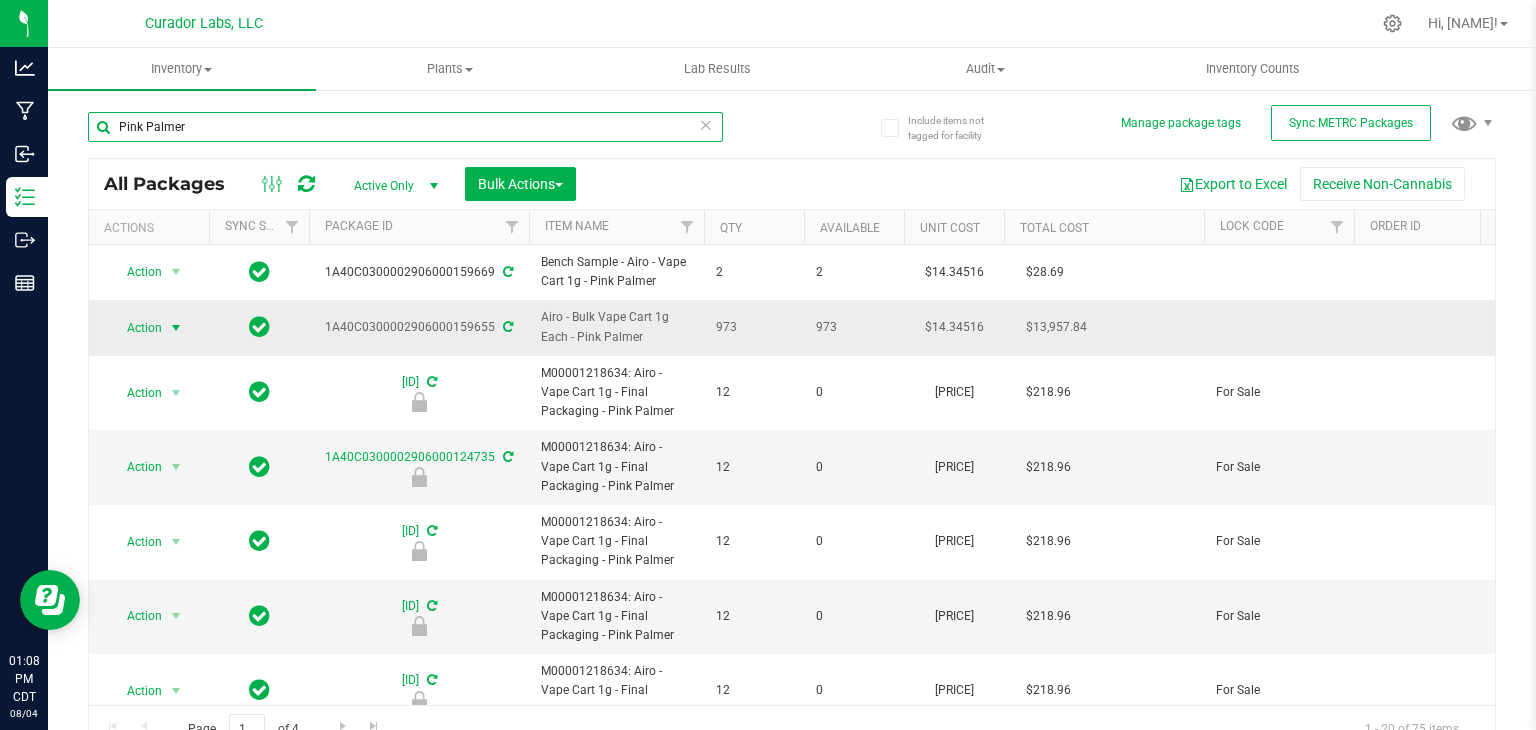 type on "Pink Palmer" 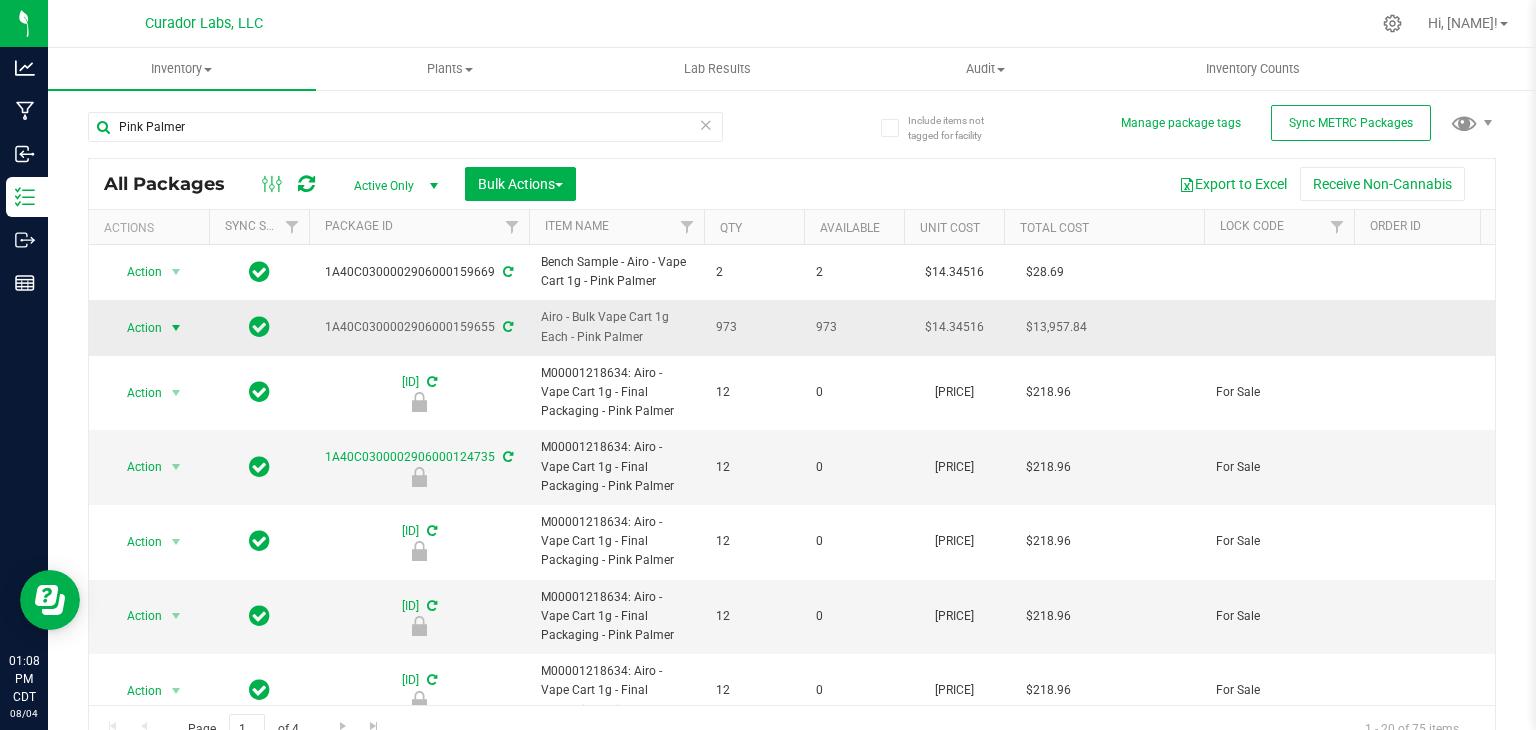 click at bounding box center [176, 328] 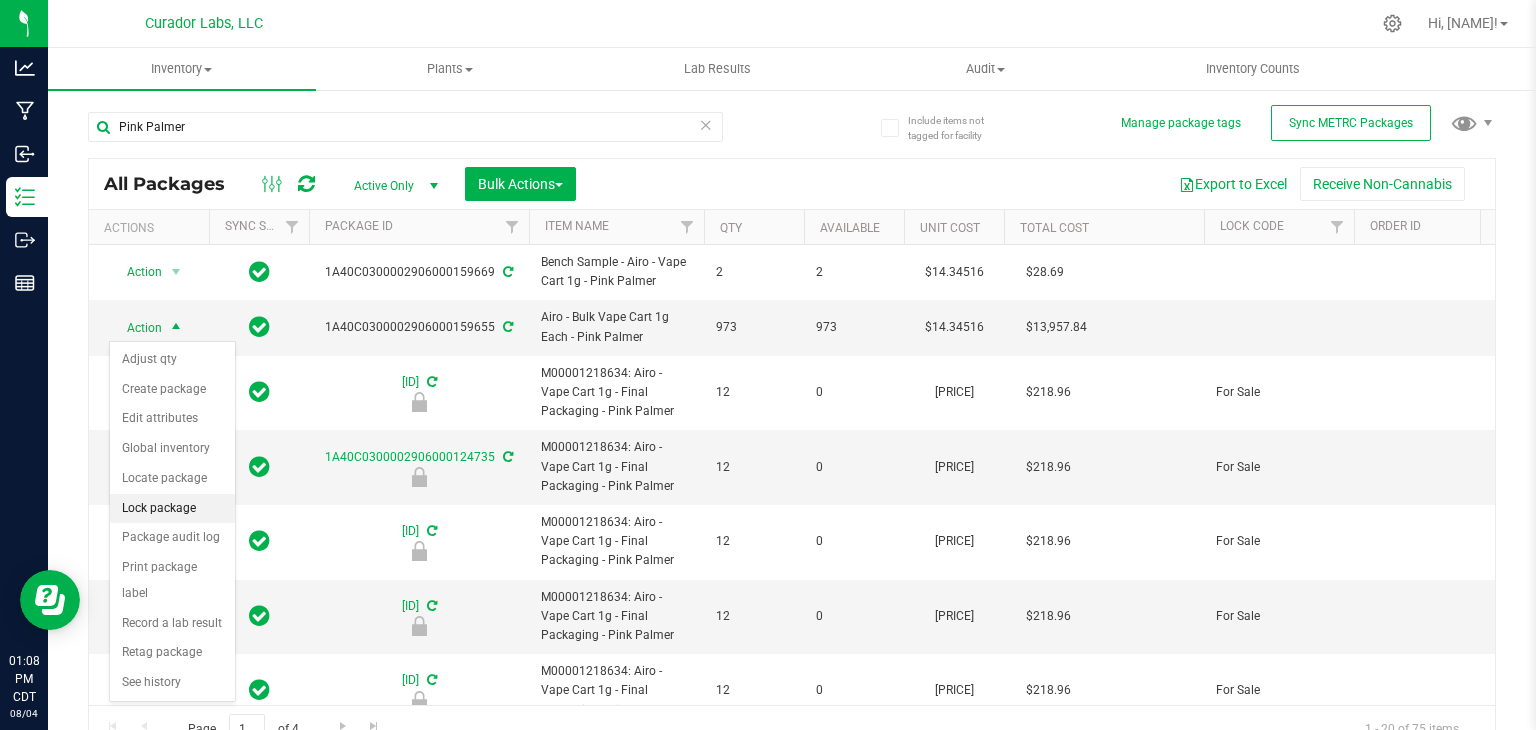 click on "Lock package" at bounding box center [172, 509] 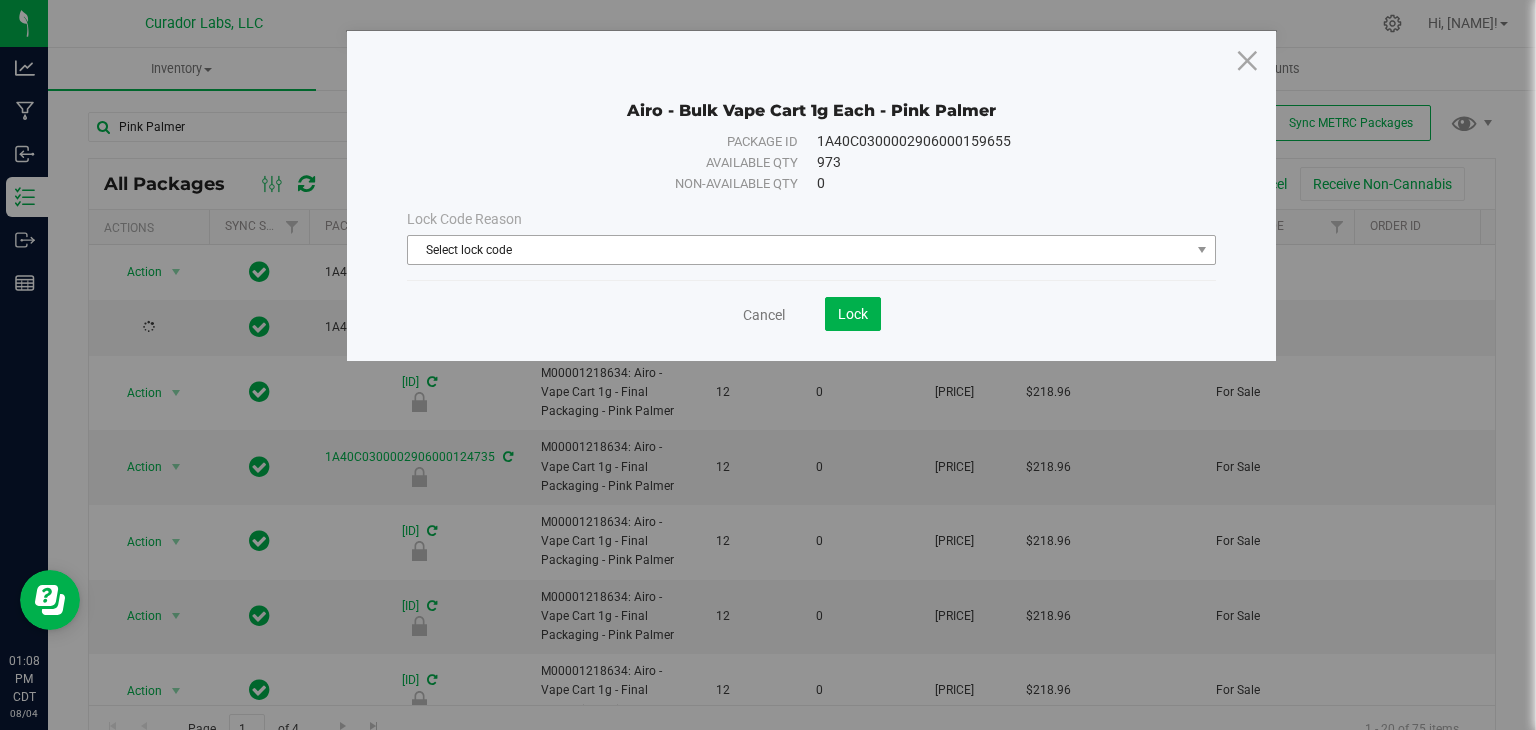 click on "Select lock code" at bounding box center (799, 250) 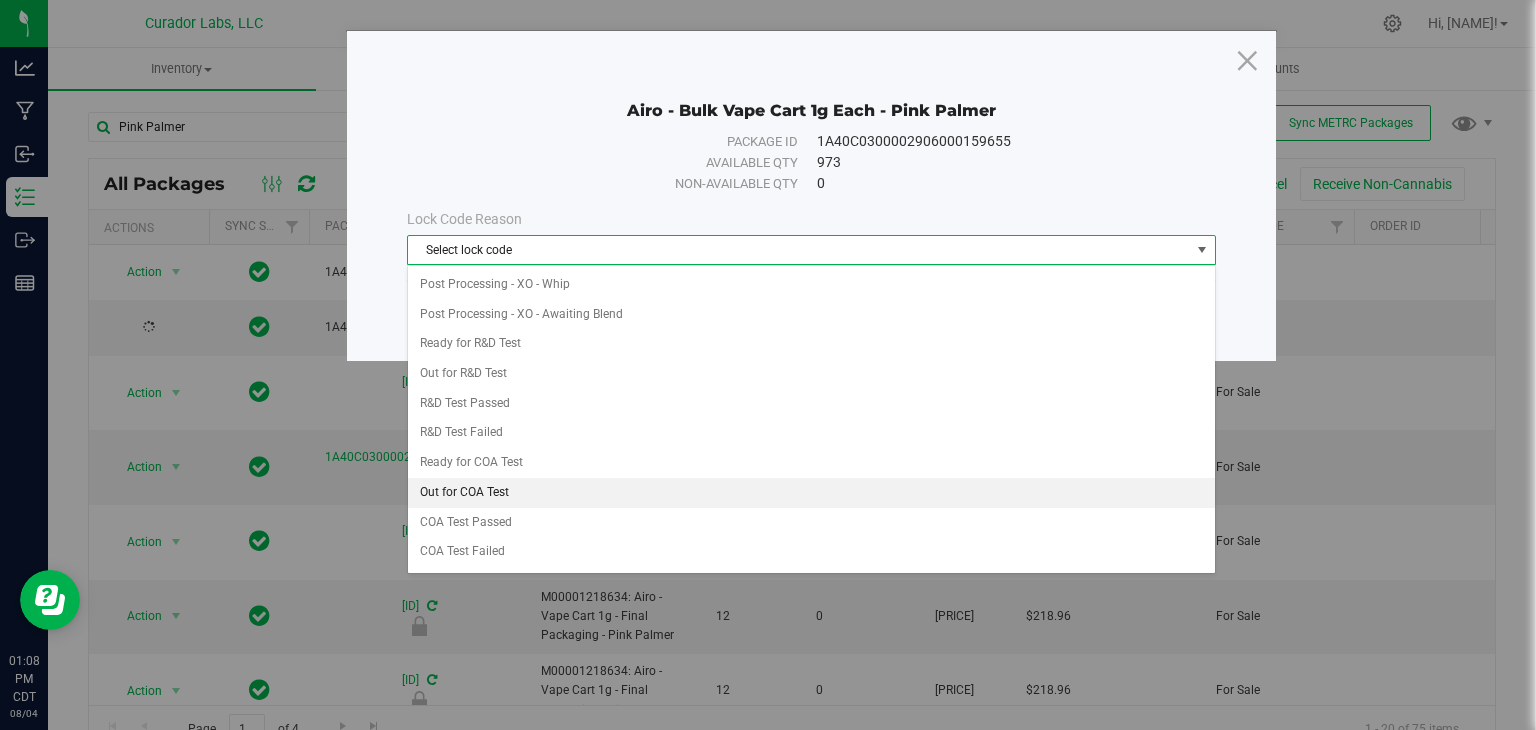 click on "Out for COA Test" at bounding box center [811, 493] 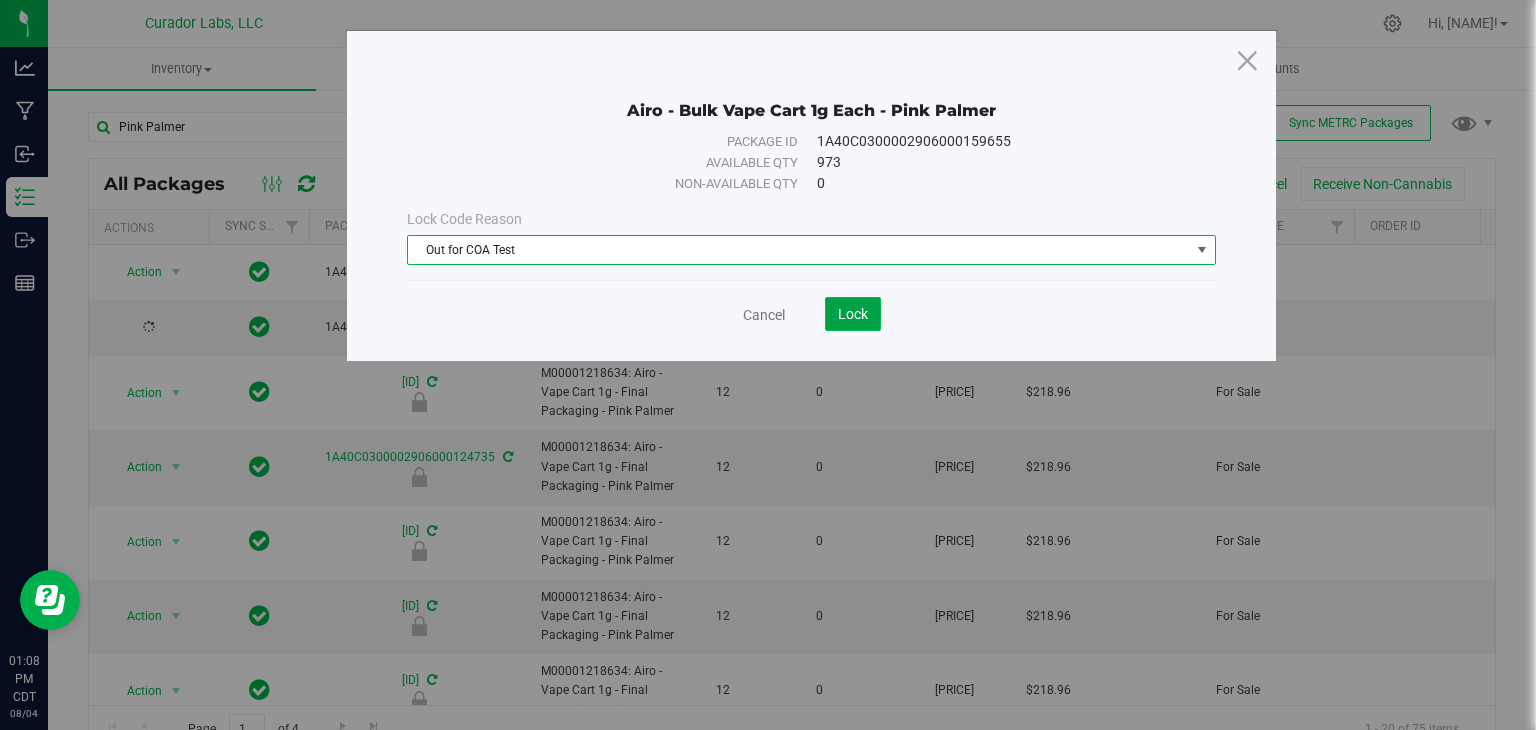 click on "Lock" 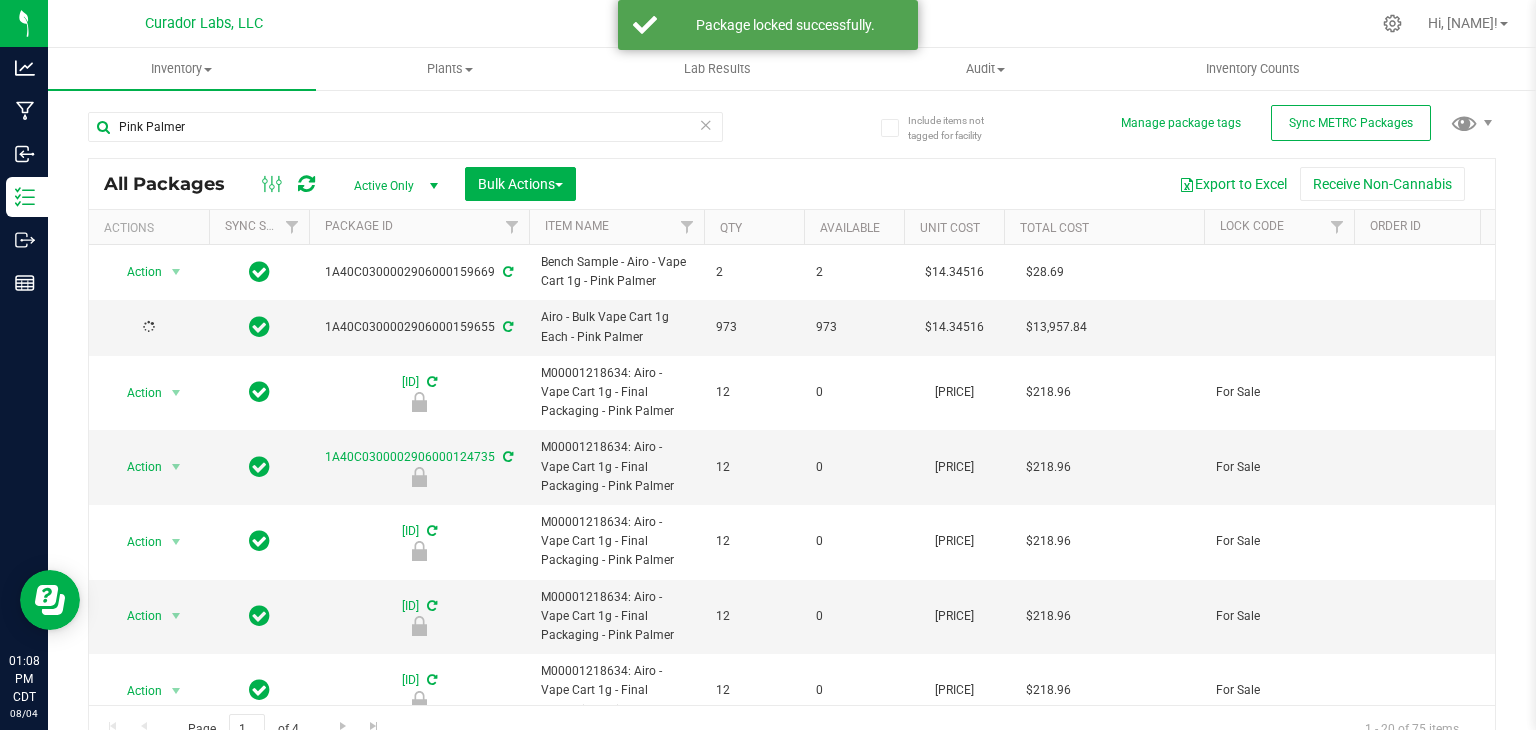 click at bounding box center (706, 124) 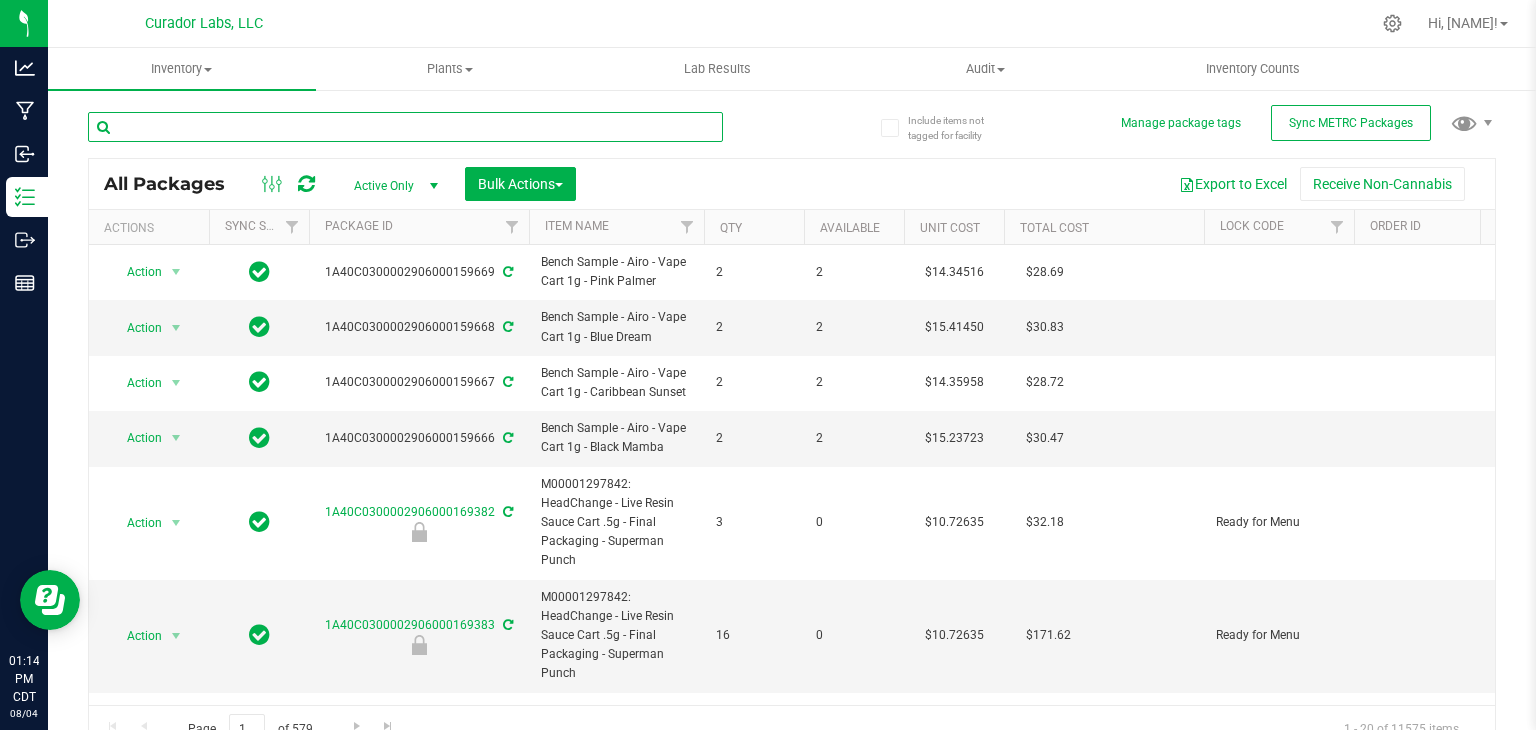 click at bounding box center [405, 127] 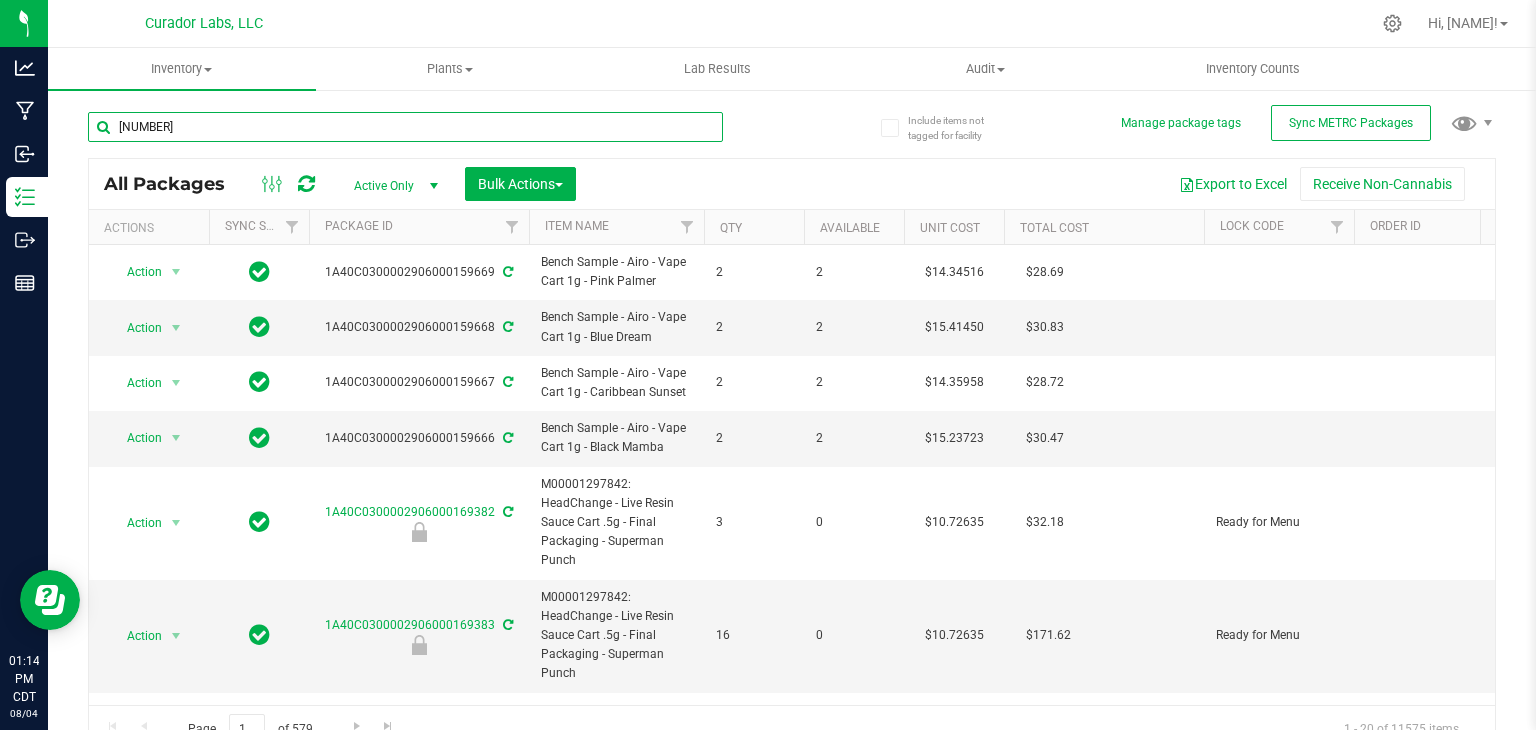 type on "159684" 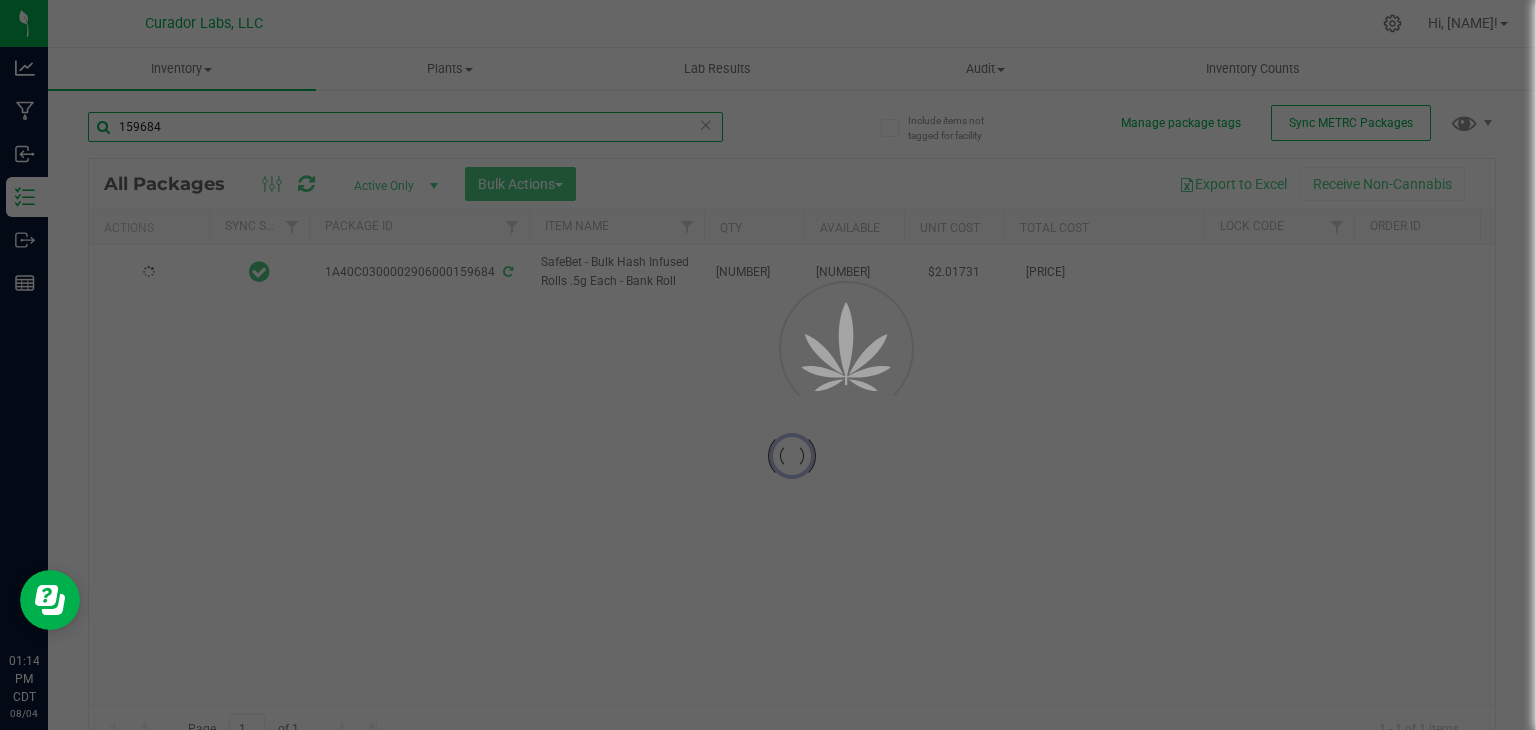 type on "2026-08-04" 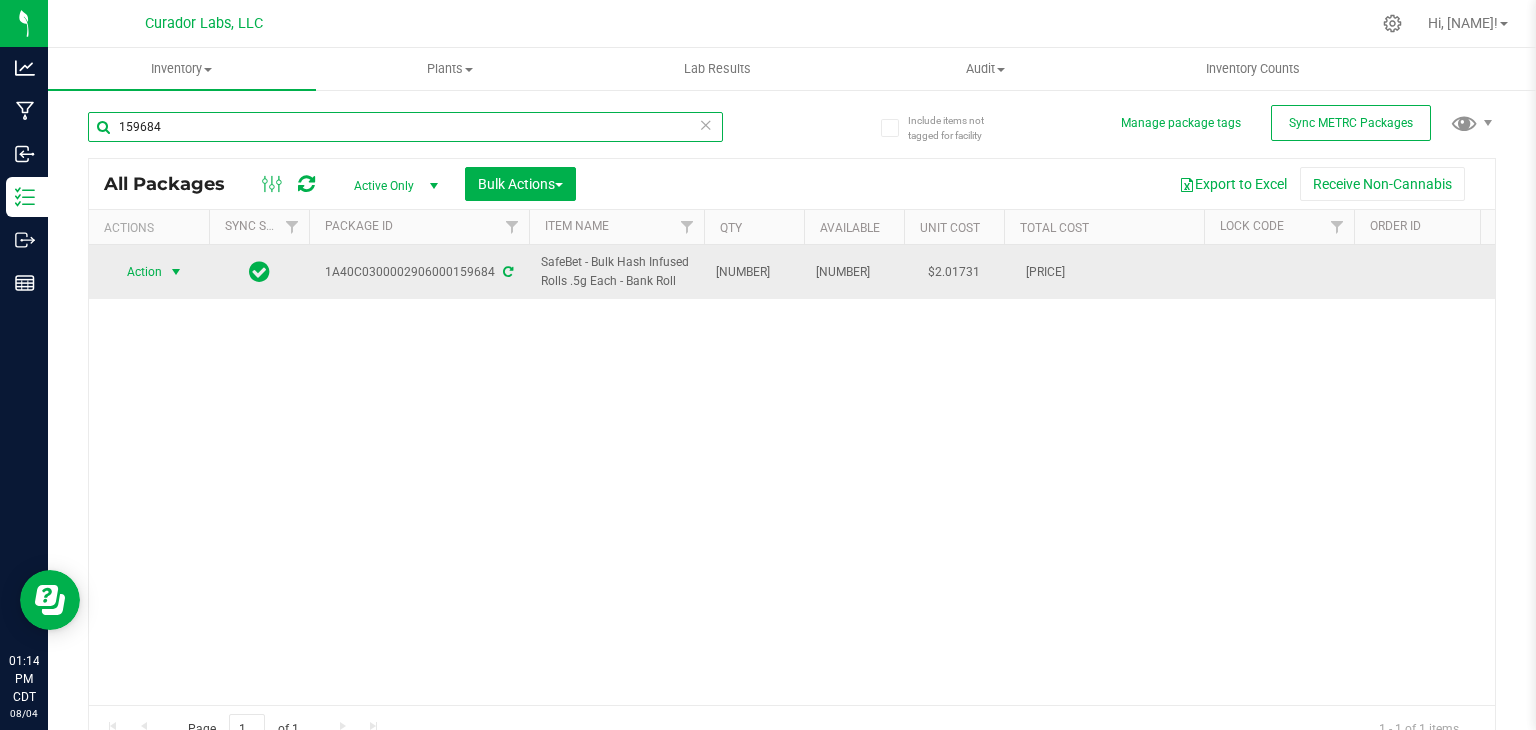 type on "159684" 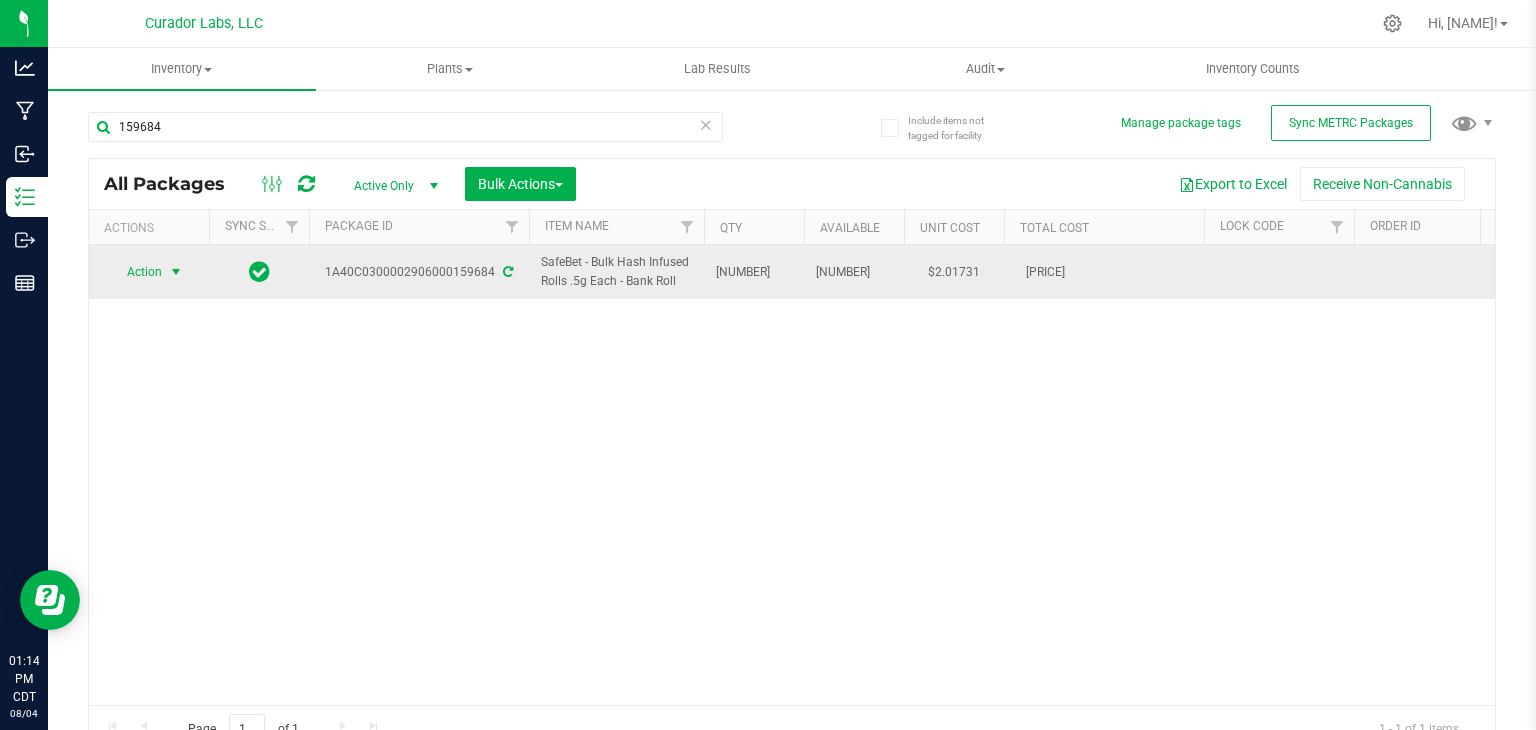 click at bounding box center (176, 272) 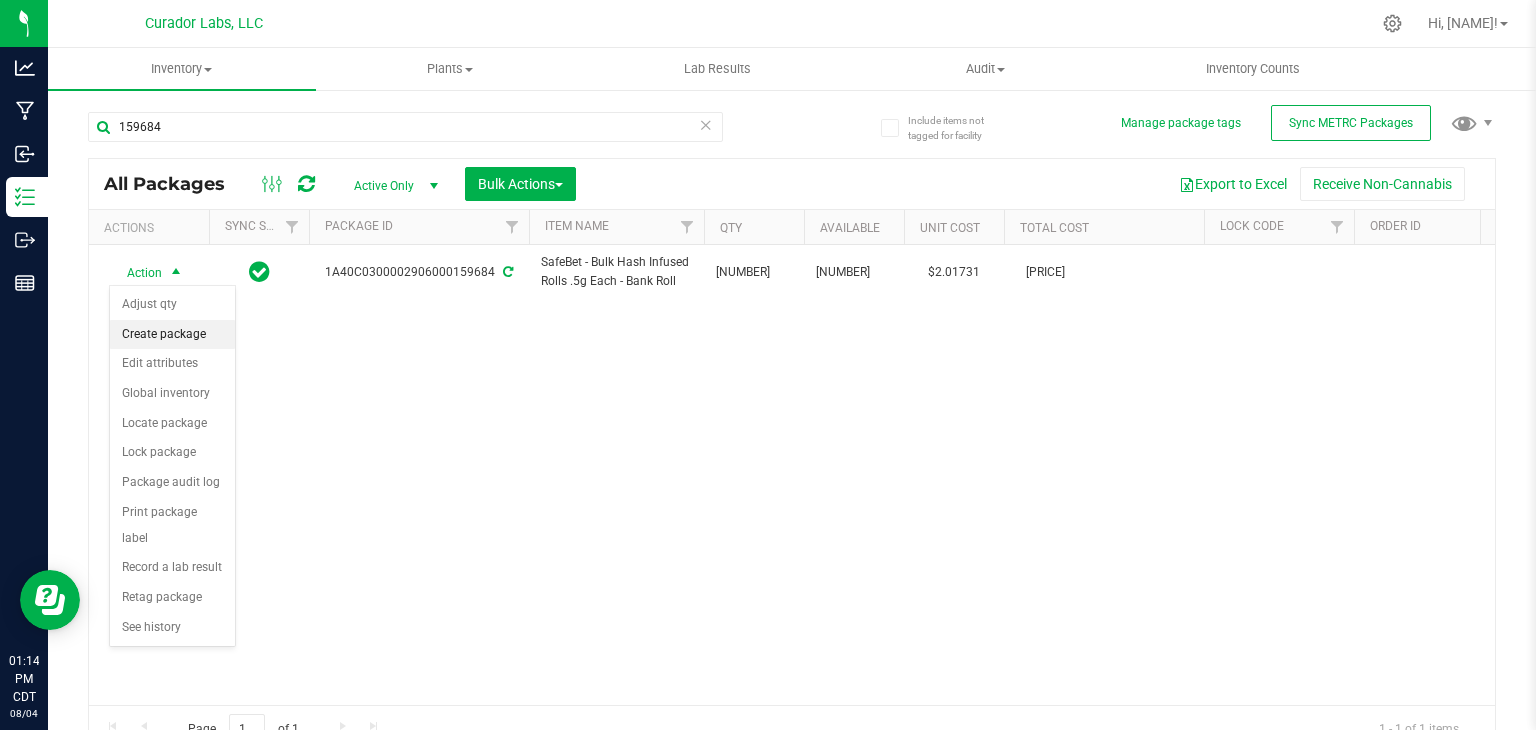 click on "Create package" at bounding box center (172, 335) 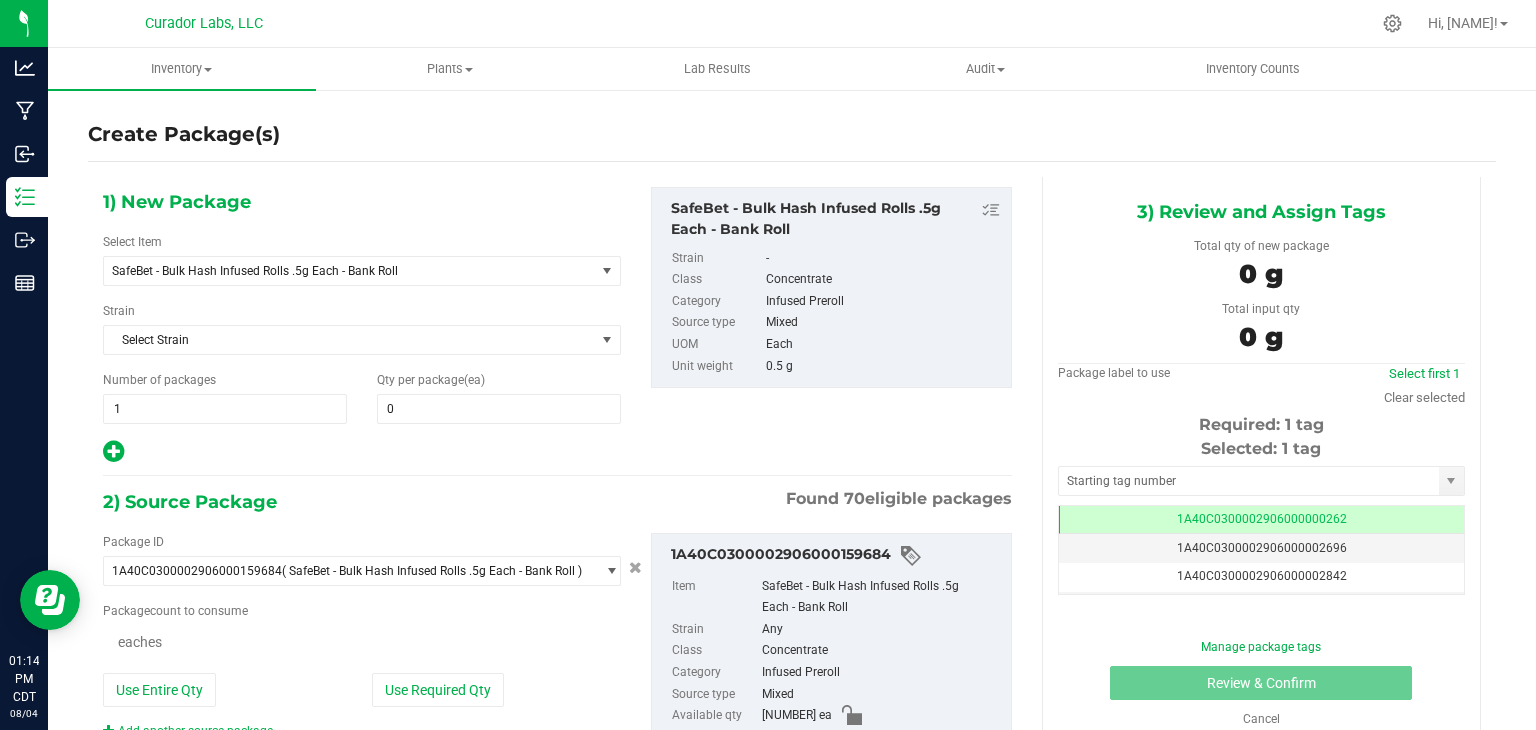 type on "0" 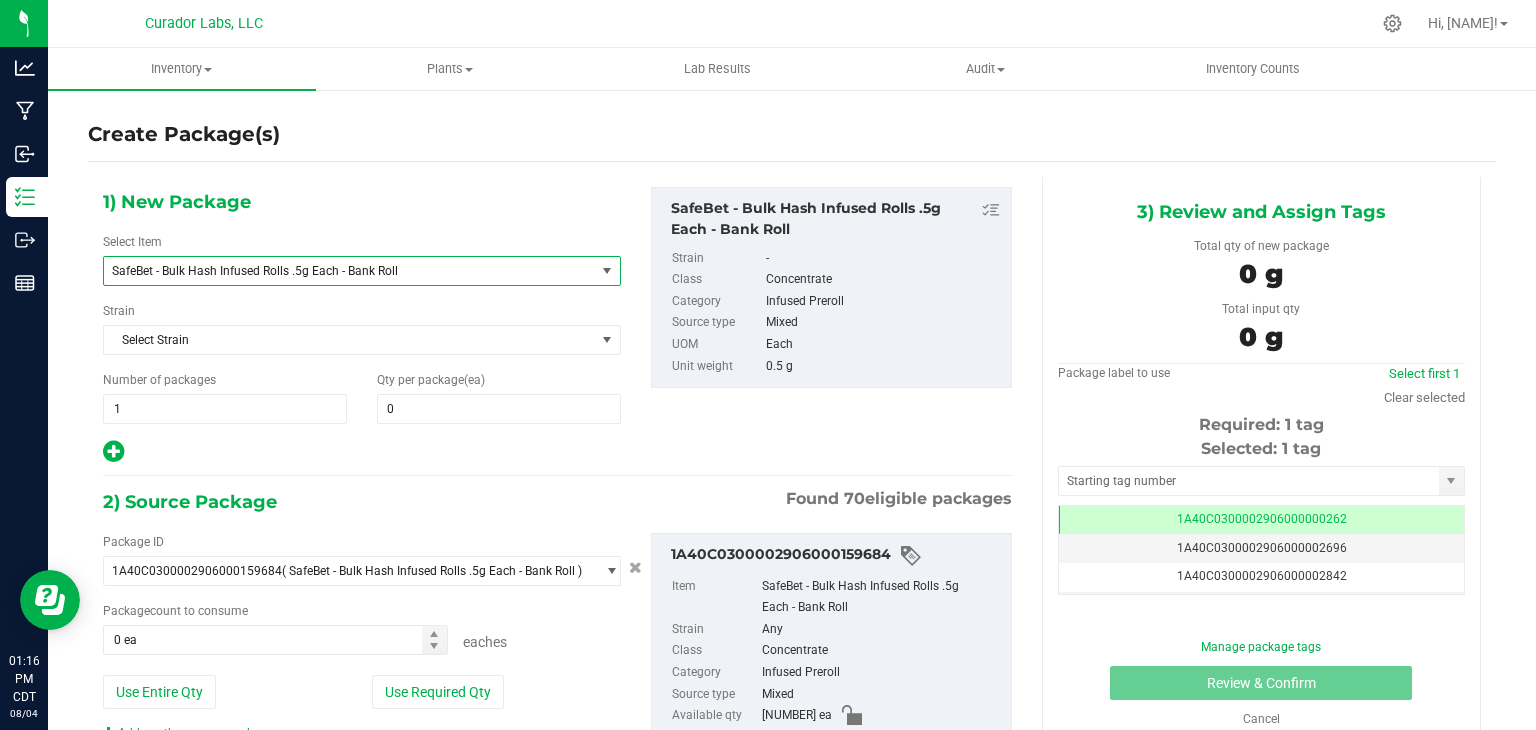 click on "SafeBet - Bulk Hash Infused Rolls .5g Each - Bank Roll" at bounding box center (340, 271) 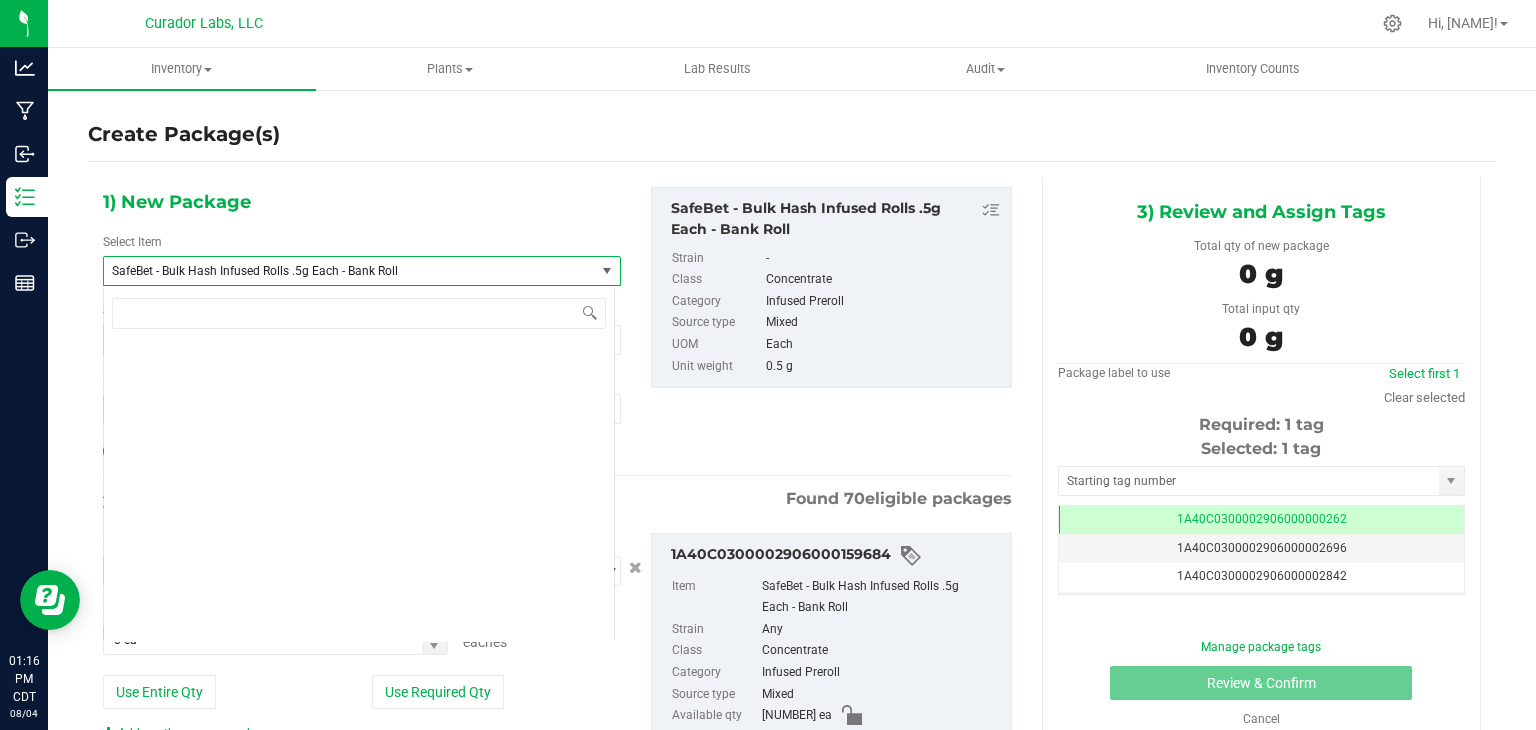 scroll, scrollTop: 158536, scrollLeft: 0, axis: vertical 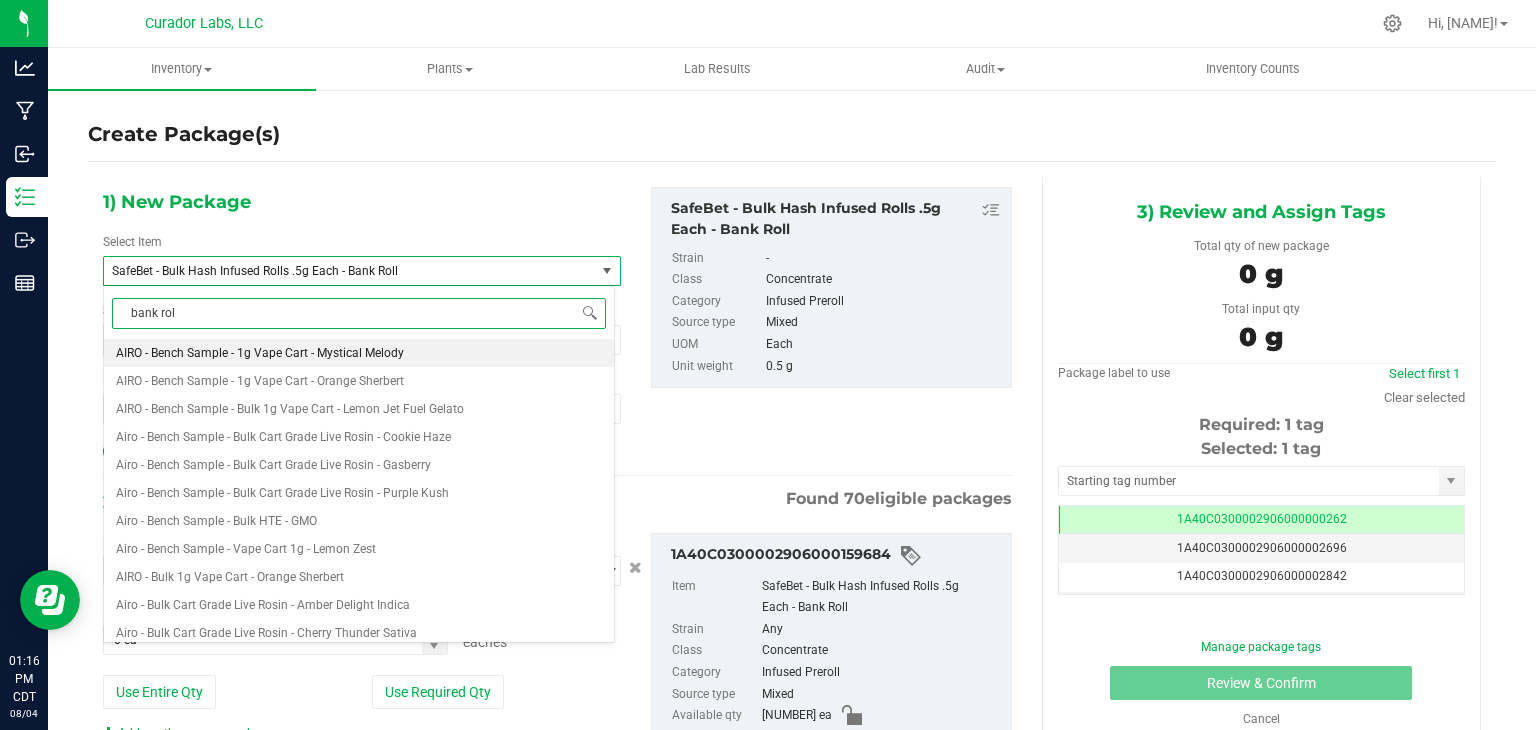 type on "bank roll" 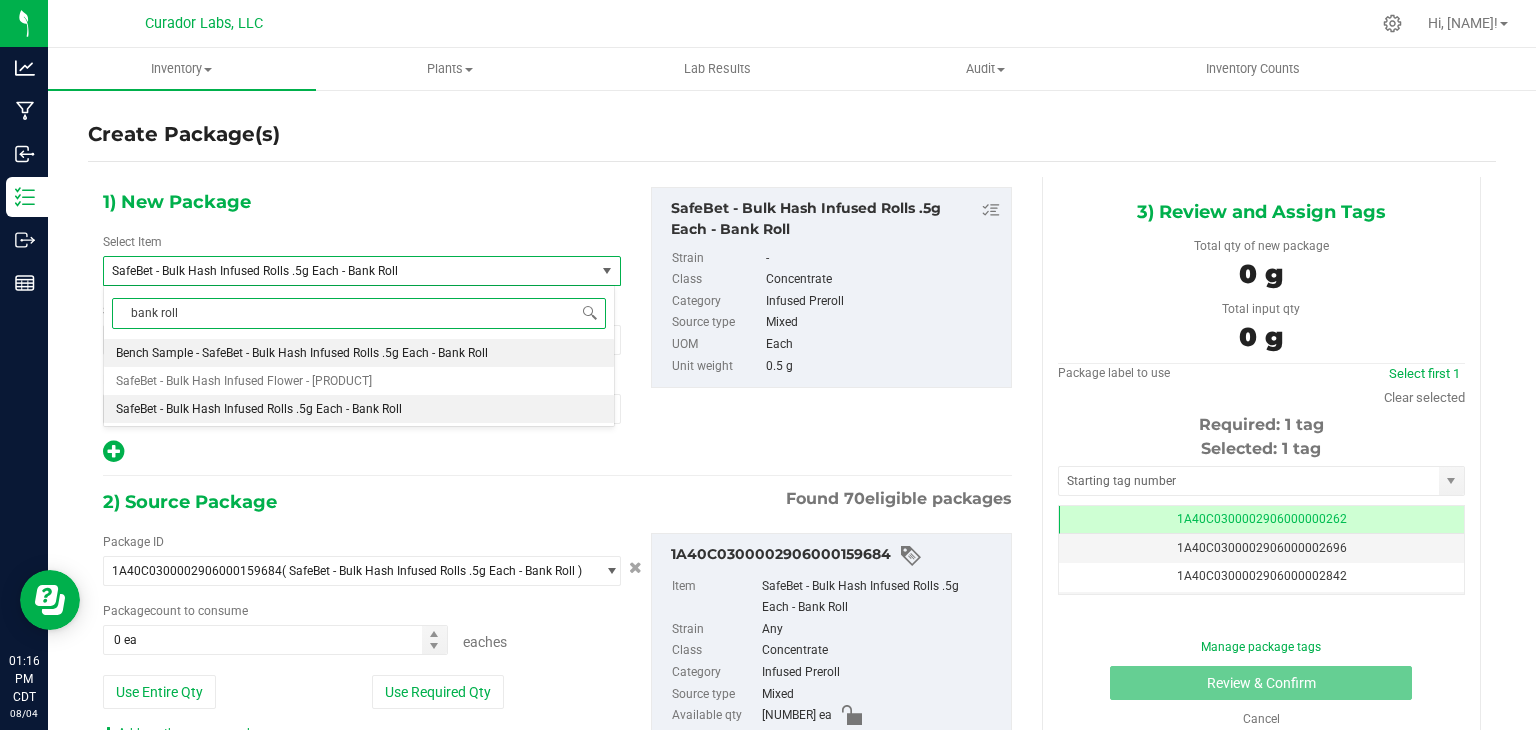 click on "Bench Sample - SafeBet - Bulk Hash Infused Rolls .5g Each - Bank Roll" at bounding box center (302, 353) 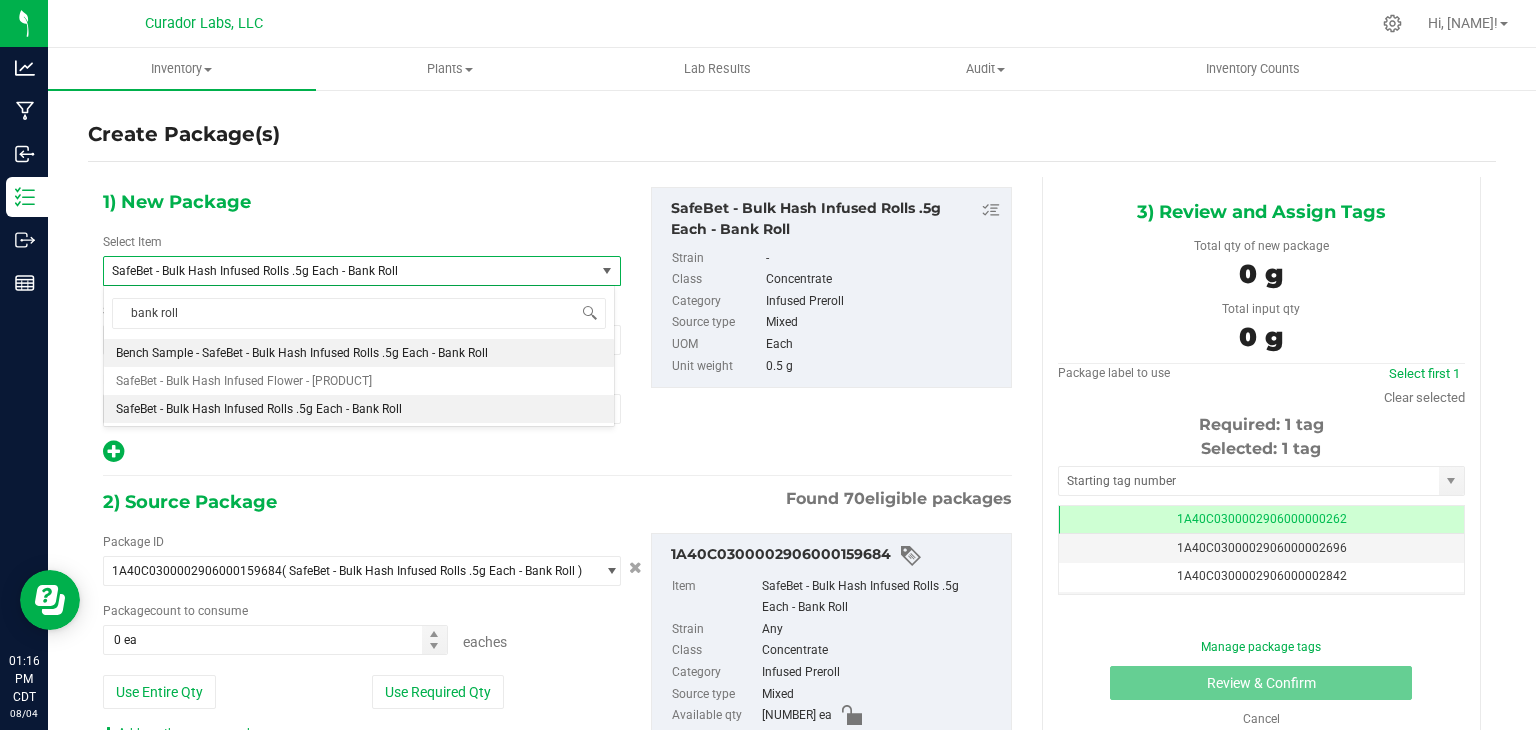type 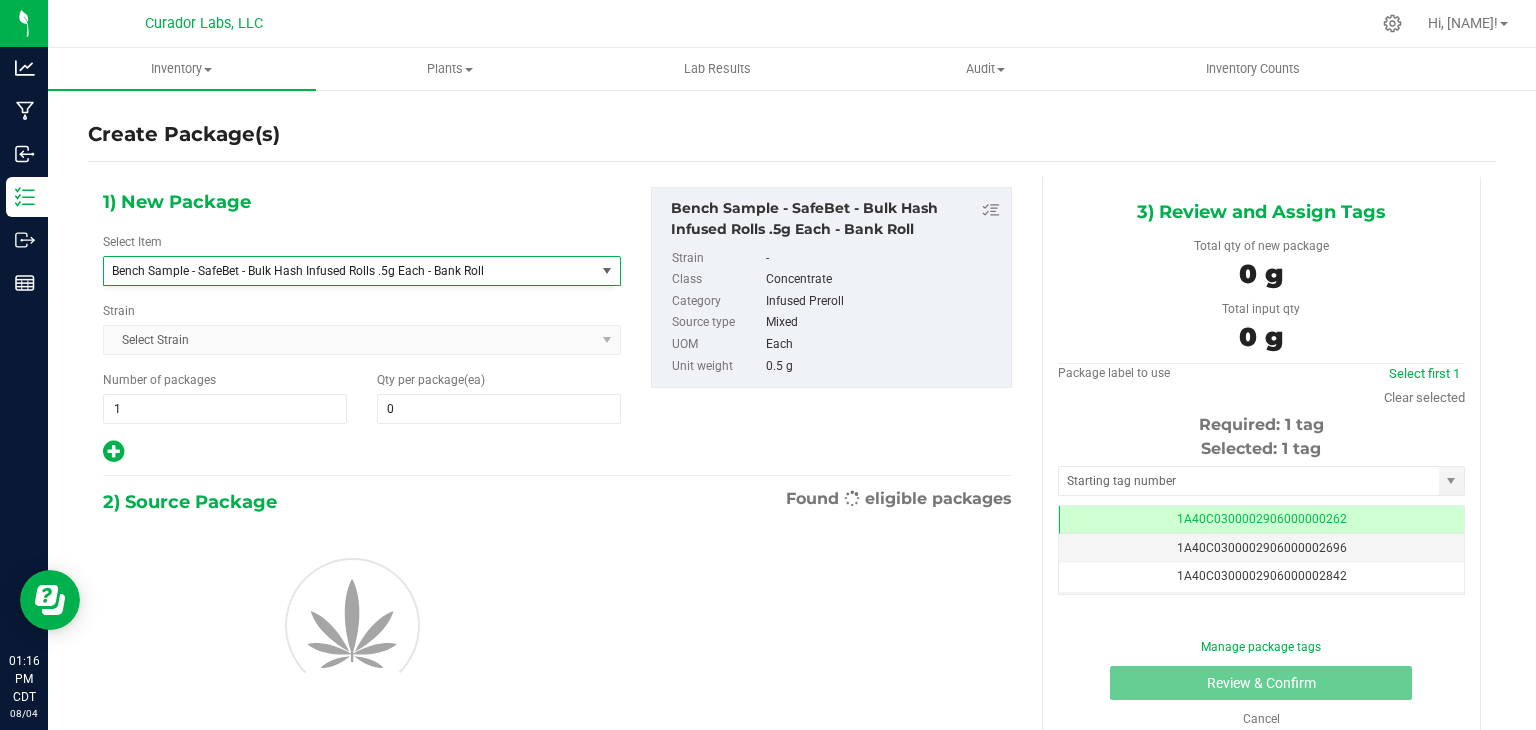 type on "0" 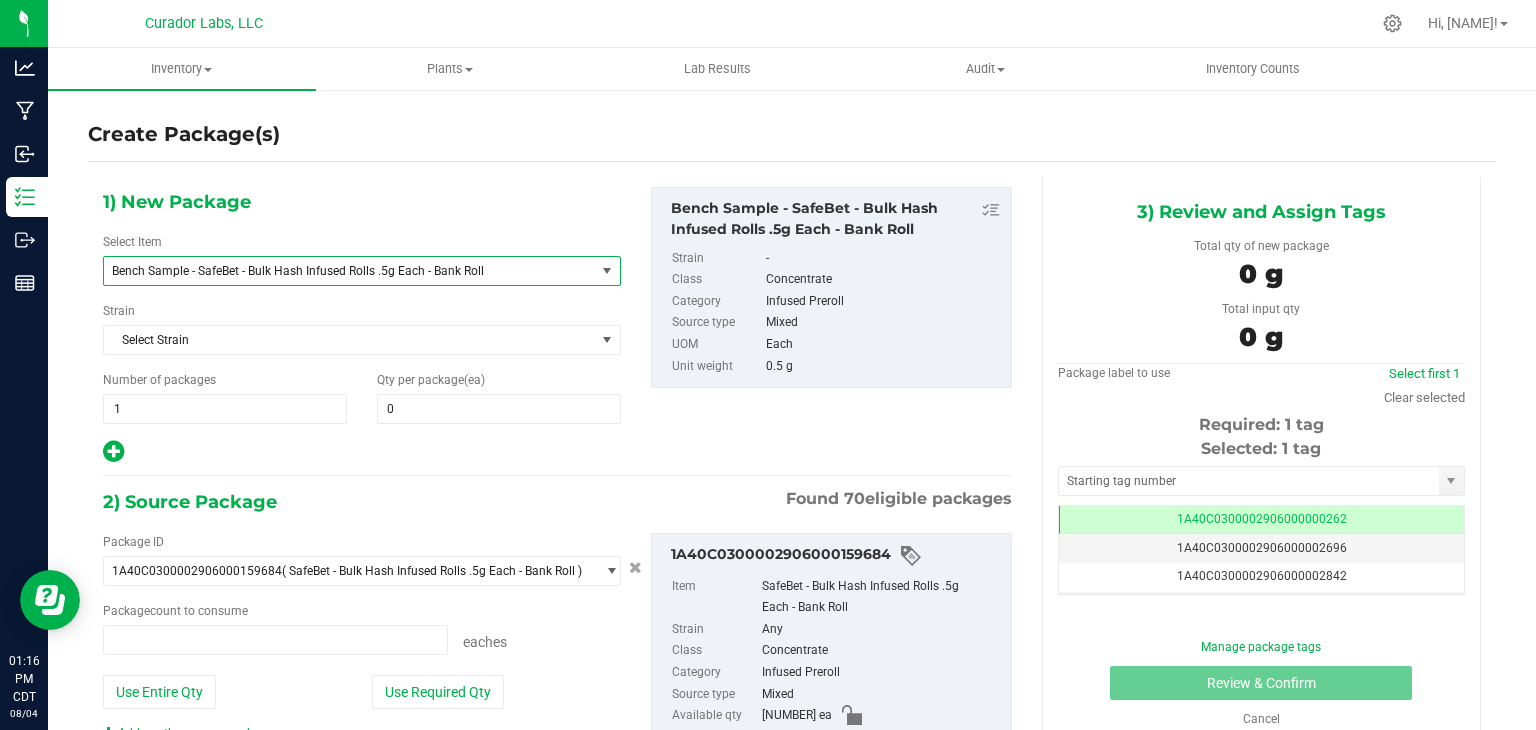 type on "0 ea" 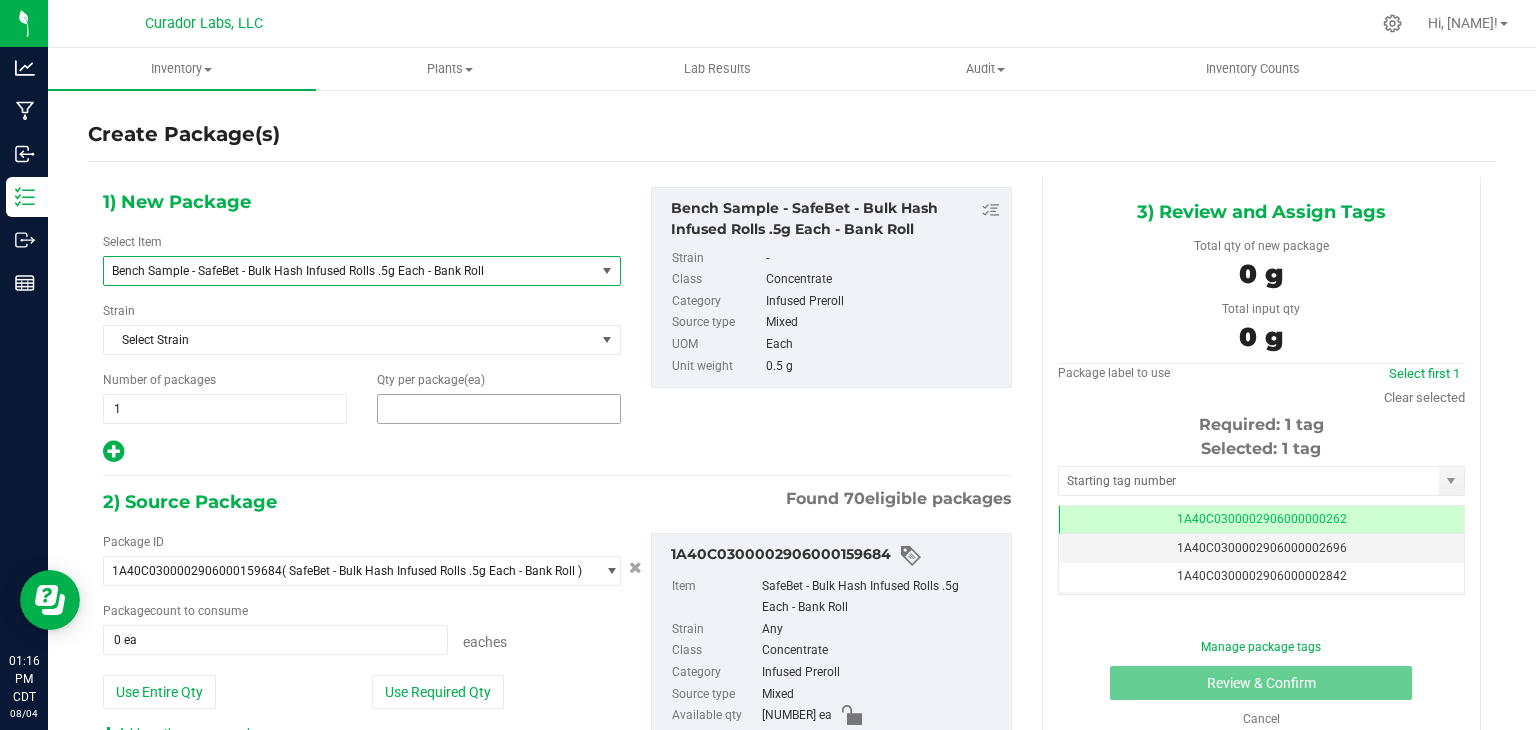 click at bounding box center [499, 409] 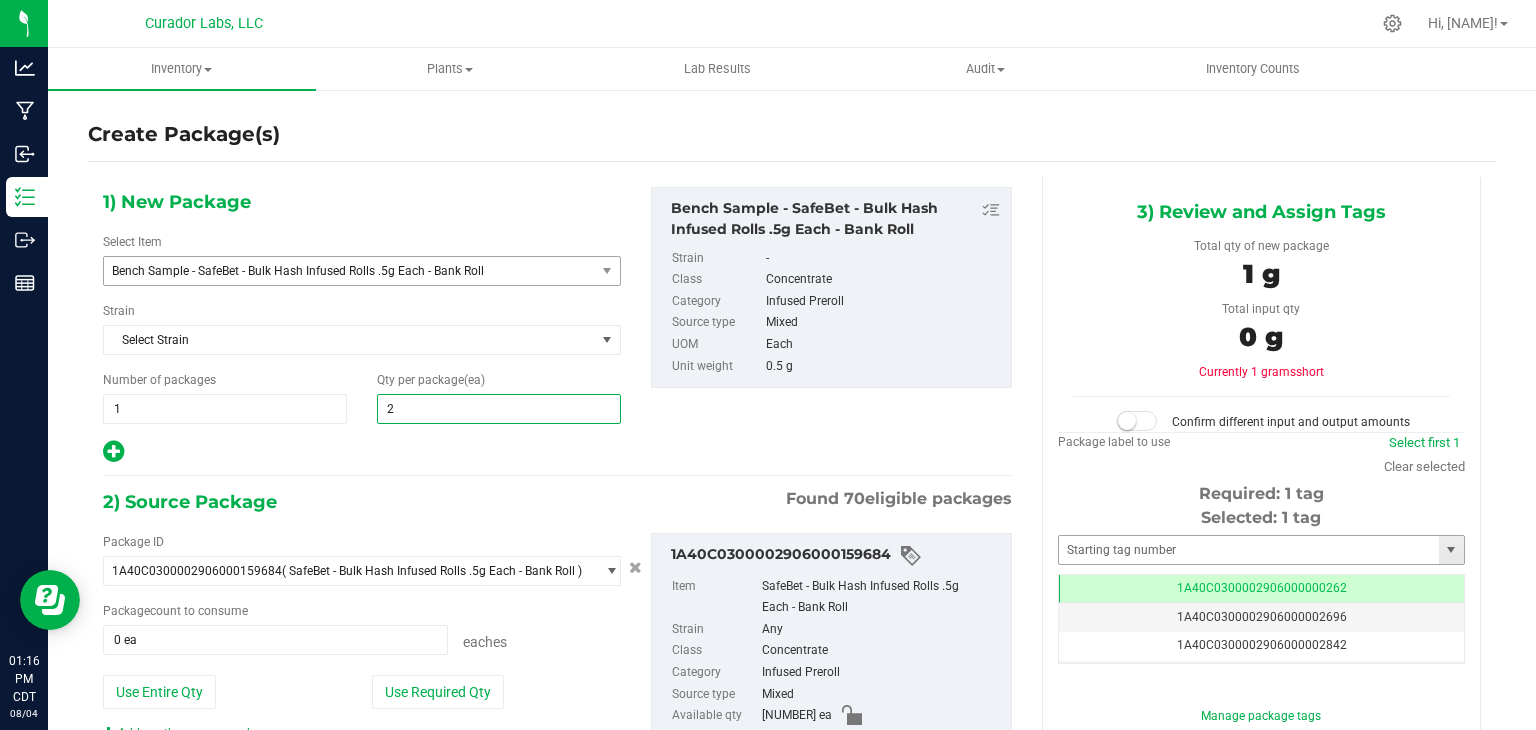 type on "2" 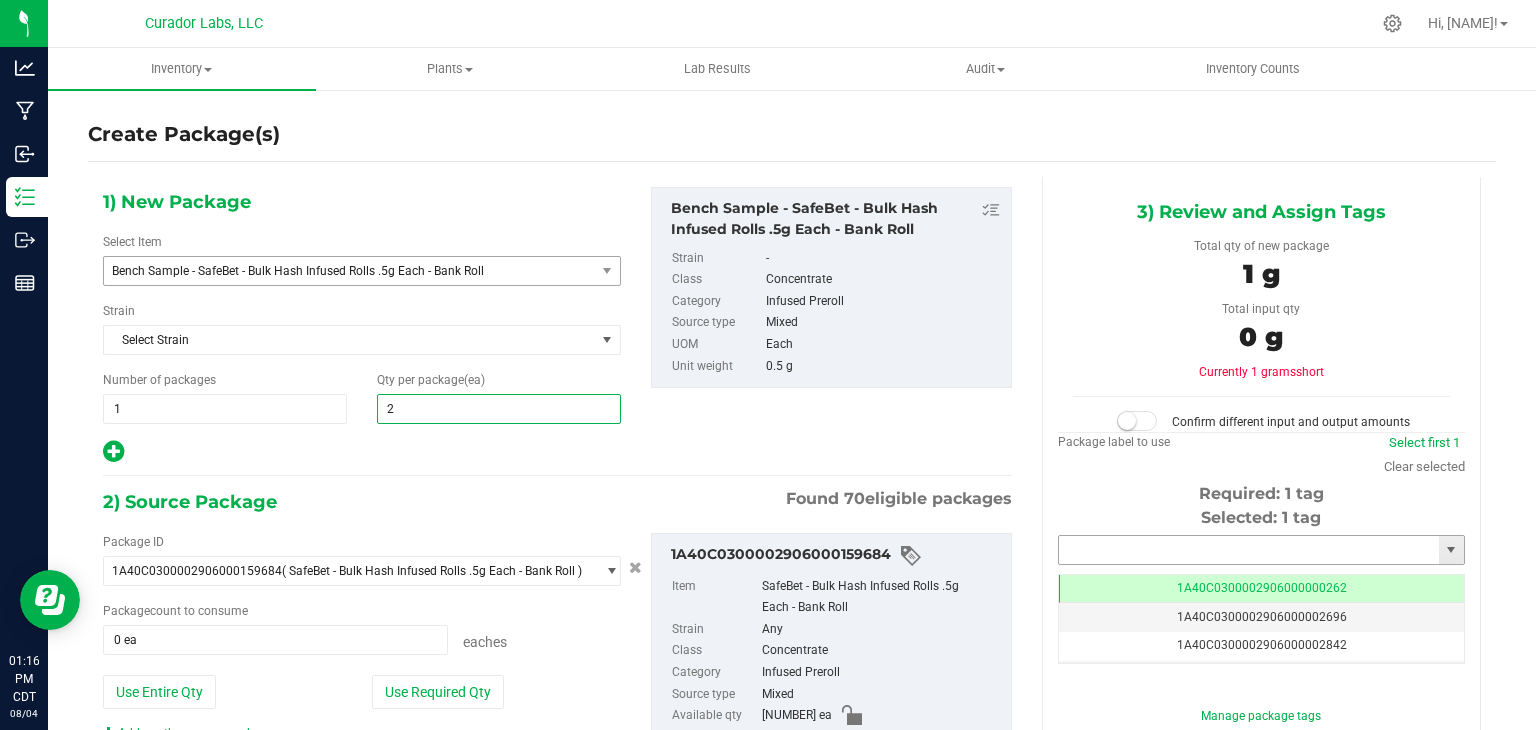 type on "2" 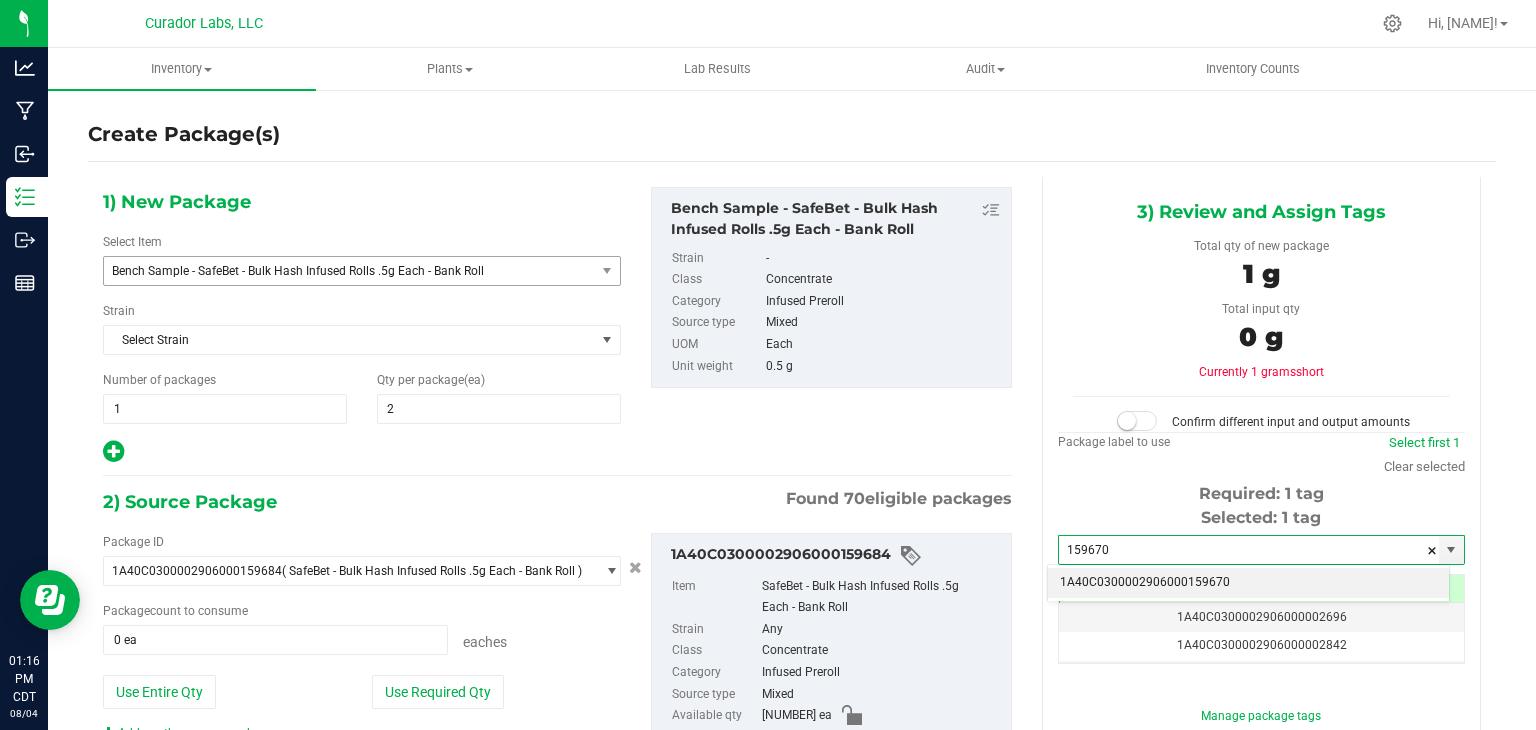click on "1A40C0300002906000159670" at bounding box center [1248, 583] 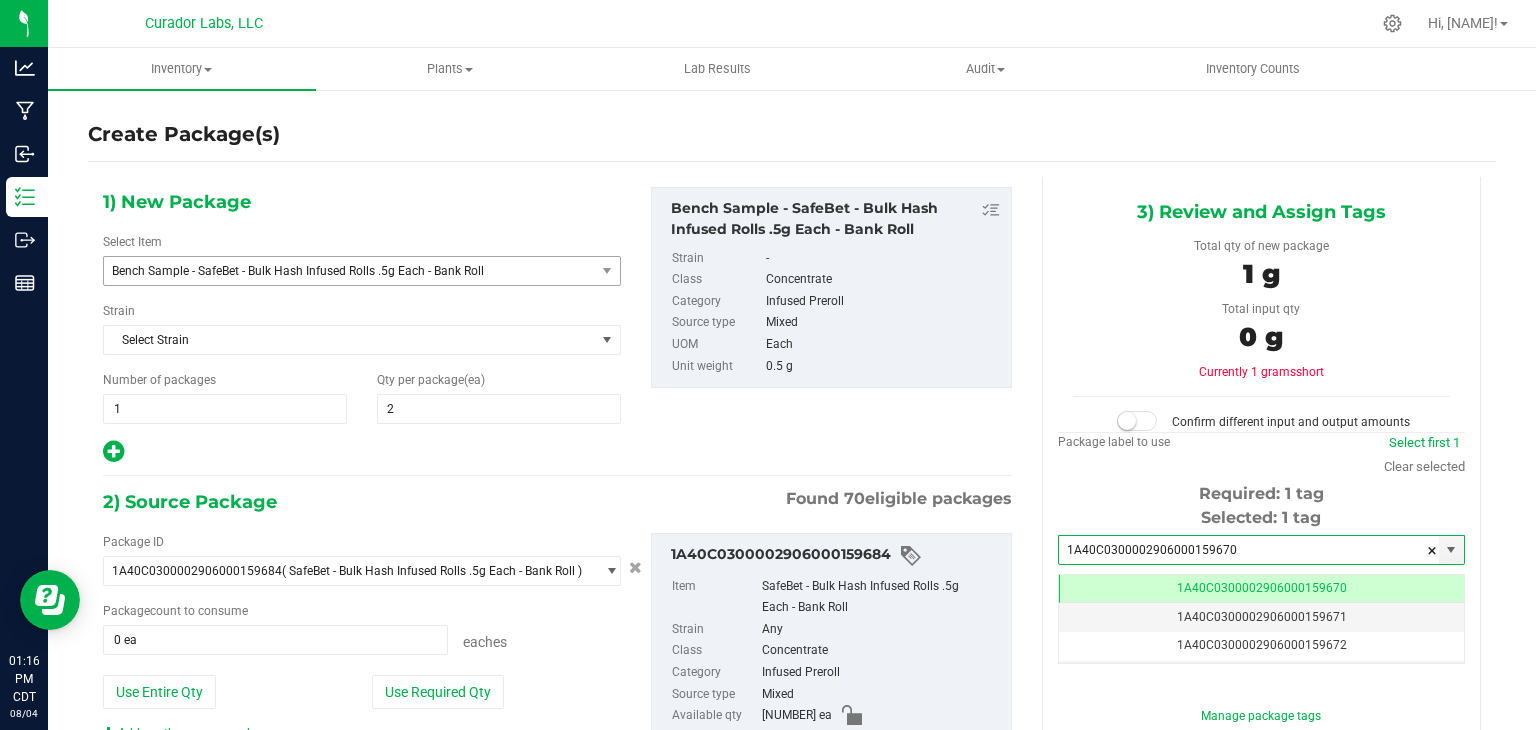 scroll, scrollTop: 0, scrollLeft: 0, axis: both 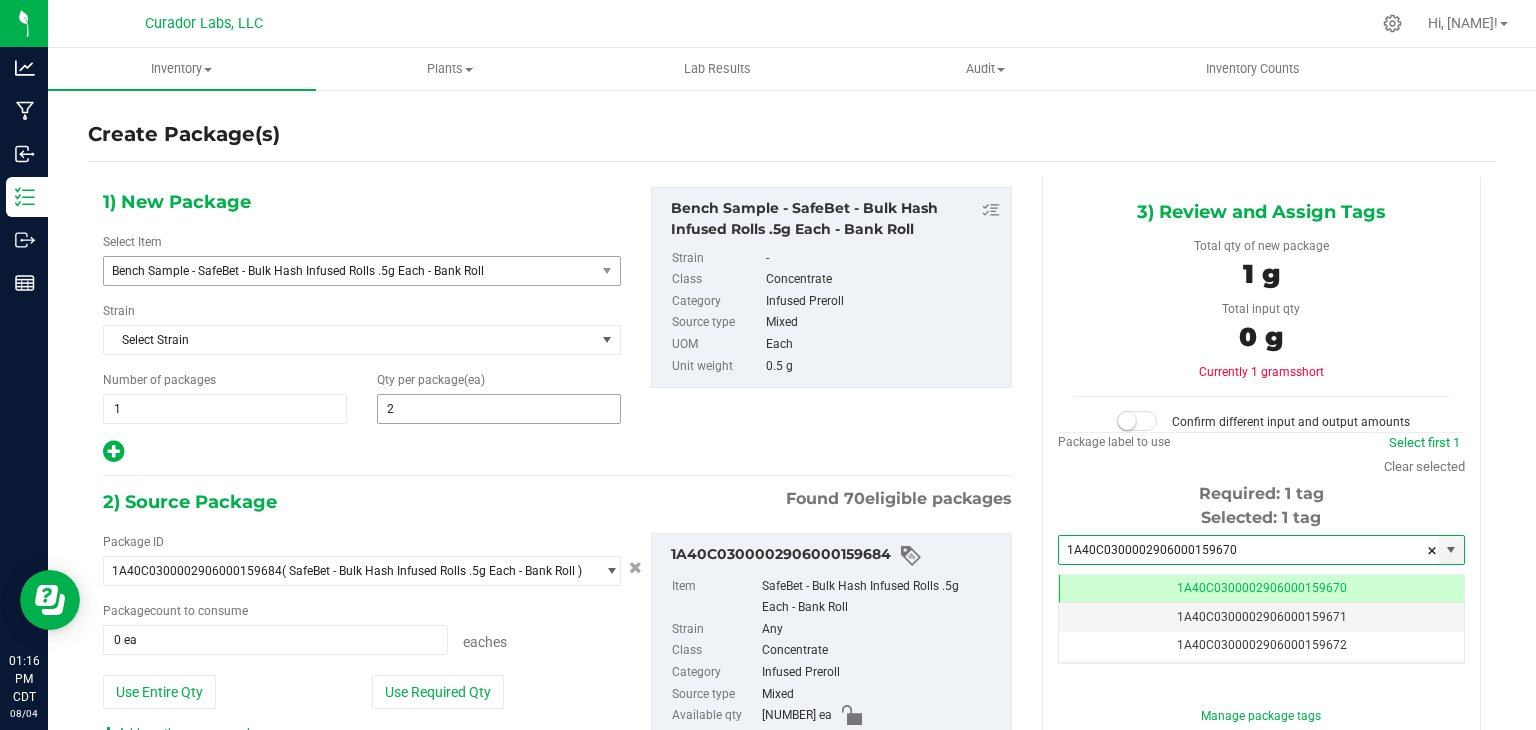 type on "1A40C0300002906000159670" 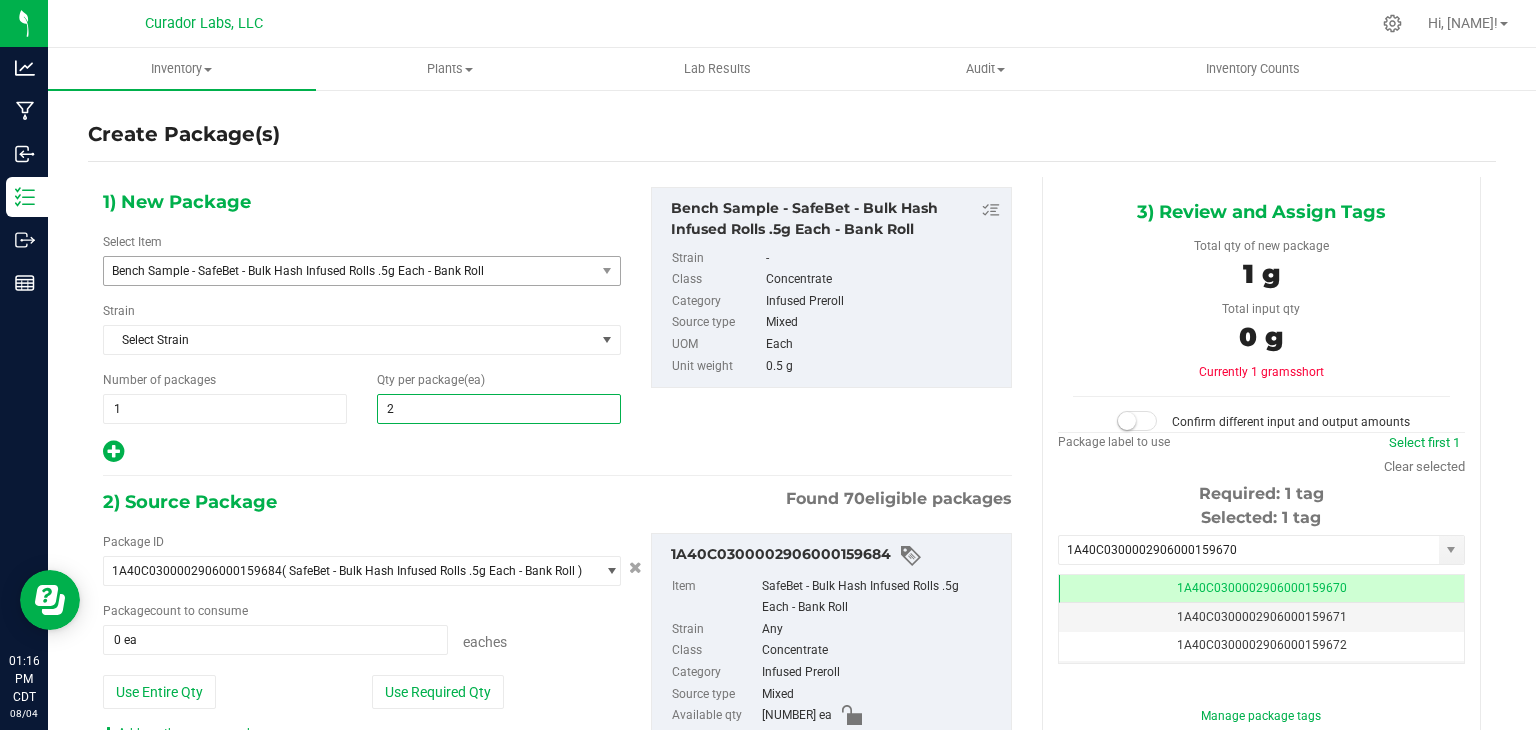 drag, startPoint x: 425, startPoint y: 409, endPoint x: 375, endPoint y: 405, distance: 50.159744 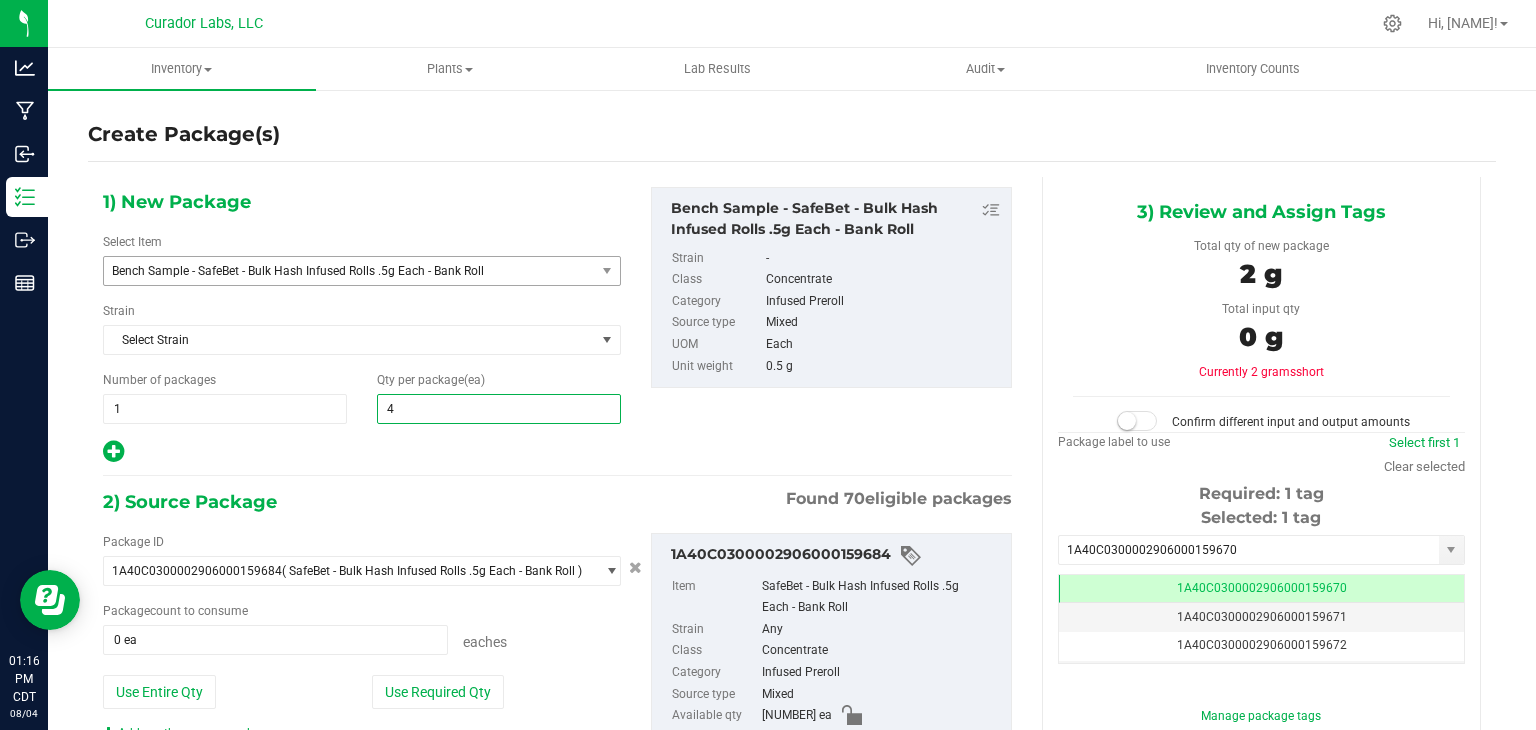 type on "4" 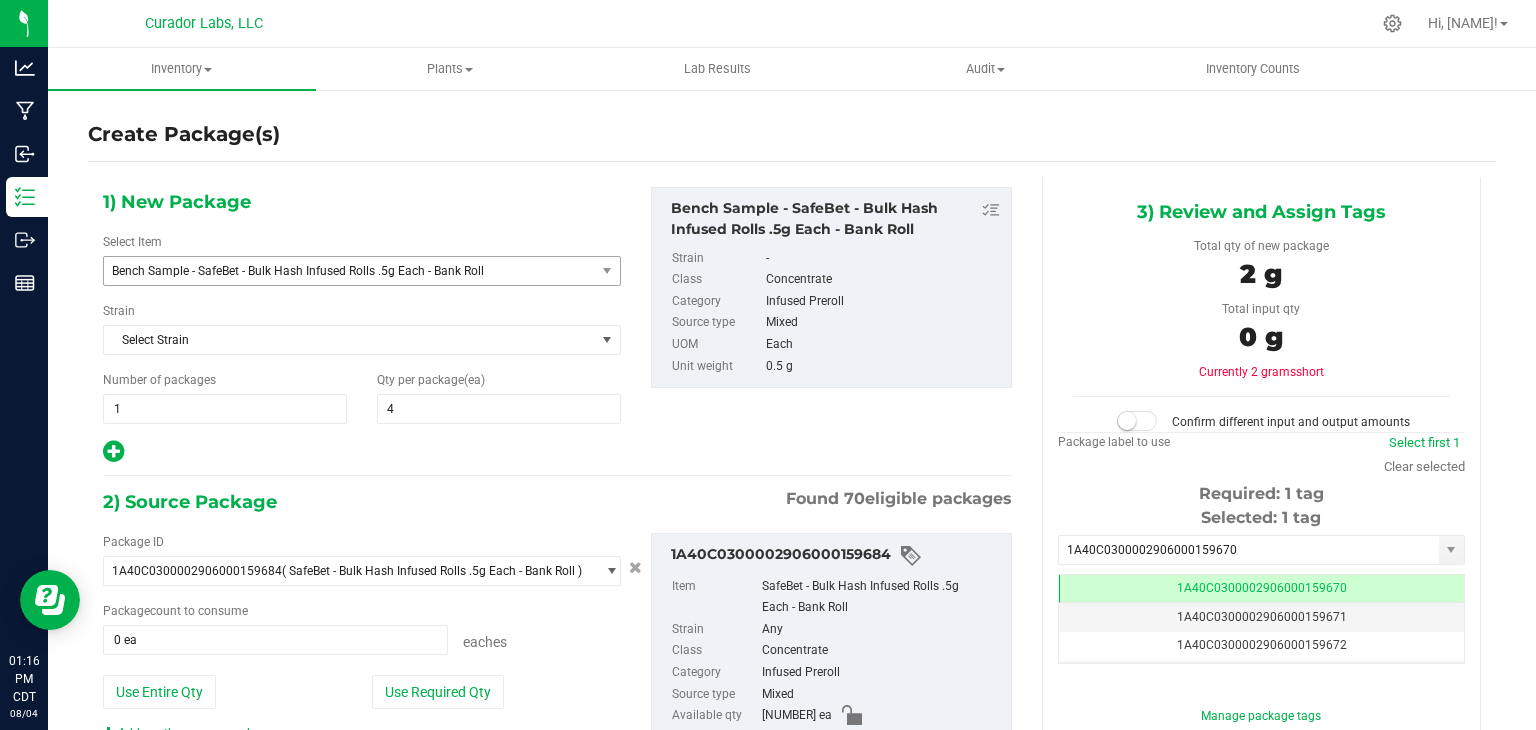 scroll, scrollTop: 150, scrollLeft: 0, axis: vertical 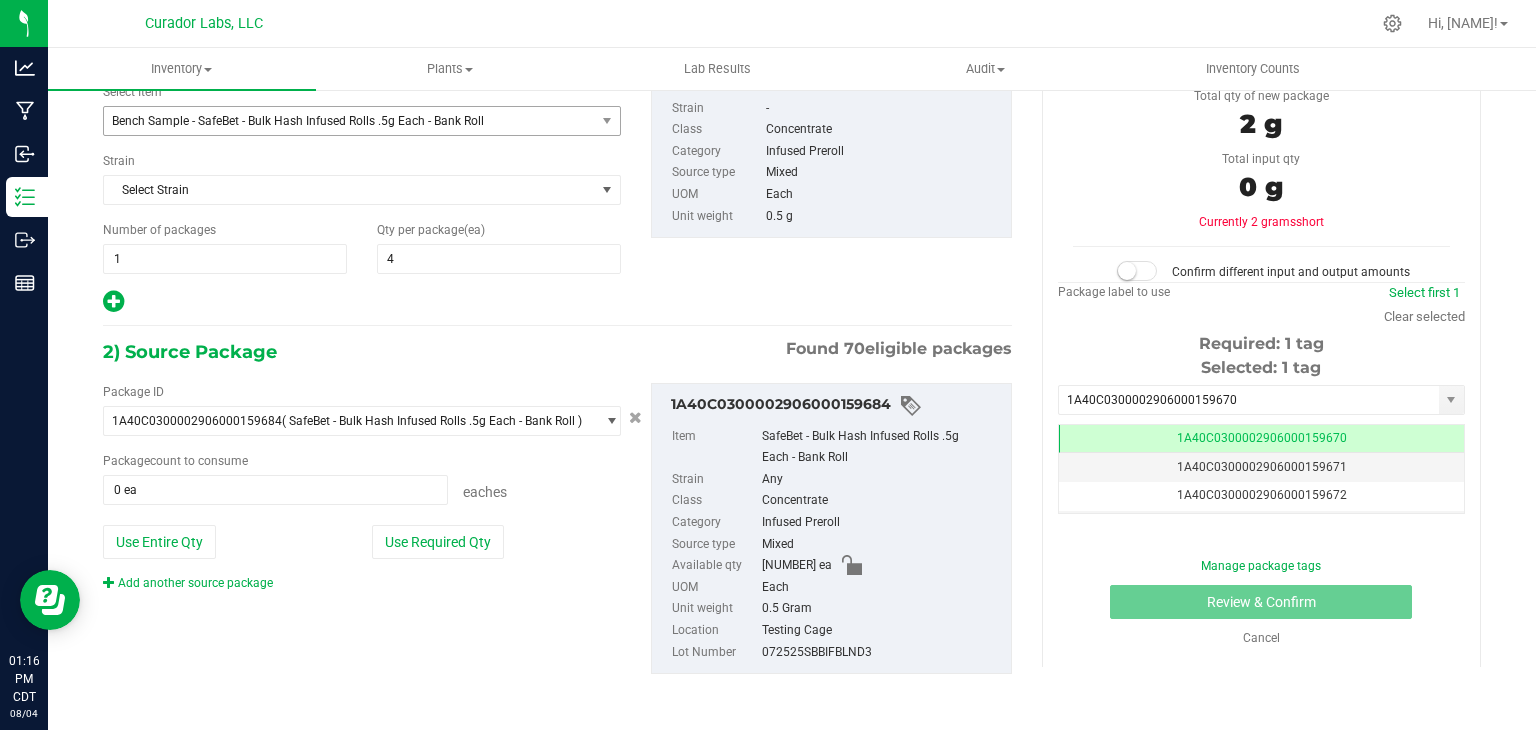 click on "Package ID
[ID]
(
SafeBet - Bulk Hash Infused Rolls .5g Each - Bank Roll
)
[ID] [ID] [ID] [ID] [ID] [ID] [ID] [ID] [ID] [ID] [ID] [ID] [ID] [ID] [ID] [ID] [ID] [ID] [ID] [ID] [ID] [ID] [ID] [ID] [ID] [ID] [ID] [ID] [ID]
0" at bounding box center (362, 487) 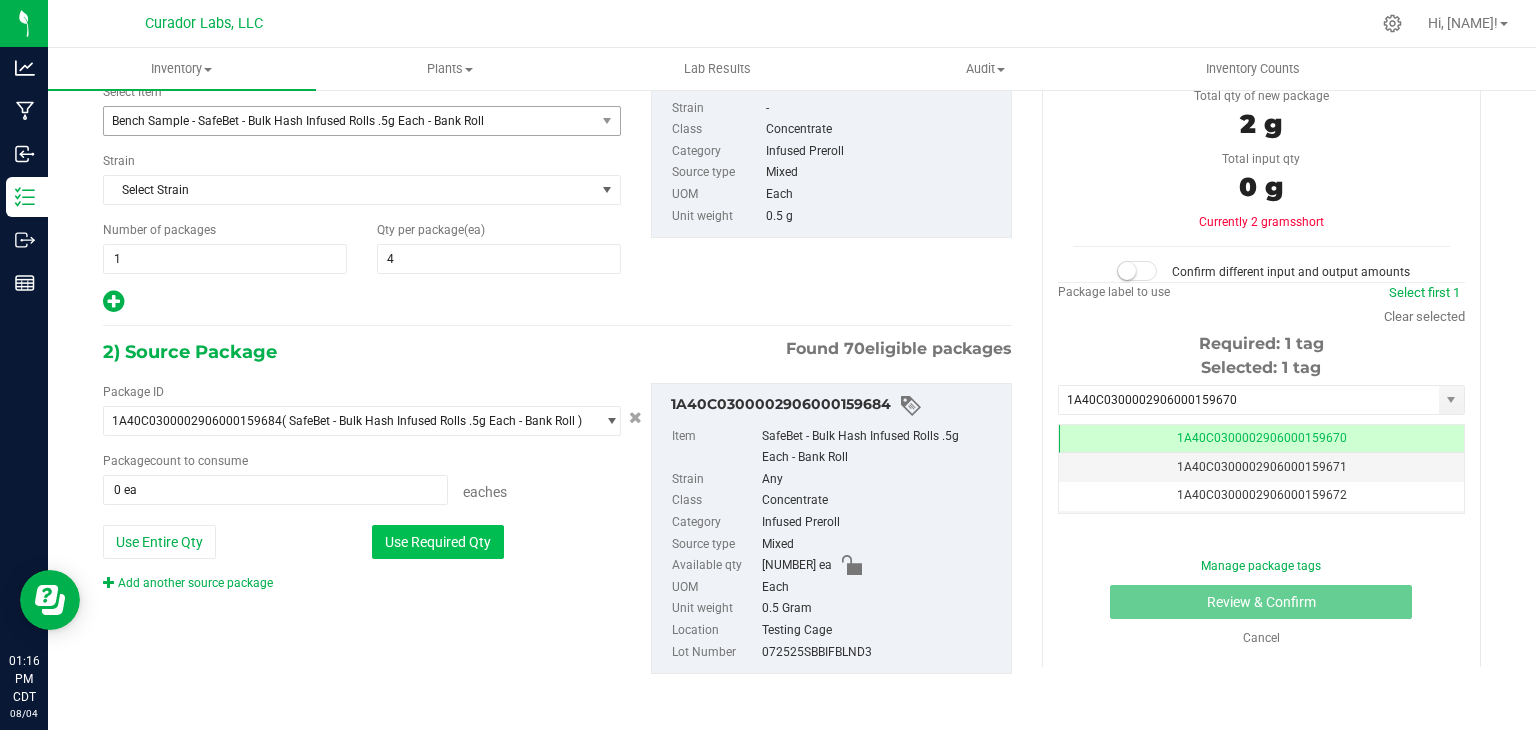 click on "Use Required Qty" at bounding box center [438, 542] 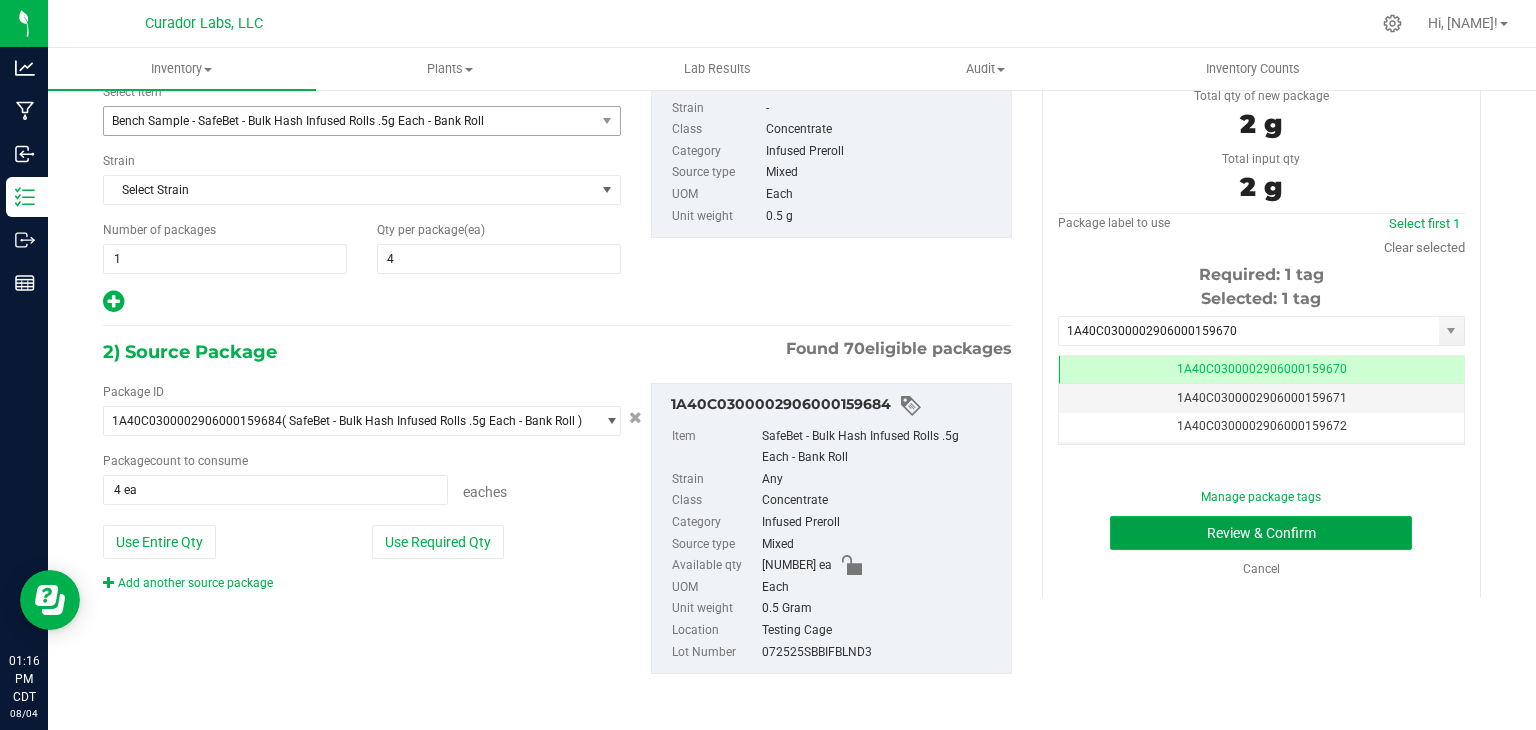 click on "Review & Confirm" at bounding box center [1261, 533] 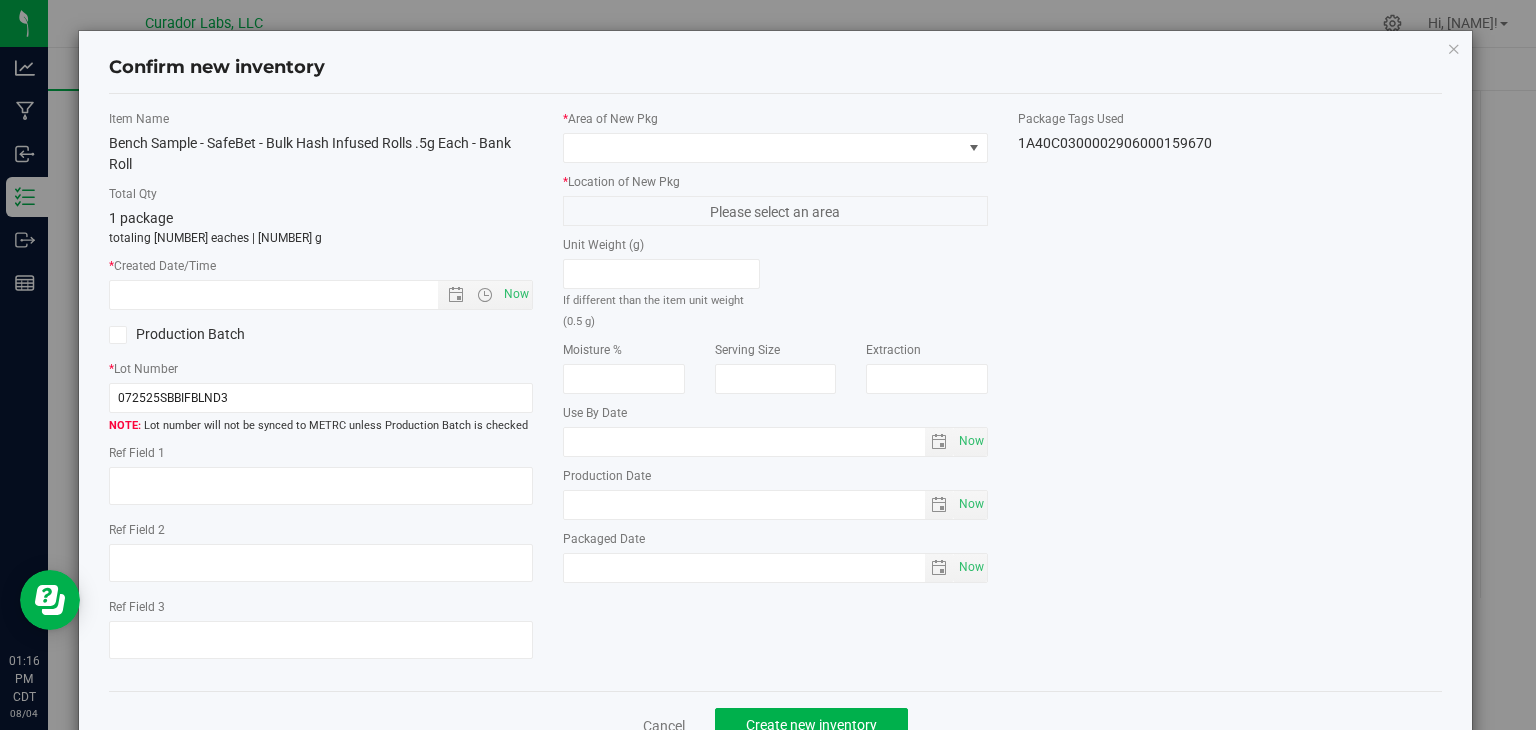 type on "2025-08-04" 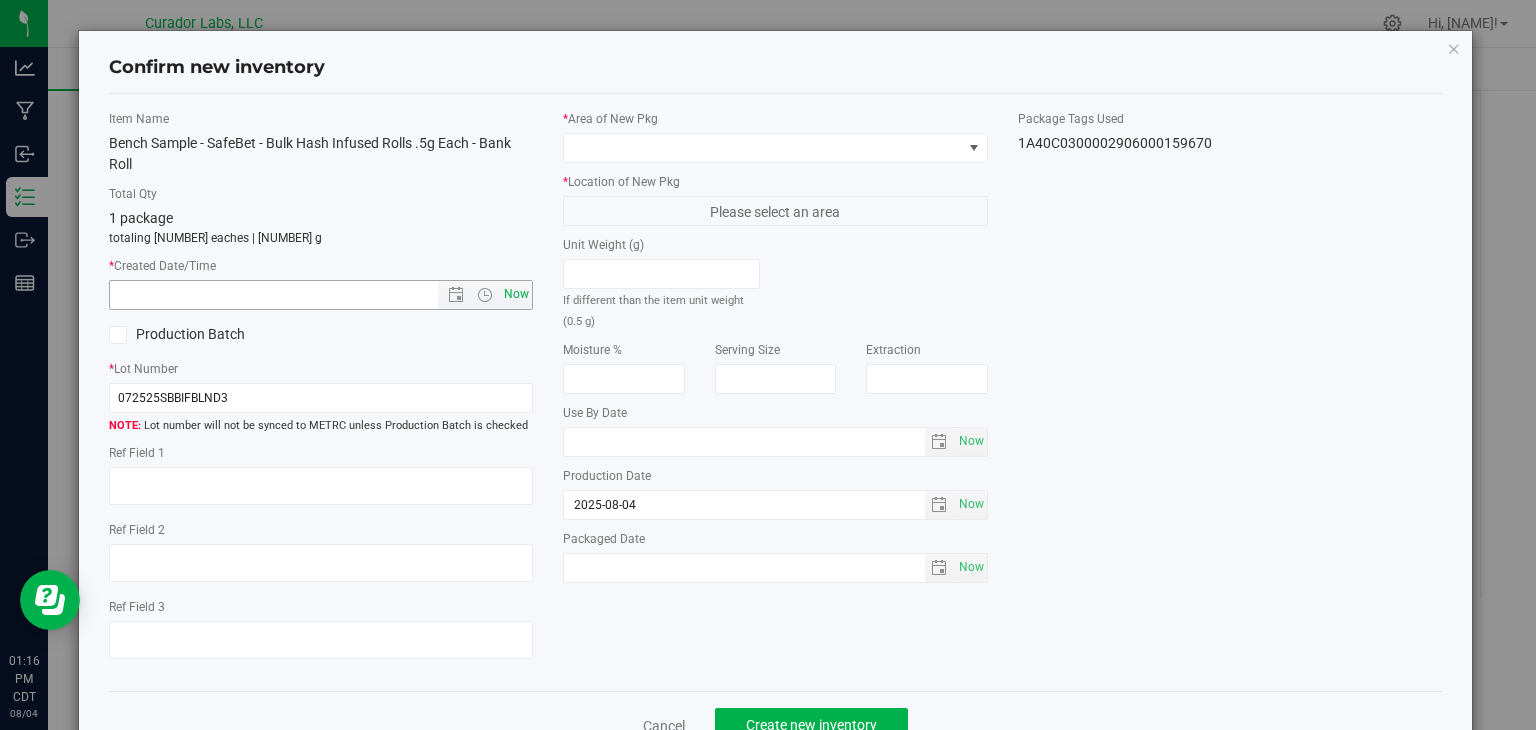 click on "Now" at bounding box center [517, 294] 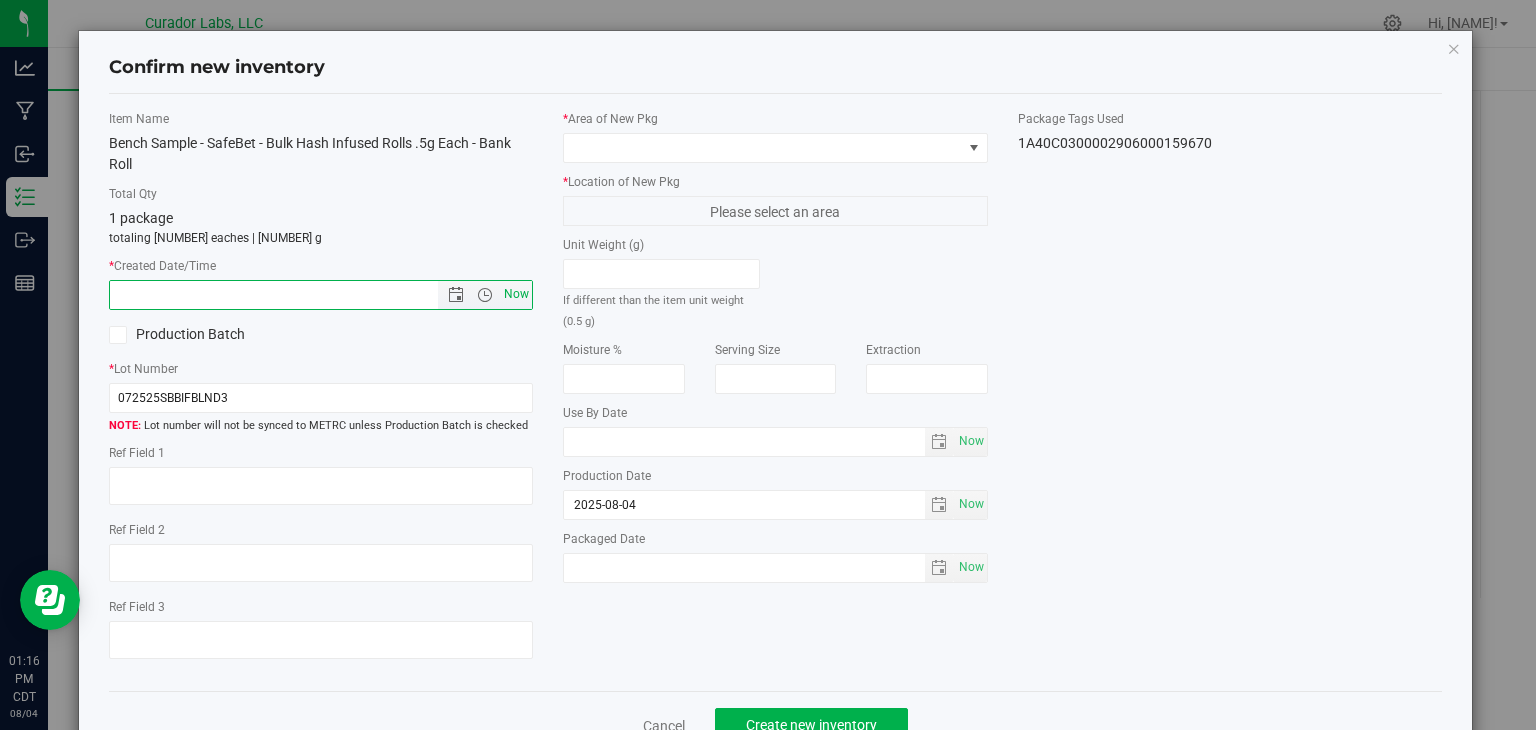 type on "[MONTH]/[DAY]/[YEAR] [HOUR]:[MINUTE] [AMPM]" 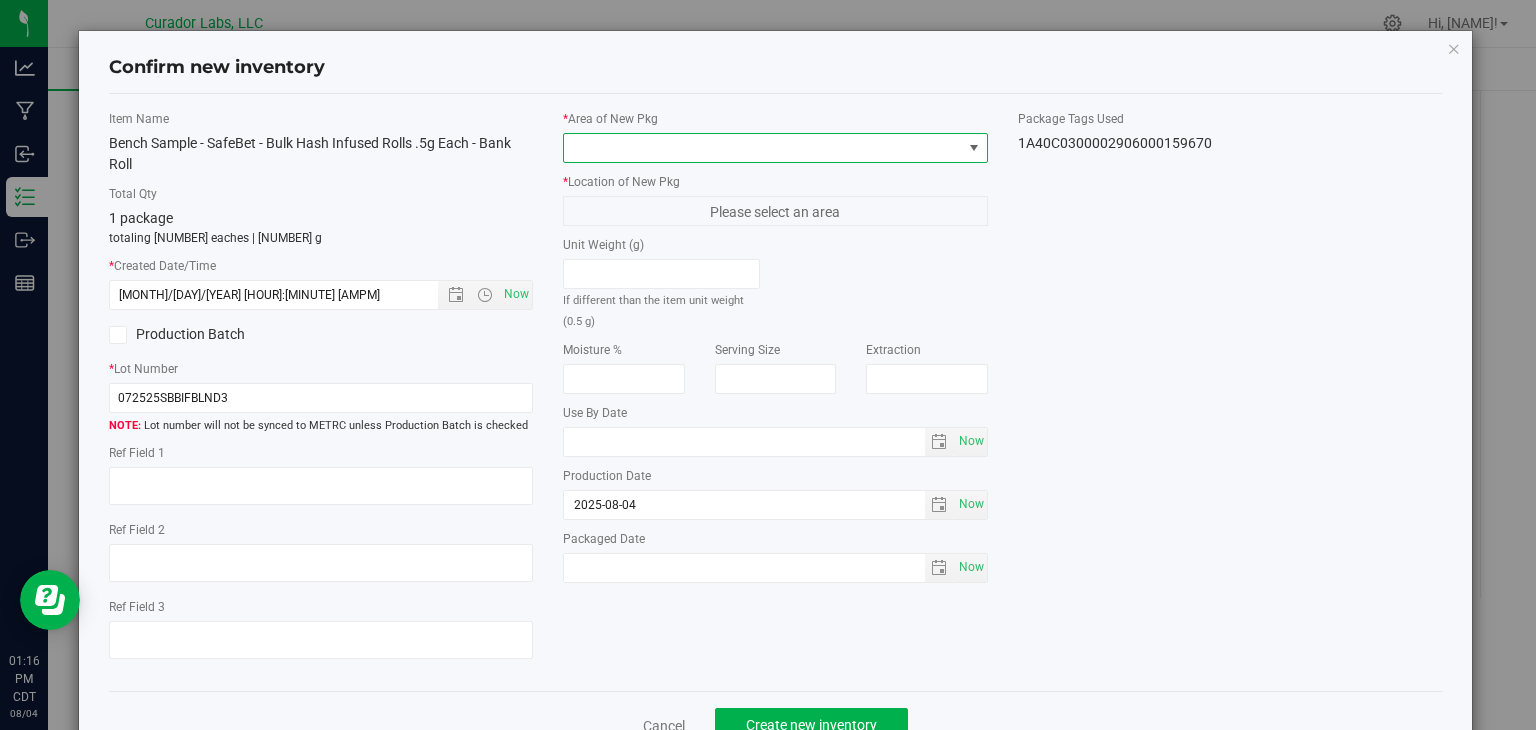 click at bounding box center (763, 148) 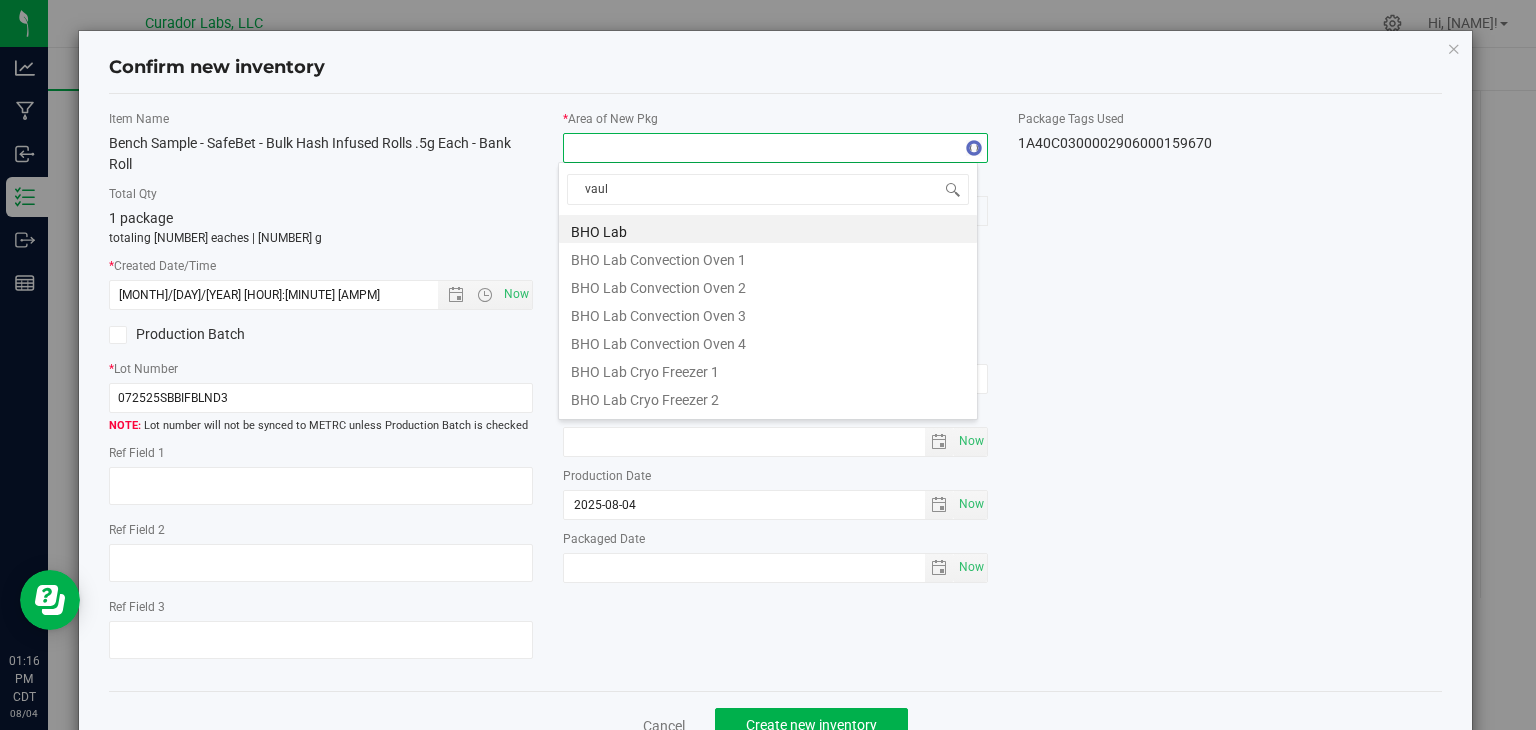 type on "vault" 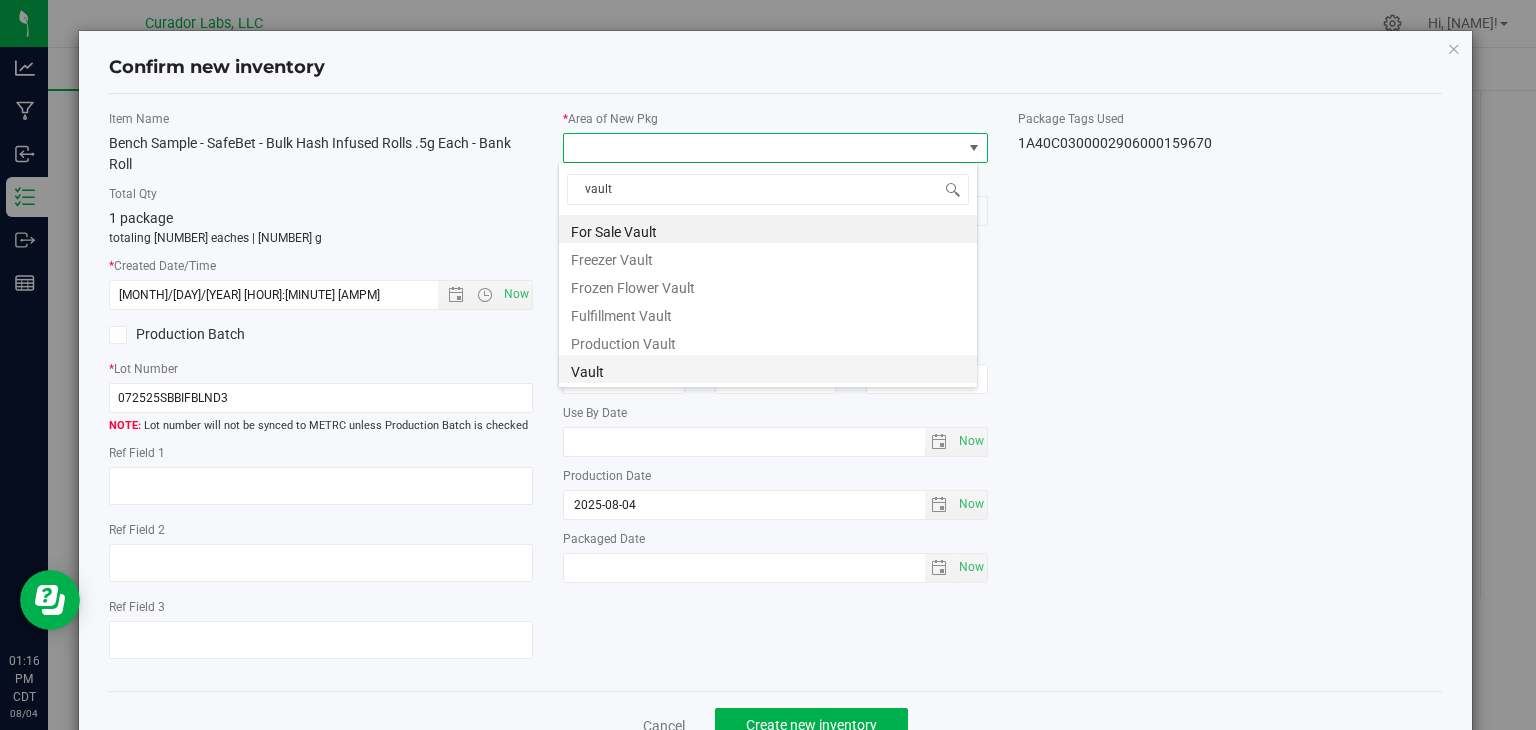 click on "Vault" at bounding box center (768, 369) 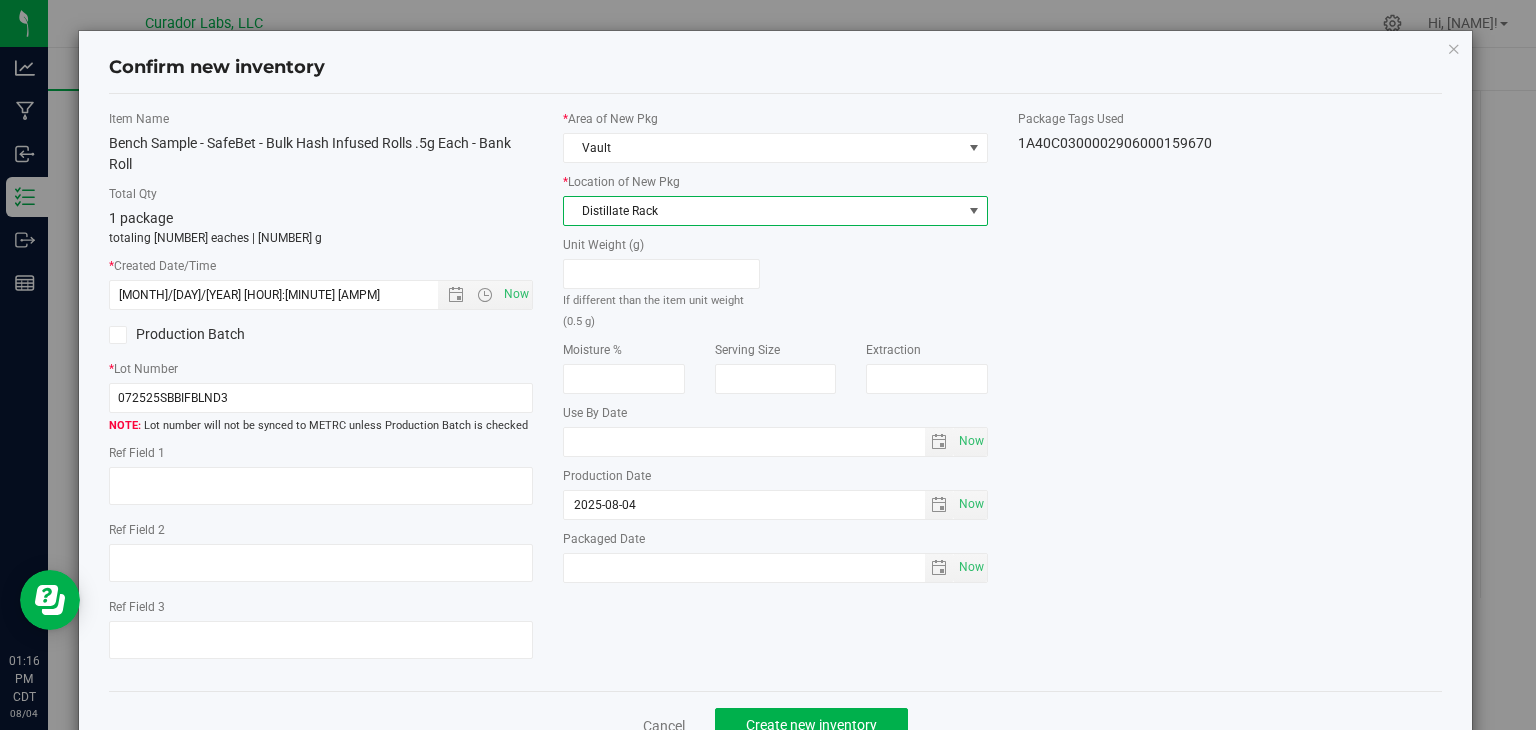 click on "Distillate Rack" at bounding box center [763, 211] 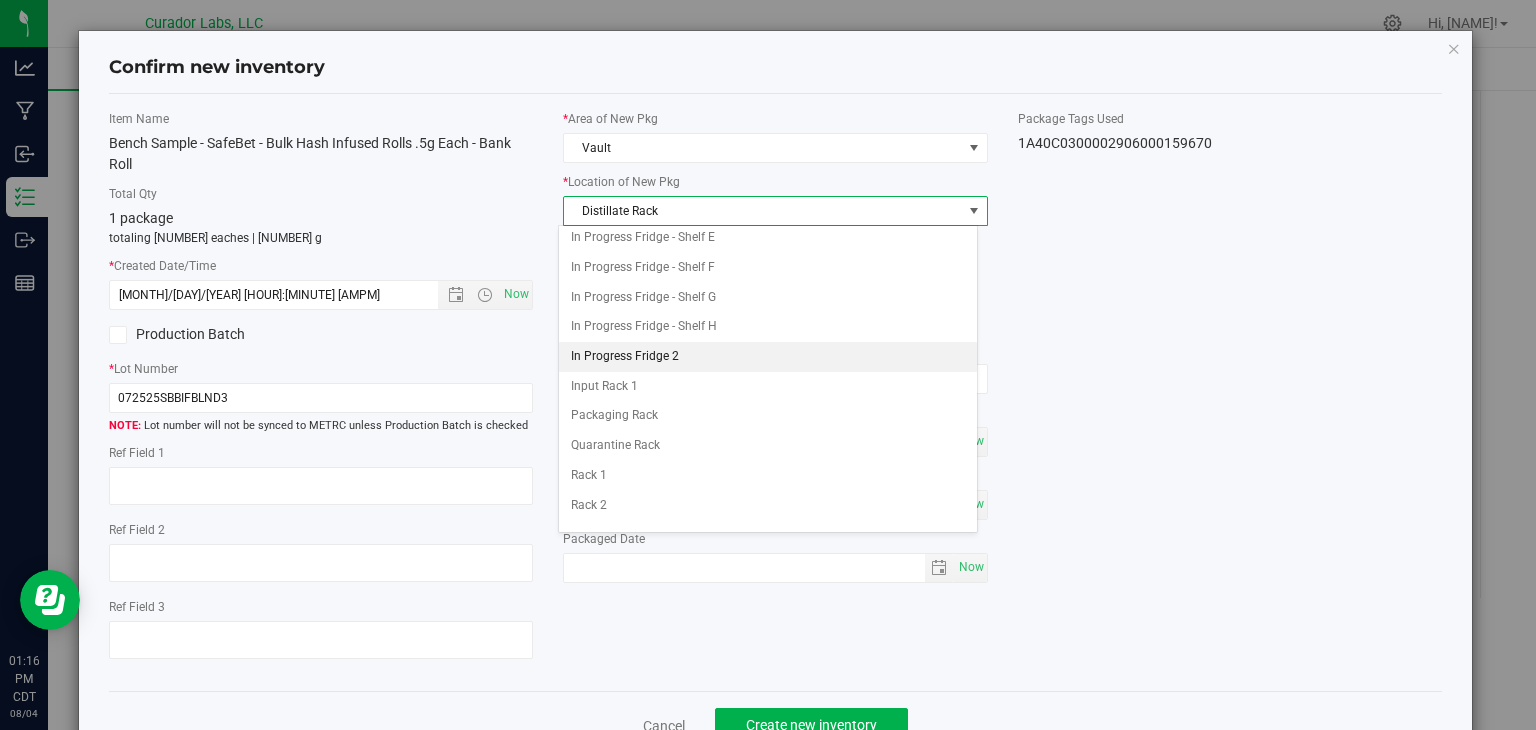 click on "In Progress Fridge 2" at bounding box center [768, 357] 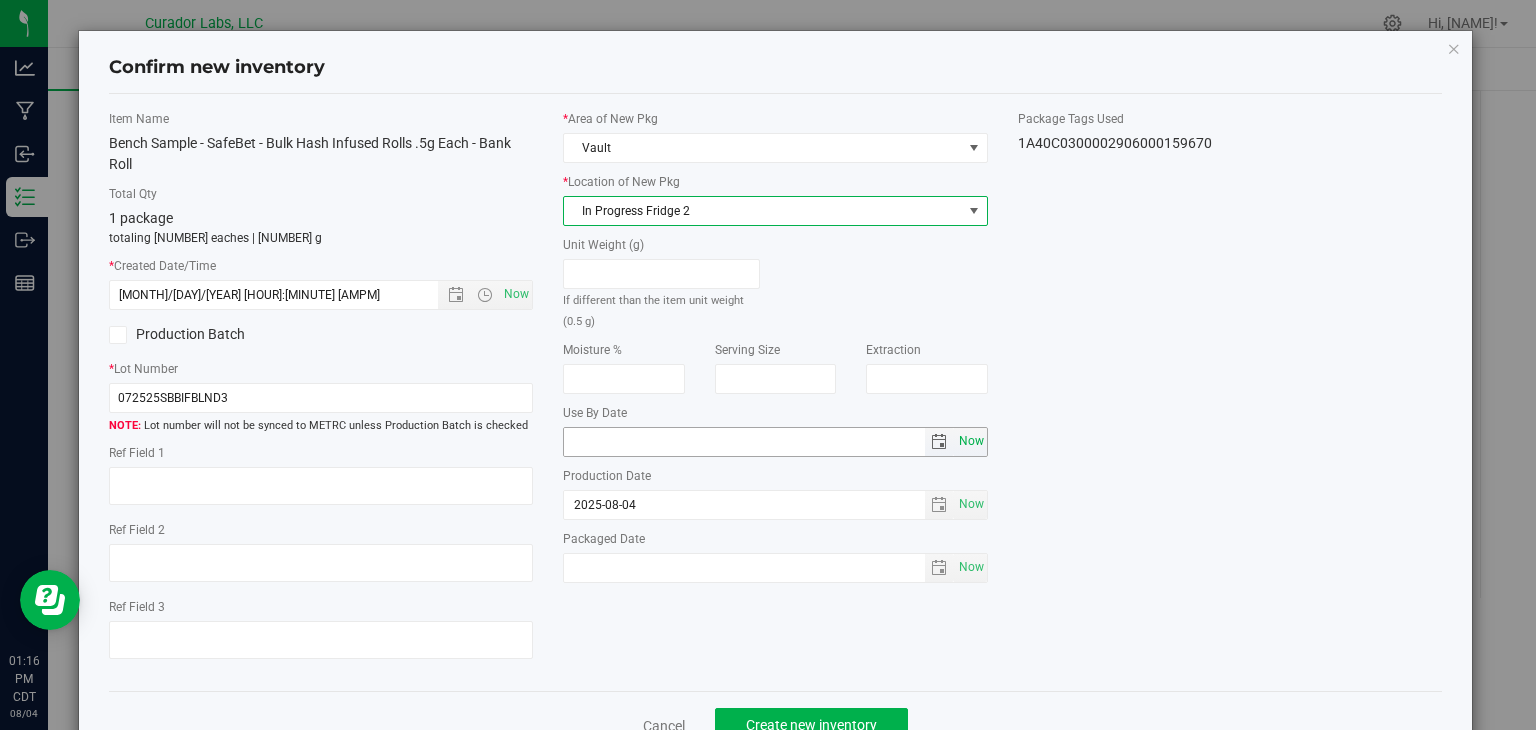 click on "Now" at bounding box center (971, 441) 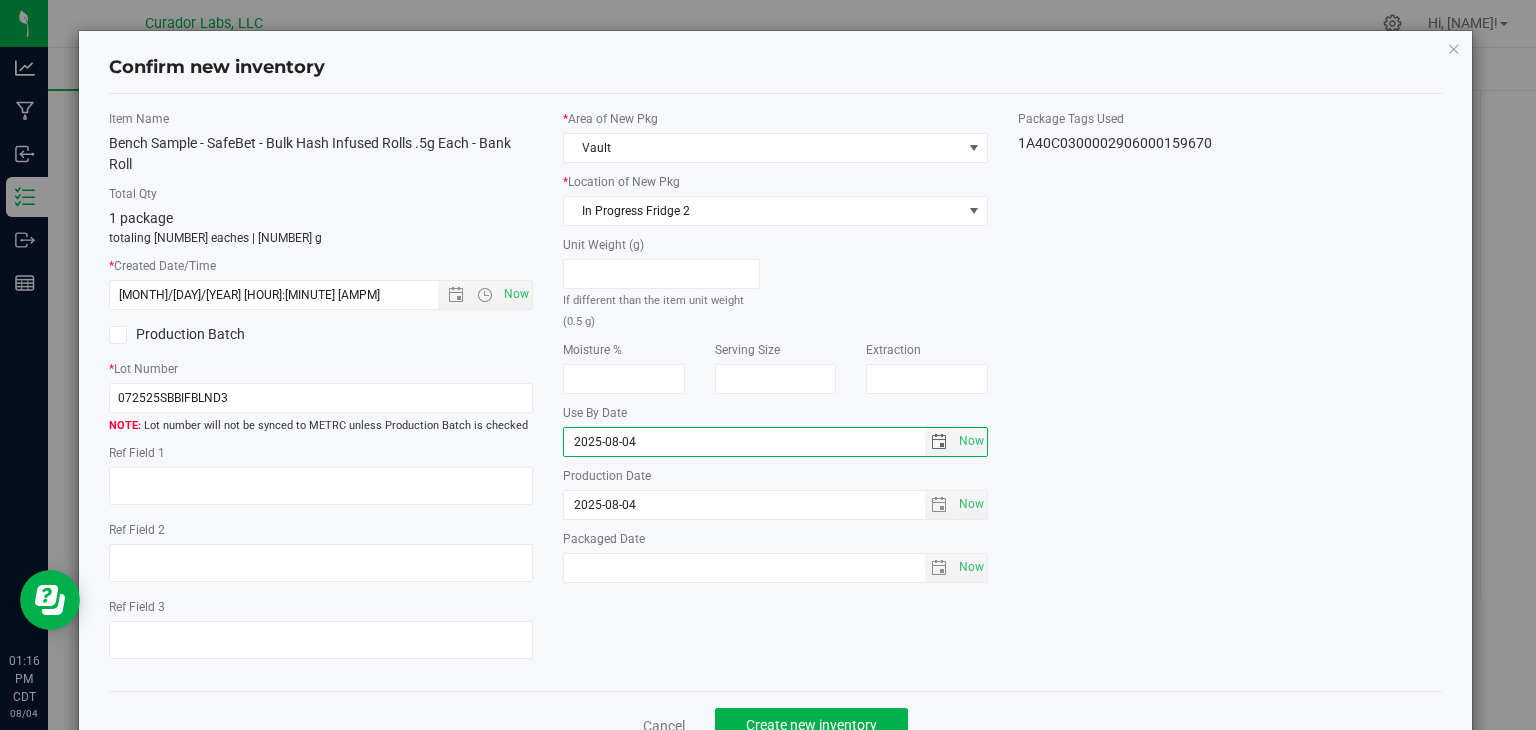 click on "2025-08-04" at bounding box center (744, 442) 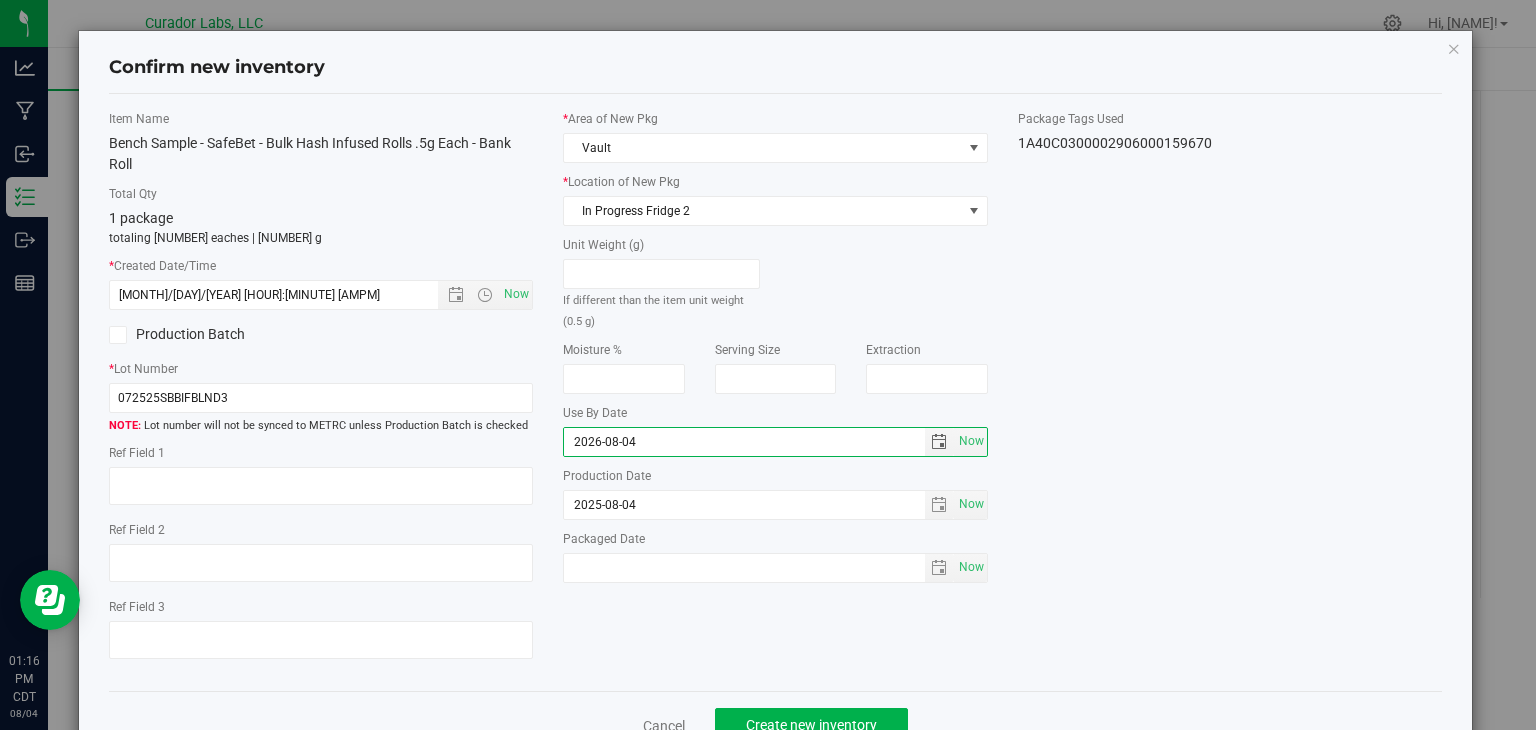 type on "2026-08-04" 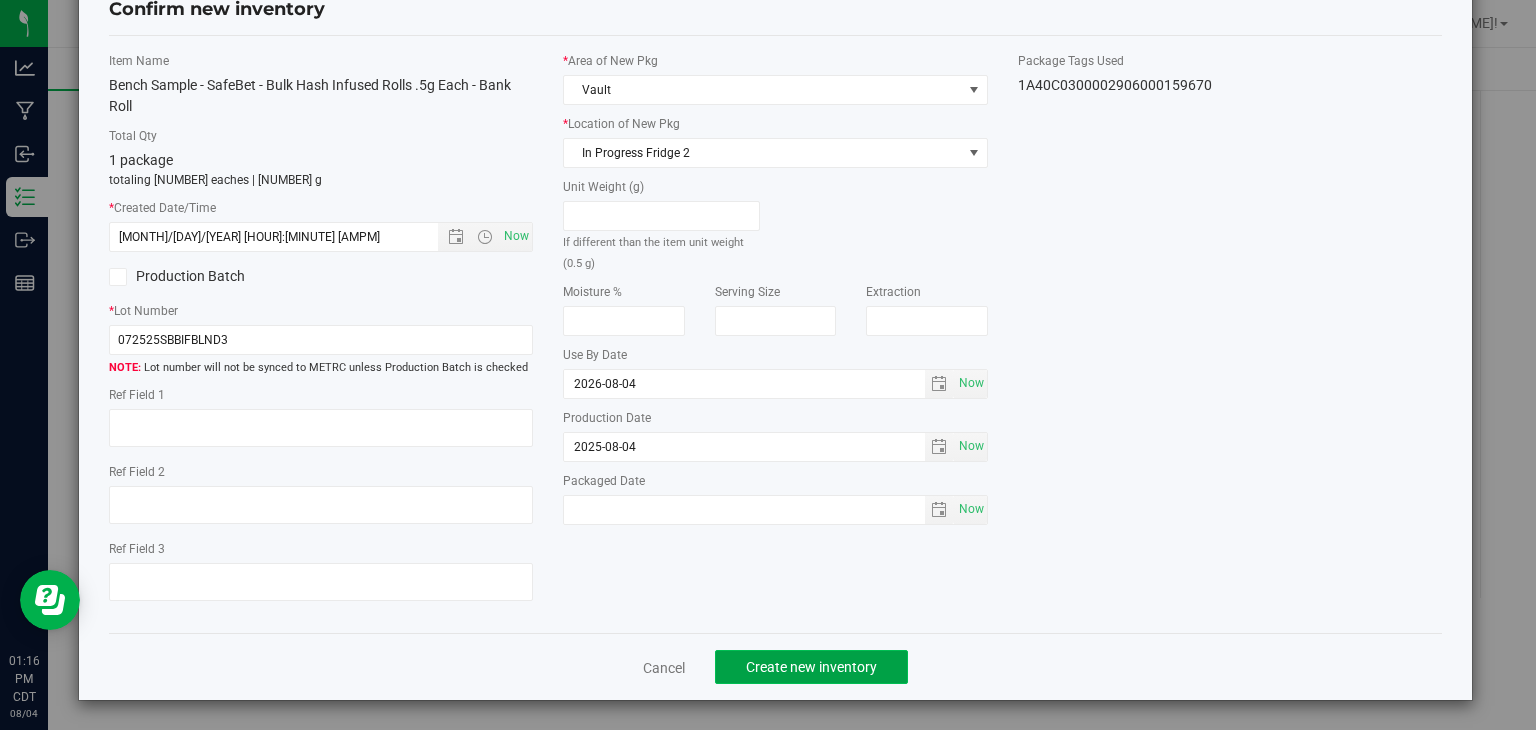 click on "Create new inventory" 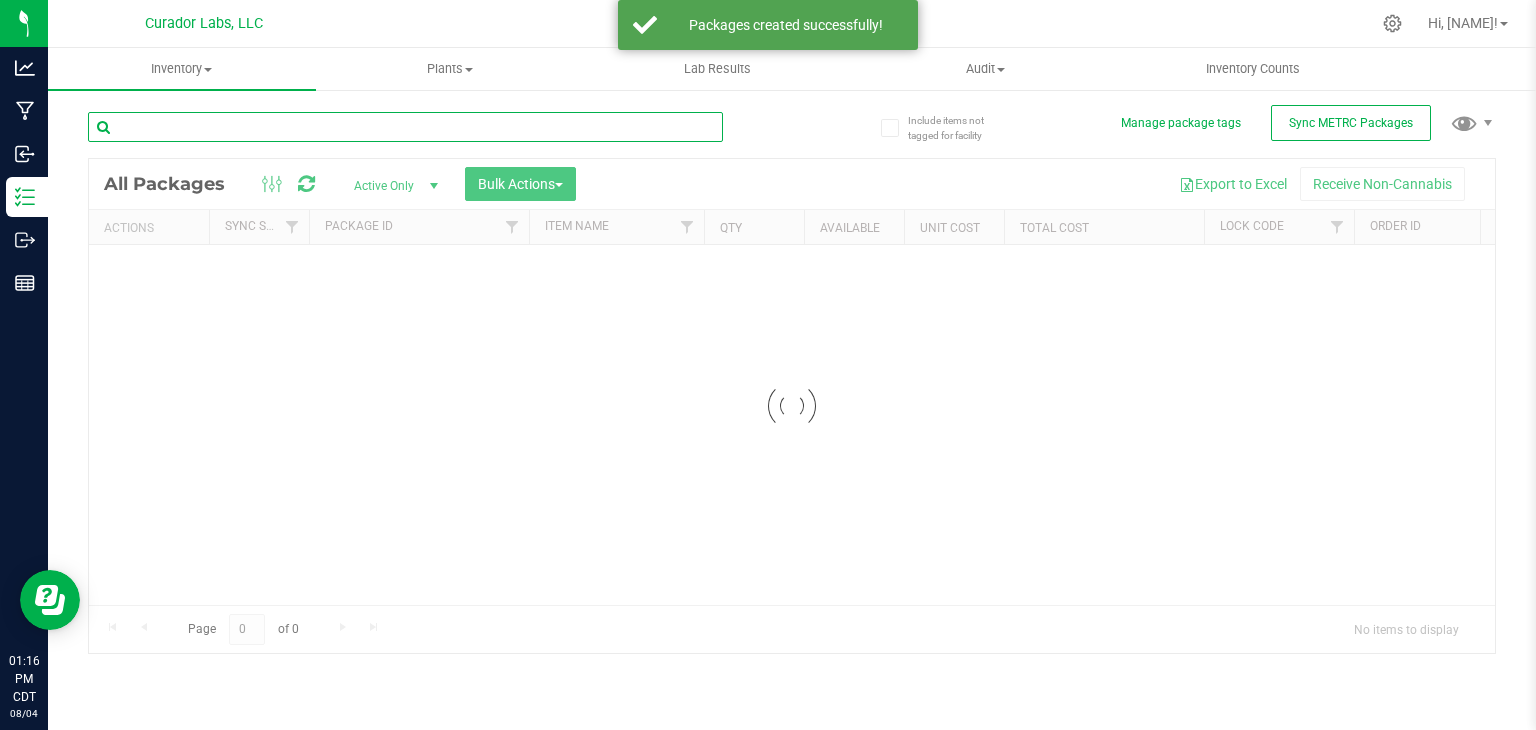 click at bounding box center [405, 127] 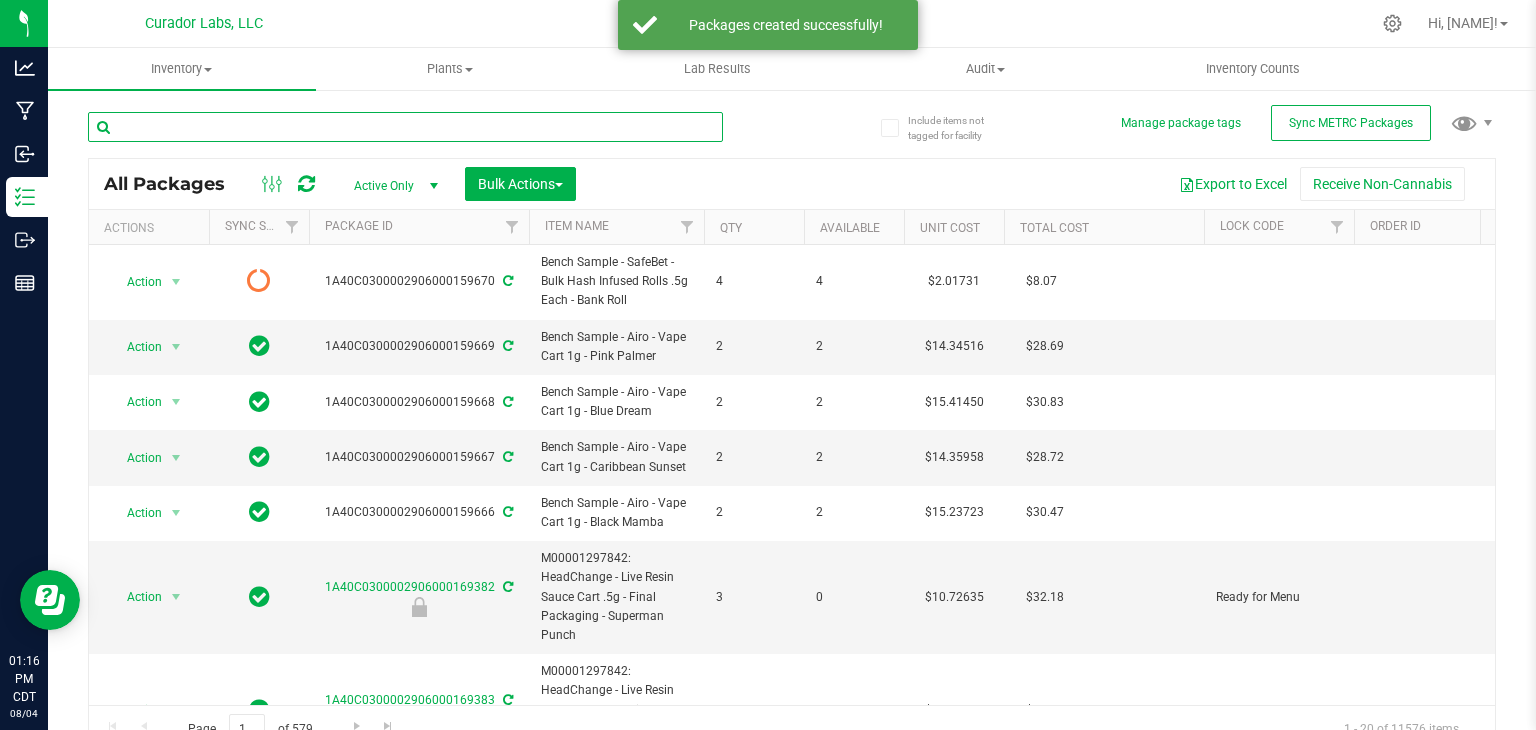 type on "n" 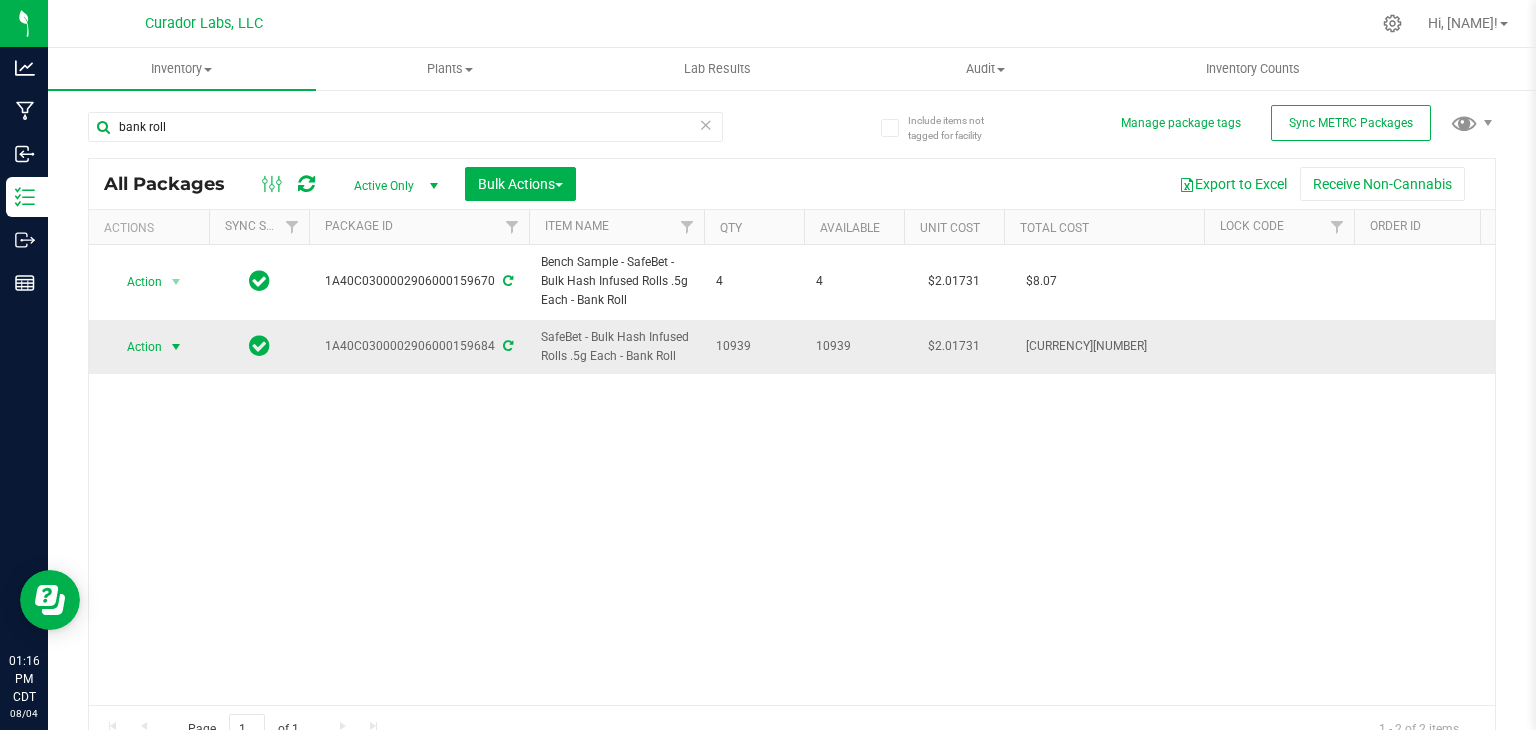 click on "Action" at bounding box center [136, 347] 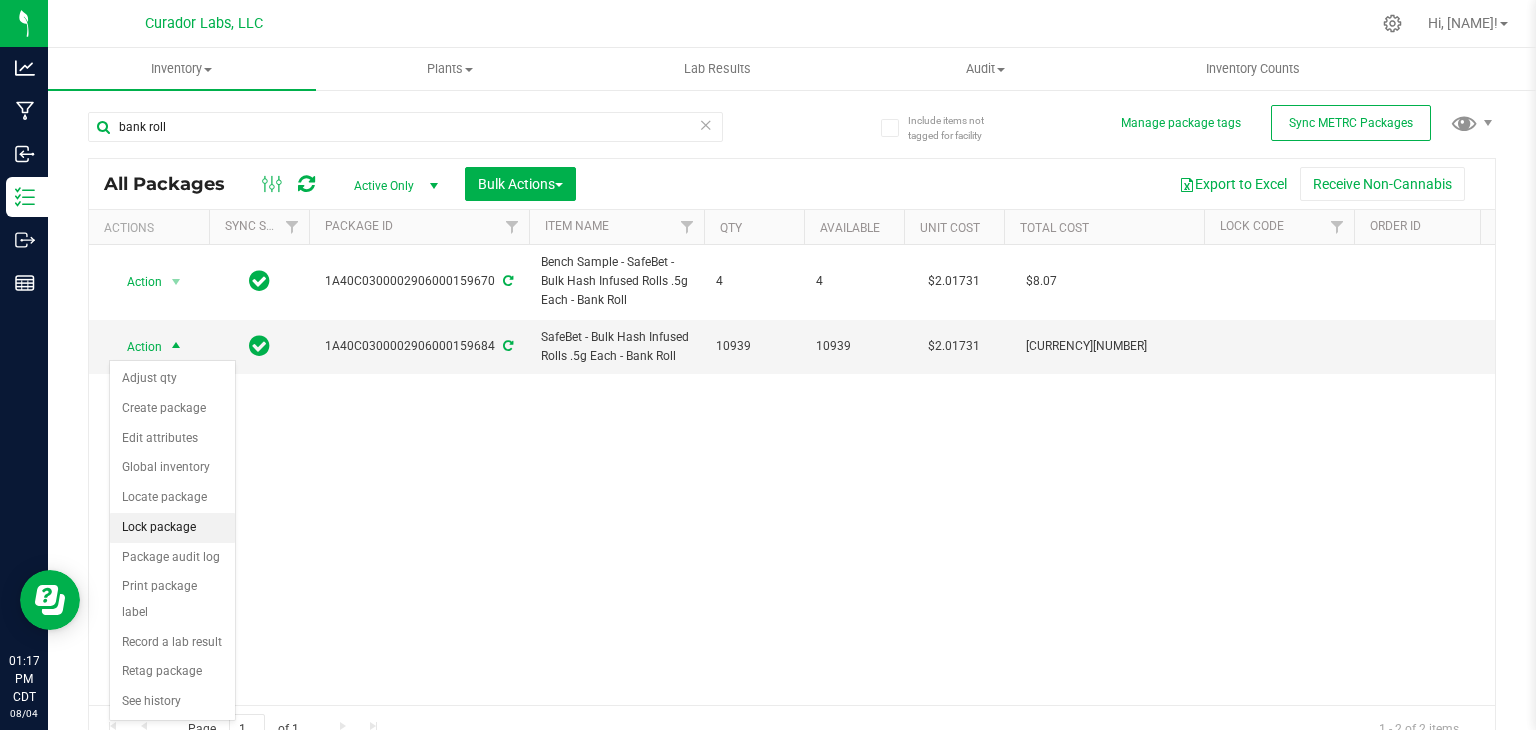 click on "Lock package" at bounding box center (172, 528) 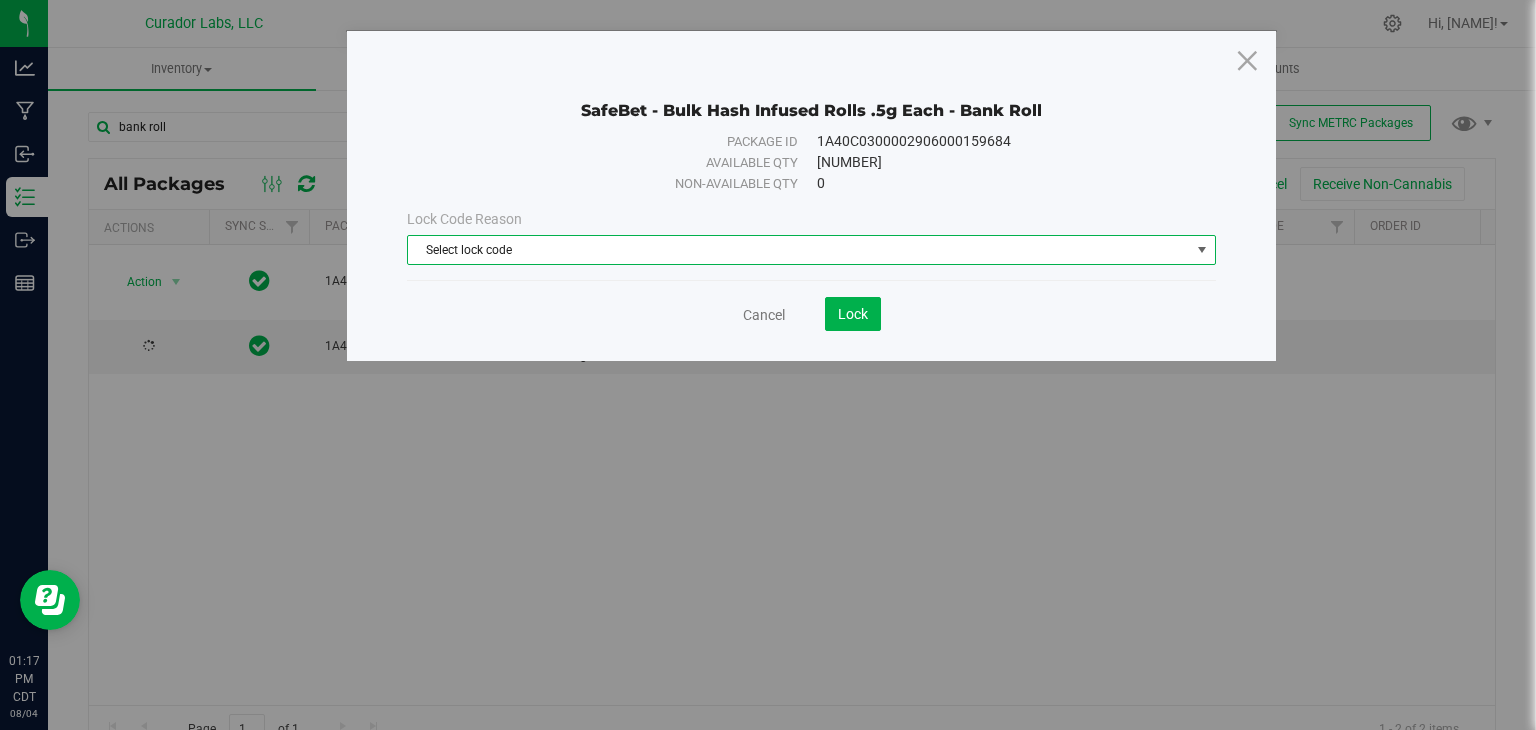 click on "Select lock code" at bounding box center [799, 250] 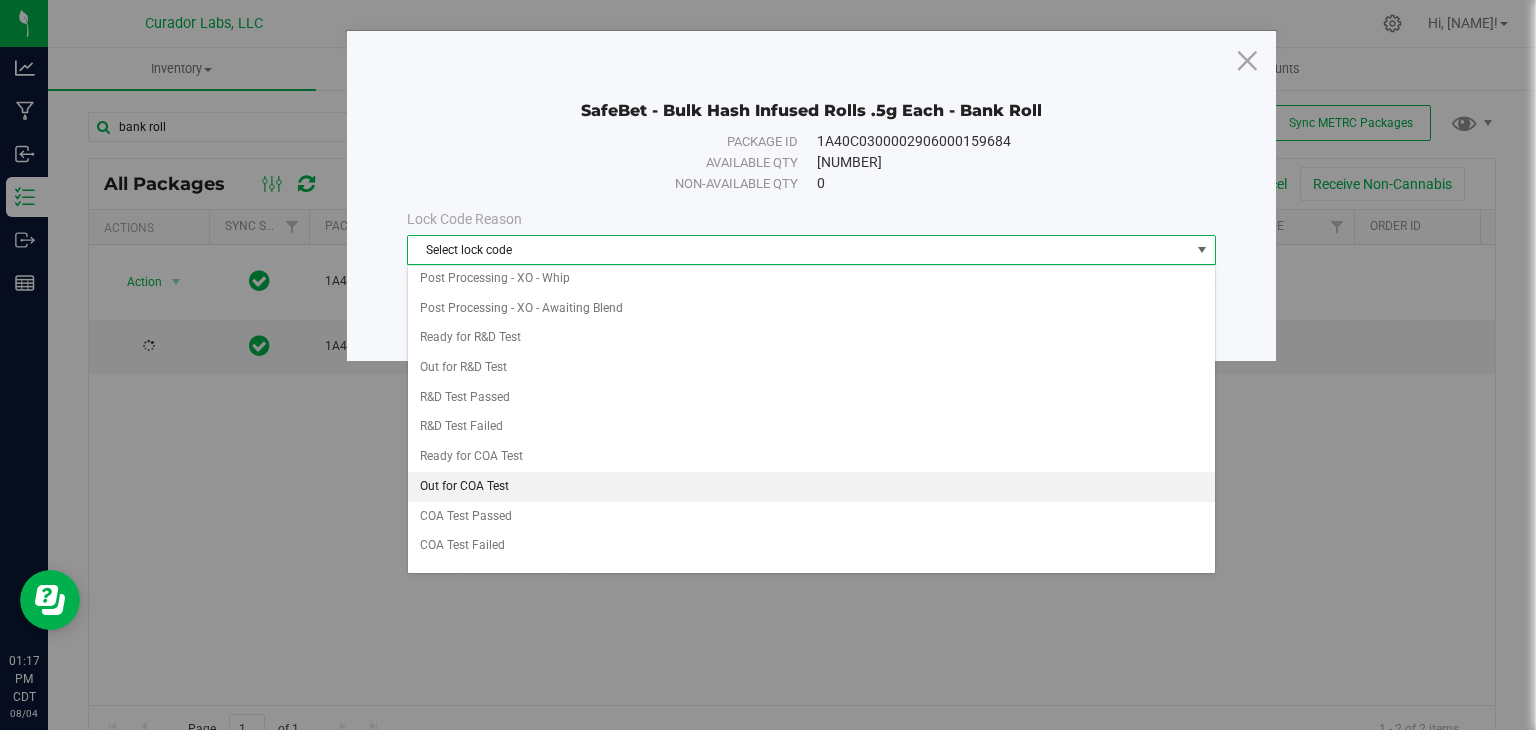 click on "Out for COA Test" at bounding box center (811, 487) 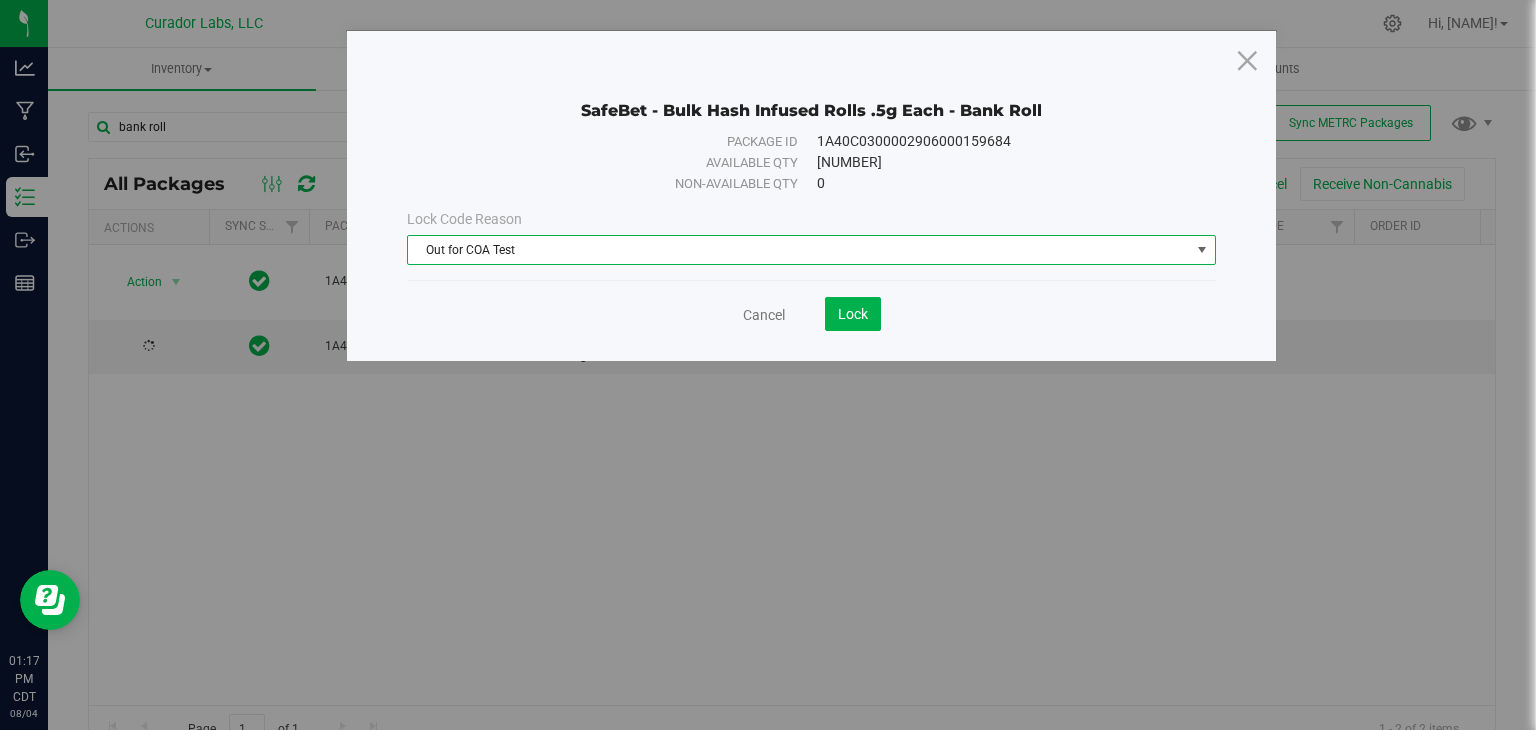 click on "Cancel
Lock" at bounding box center (811, 306) 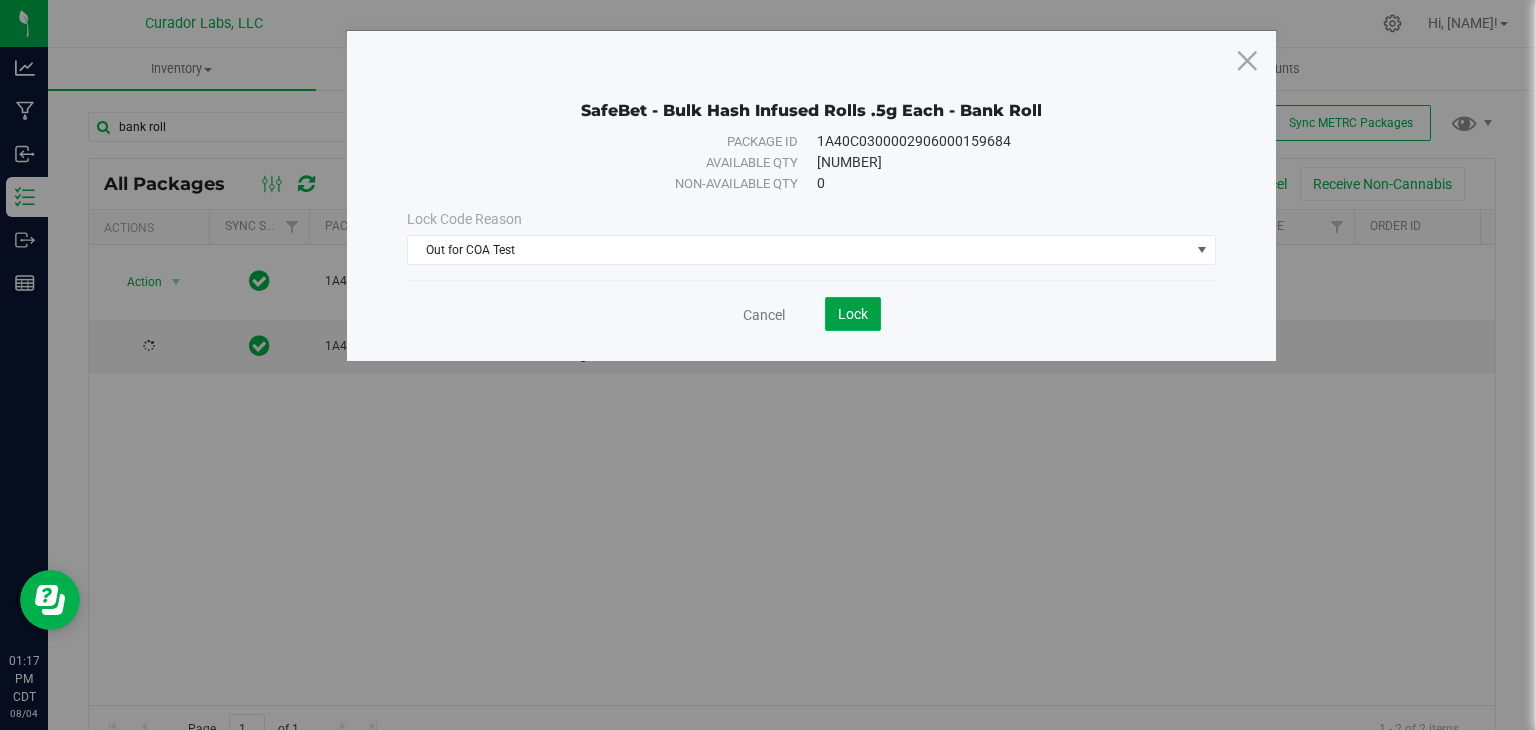 click on "Lock" 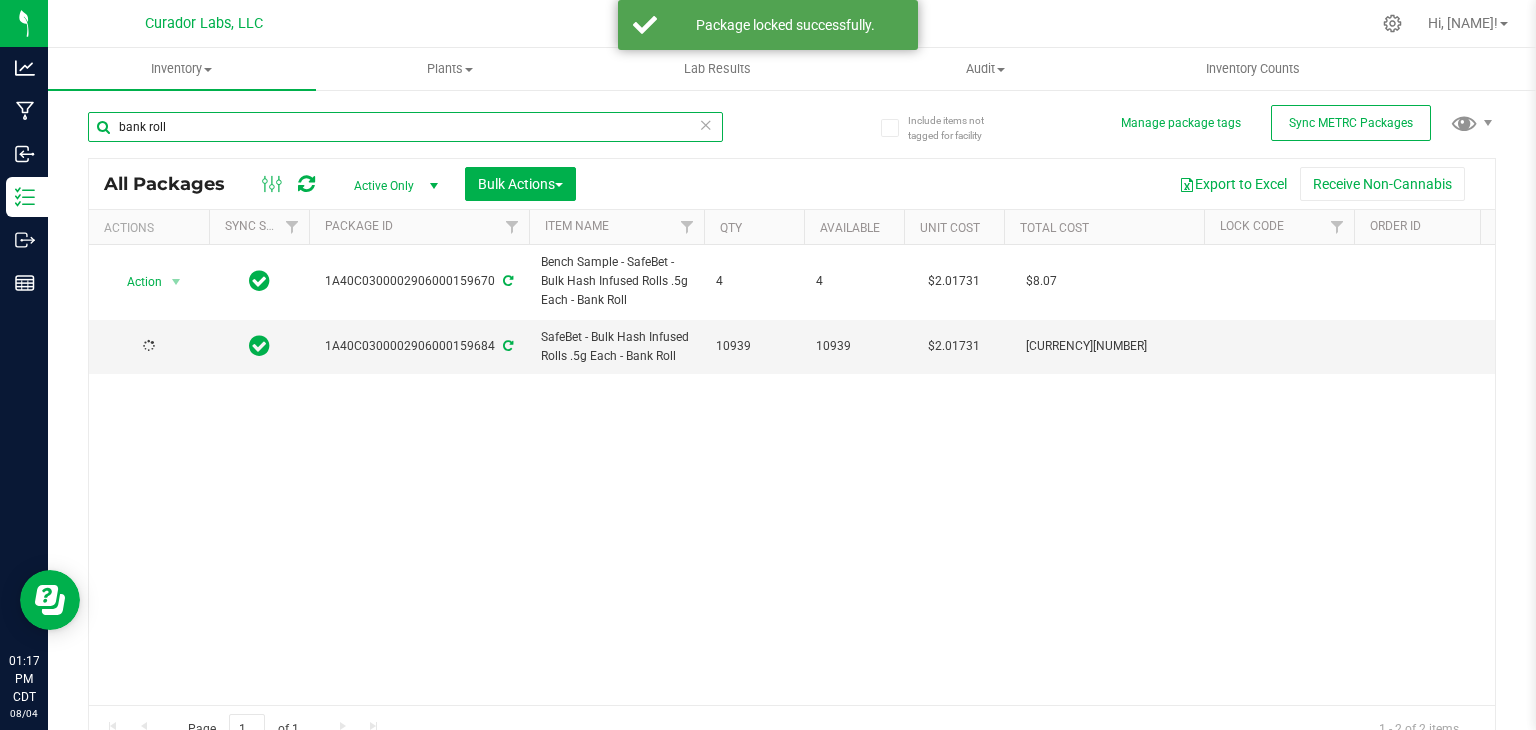 click on "bank roll" at bounding box center (405, 127) 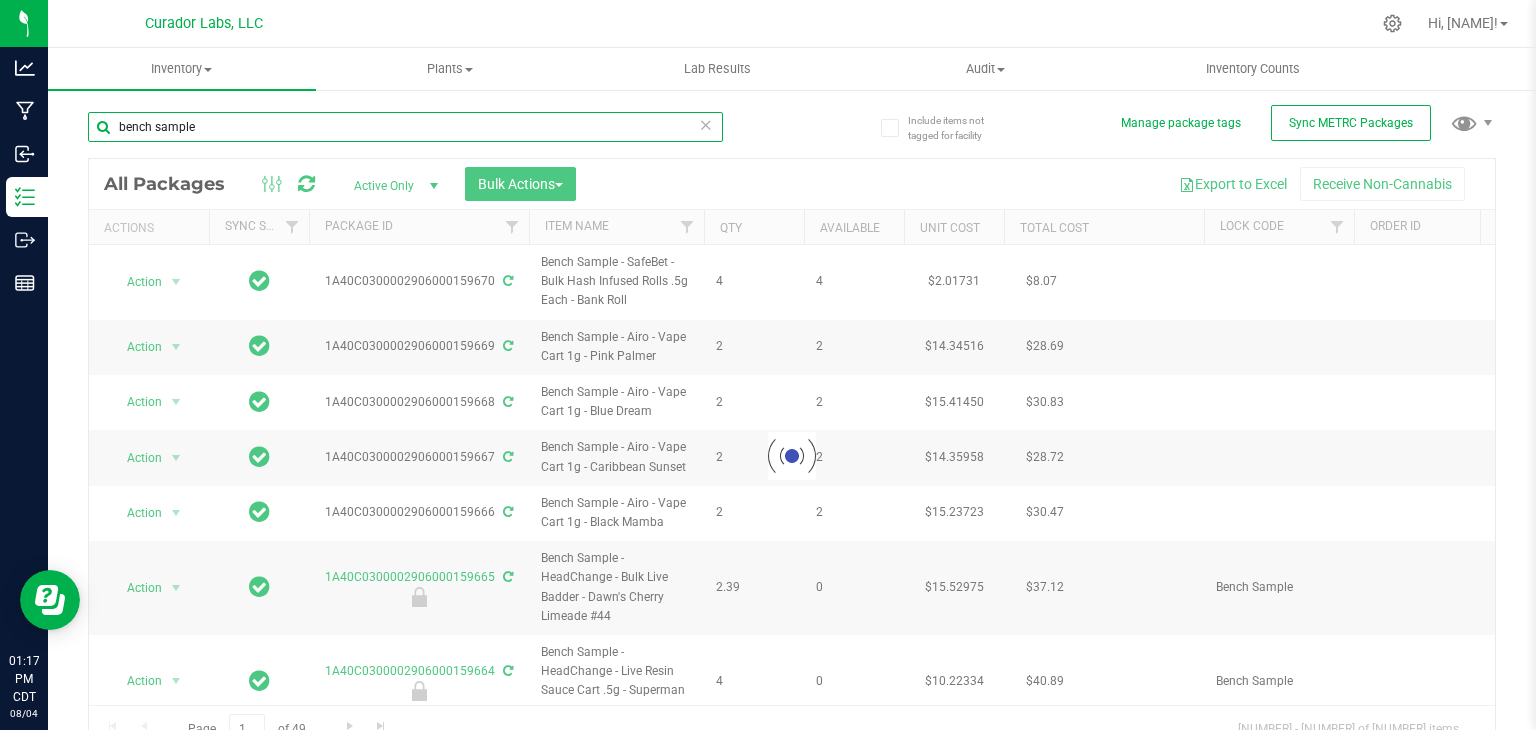 type on "bench sample" 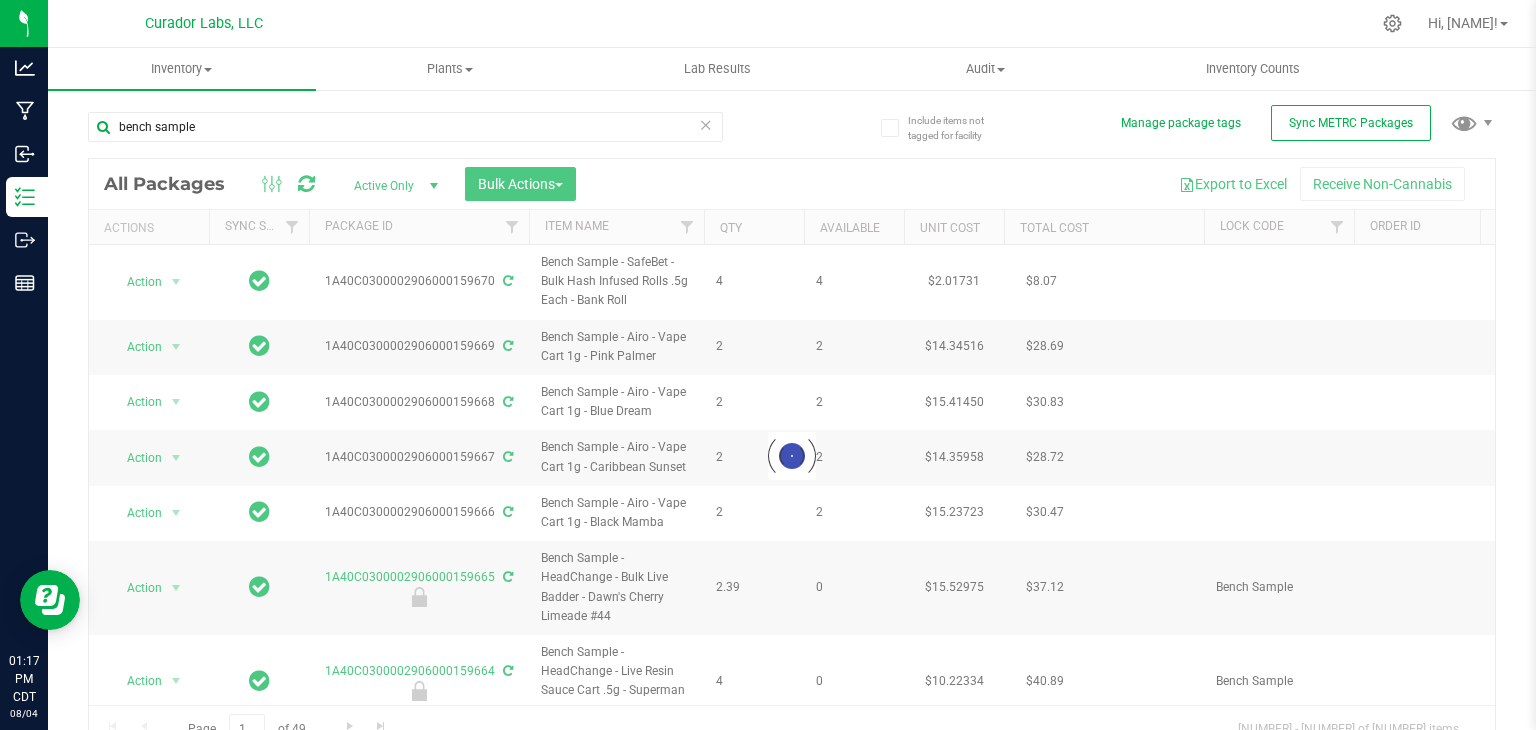 click at bounding box center [792, 456] 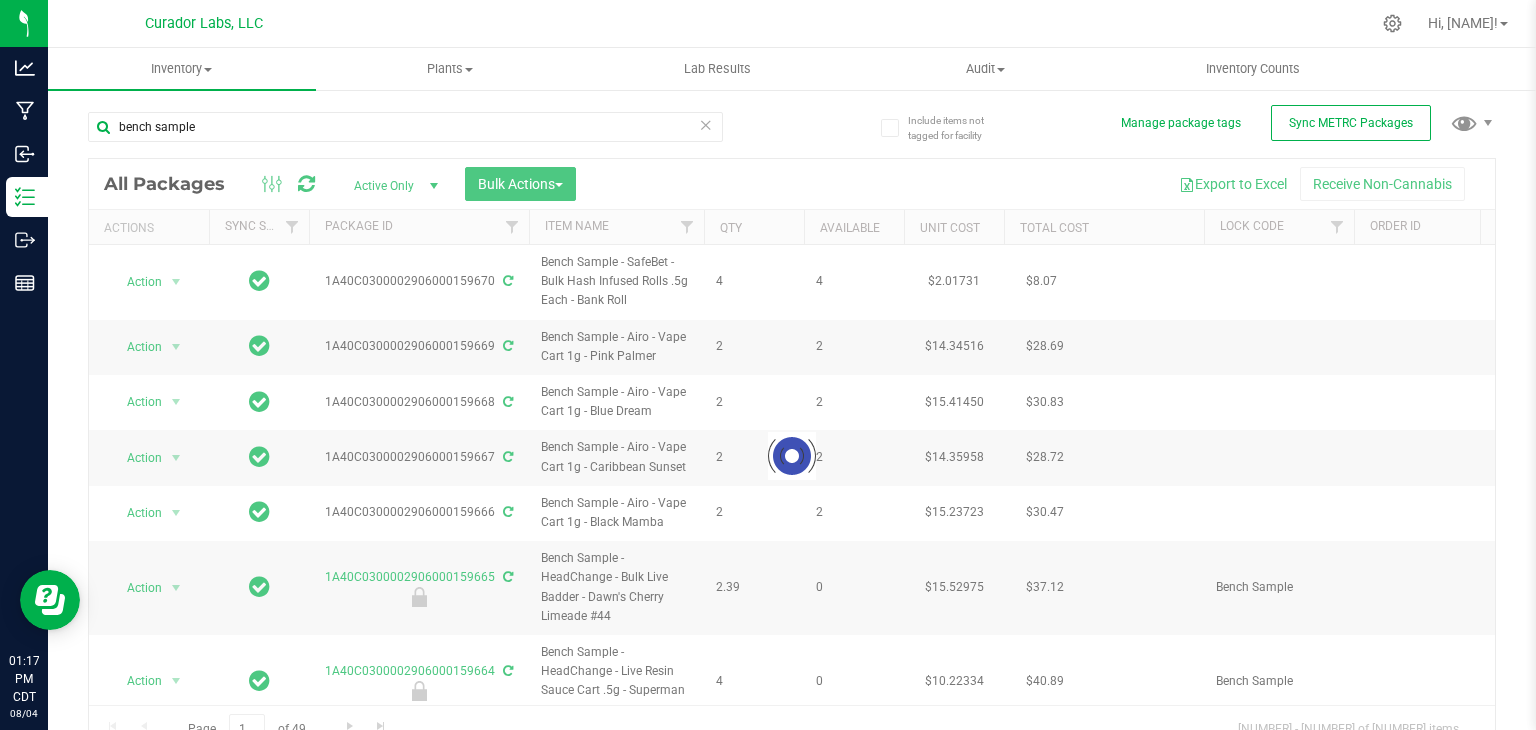 click at bounding box center (792, 456) 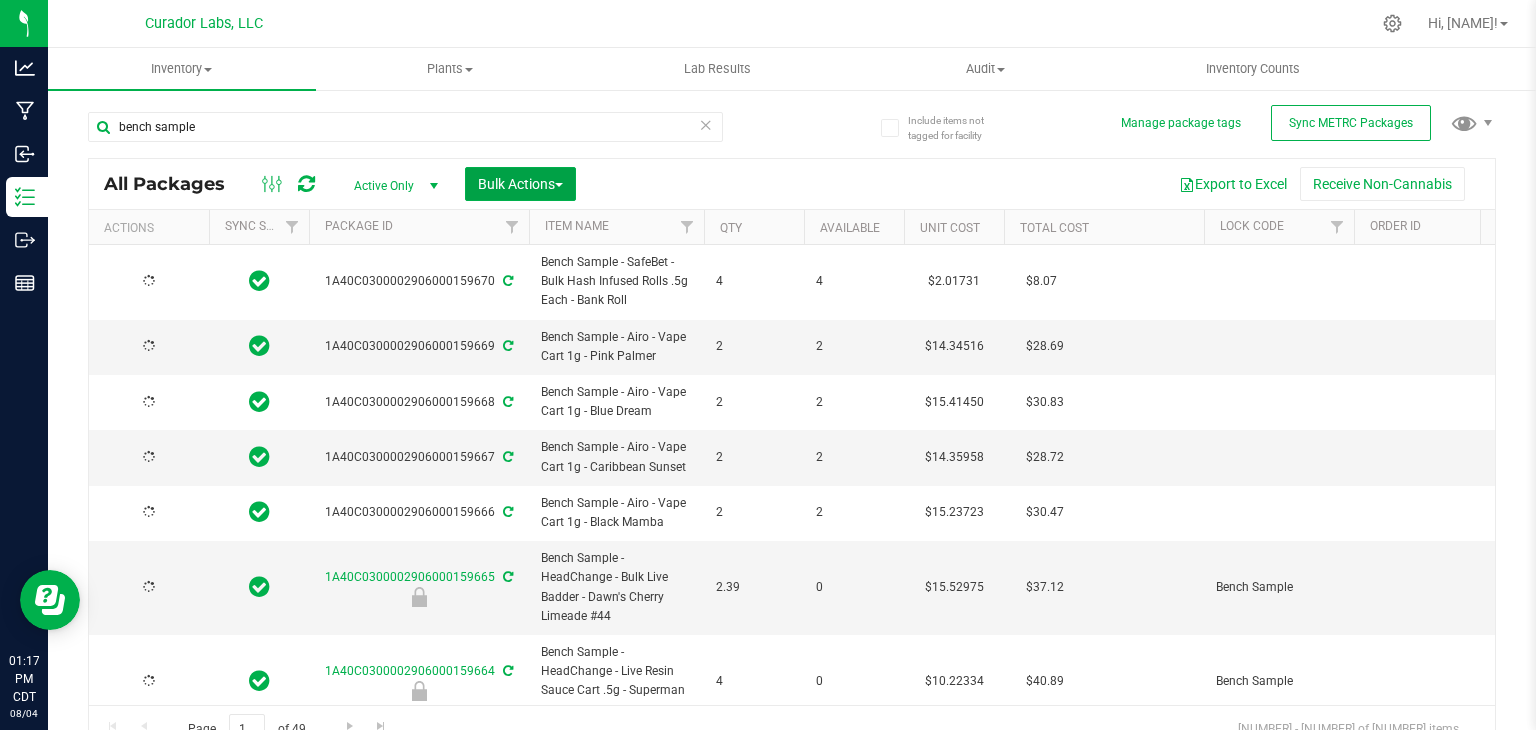 click on "Bulk Actions" at bounding box center (520, 184) 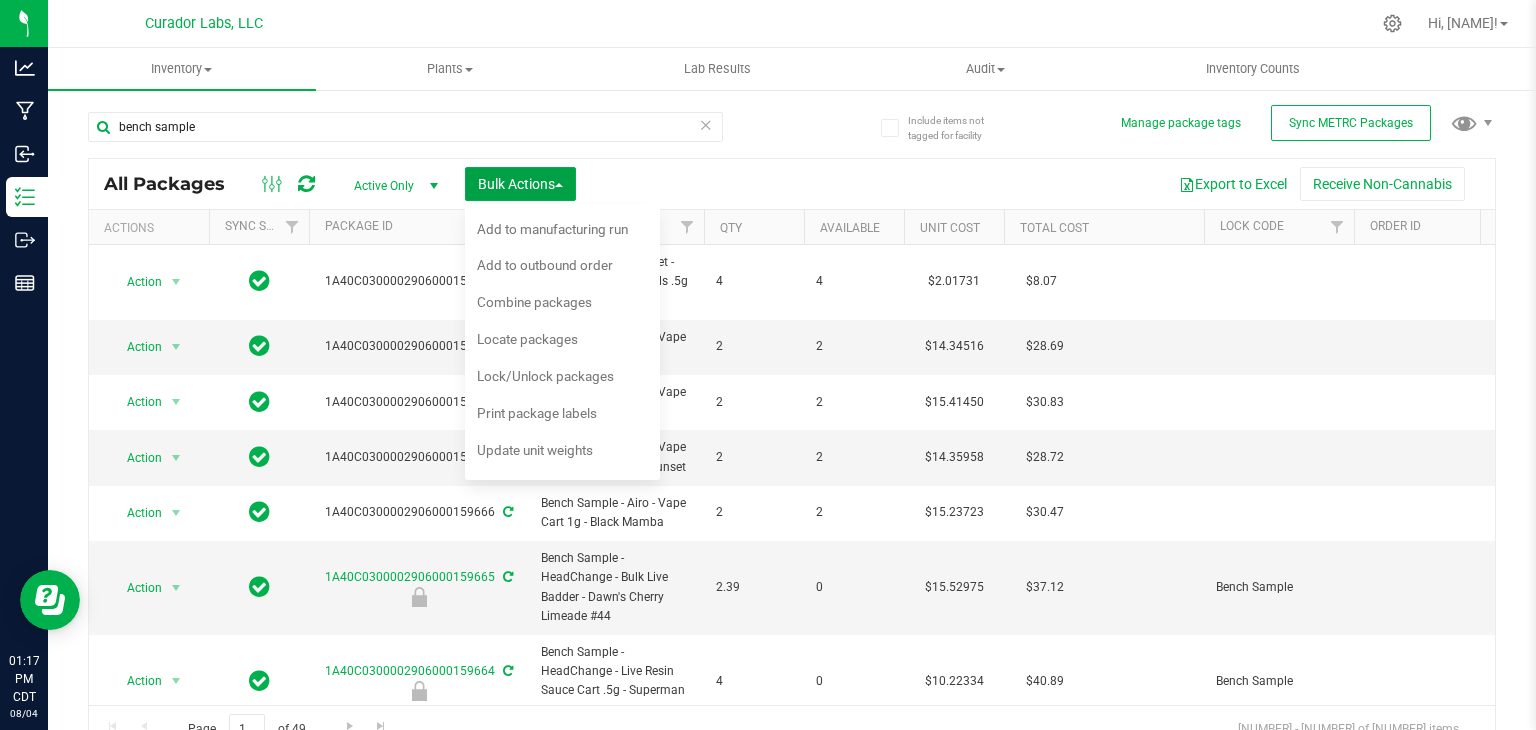 click on "Bulk Actions" at bounding box center (520, 184) 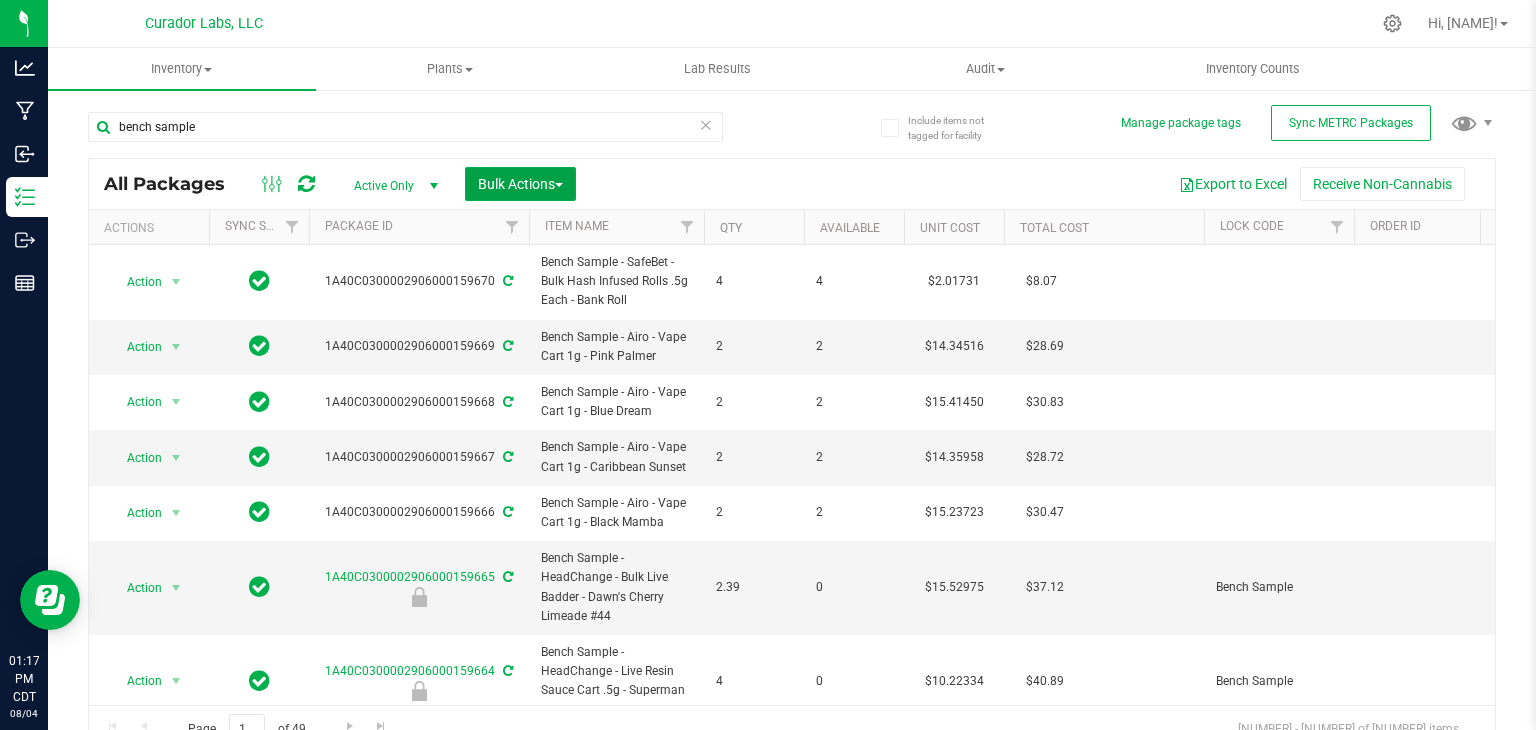 click on "Bulk Actions" at bounding box center (520, 184) 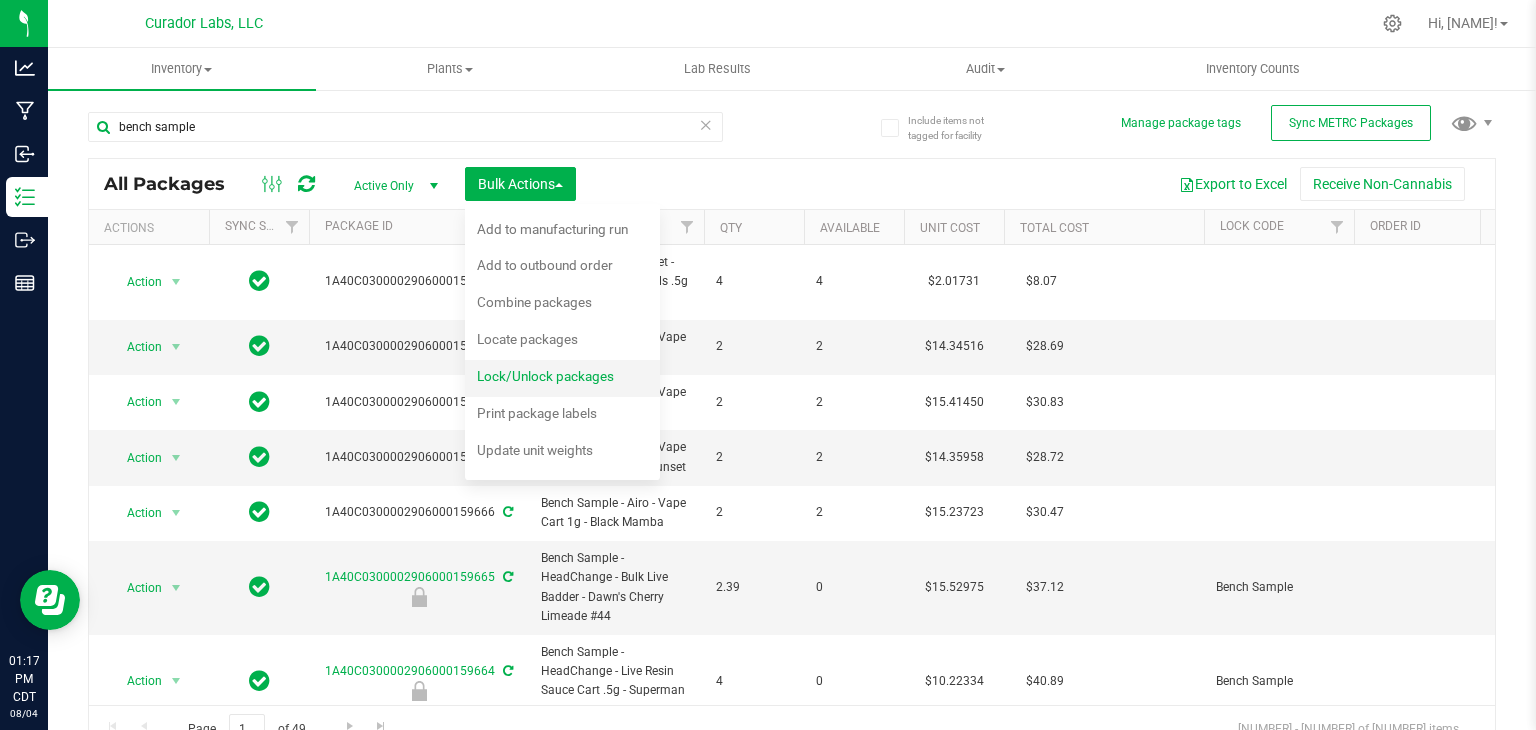 click on "Lock/Unlock packages" at bounding box center [545, 376] 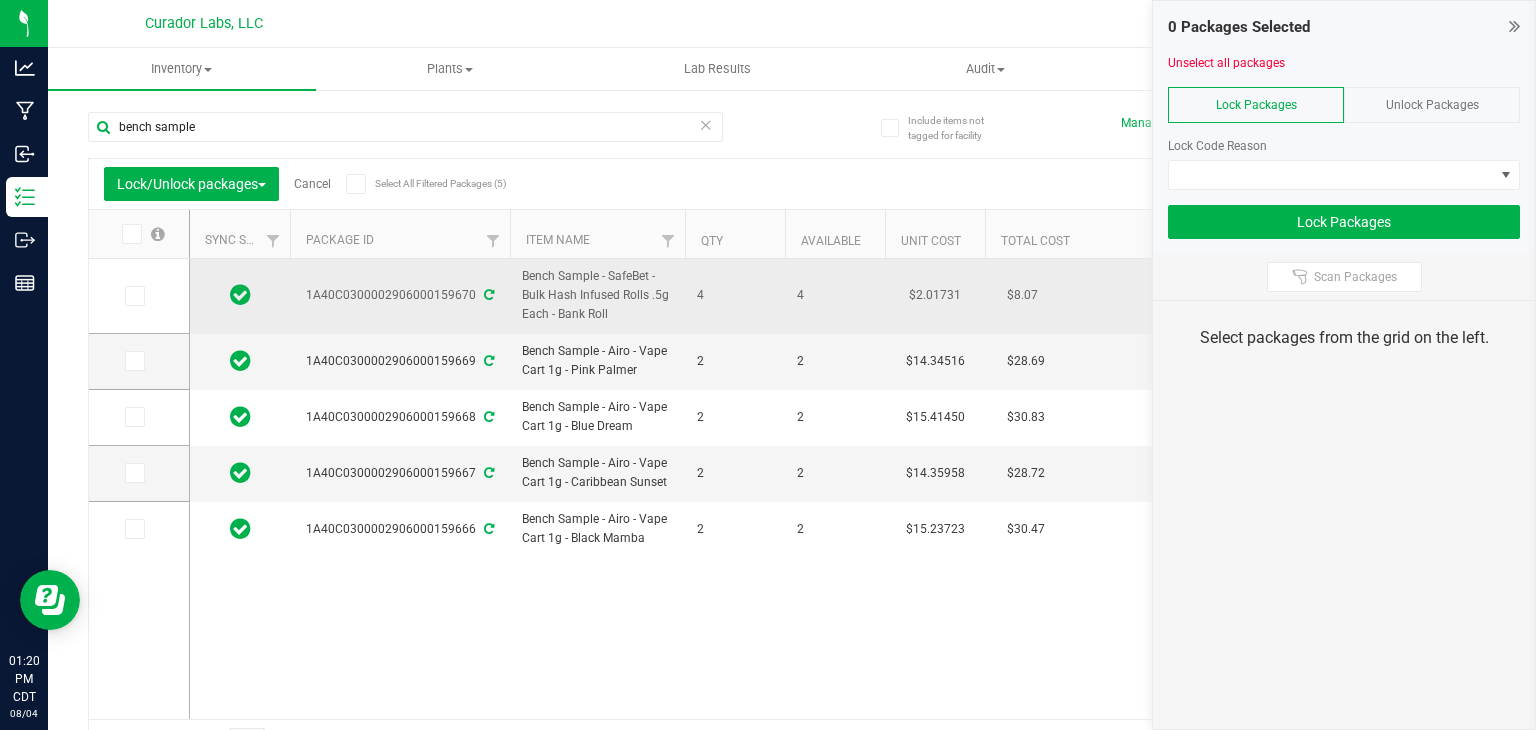 drag, startPoint x: 296, startPoint y: 295, endPoint x: 468, endPoint y: 300, distance: 172.07266 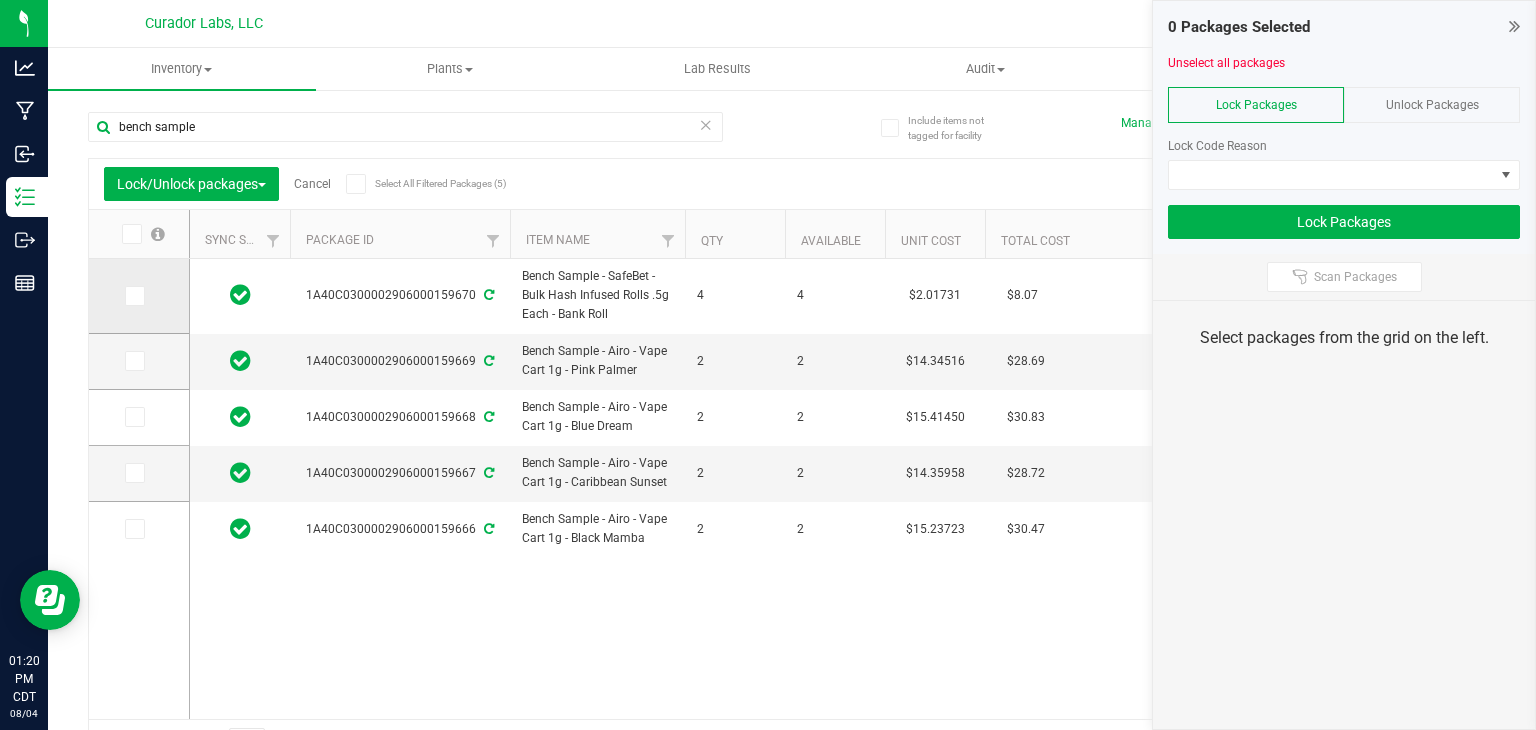 click at bounding box center (133, 296) 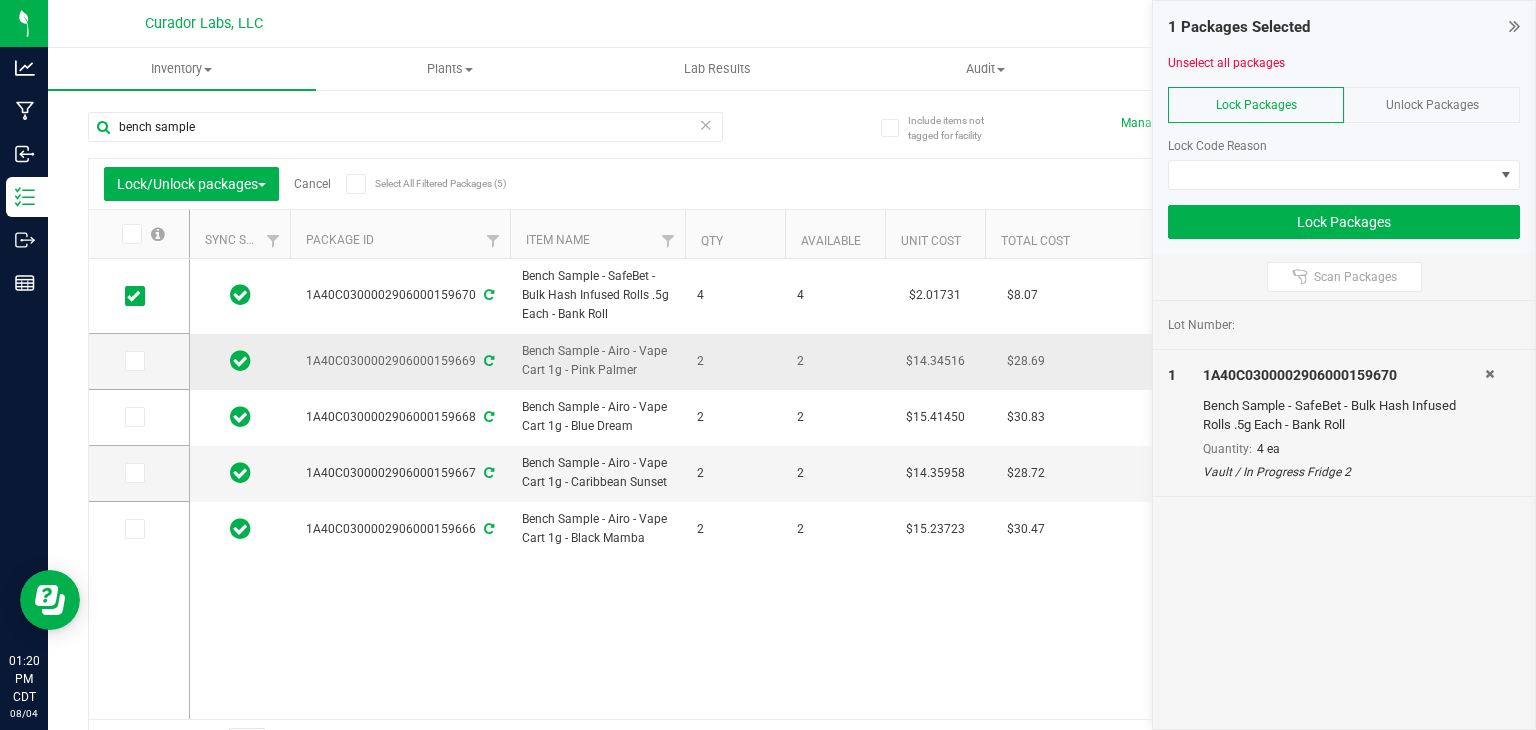drag, startPoint x: 300, startPoint y: 361, endPoint x: 475, endPoint y: 377, distance: 175.7299 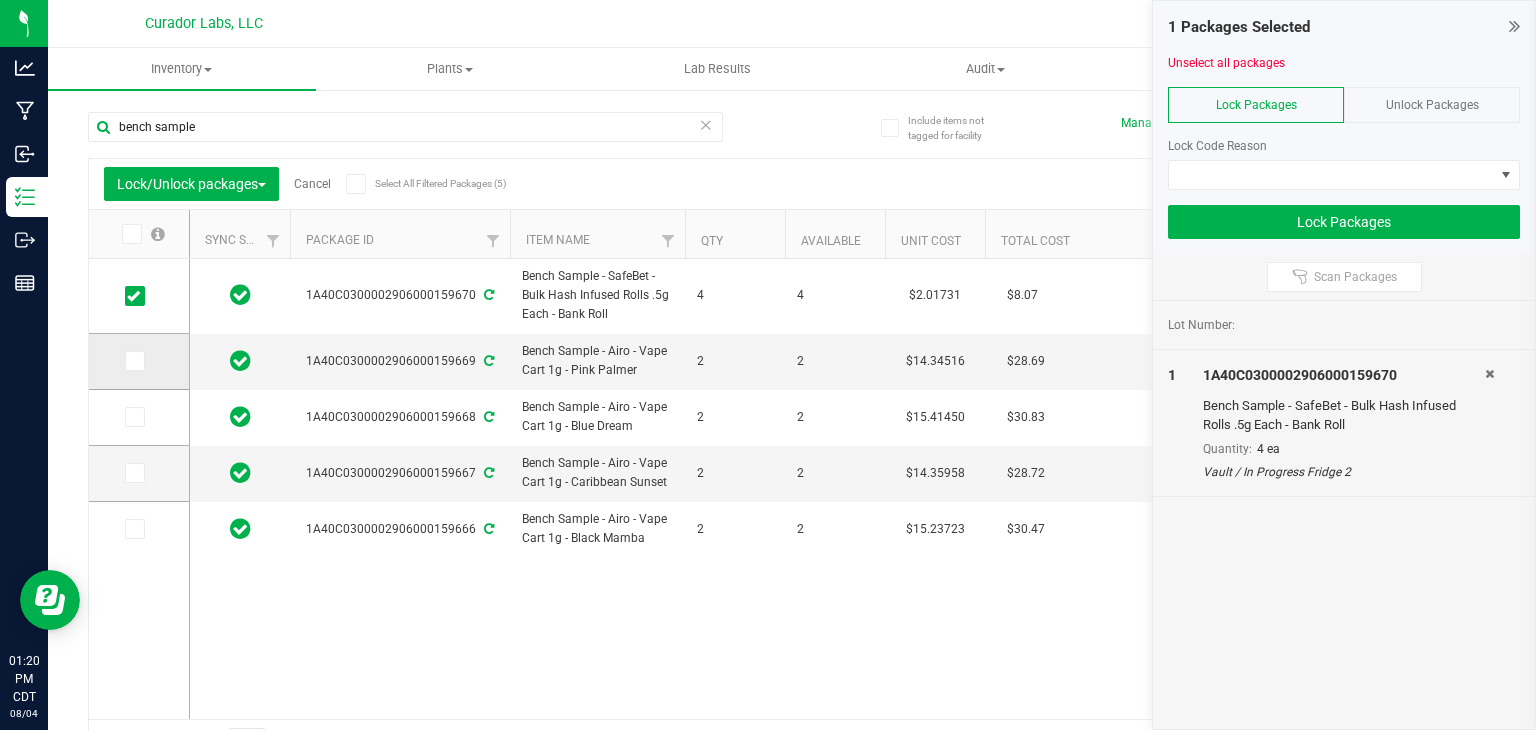 click at bounding box center [135, 361] 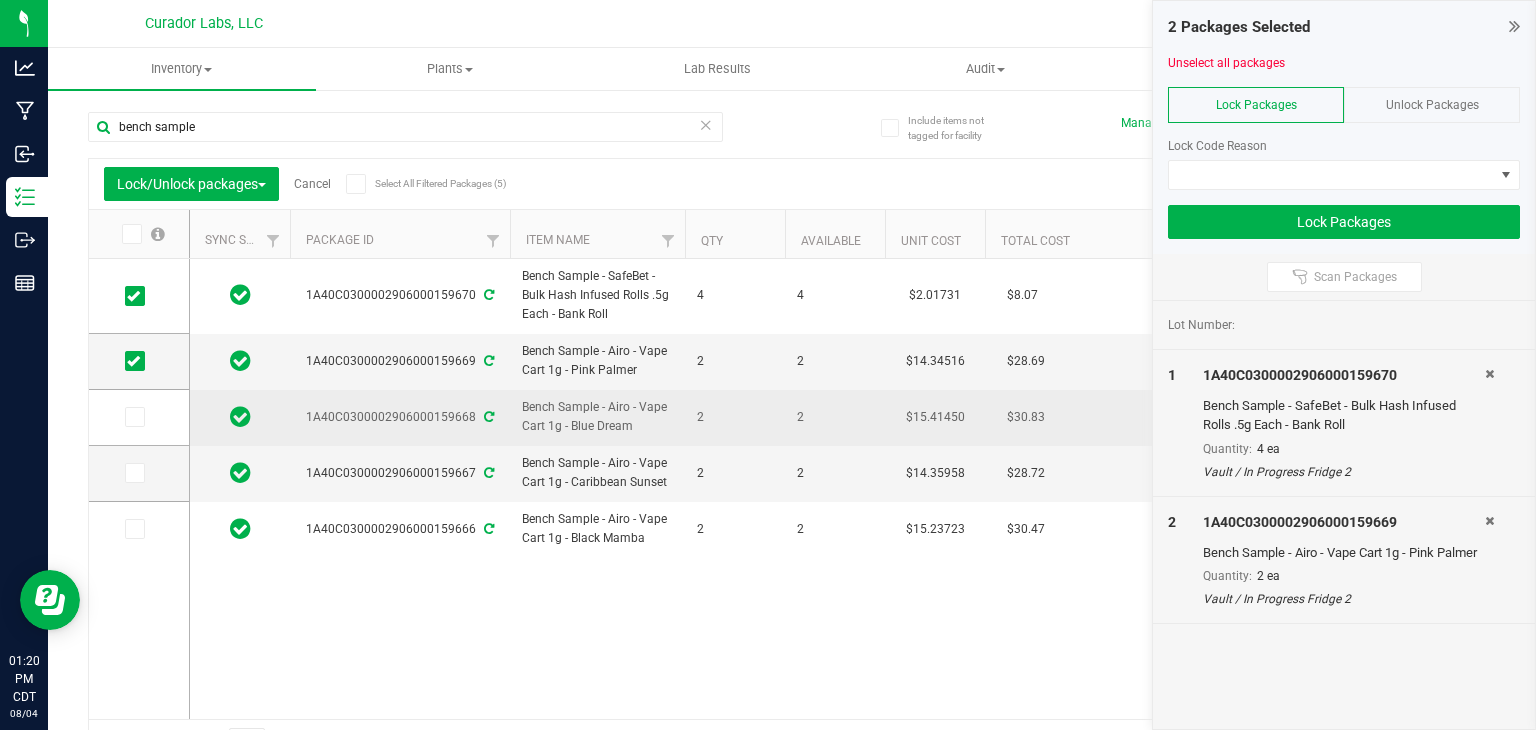 drag, startPoint x: 306, startPoint y: 414, endPoint x: 469, endPoint y: 427, distance: 163.51758 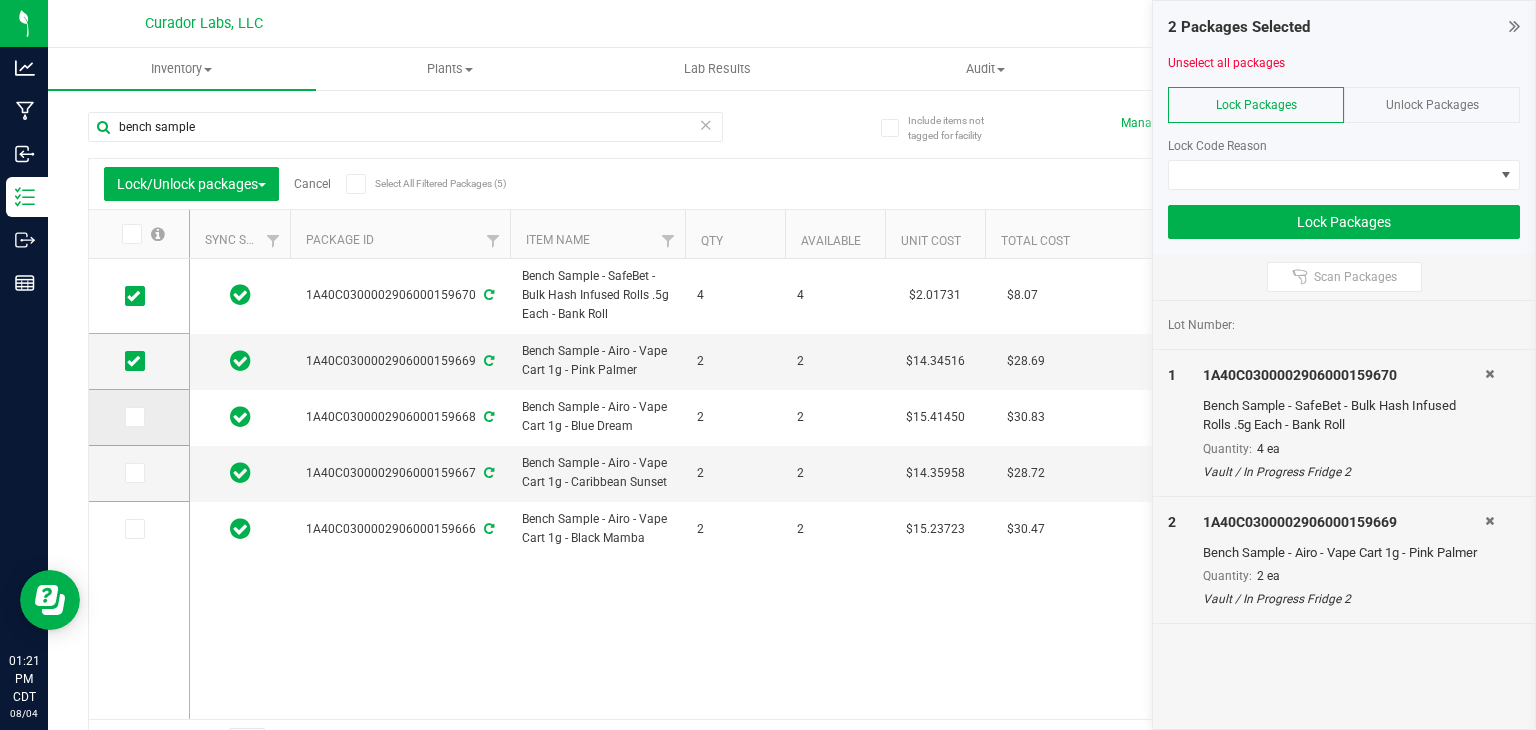 click at bounding box center [133, 417] 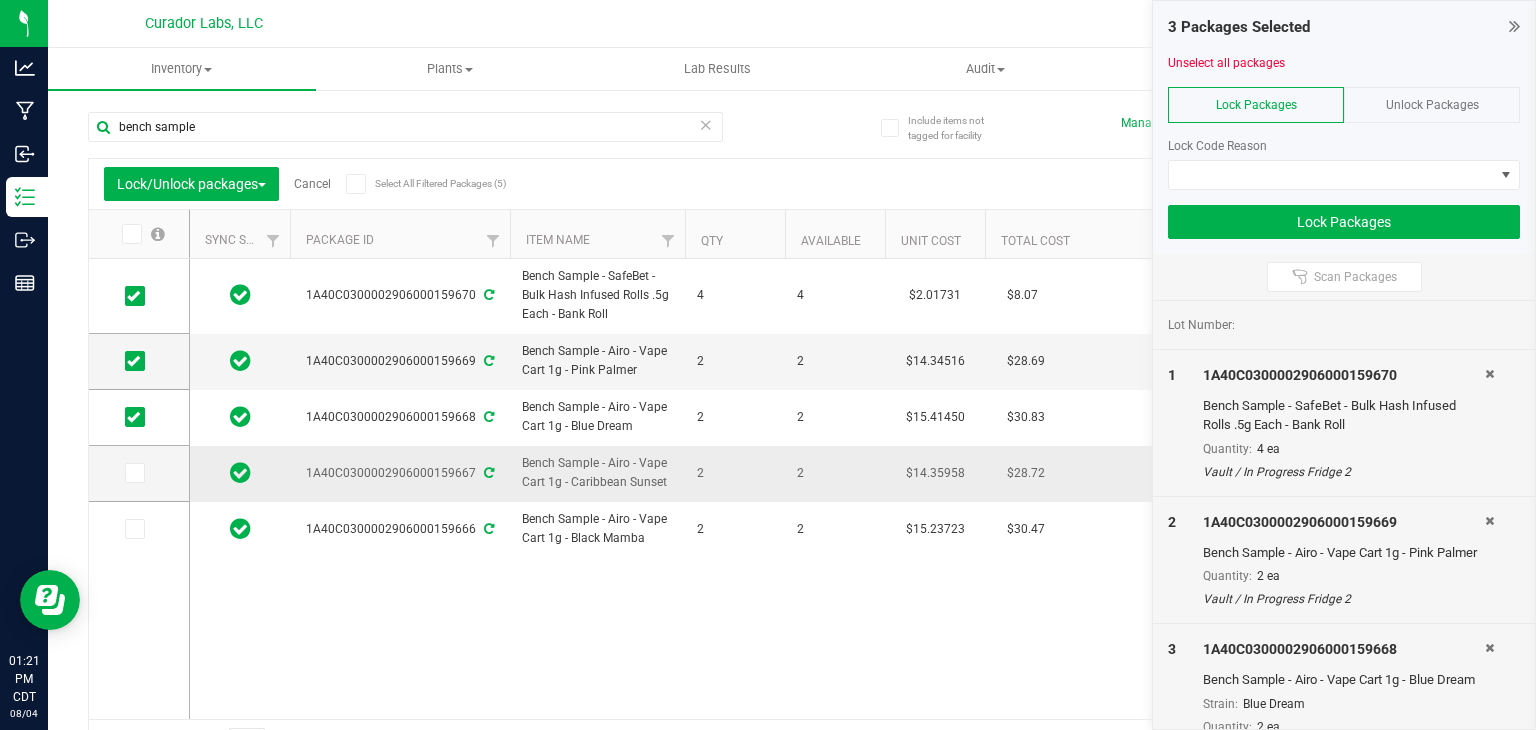 drag, startPoint x: 300, startPoint y: 476, endPoint x: 471, endPoint y: 485, distance: 171.23668 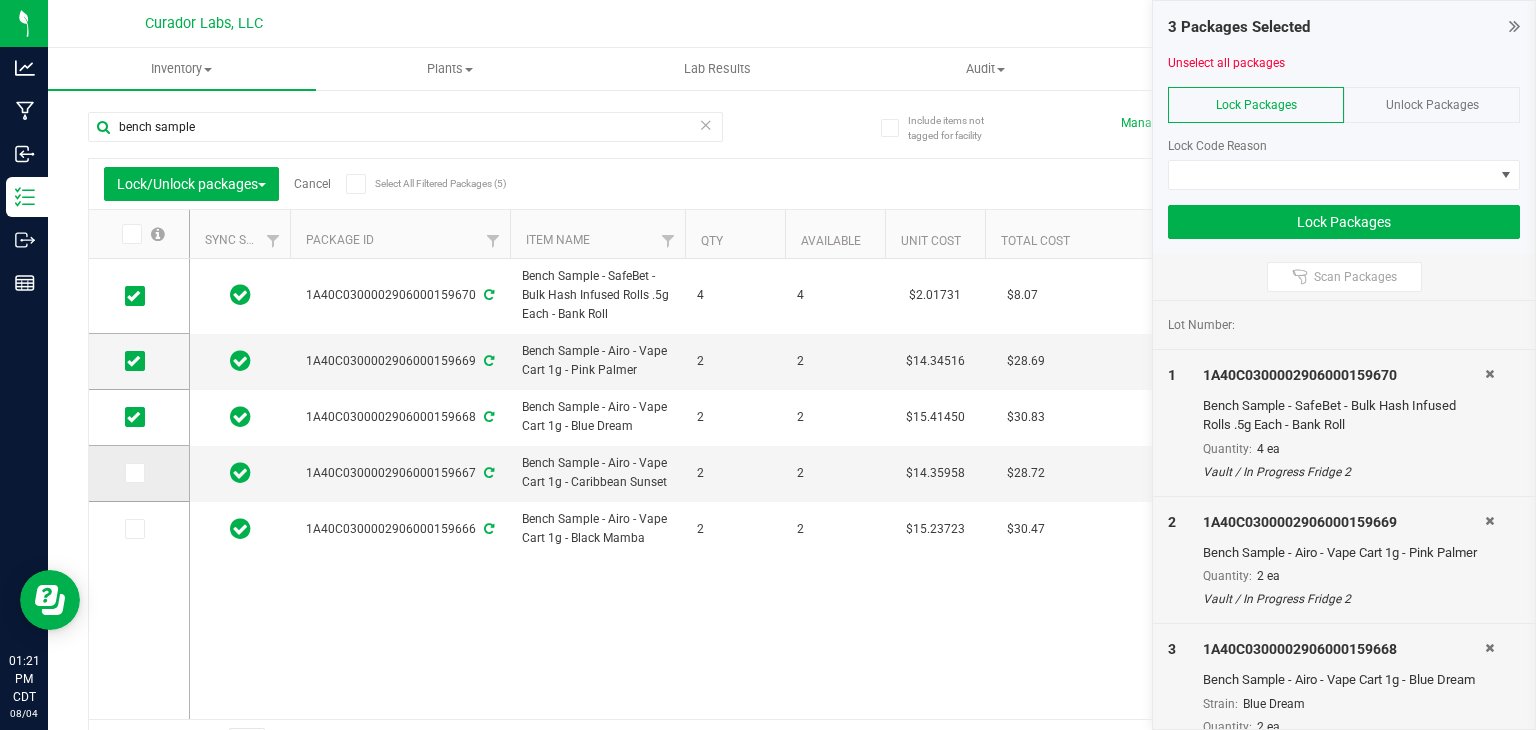 click at bounding box center [133, 473] 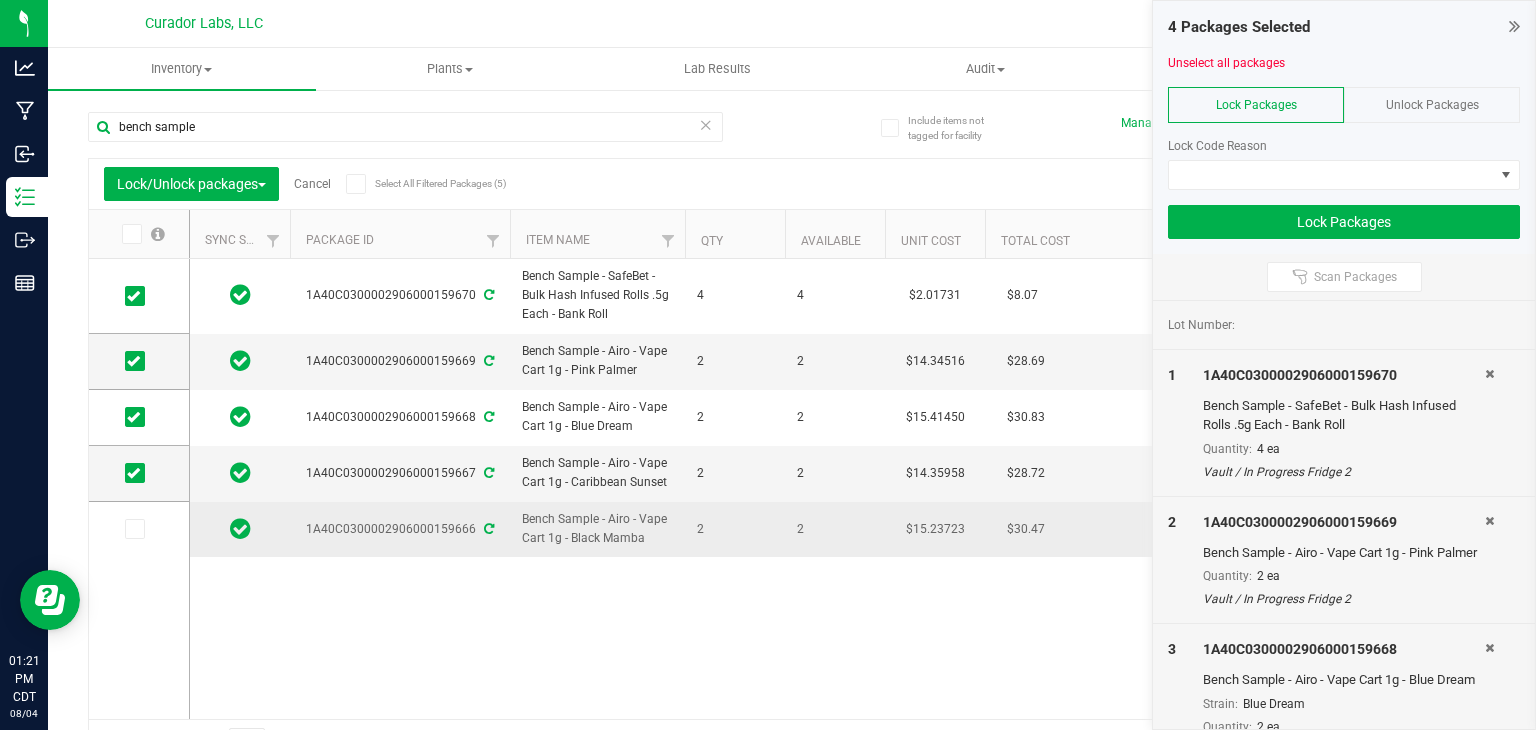 drag, startPoint x: 472, startPoint y: 532, endPoint x: 300, endPoint y: 533, distance: 172.00291 